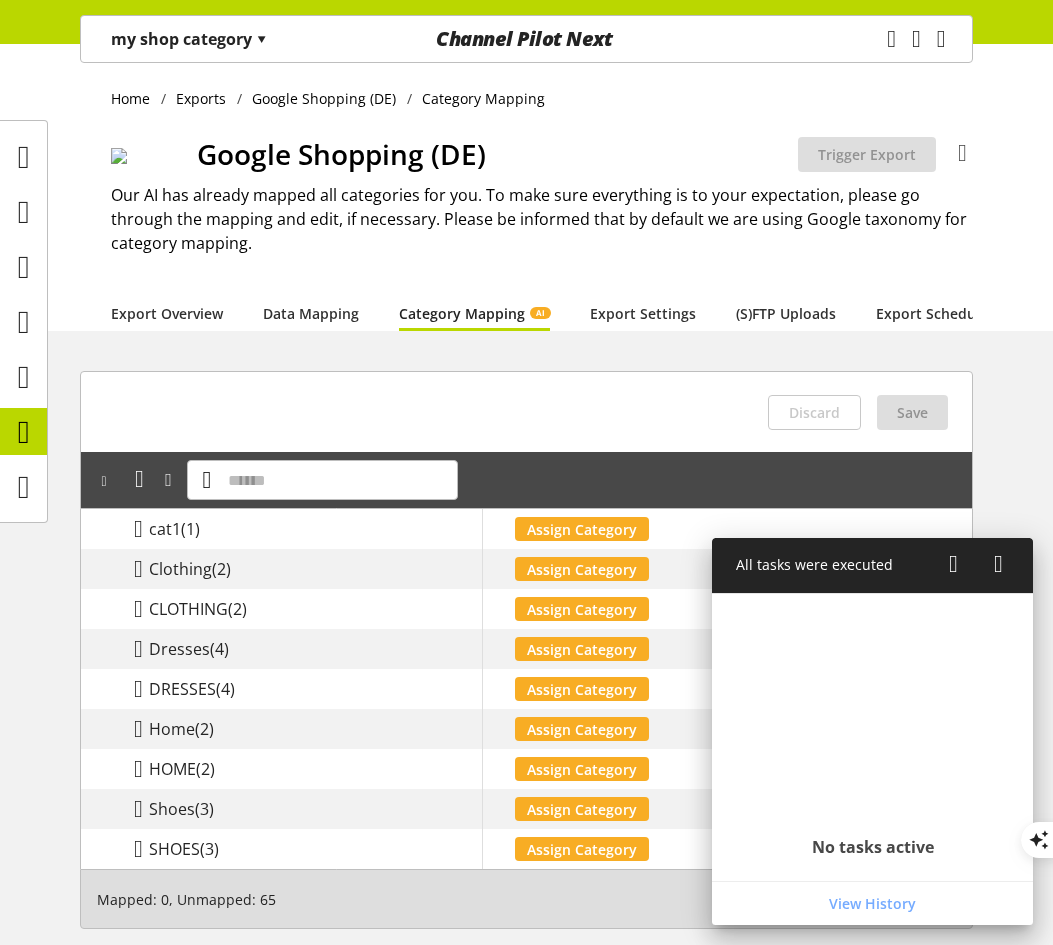 scroll, scrollTop: 0, scrollLeft: 0, axis: both 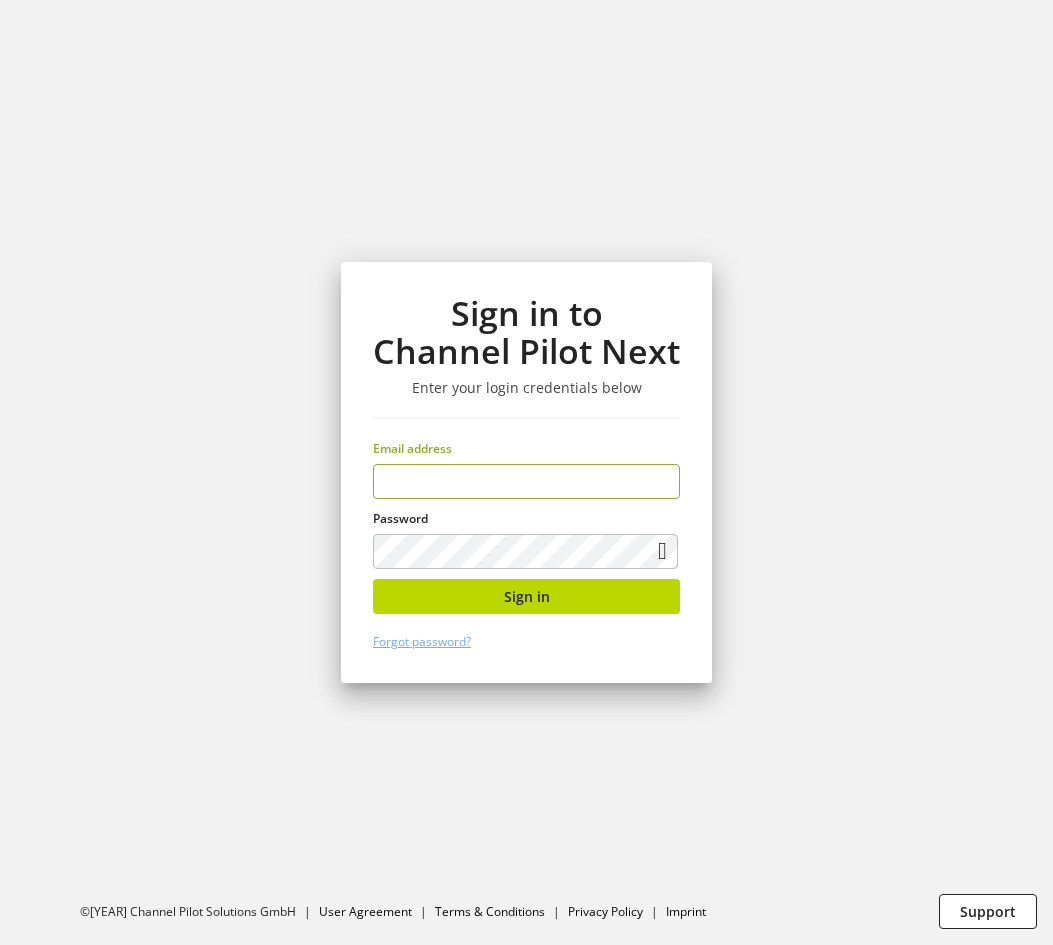 drag, startPoint x: 455, startPoint y: 482, endPoint x: 491, endPoint y: 496, distance: 38.626415 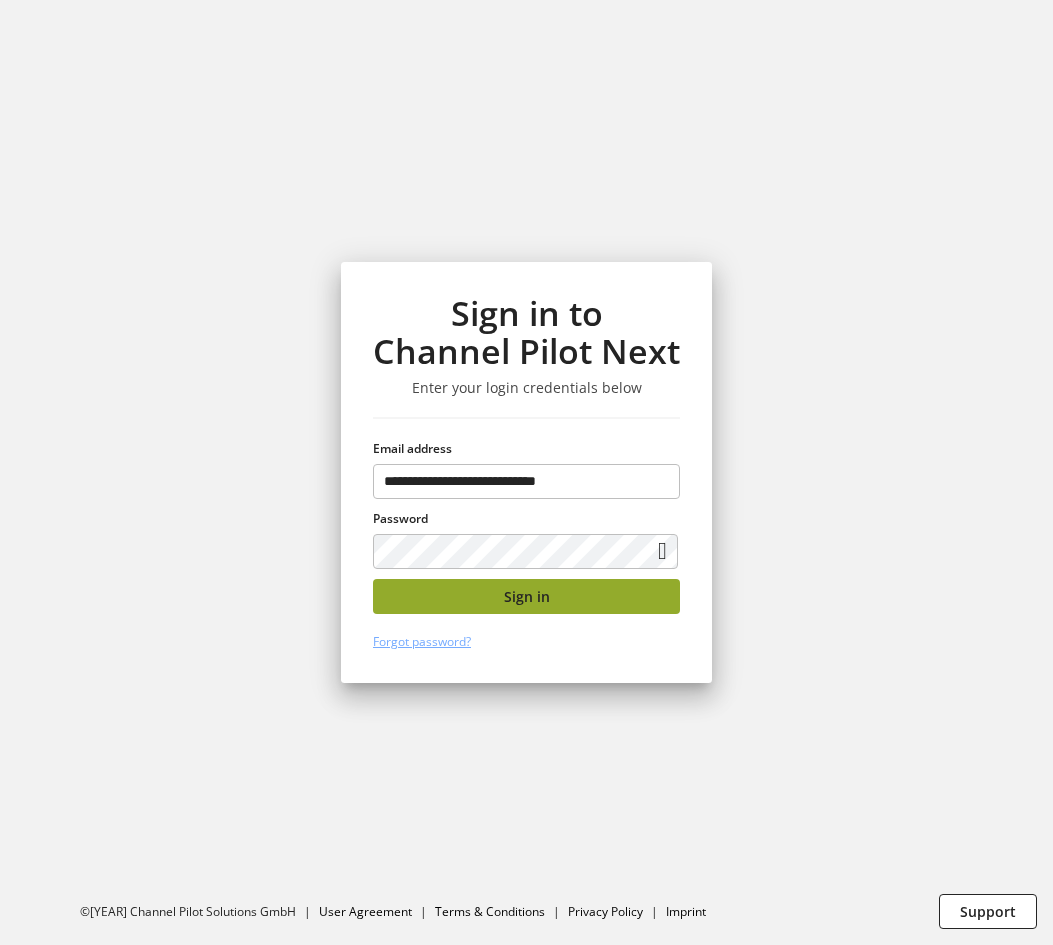 click on "Sign in" at bounding box center [526, 596] 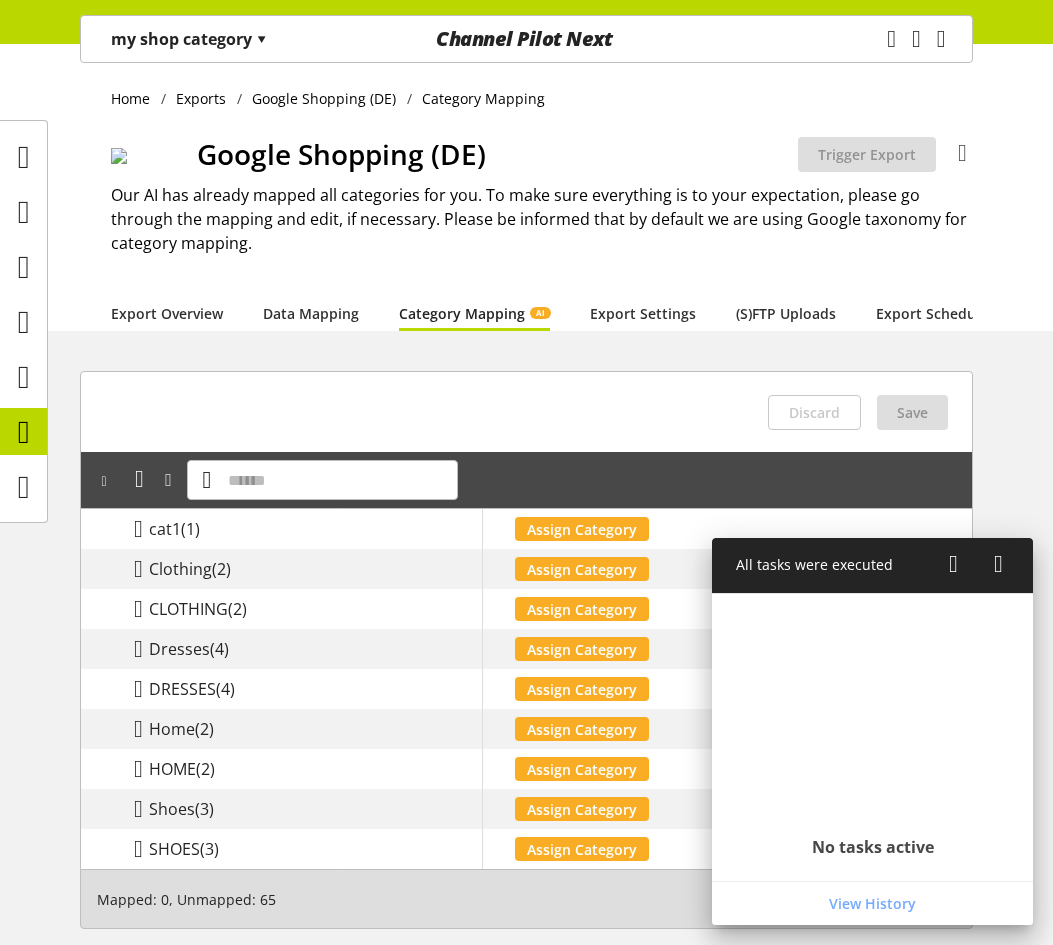 click on "my shop category ▾" at bounding box center [189, 39] 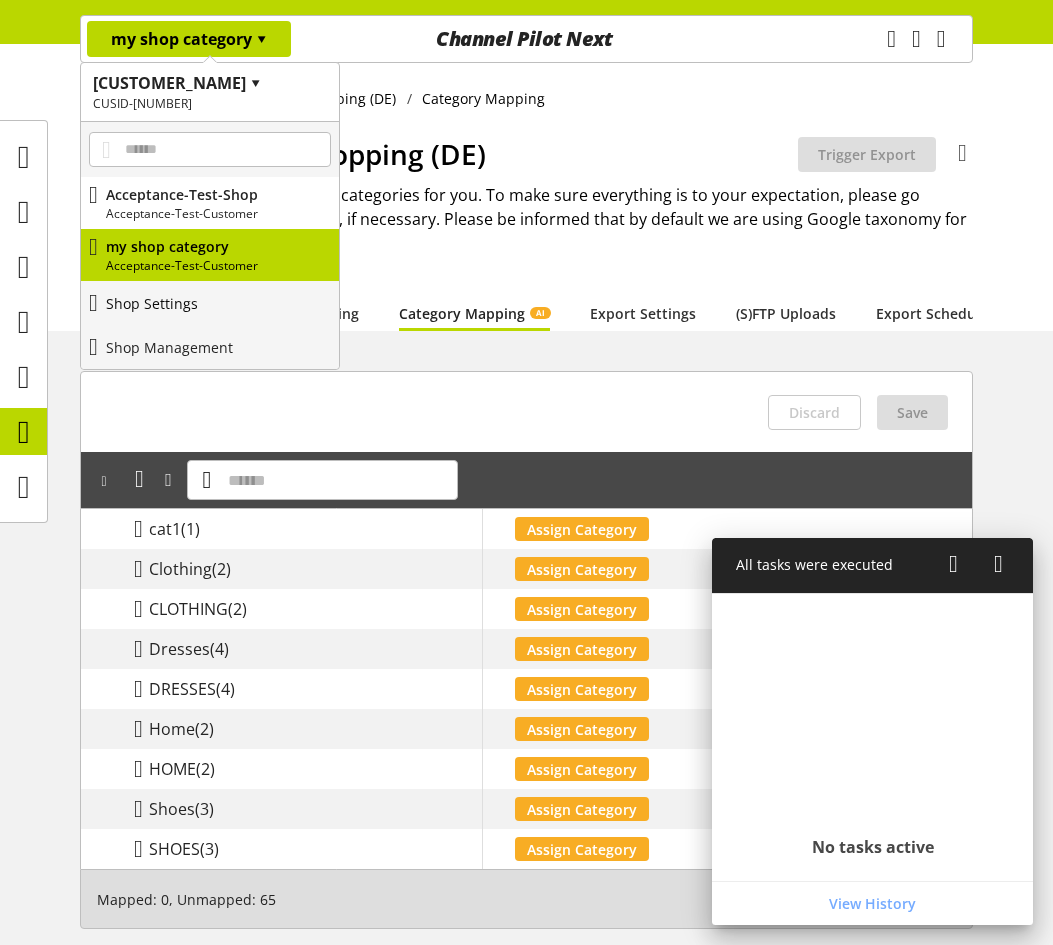 click on "Shop Settings" at bounding box center (210, 303) 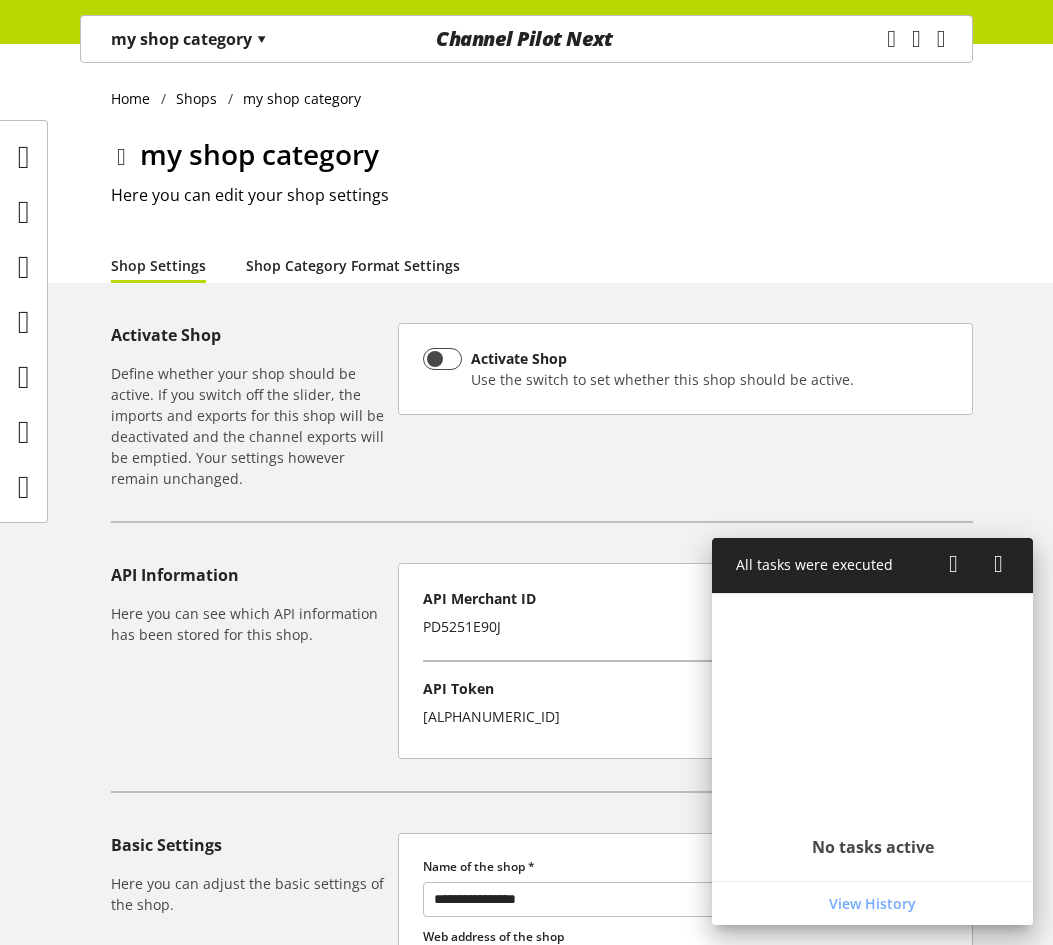 click on "Shop Category Format Settings" at bounding box center [353, 265] 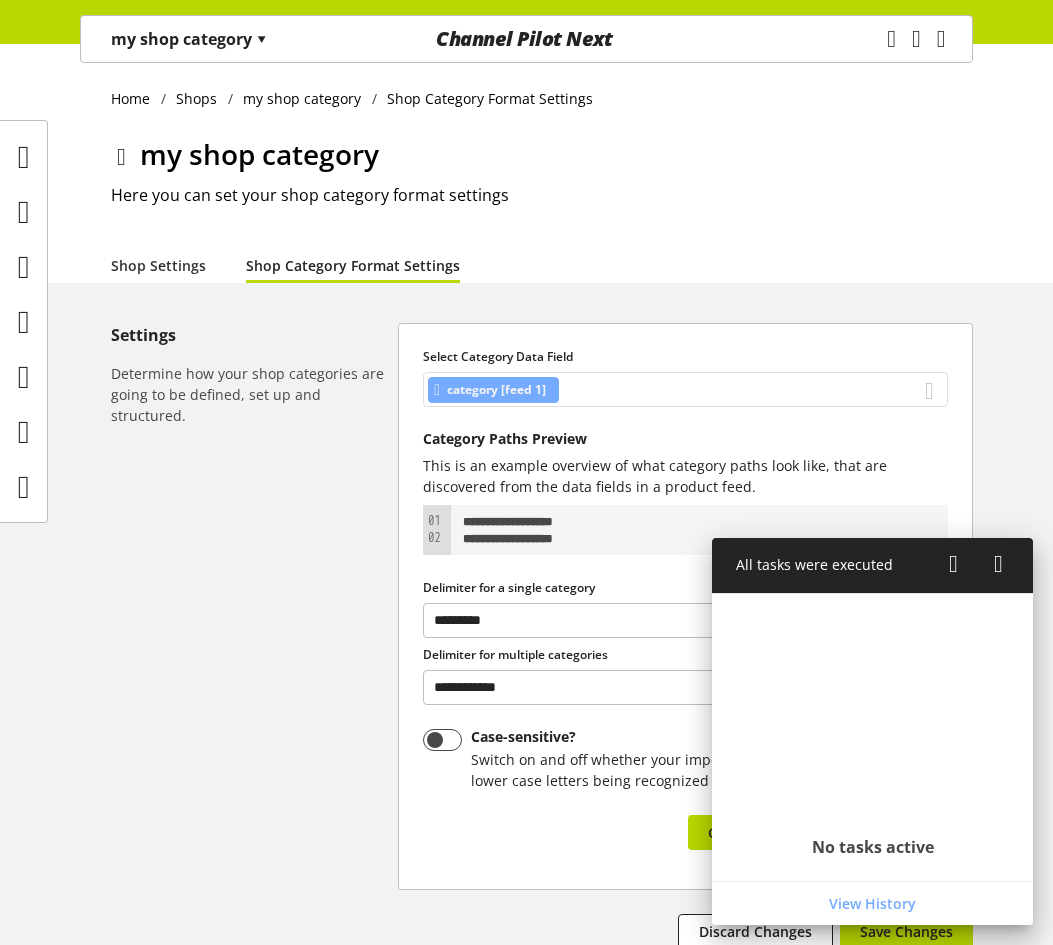 click on "category [feed 1]" at bounding box center [685, 389] 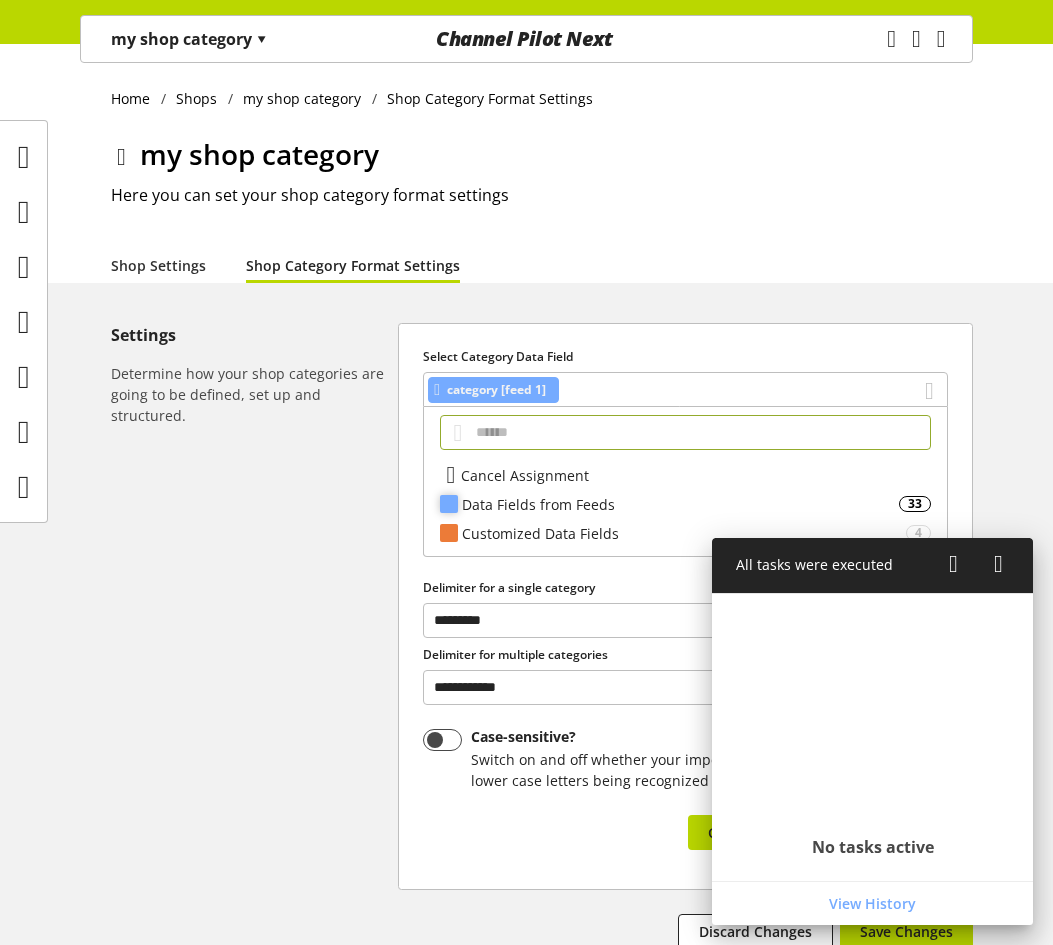 click on "Data Fields from Feeds" at bounding box center [680, 504] 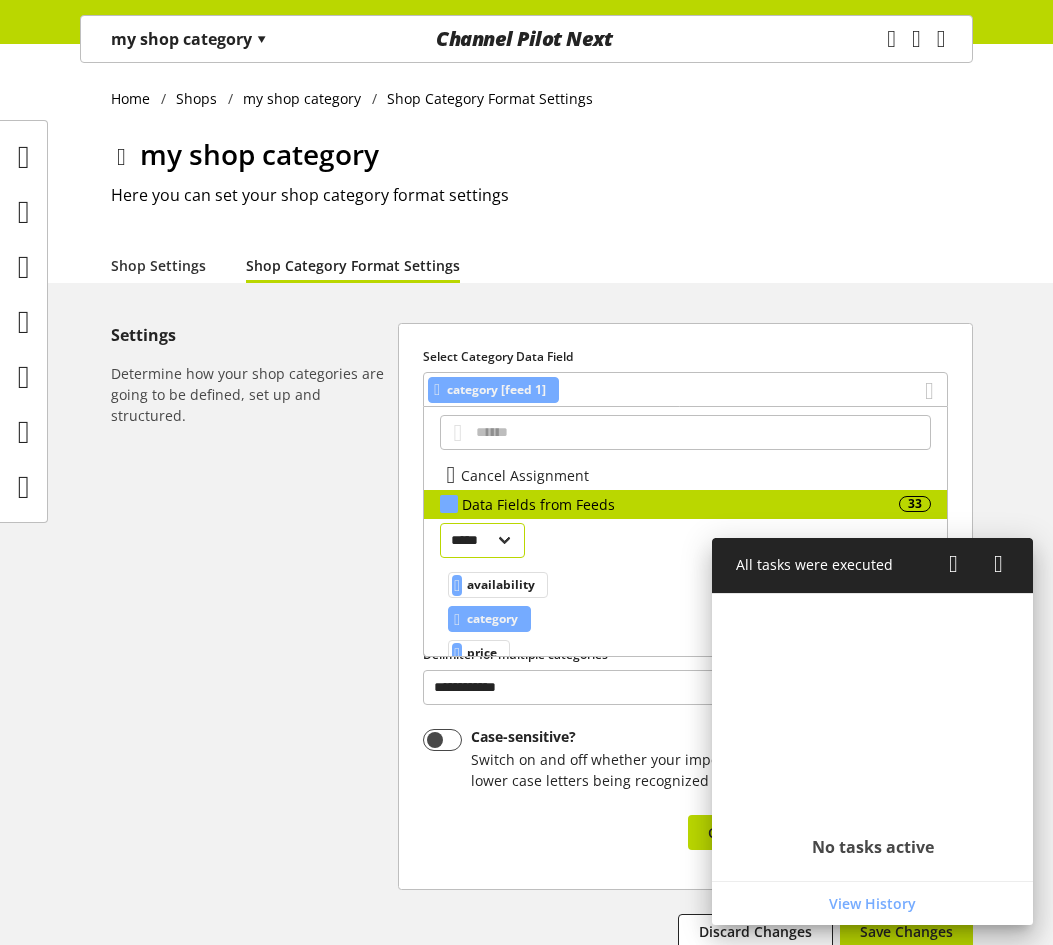 click on "***** ******" at bounding box center [482, 540] 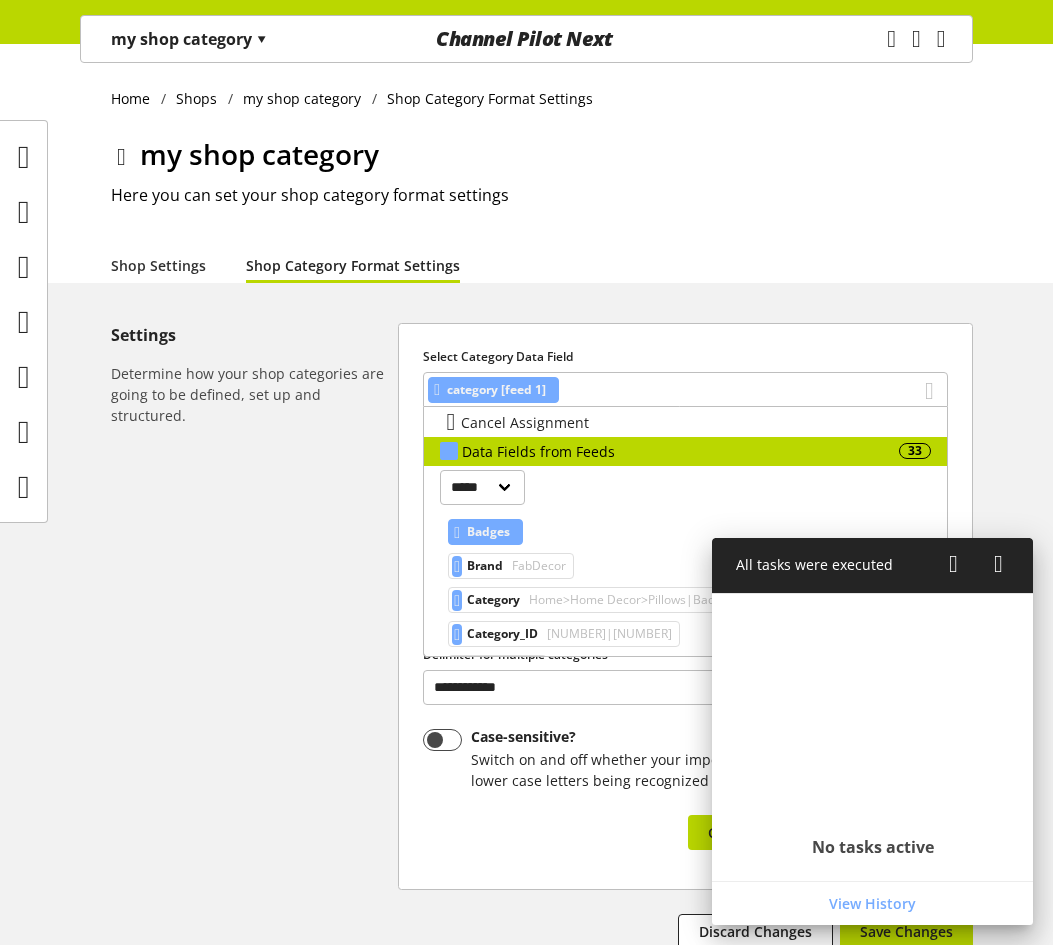 scroll, scrollTop: 100, scrollLeft: 0, axis: vertical 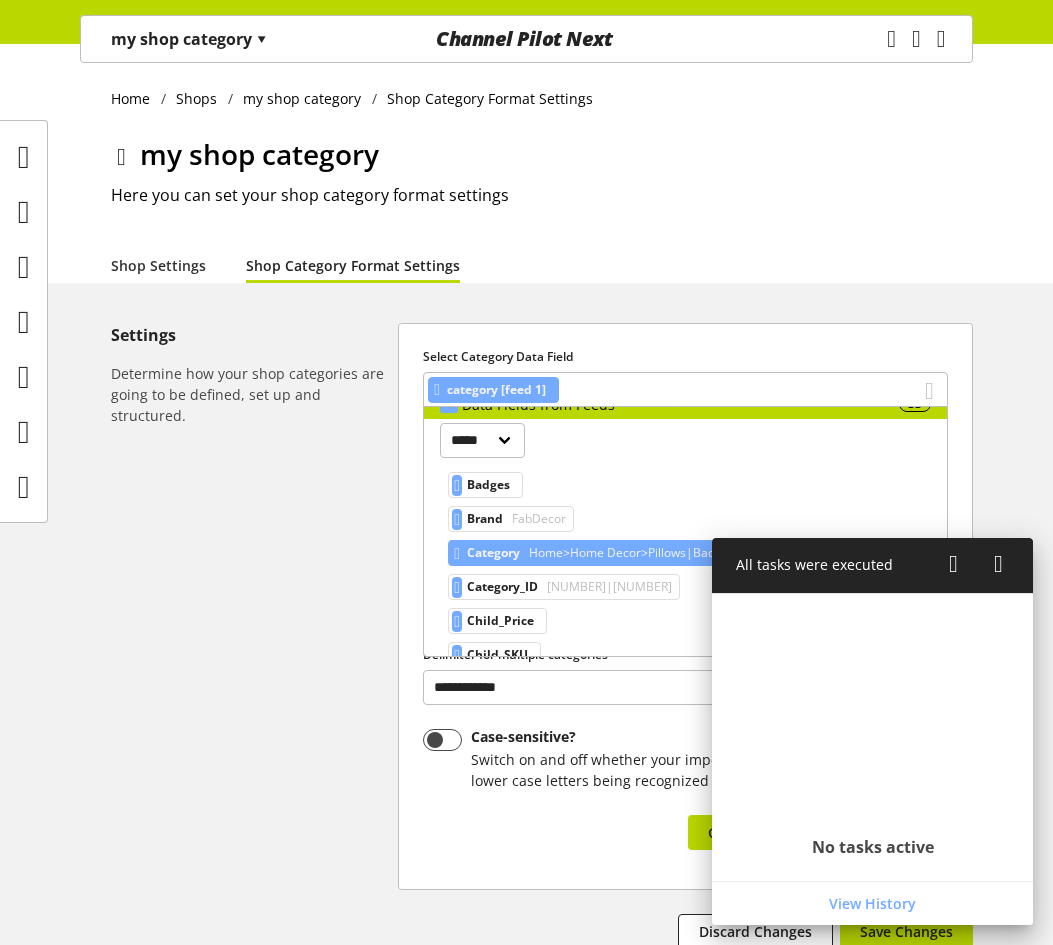click on "Category Home>Home Decor>Pillows|Back In Stock" at bounding box center (485, 485) 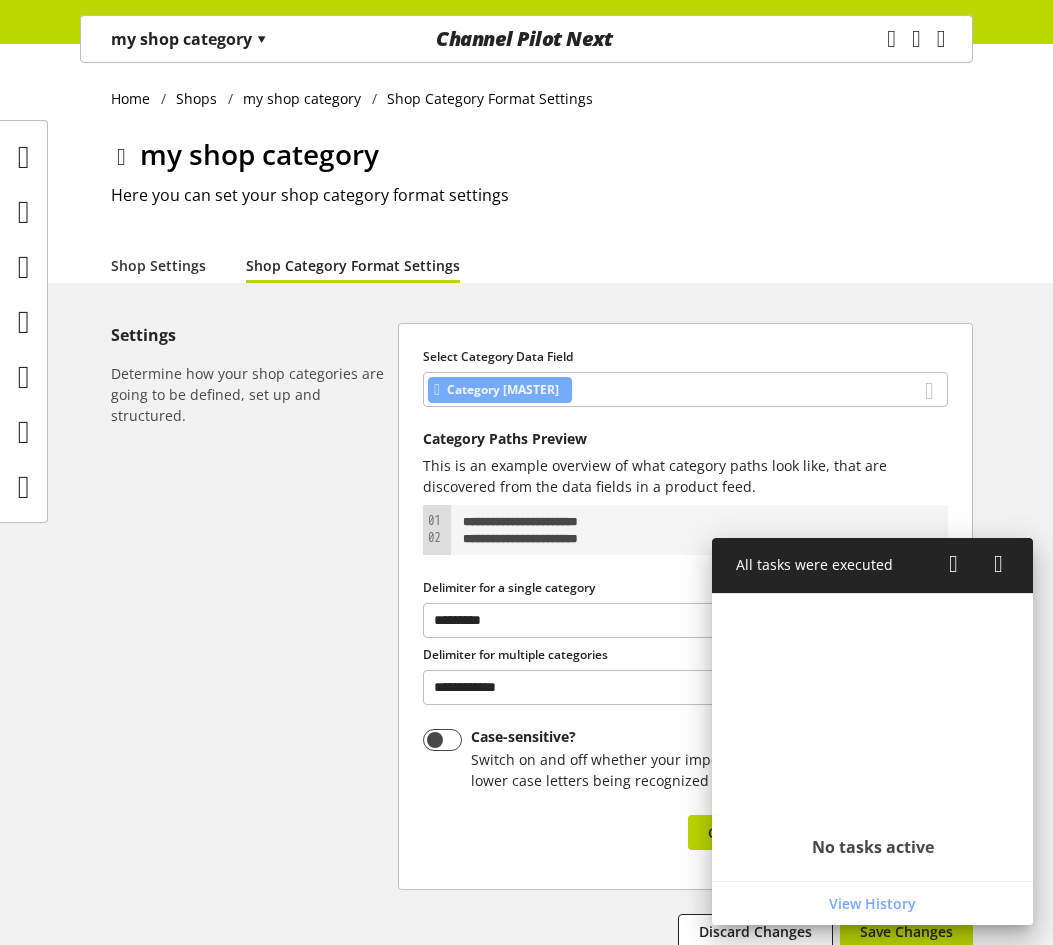 click at bounding box center (953, 564) 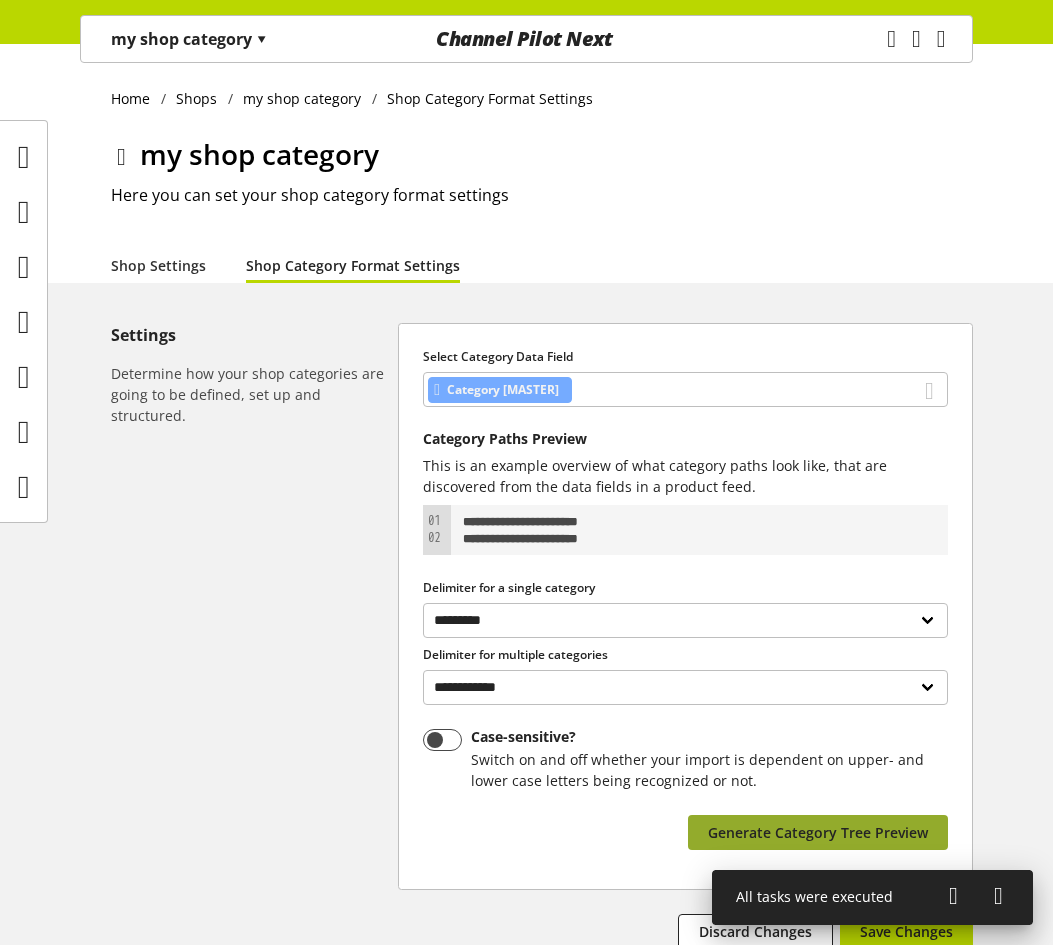 drag, startPoint x: 817, startPoint y: 814, endPoint x: 825, endPoint y: 831, distance: 18.788294 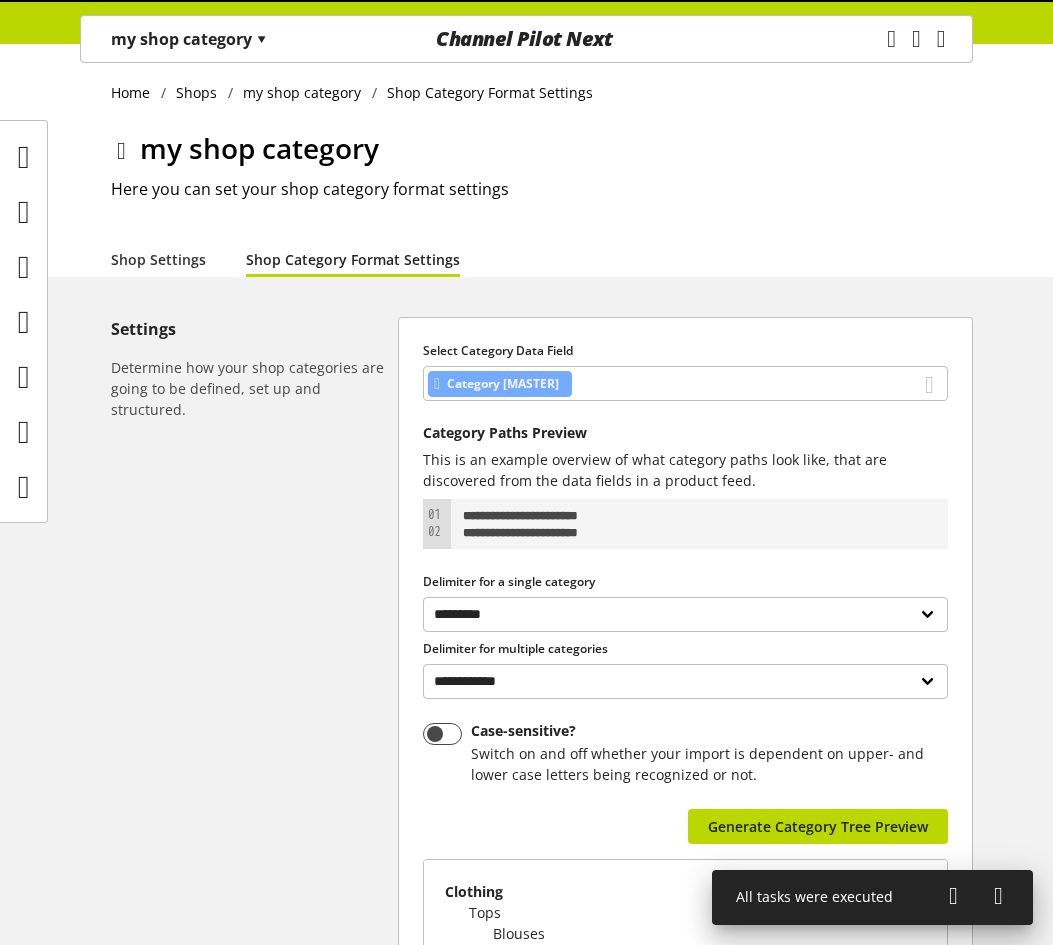 scroll, scrollTop: 401, scrollLeft: 0, axis: vertical 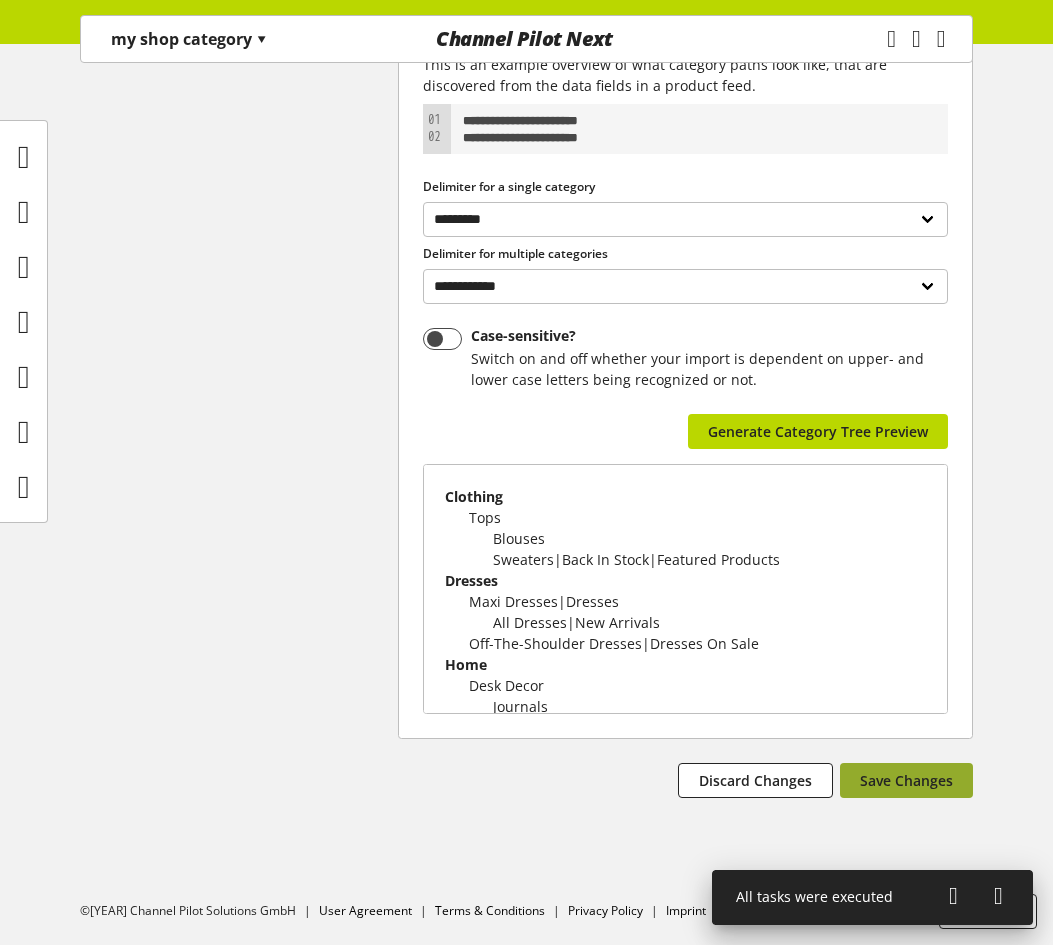 click on "Save Changes" at bounding box center (906, 780) 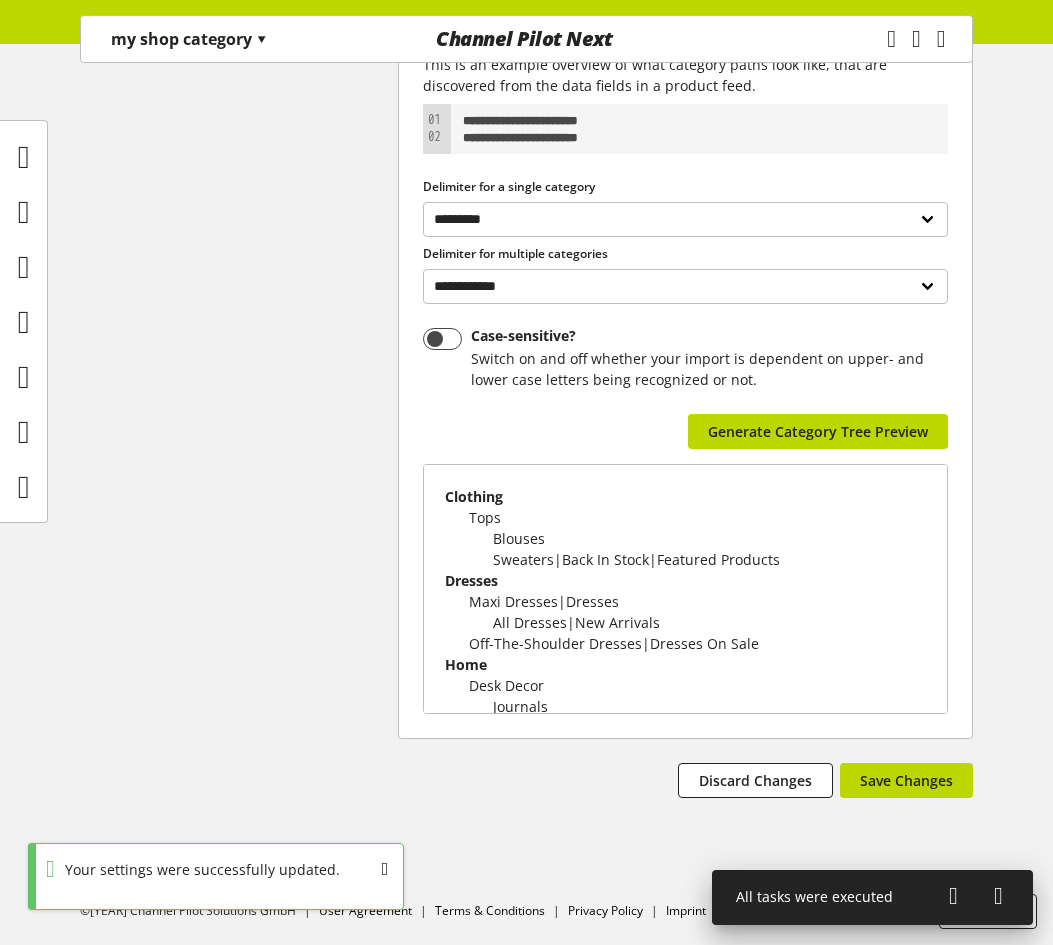 click at bounding box center [953, 896] 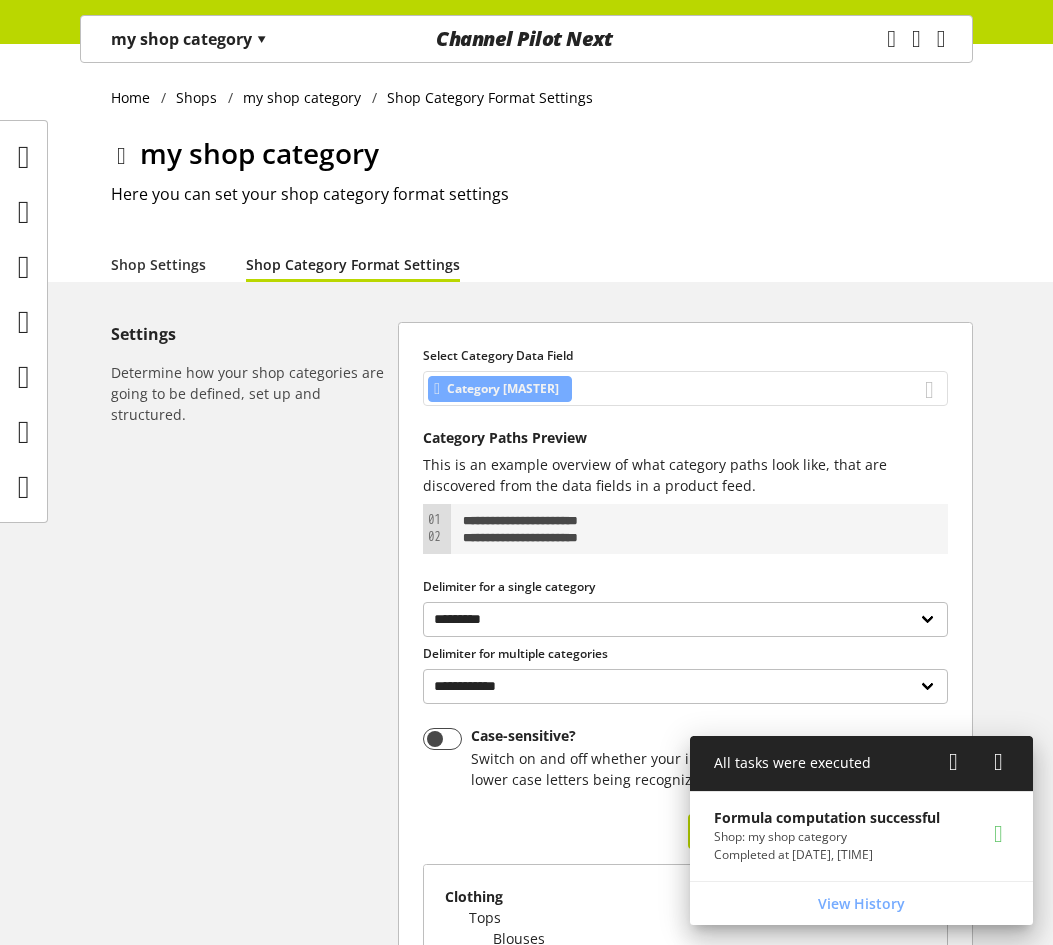 scroll, scrollTop: 0, scrollLeft: 0, axis: both 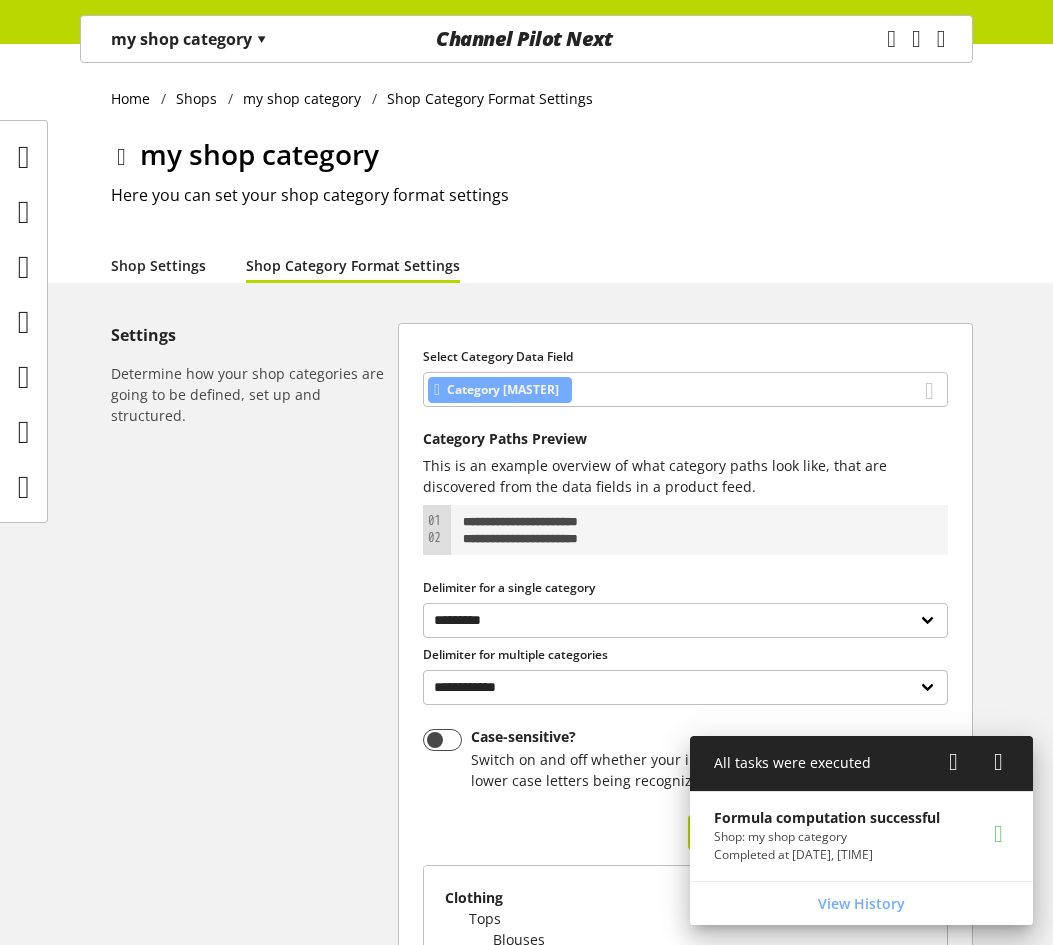 click on "Shop Settings" at bounding box center (158, 265) 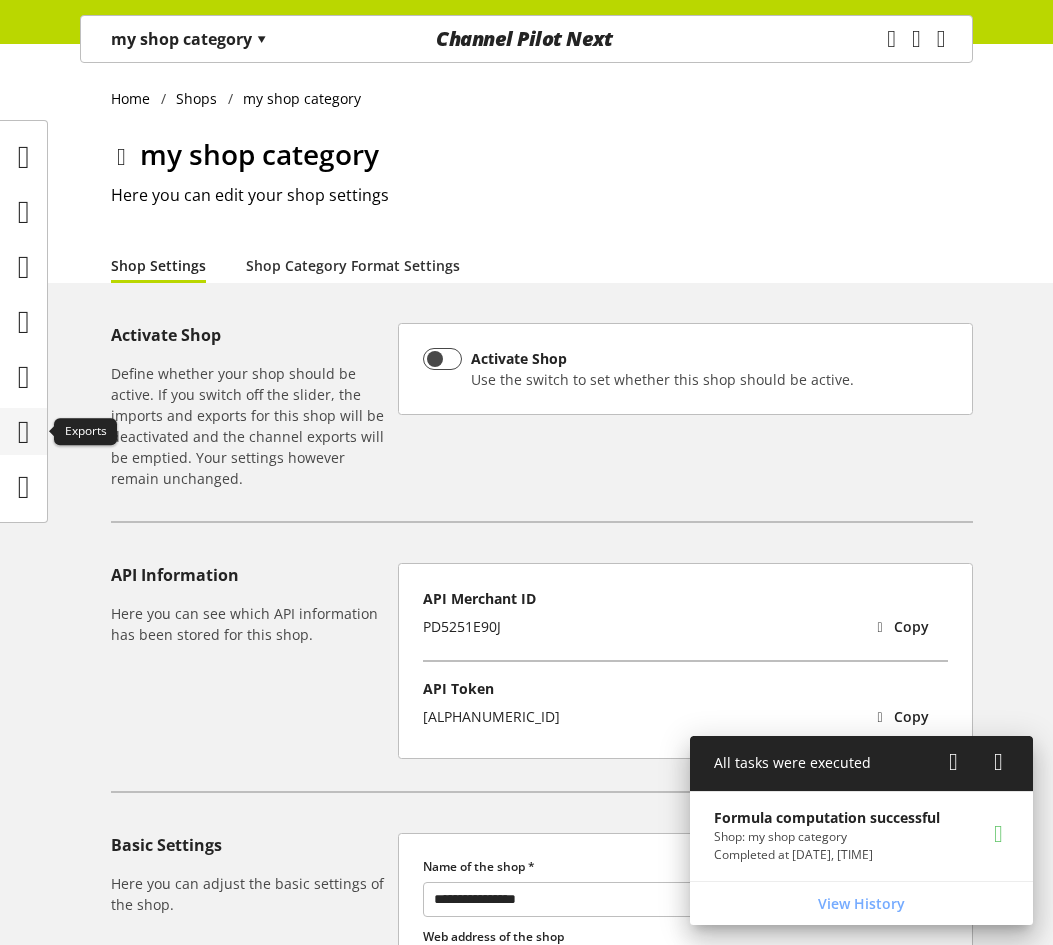 click at bounding box center [23, 431] 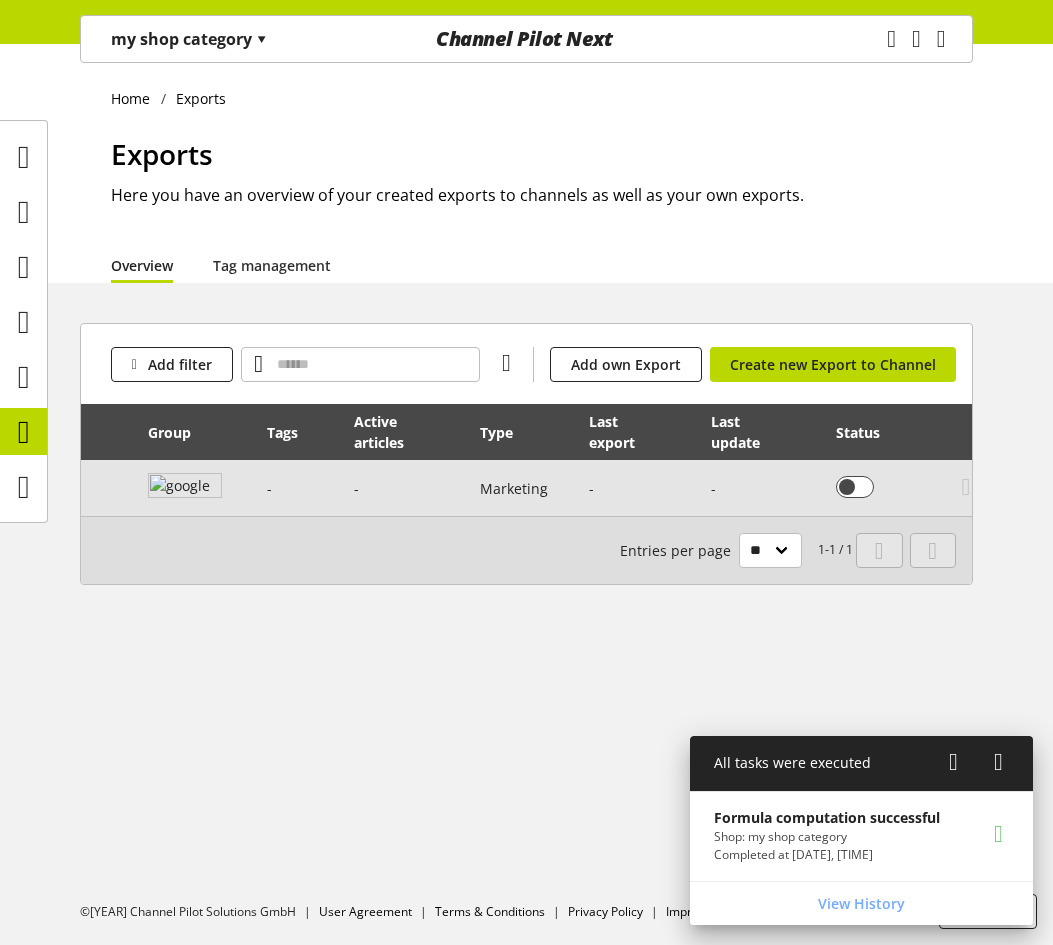 scroll, scrollTop: 0, scrollLeft: 218, axis: horizontal 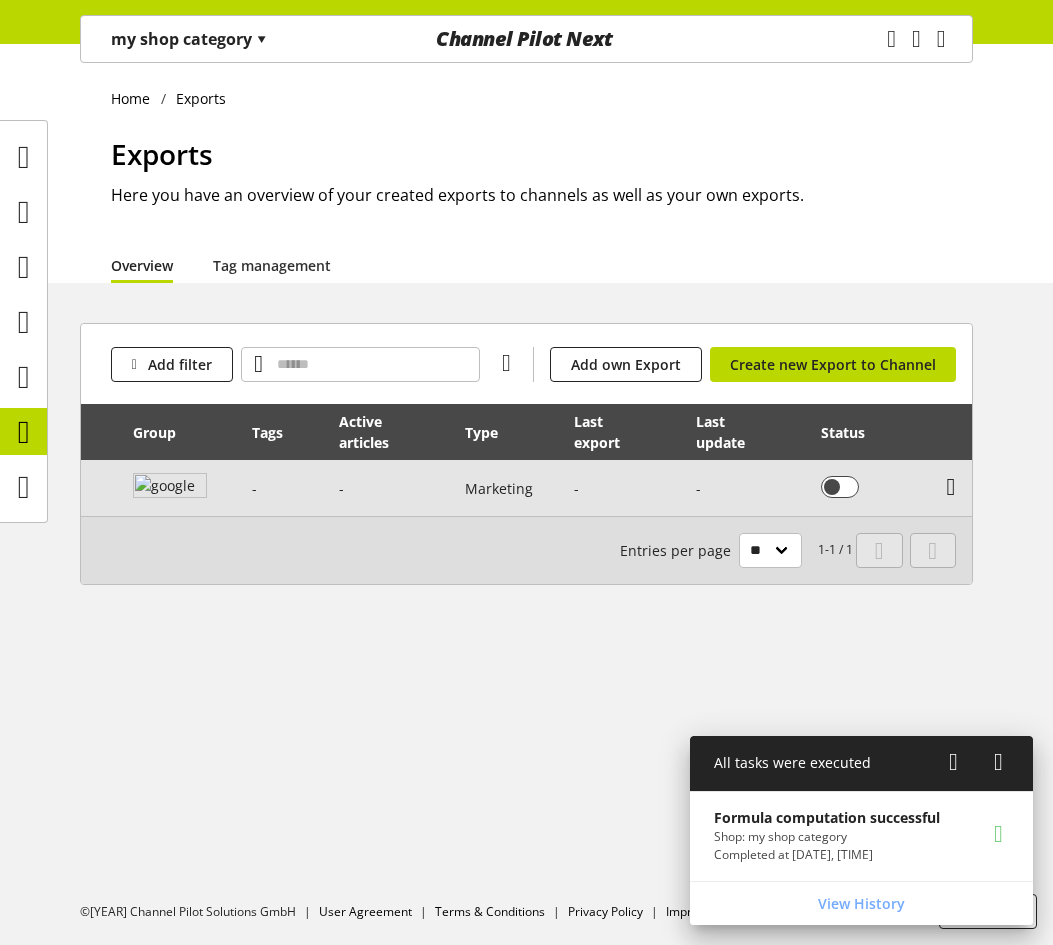 click at bounding box center (951, 487) 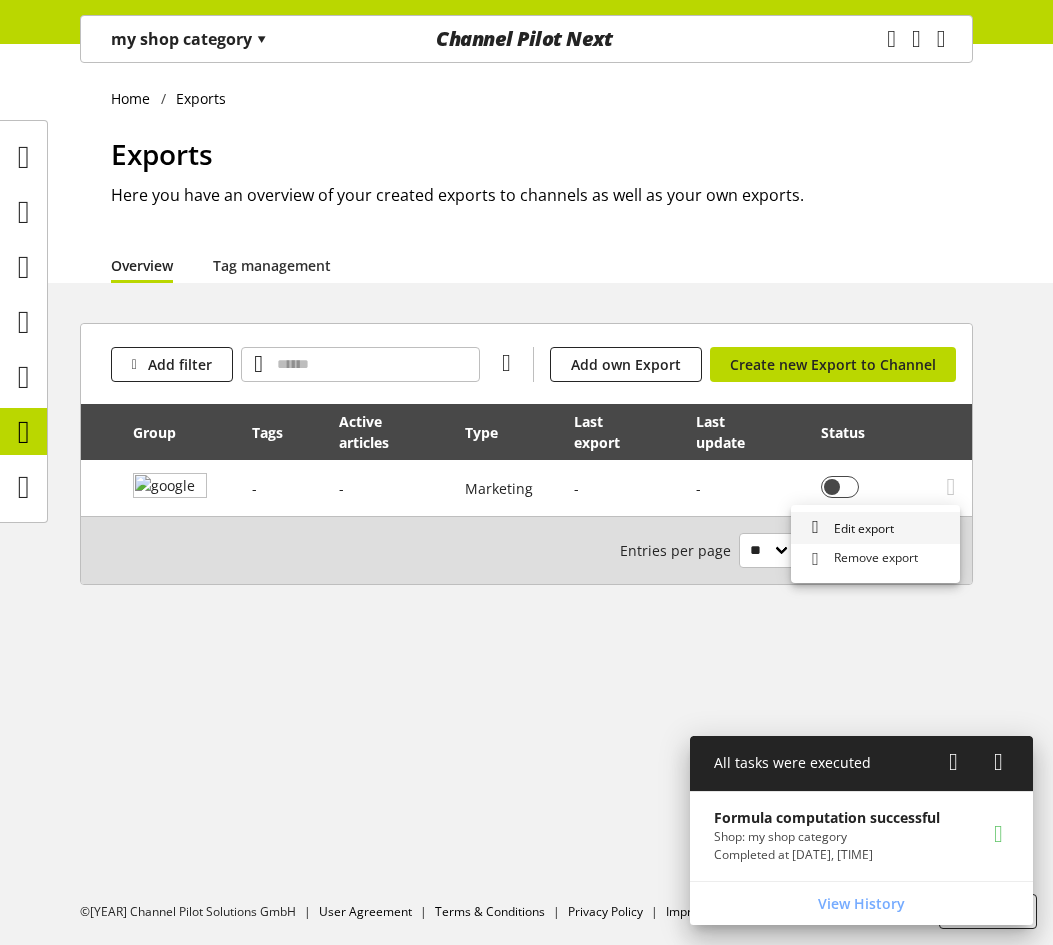 click on "Edit export" at bounding box center (875, 528) 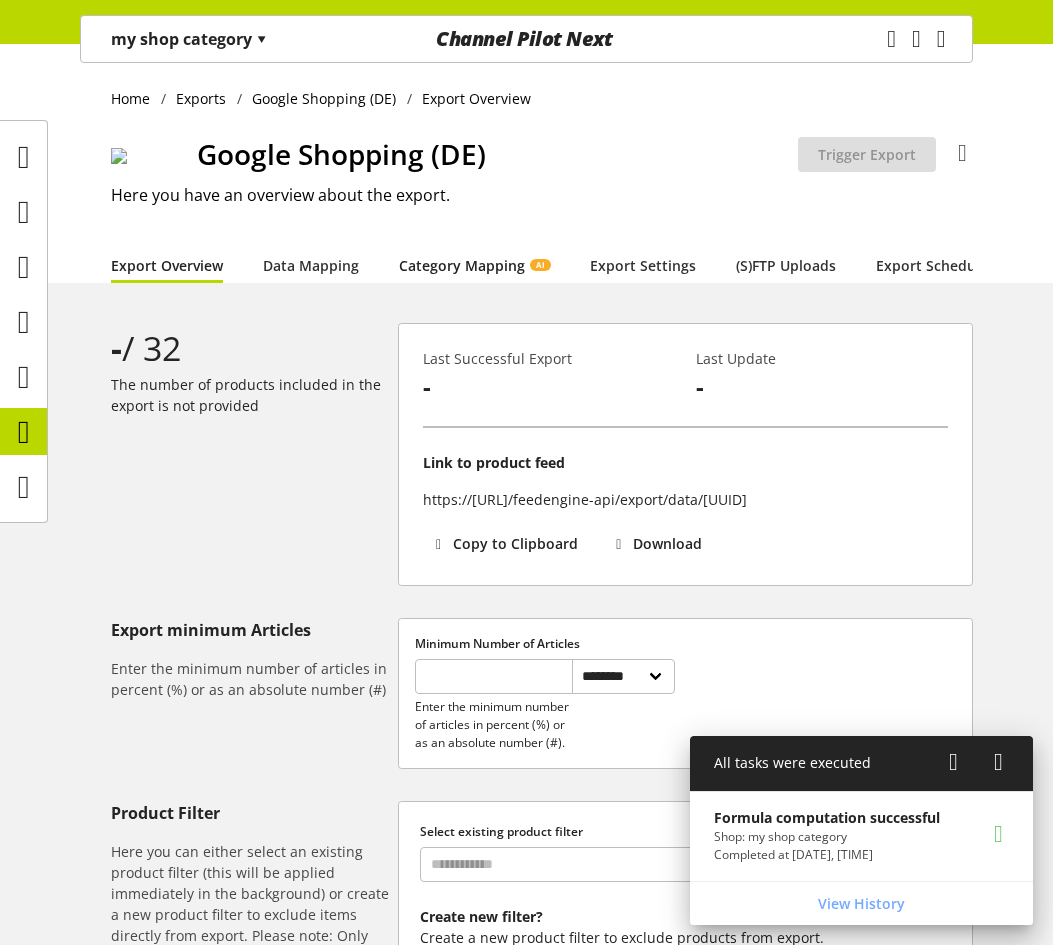 click on "Category Mapping AI" at bounding box center [474, 265] 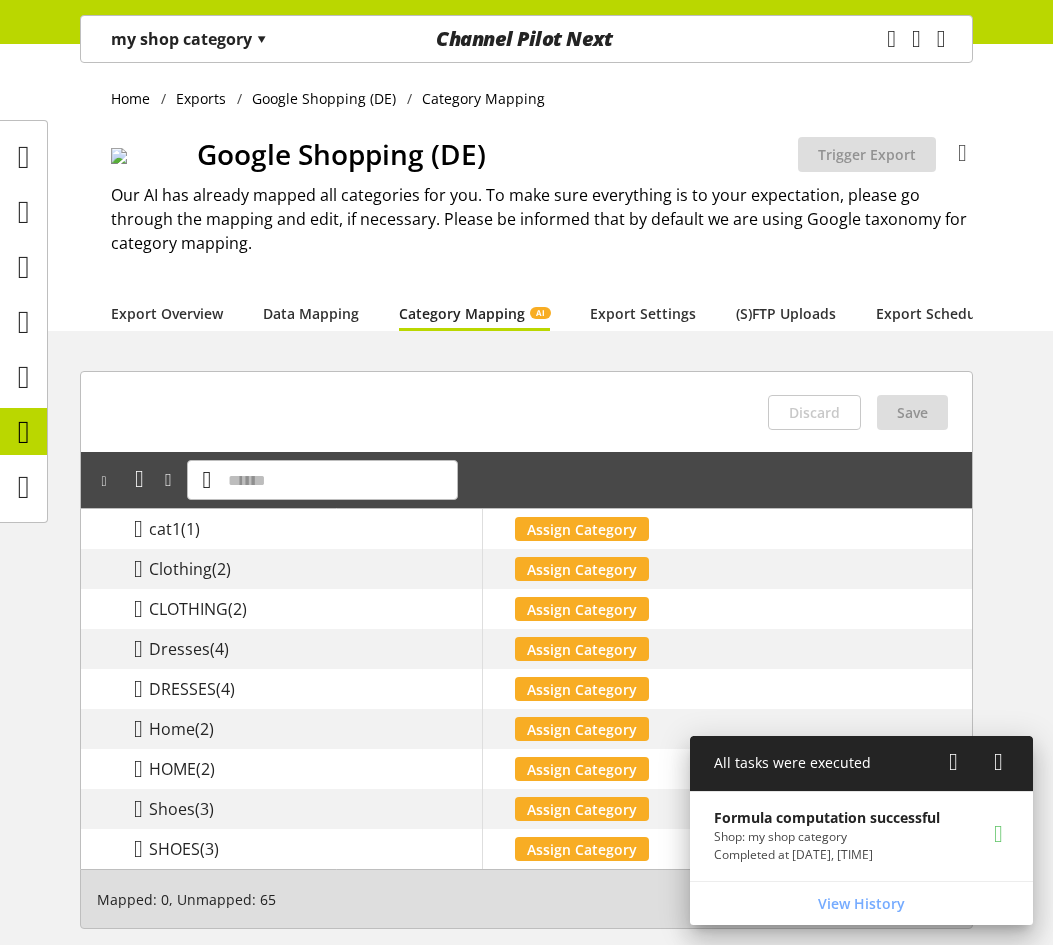 click on "my shop category ▾" at bounding box center [189, 39] 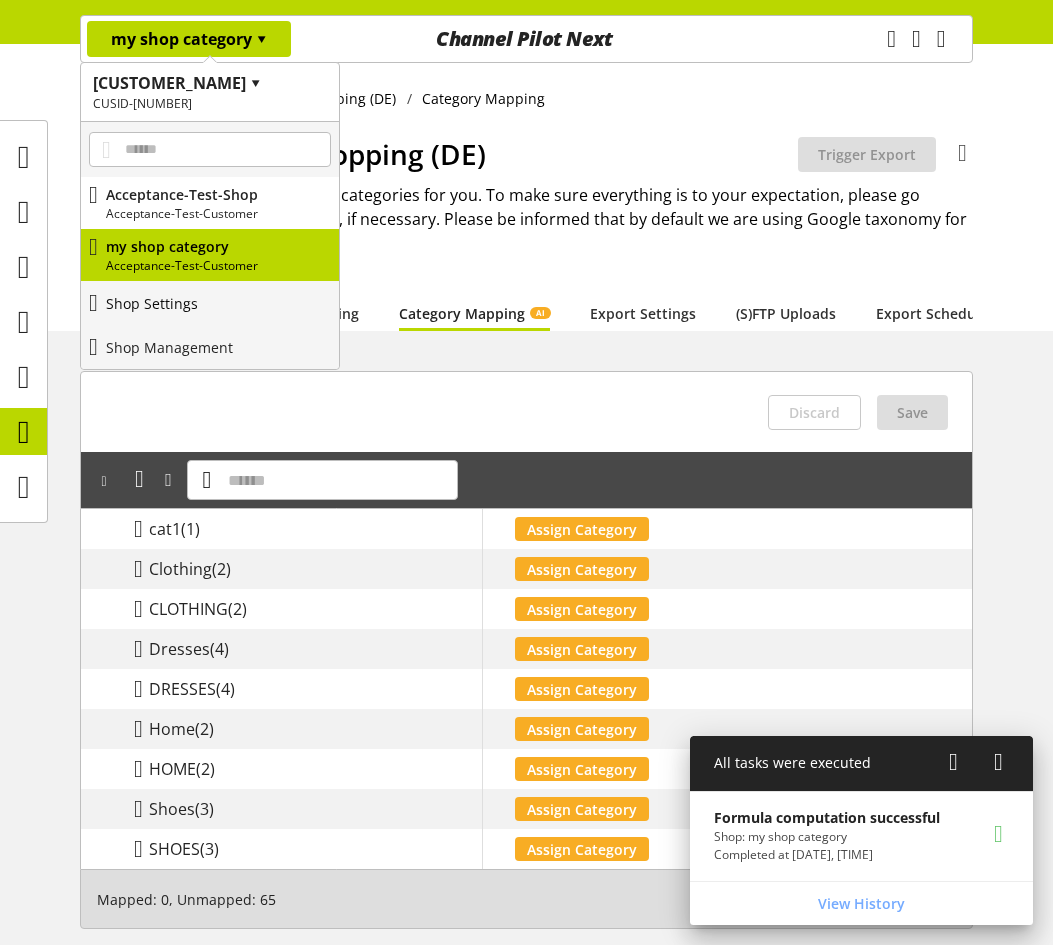 click on "Shop Settings" at bounding box center (210, 303) 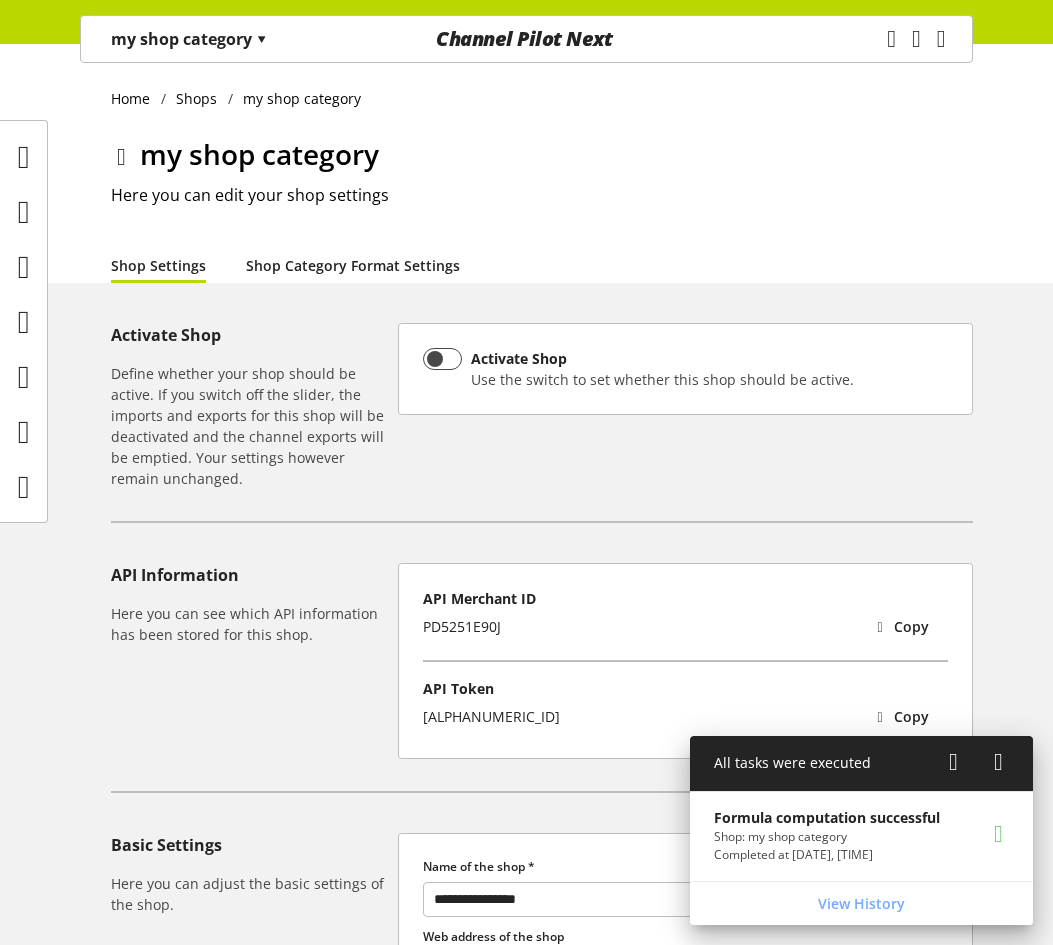 click on "Shop Category Format Settings" at bounding box center (353, 265) 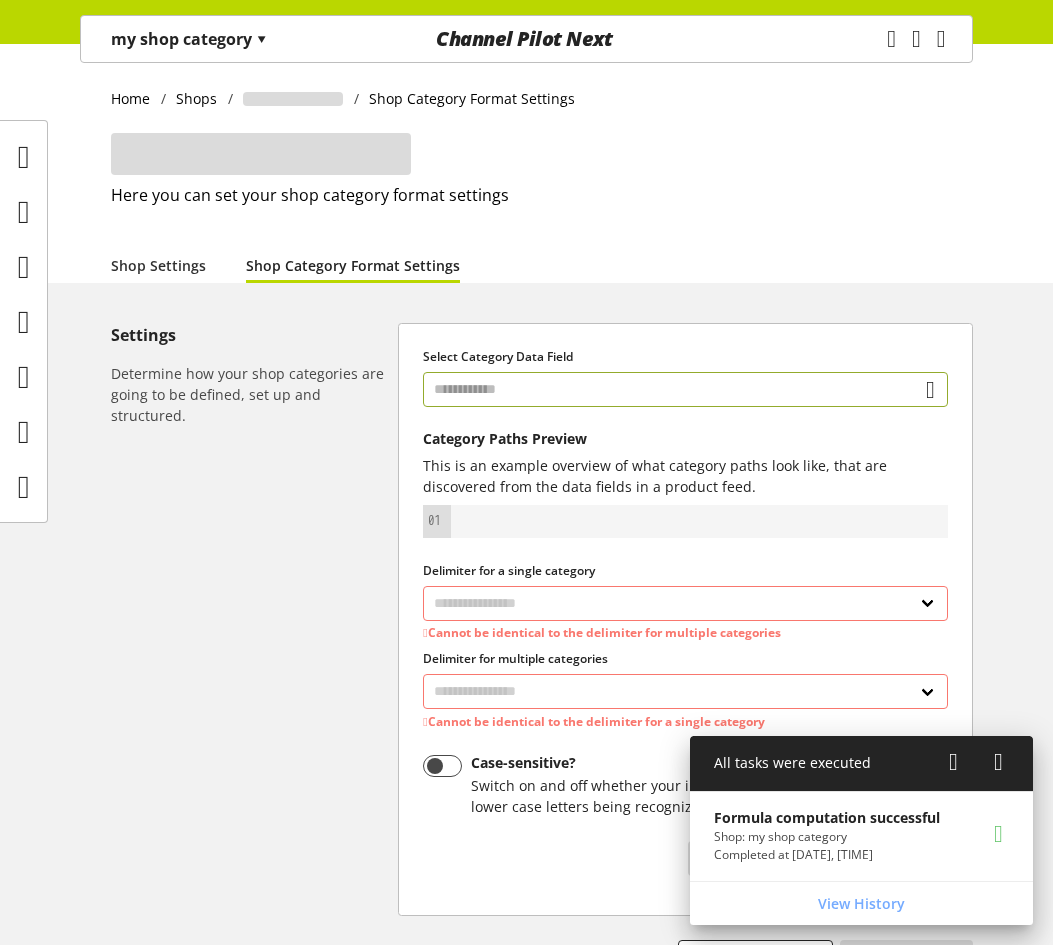 click at bounding box center (685, 389) 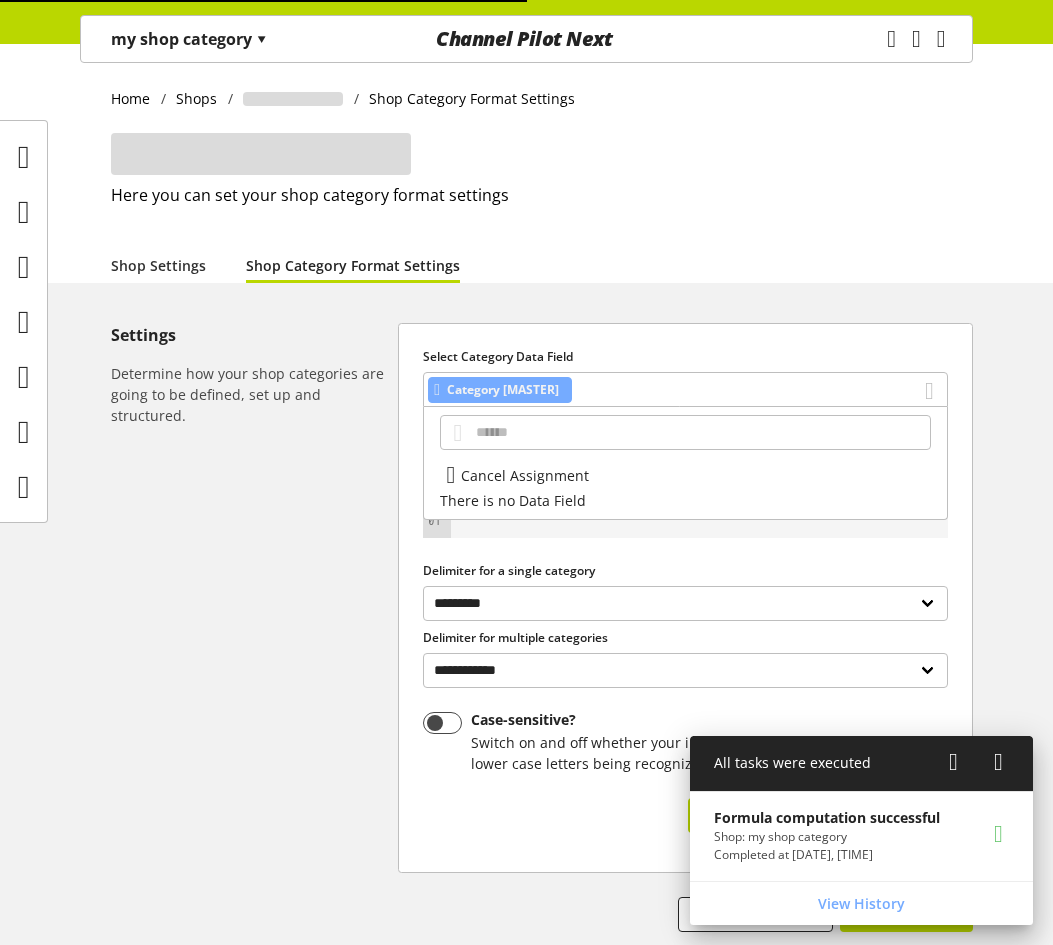 click on "Settings Determine how your shop categories are going to be defined, set up and structured." at bounding box center [254, 627] 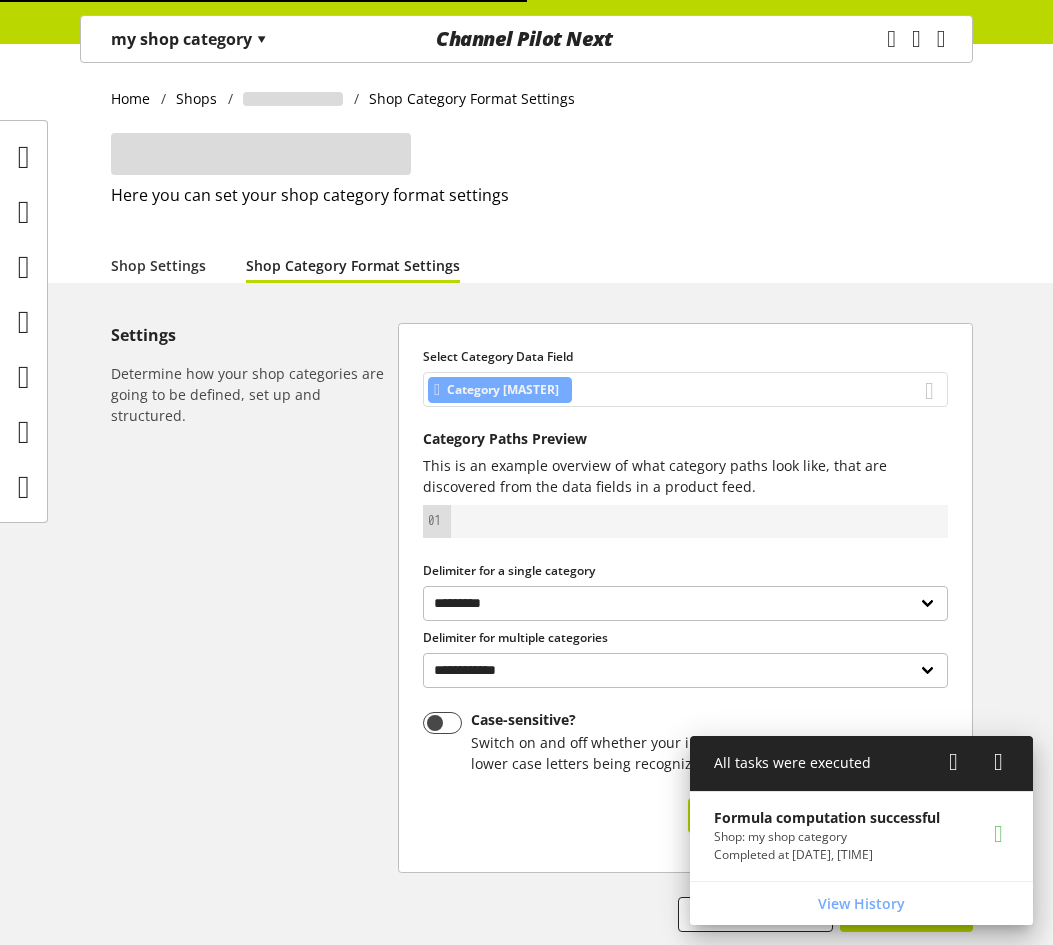 click on "Category [MASTER]" at bounding box center (685, 389) 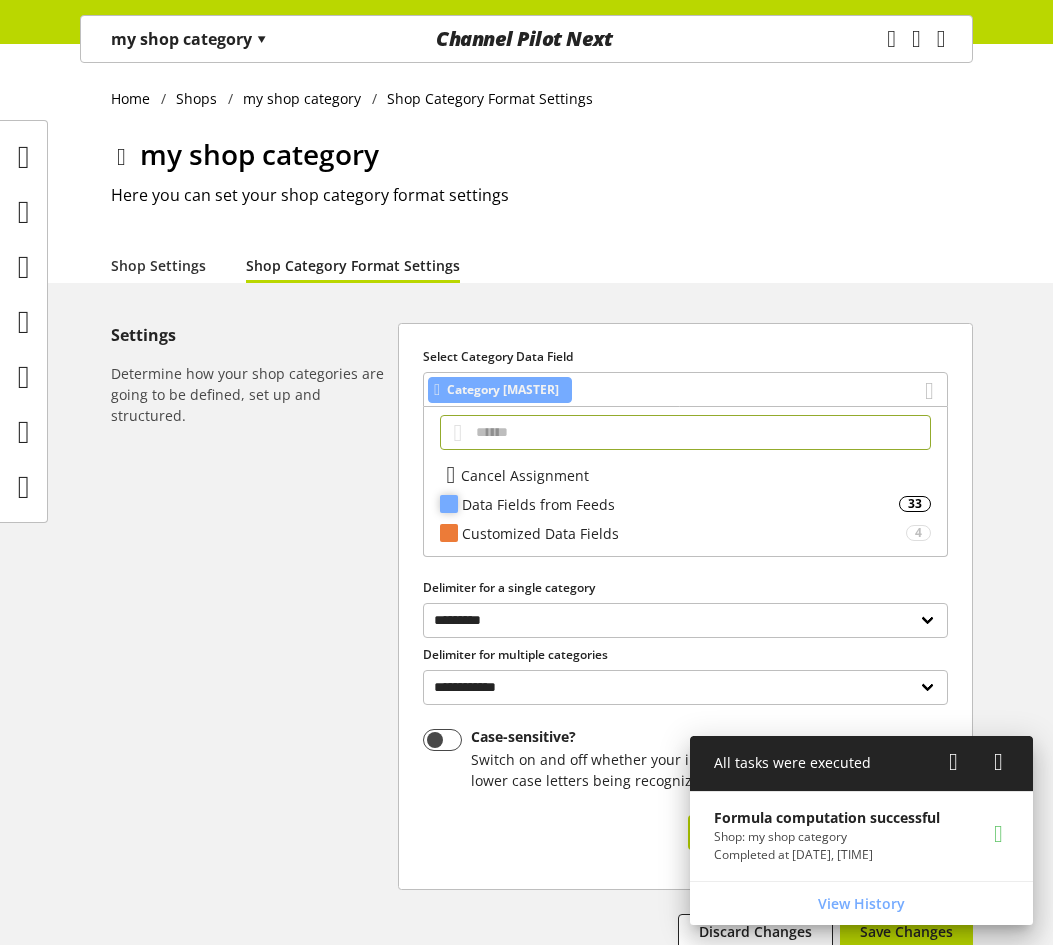 click on "Data Fields from Feeds" at bounding box center [680, 504] 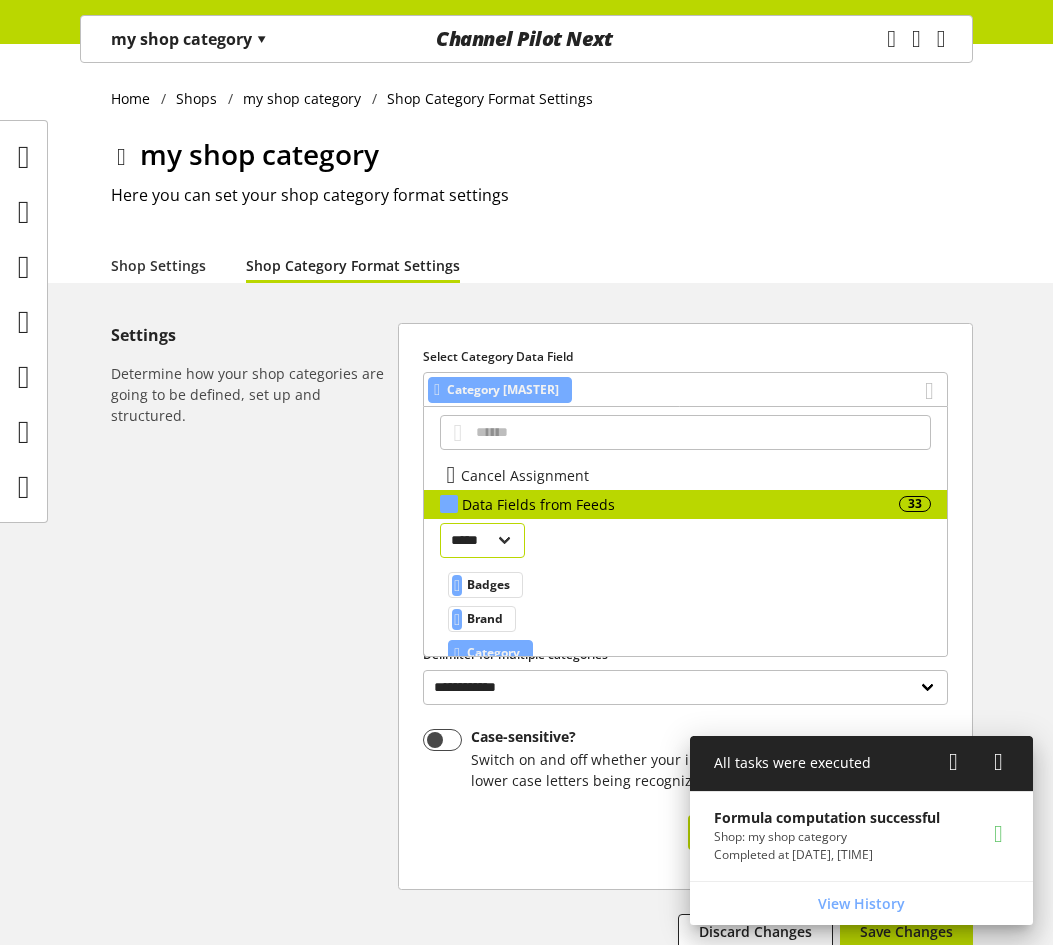 click on "[PERSONAL_INFO]" at bounding box center [482, 540] 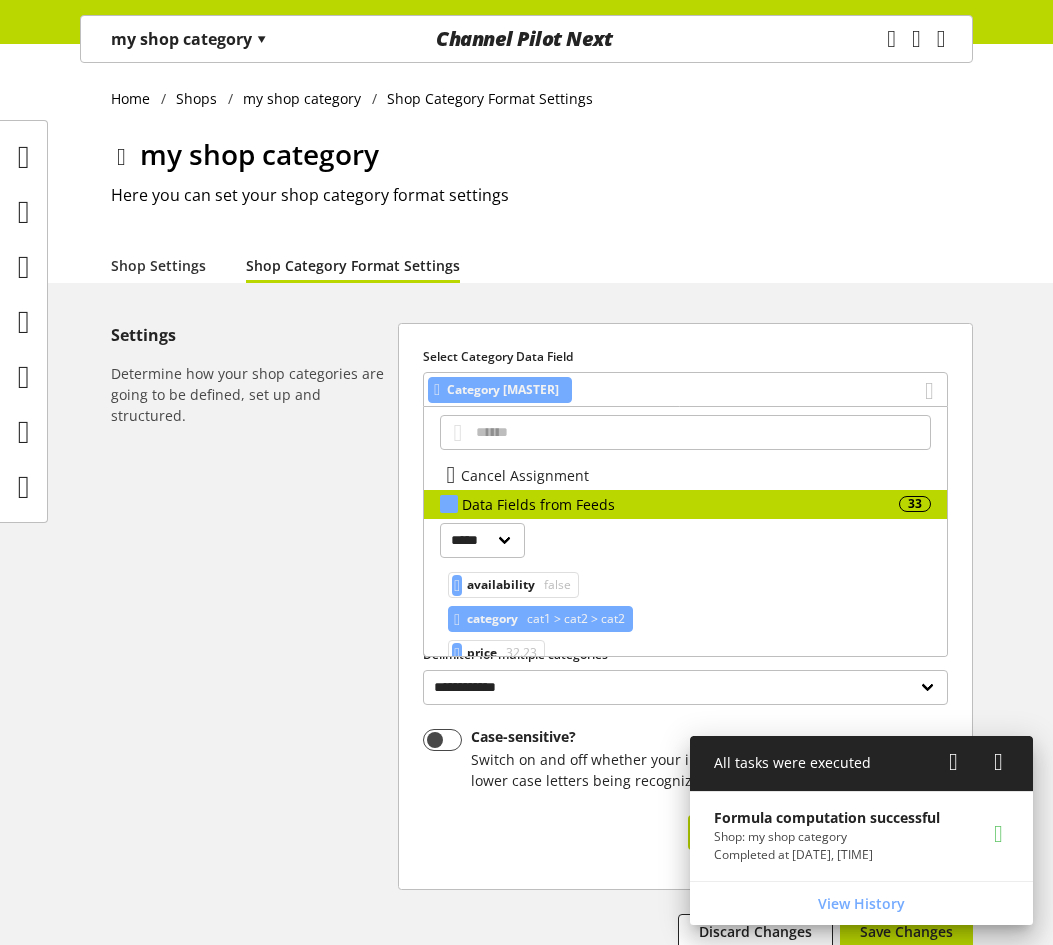 click on "category" at bounding box center (501, 585) 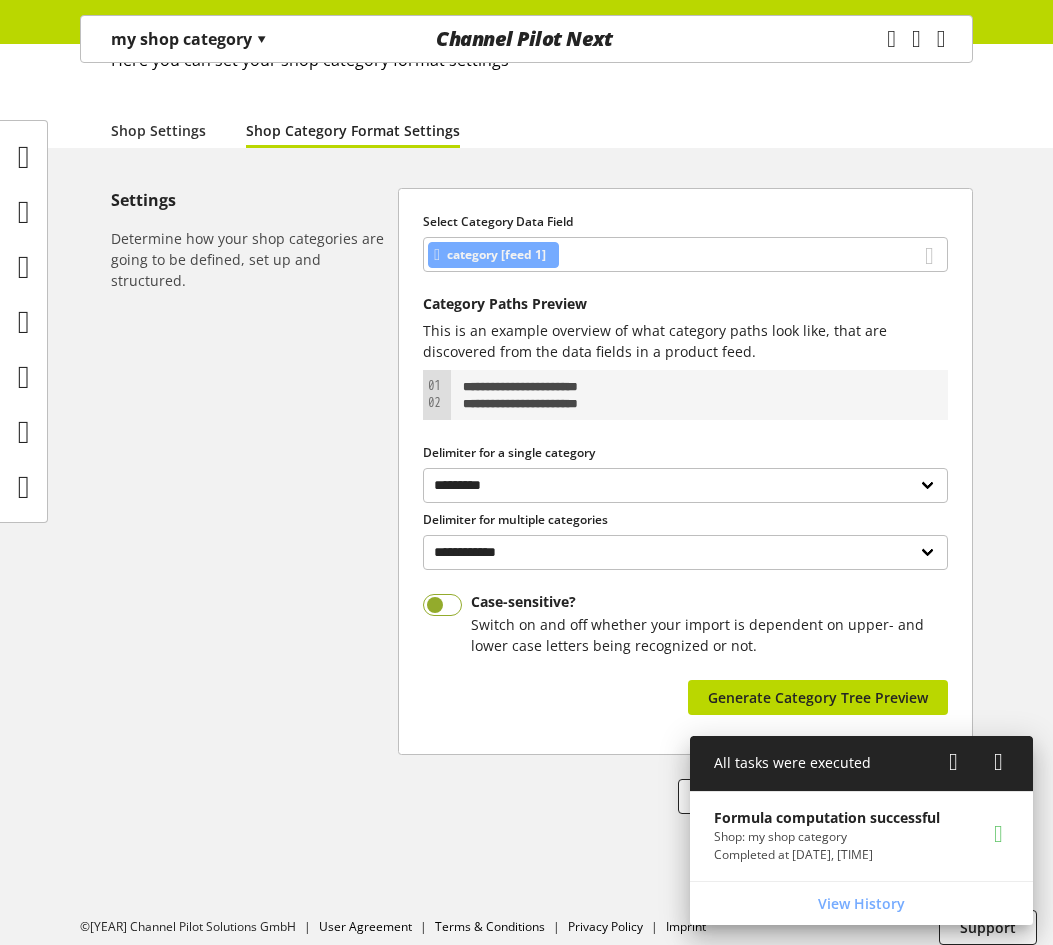 scroll, scrollTop: 151, scrollLeft: 0, axis: vertical 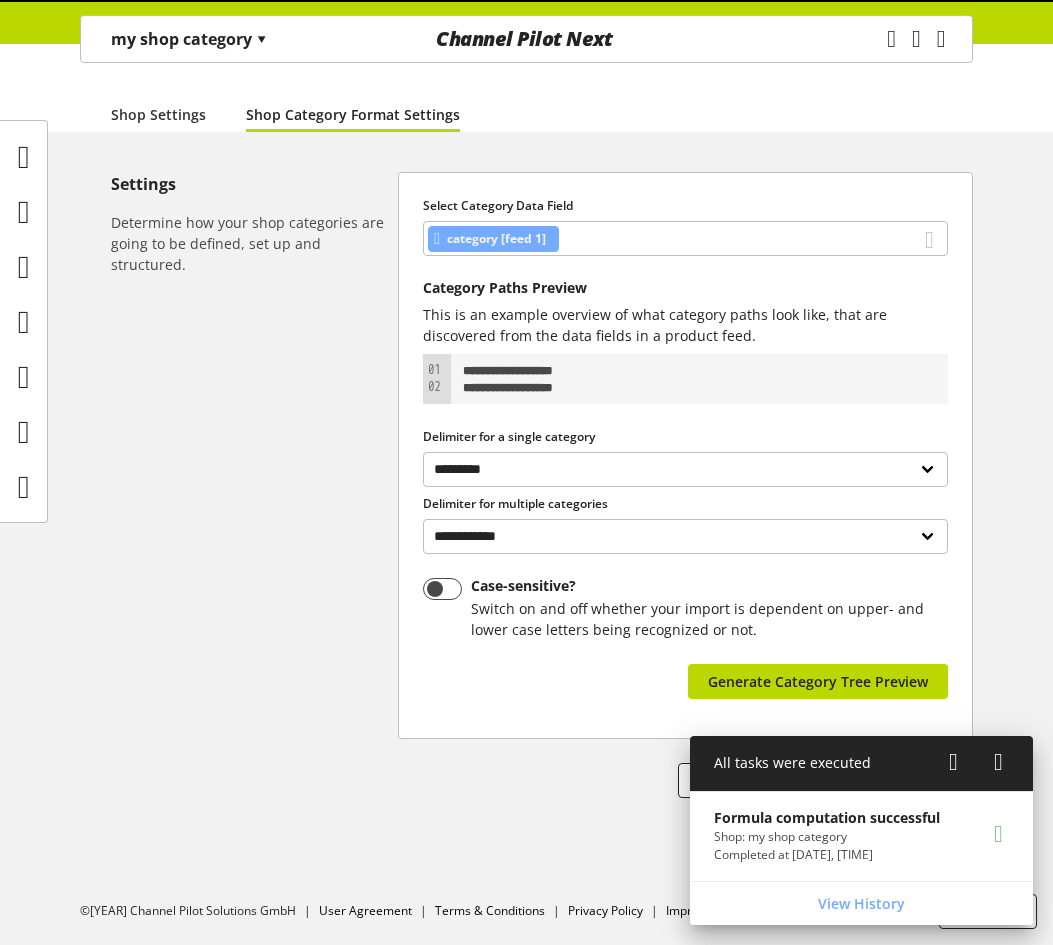 click on "**********" at bounding box center (685, 455) 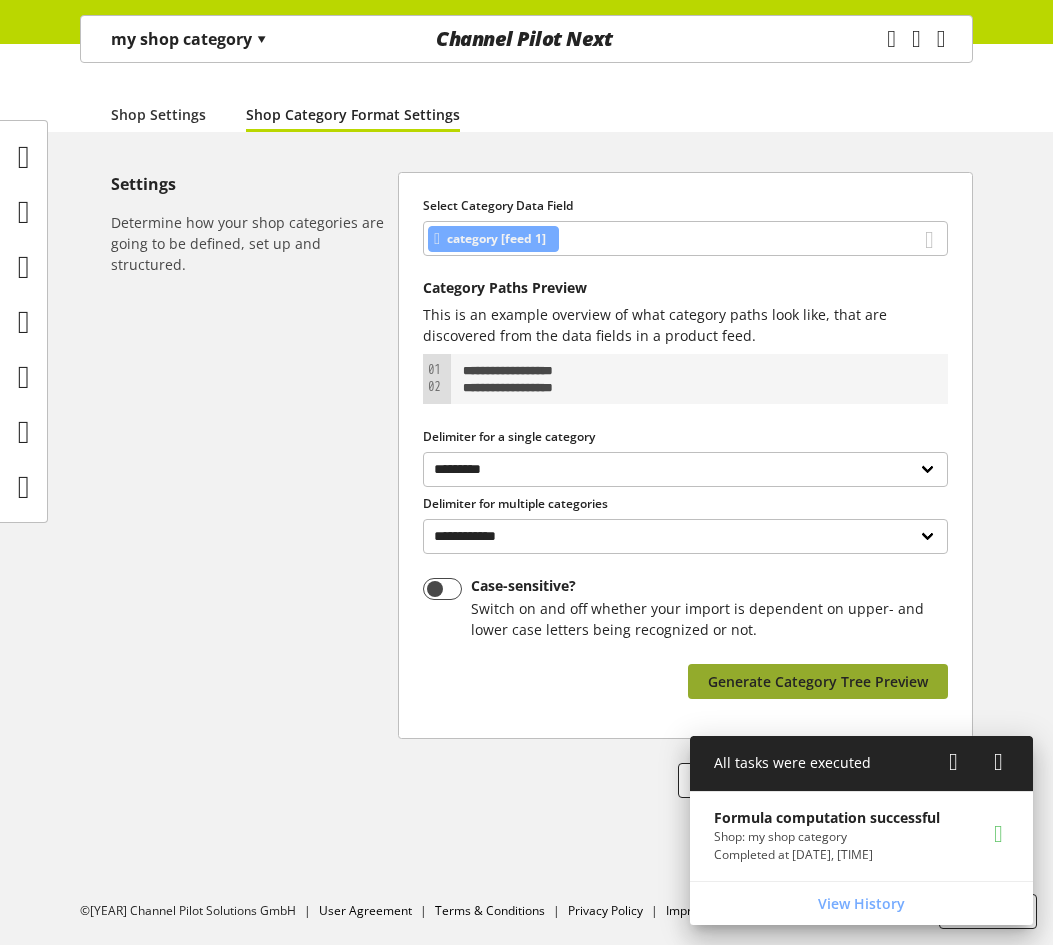 click on "Generate Category Tree Preview" at bounding box center [818, 681] 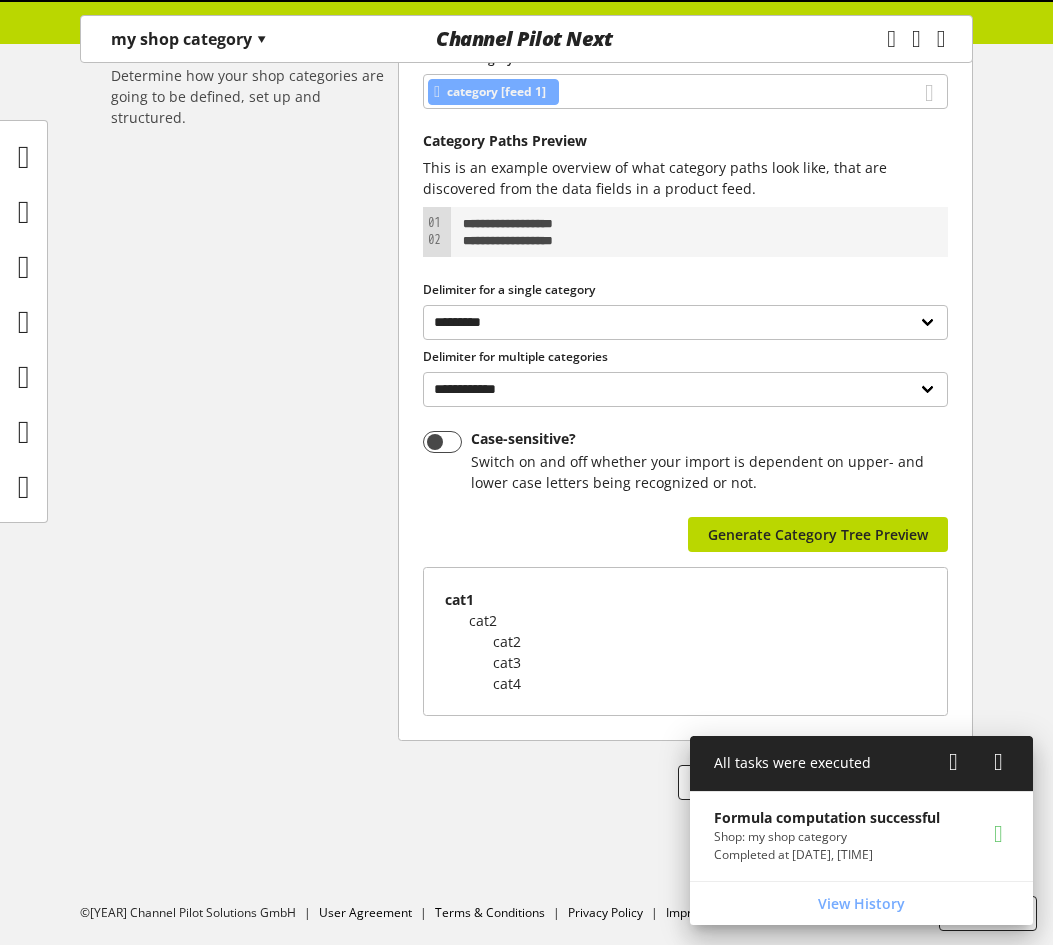 scroll, scrollTop: 300, scrollLeft: 0, axis: vertical 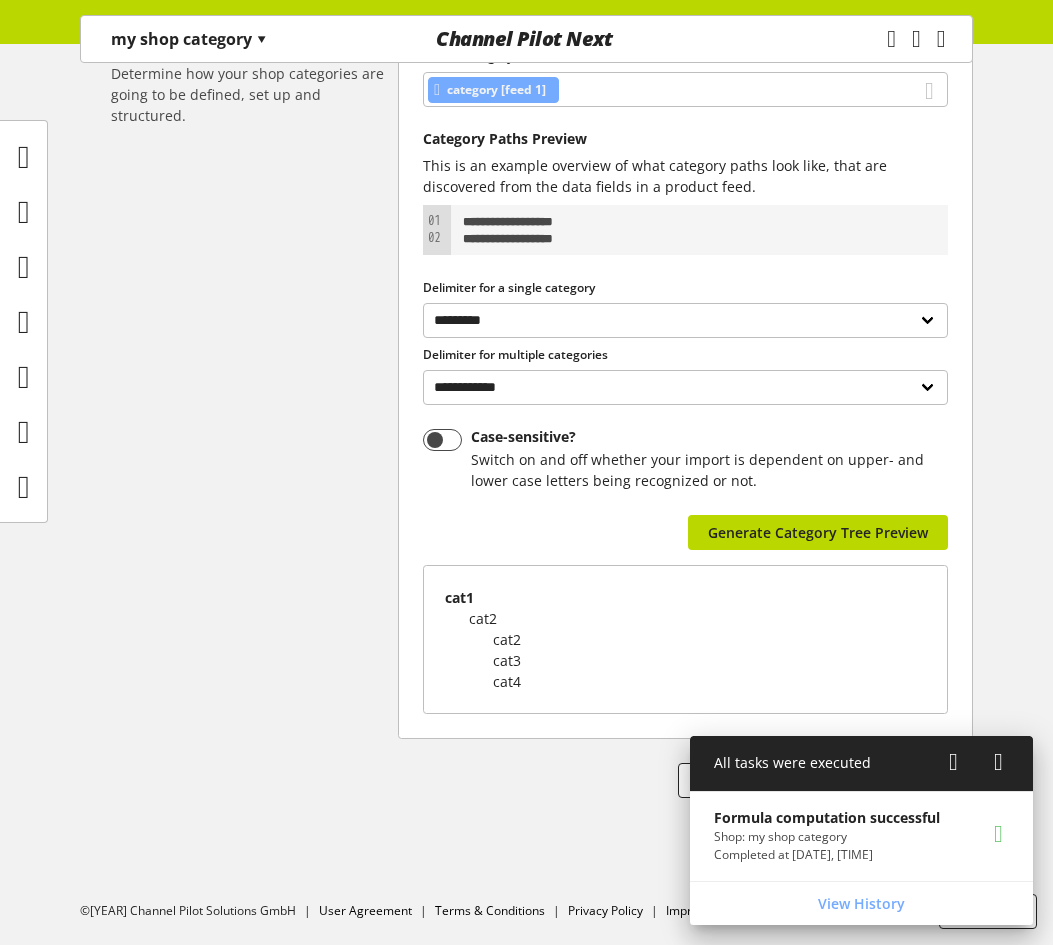 click at bounding box center [953, 762] 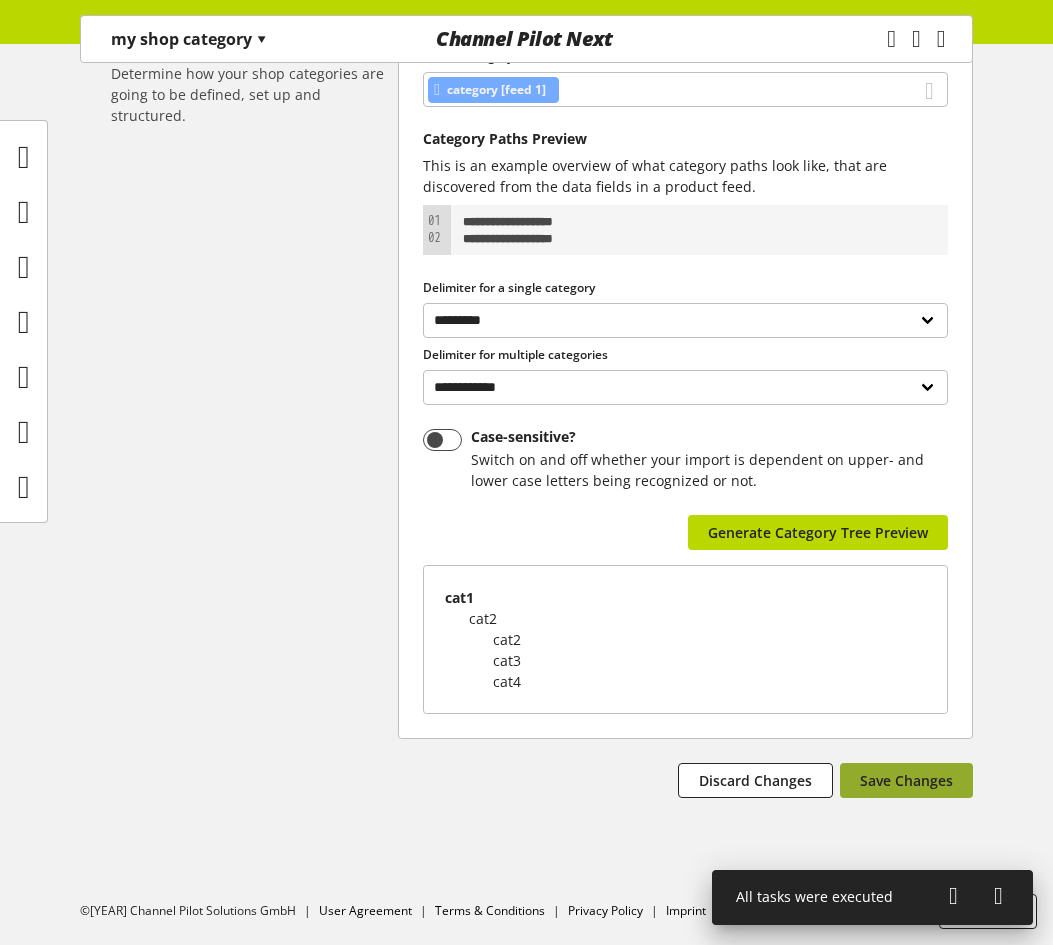 click on "Save Changes" at bounding box center [906, 780] 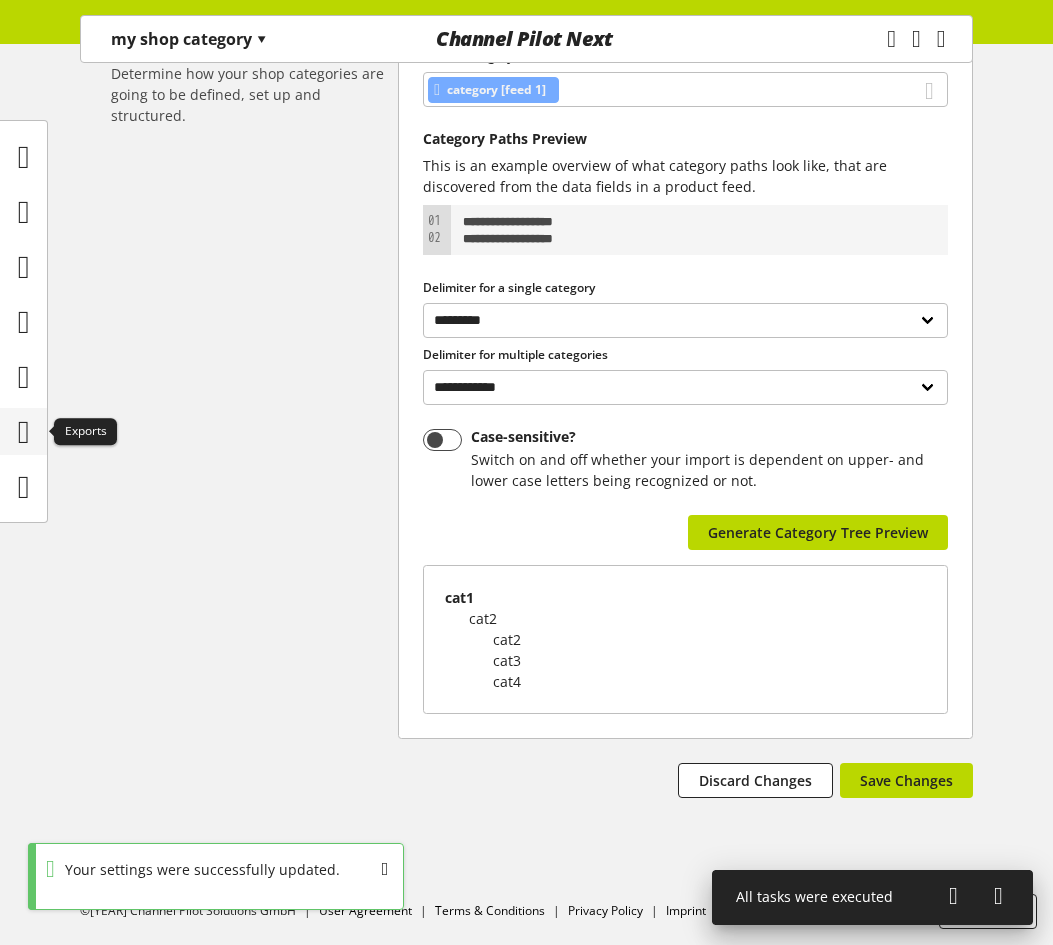 click at bounding box center [24, 432] 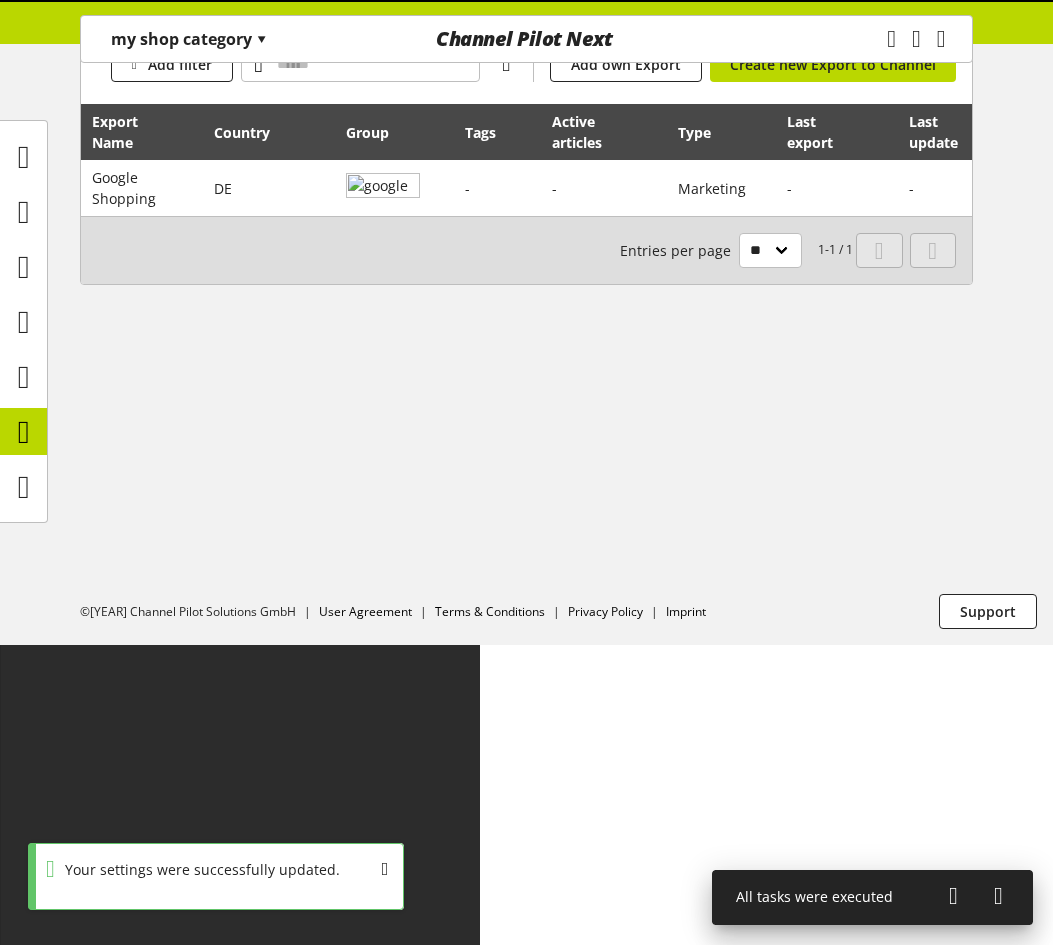 scroll, scrollTop: 0, scrollLeft: 0, axis: both 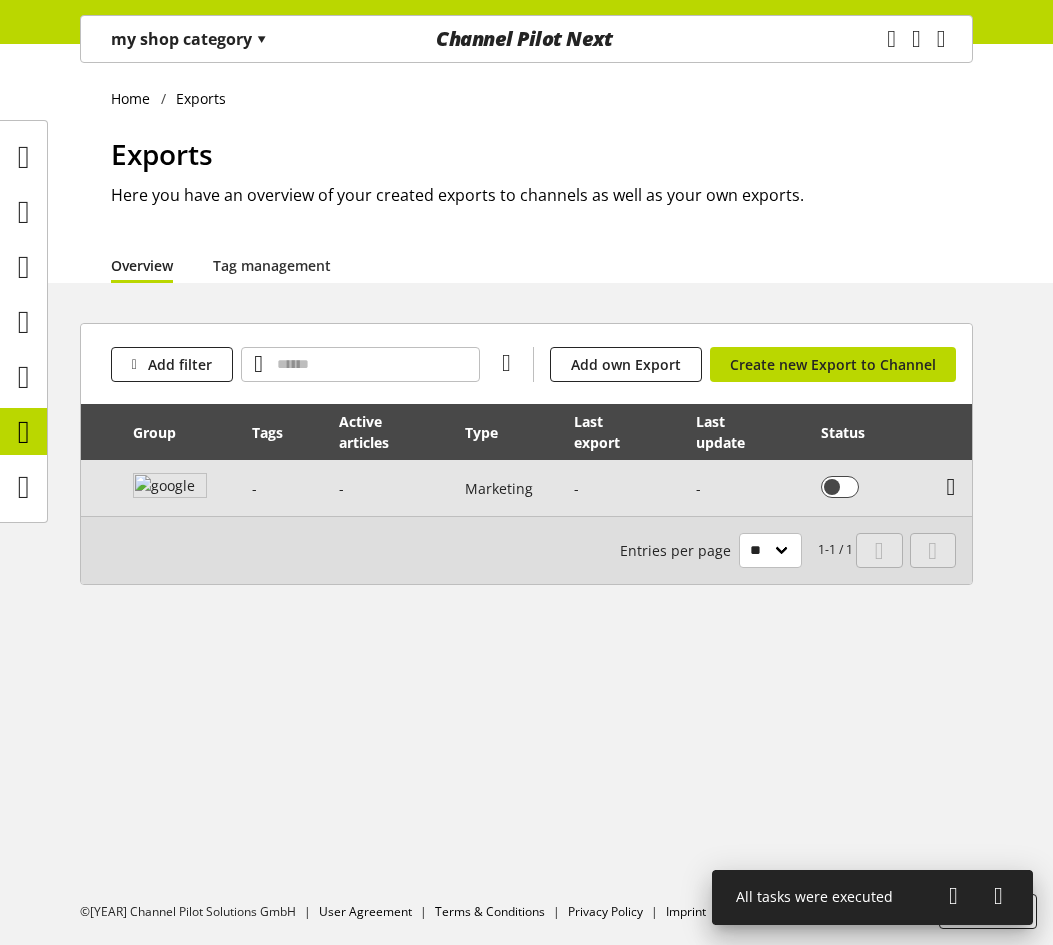 click at bounding box center (951, 487) 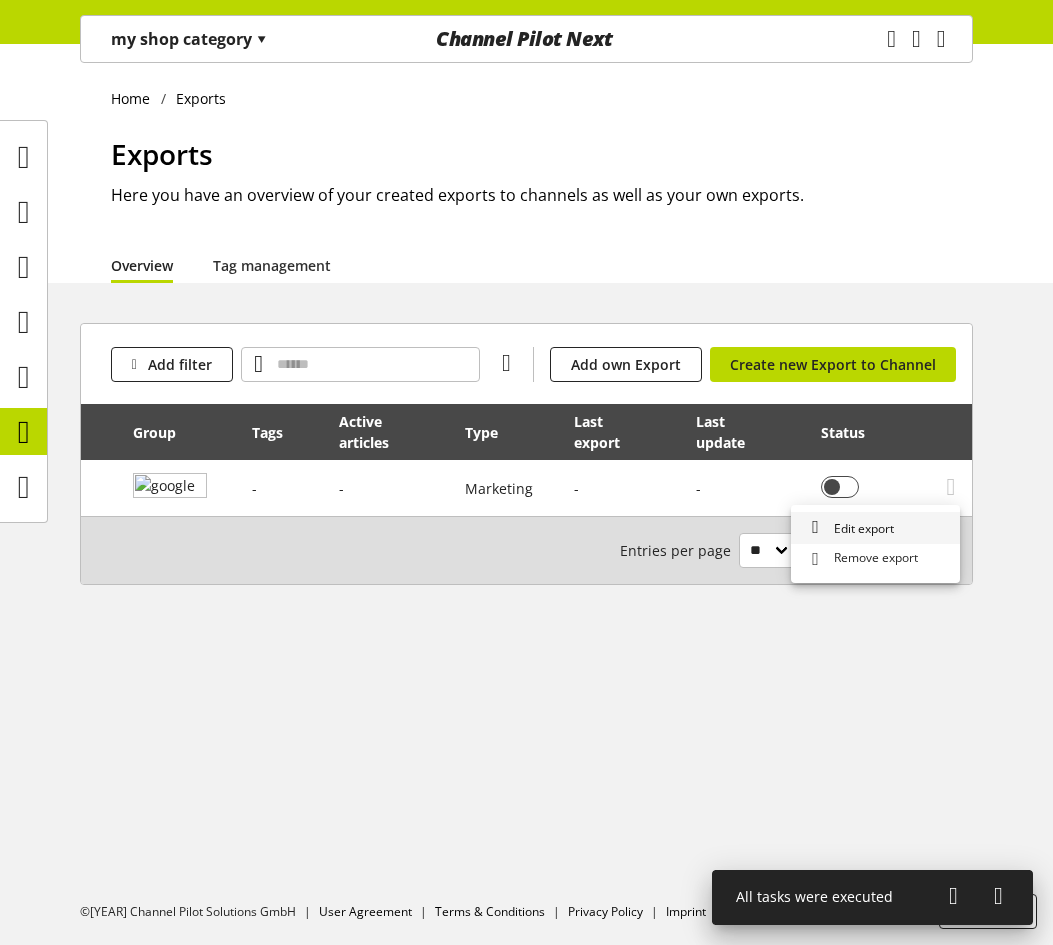 click on "Edit export" at bounding box center (875, 528) 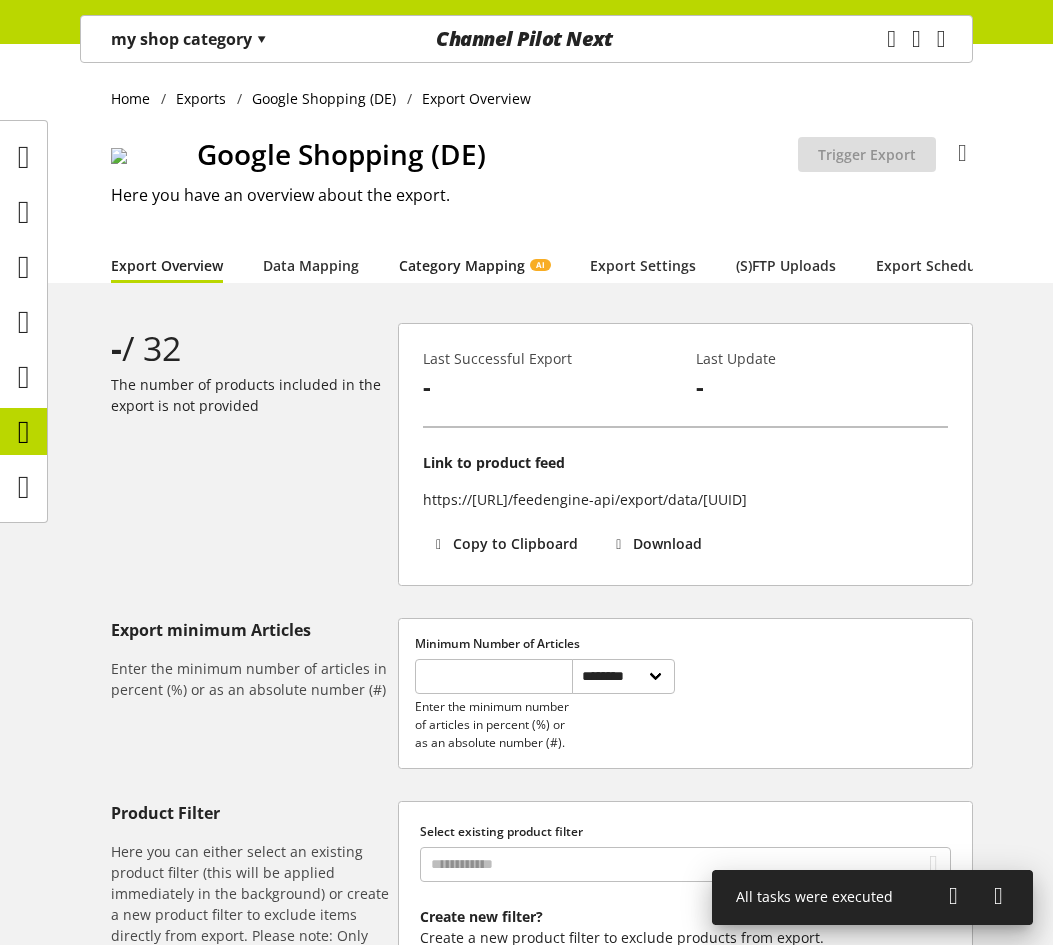 click on "Category Mapping AI" at bounding box center (474, 265) 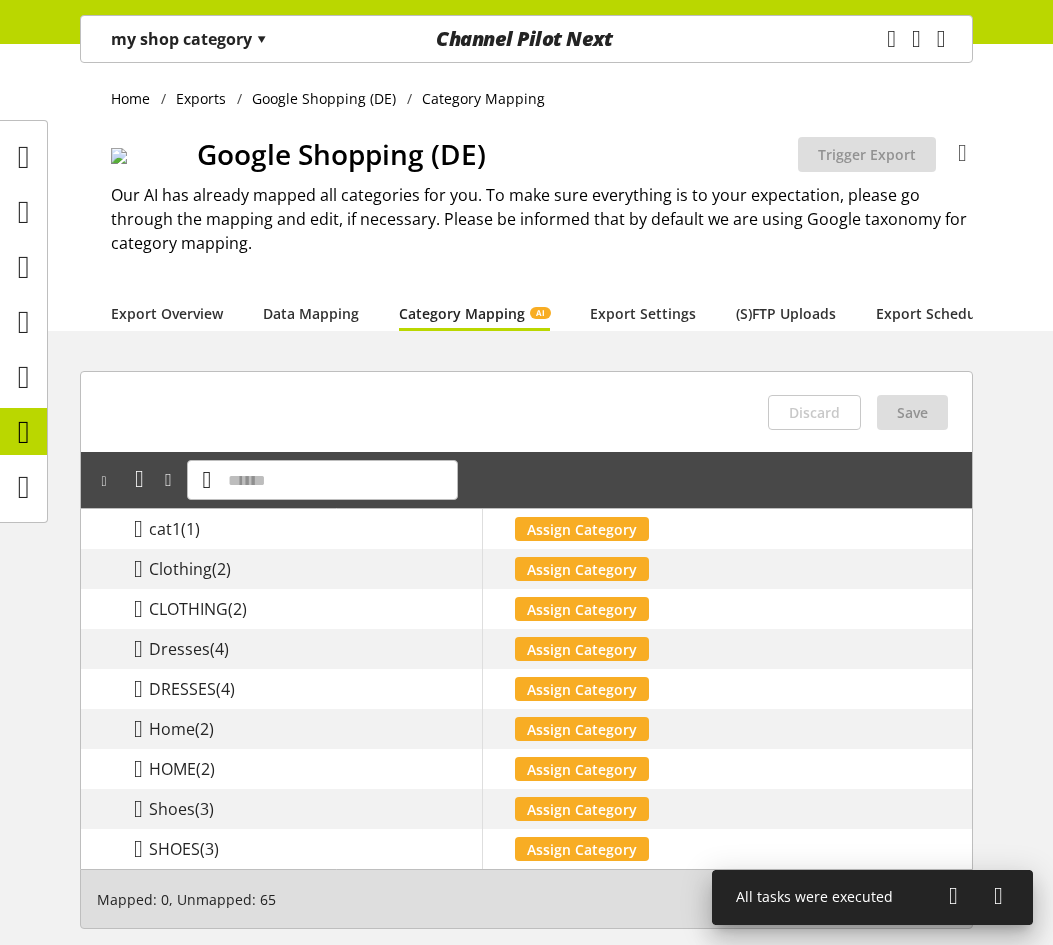 click on "my shop category ▾" at bounding box center [189, 39] 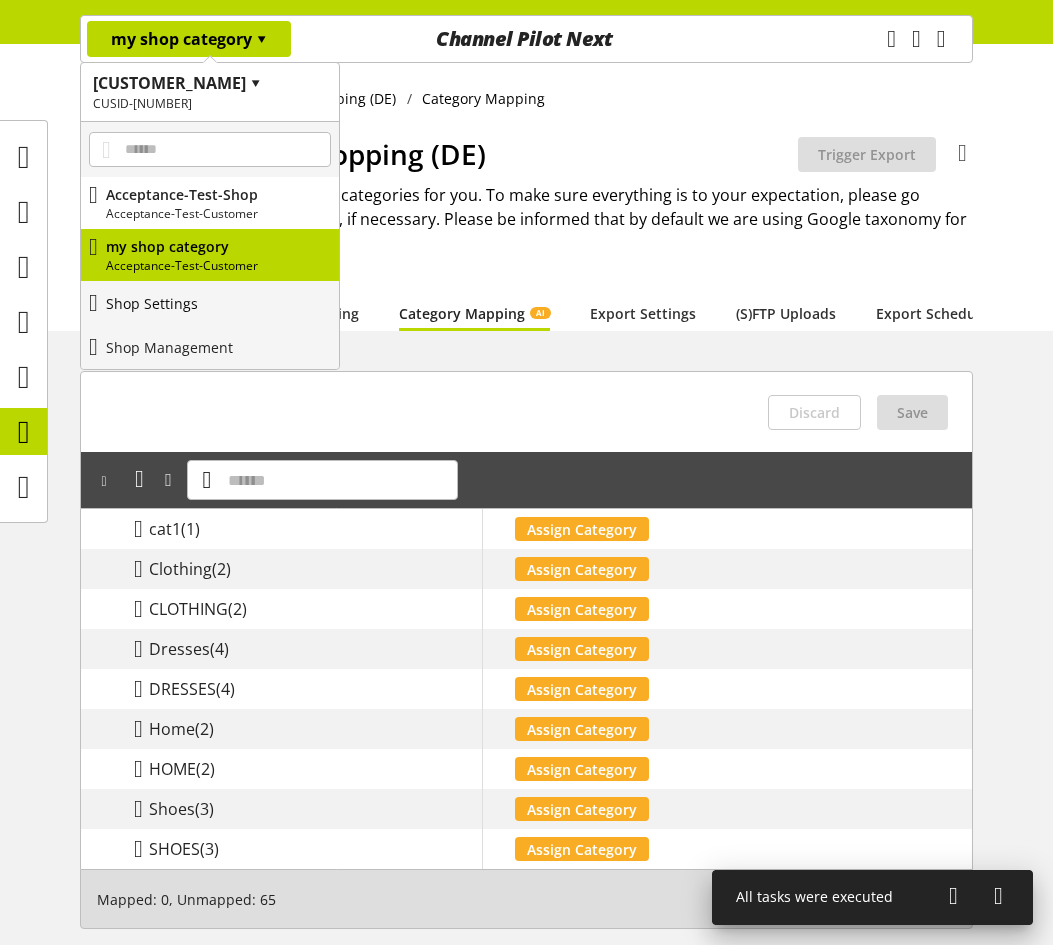 click on "Shop Settings" at bounding box center [210, 303] 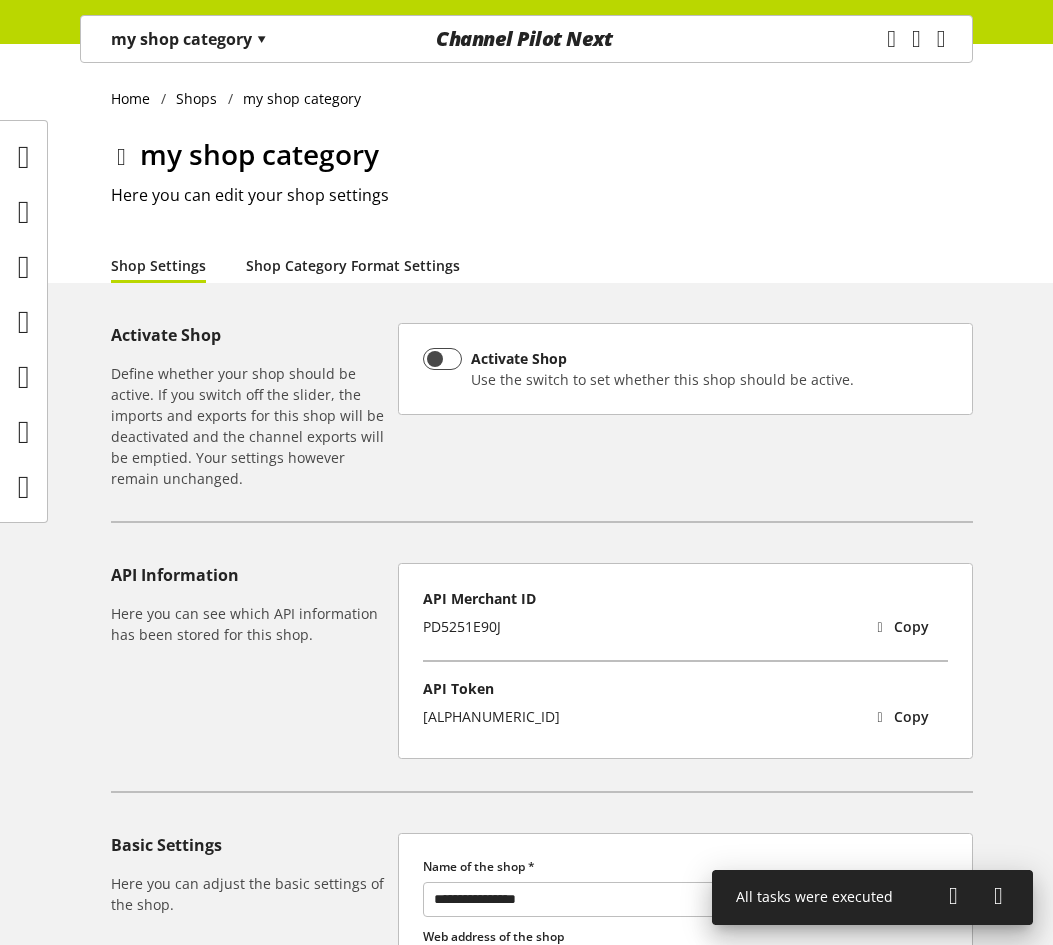 click on "Shop Category Format Settings" at bounding box center (353, 265) 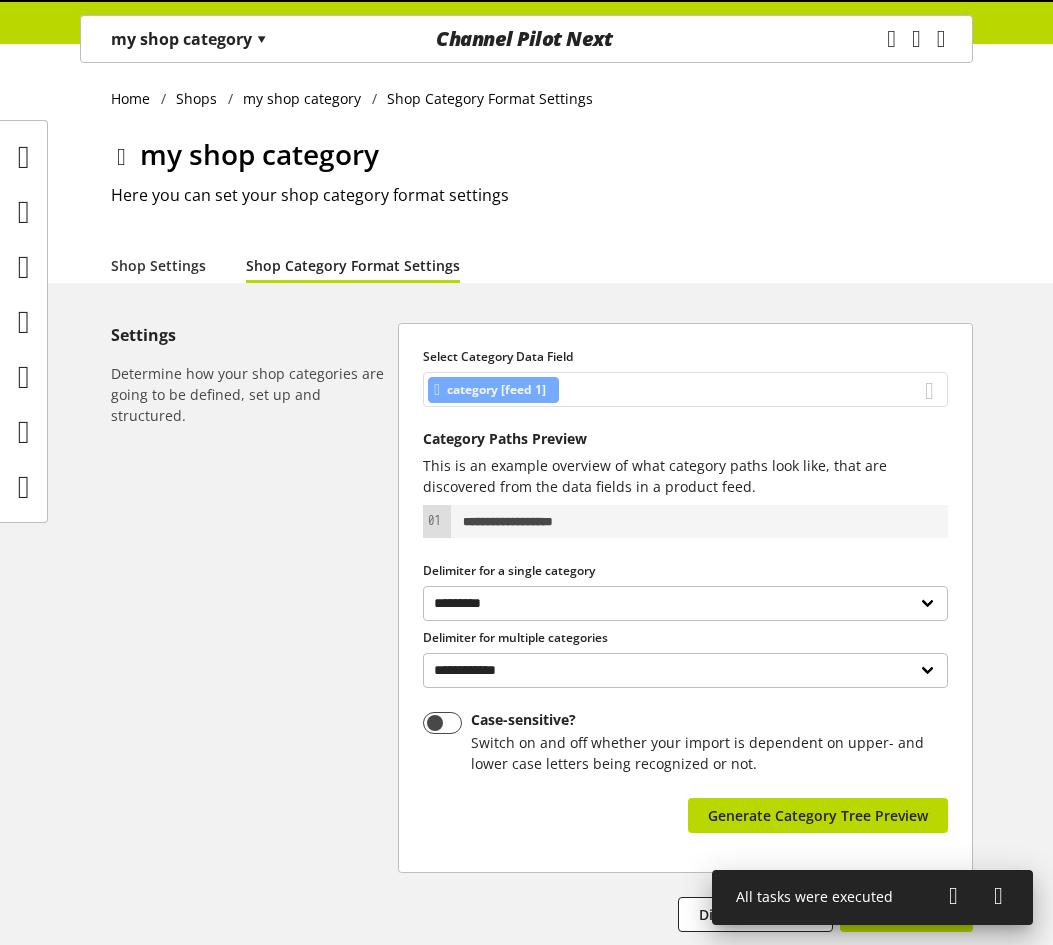 click on "category [feed 1]" at bounding box center (685, 389) 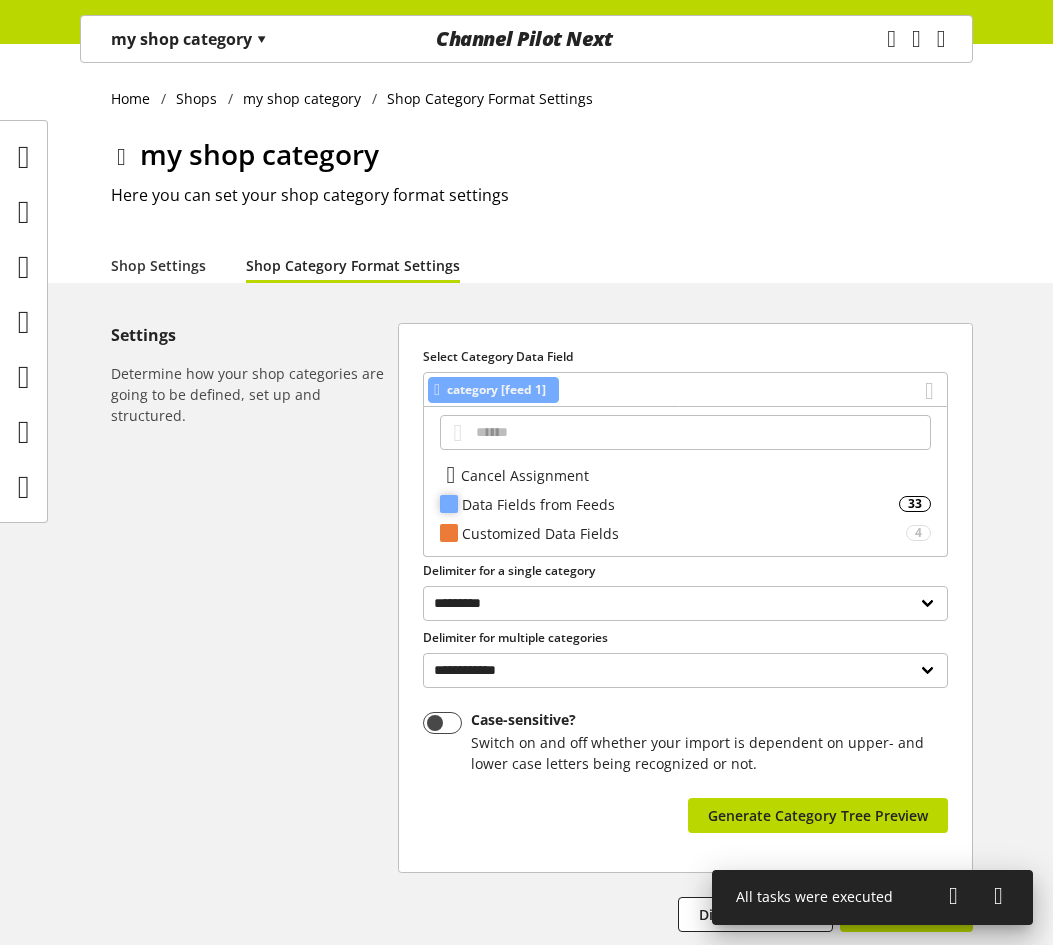 click on "Data Fields from Feeds" at bounding box center [680, 504] 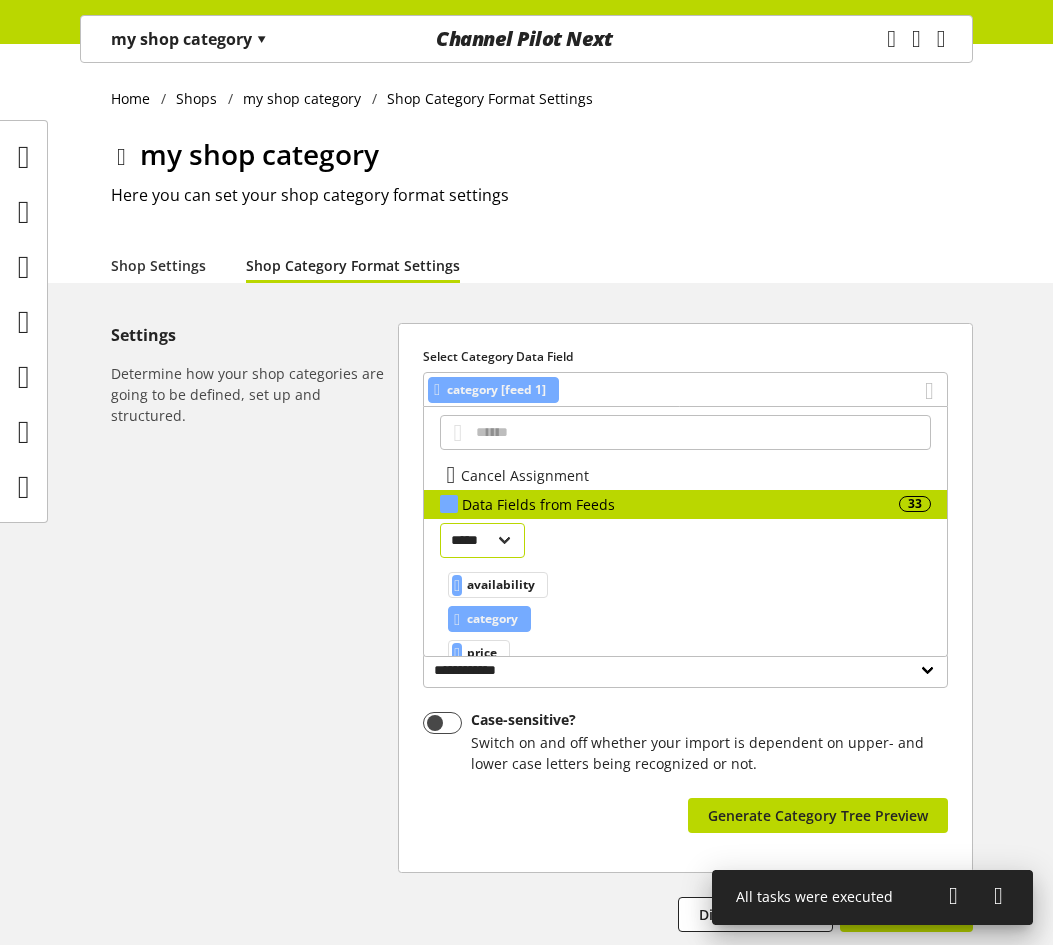click on "[PERSONAL_INFO]" at bounding box center (482, 540) 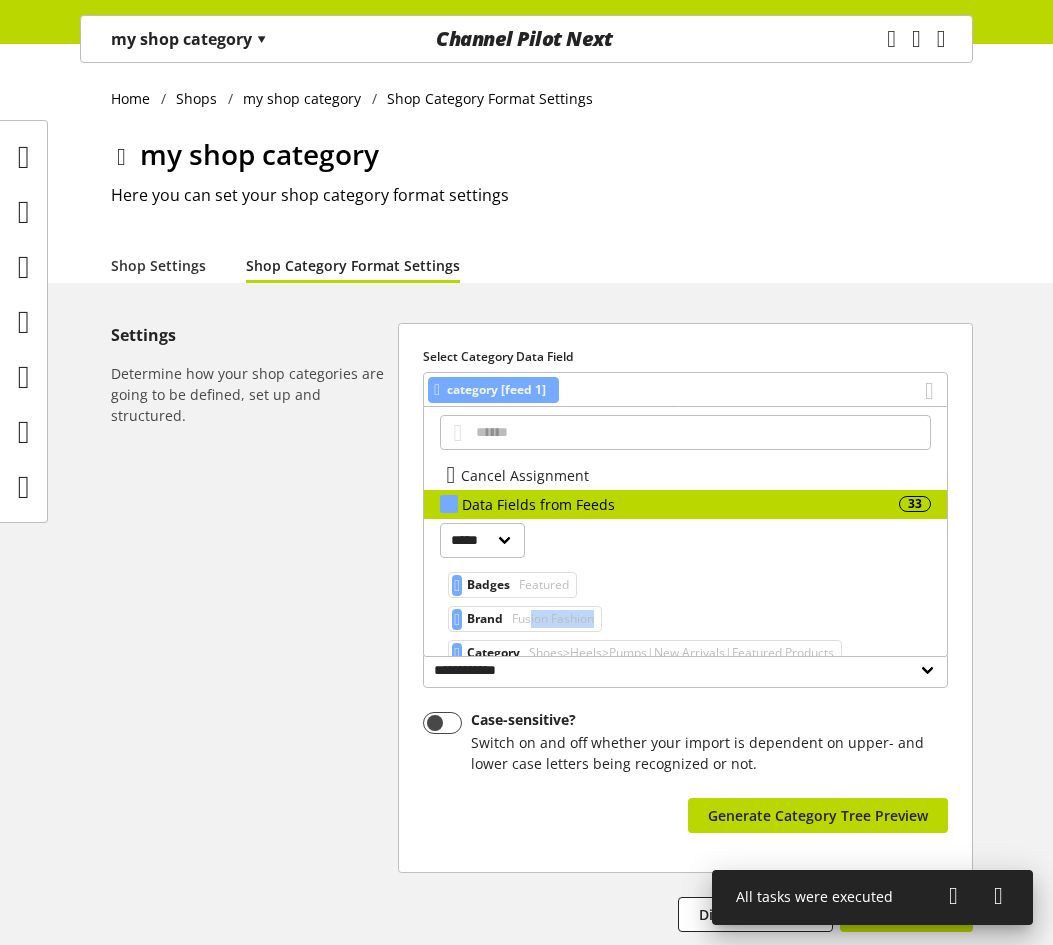 drag, startPoint x: 541, startPoint y: 609, endPoint x: 542, endPoint y: 634, distance: 25.019993 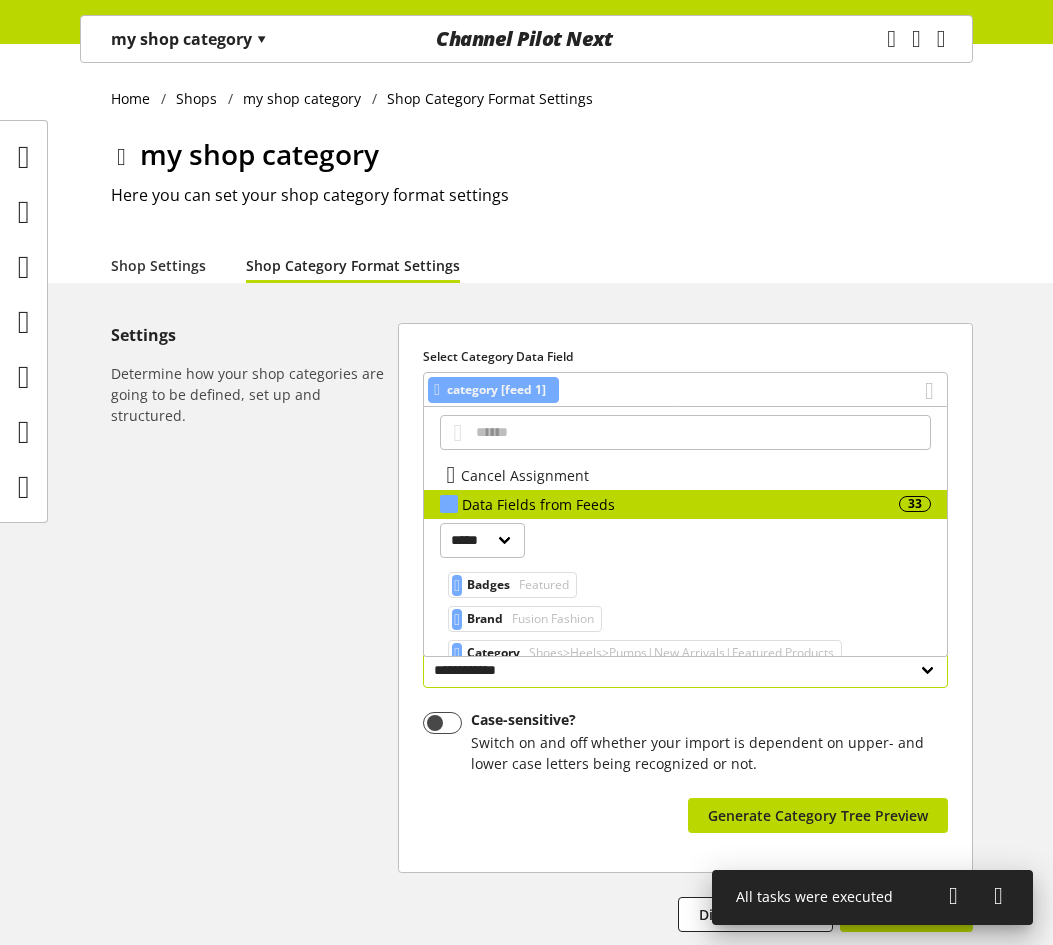 click on "Category" at bounding box center (488, 585) 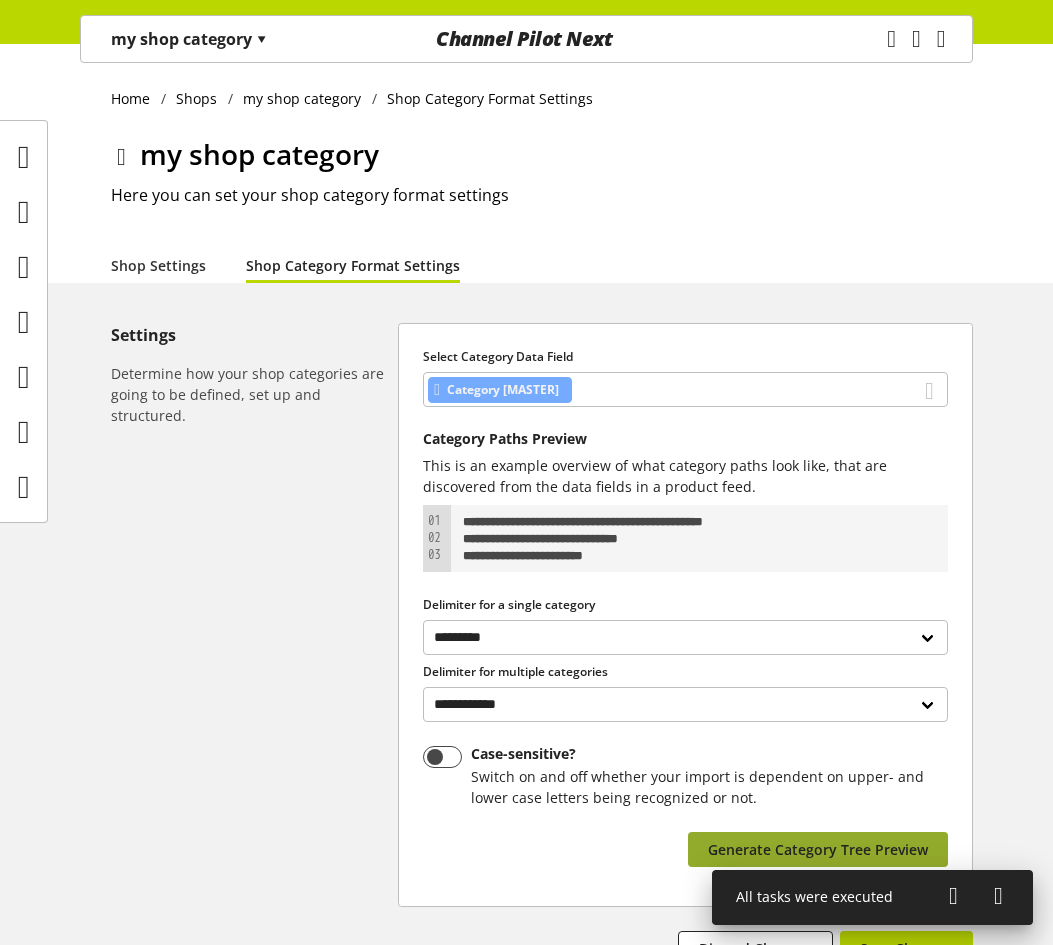 click on "Generate Category Tree Preview" at bounding box center [818, 849] 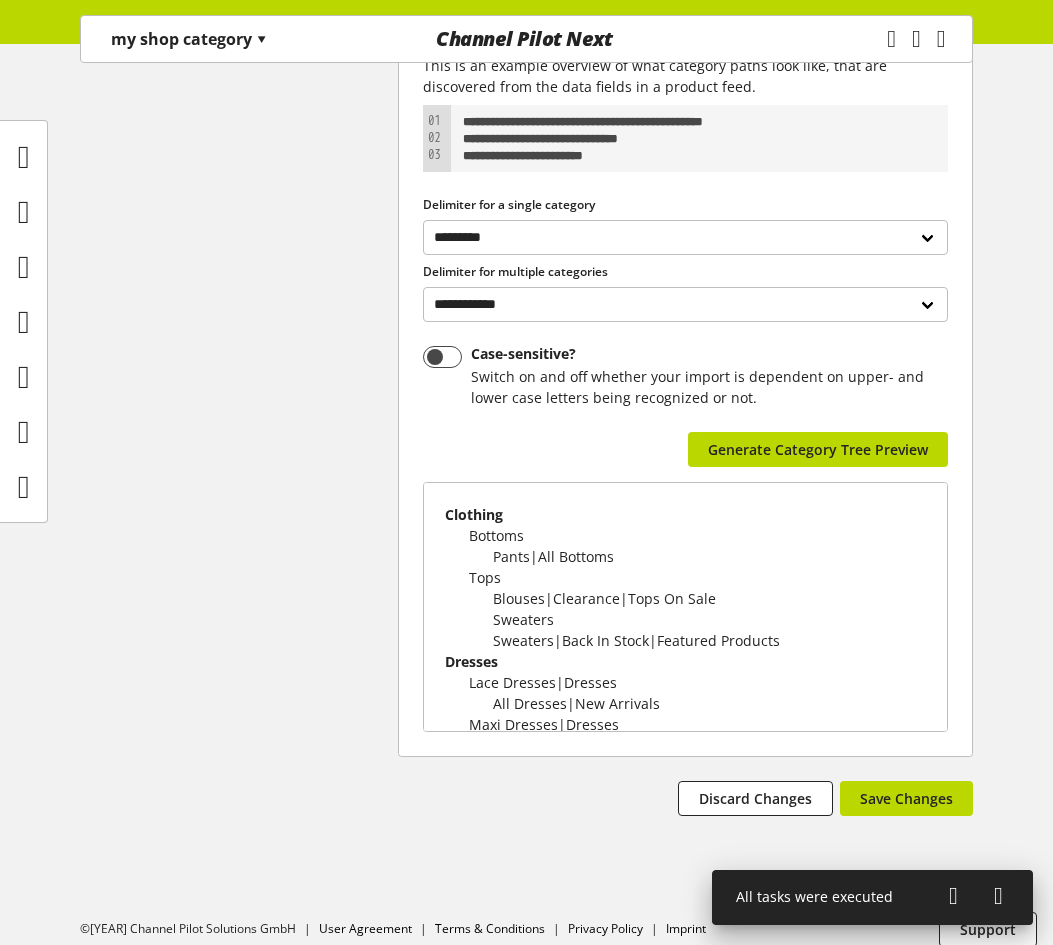 scroll, scrollTop: 418, scrollLeft: 0, axis: vertical 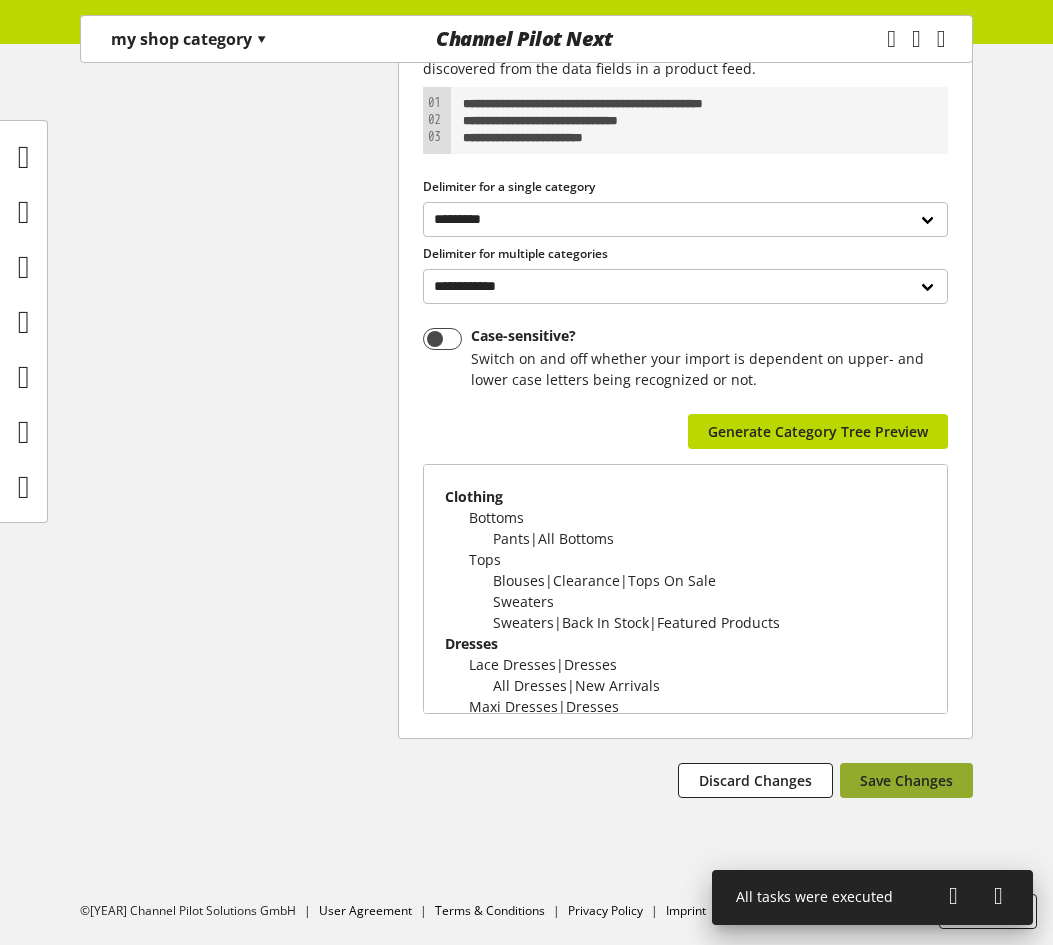 click on "Save Changes" at bounding box center [906, 780] 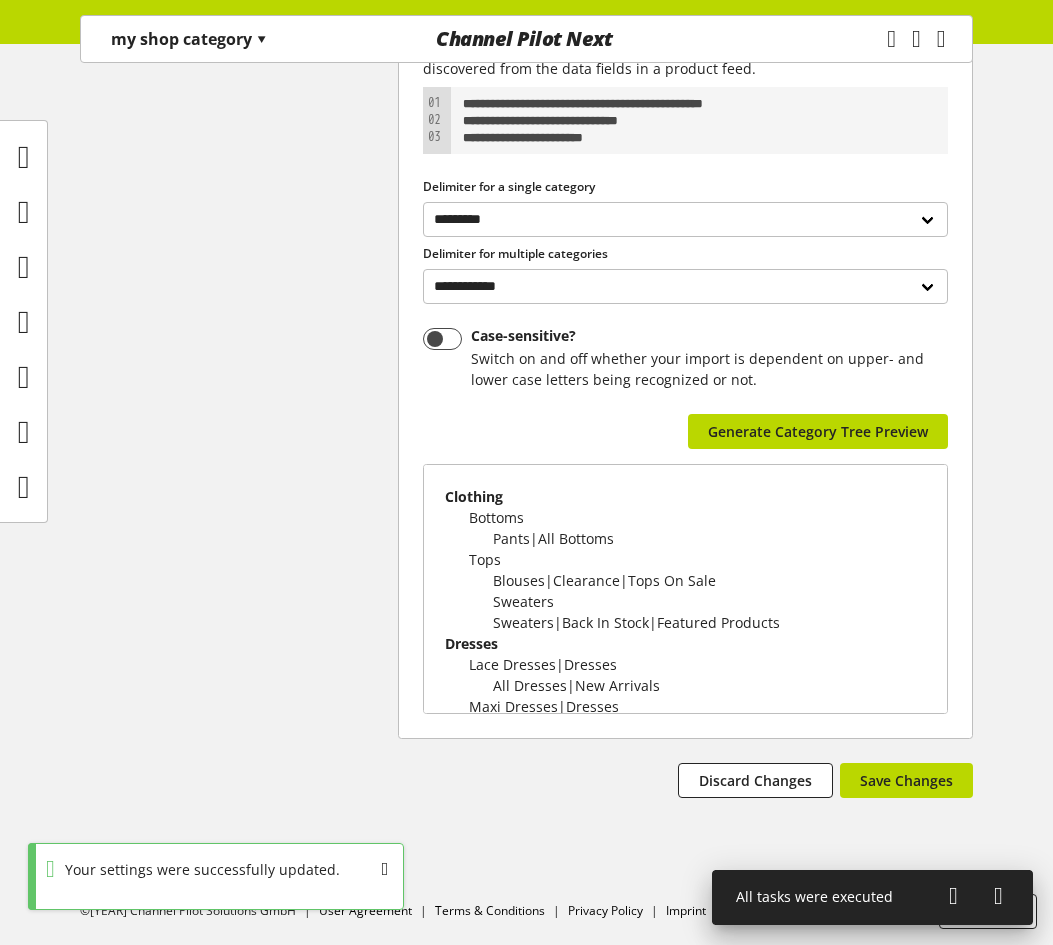 click at bounding box center [953, 896] 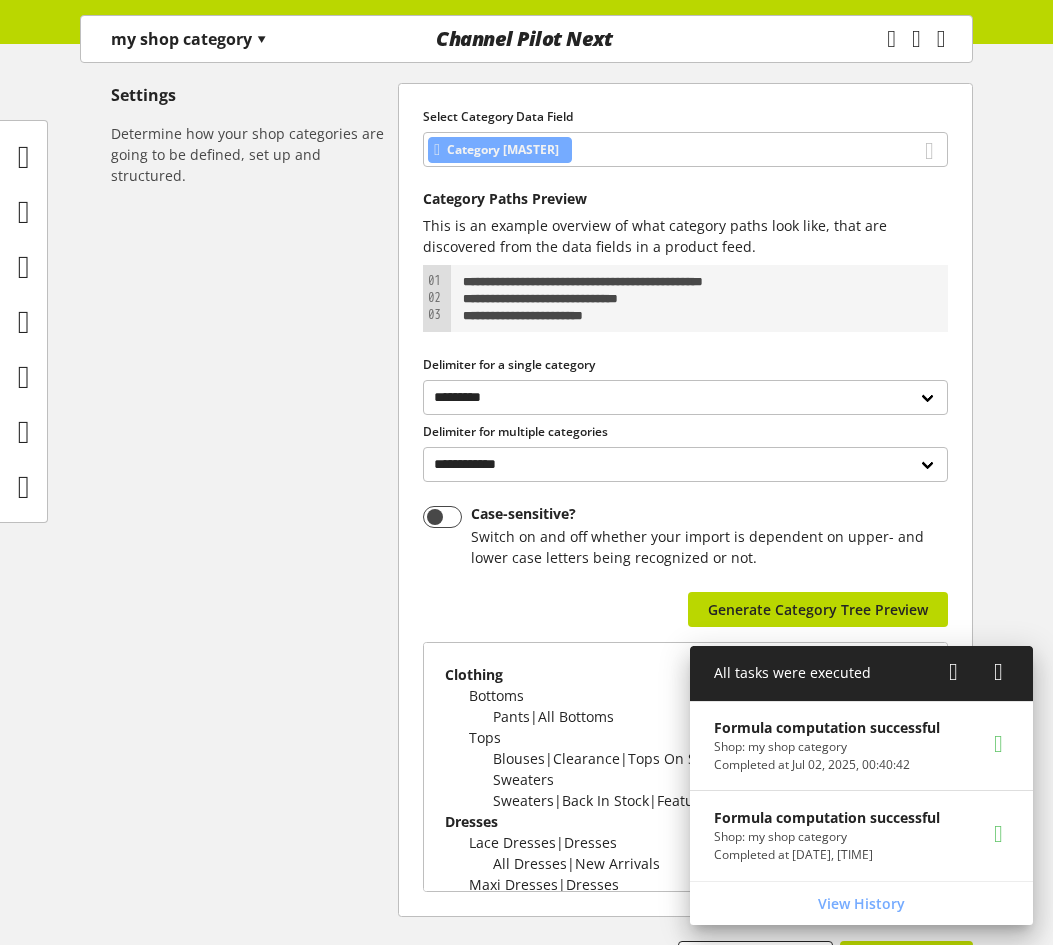 scroll, scrollTop: 18, scrollLeft: 0, axis: vertical 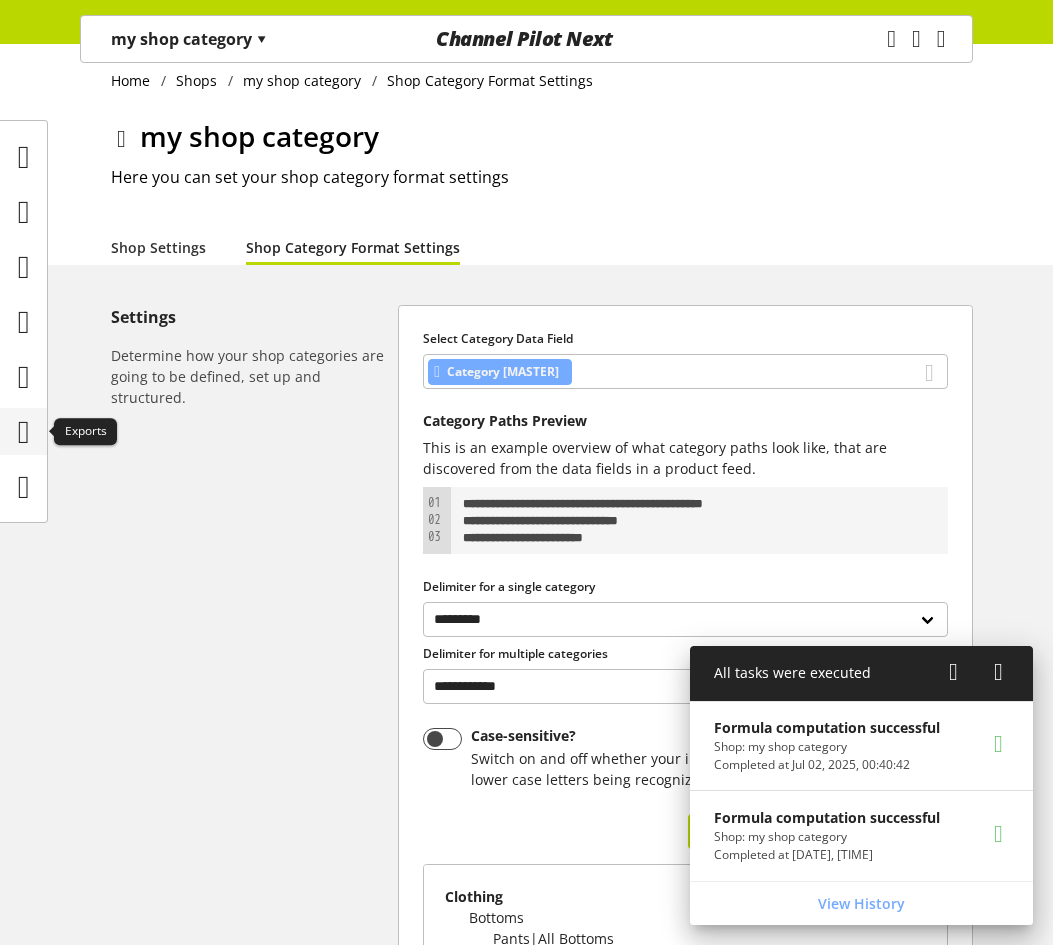 click at bounding box center [23, 431] 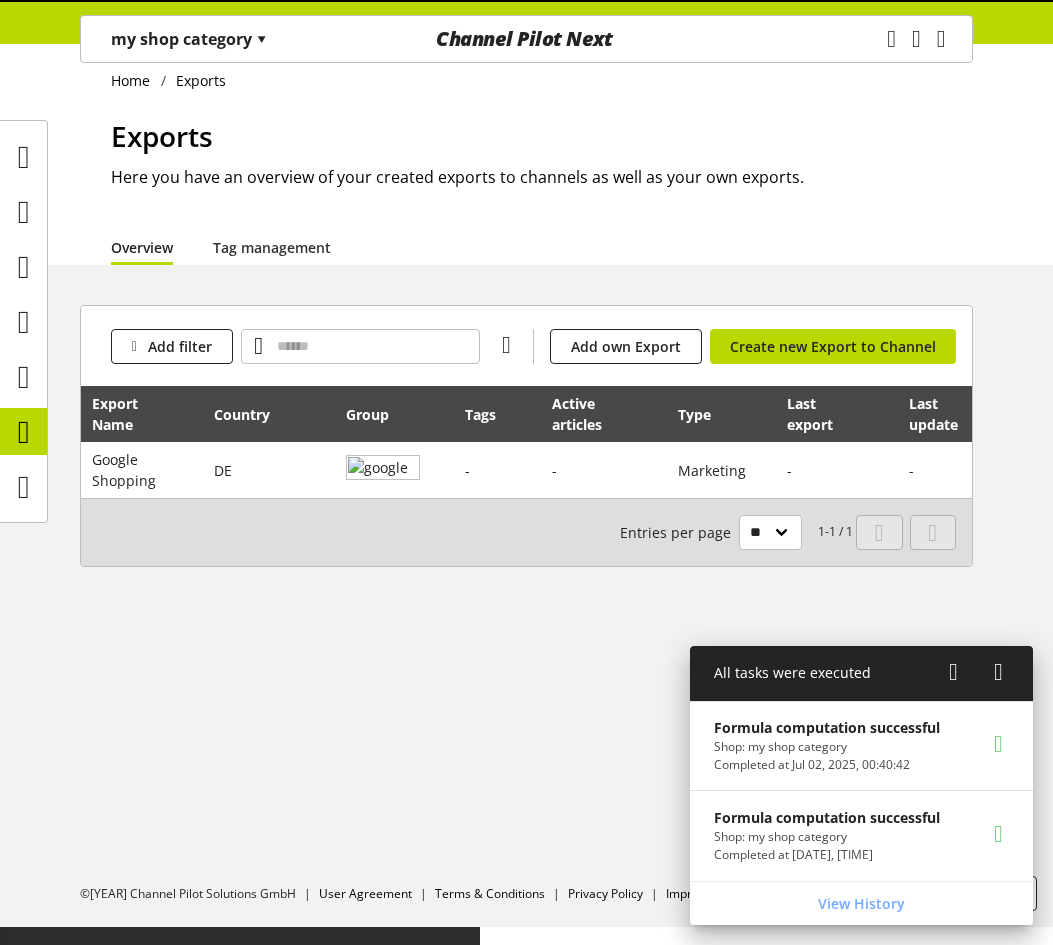 scroll, scrollTop: 0, scrollLeft: 0, axis: both 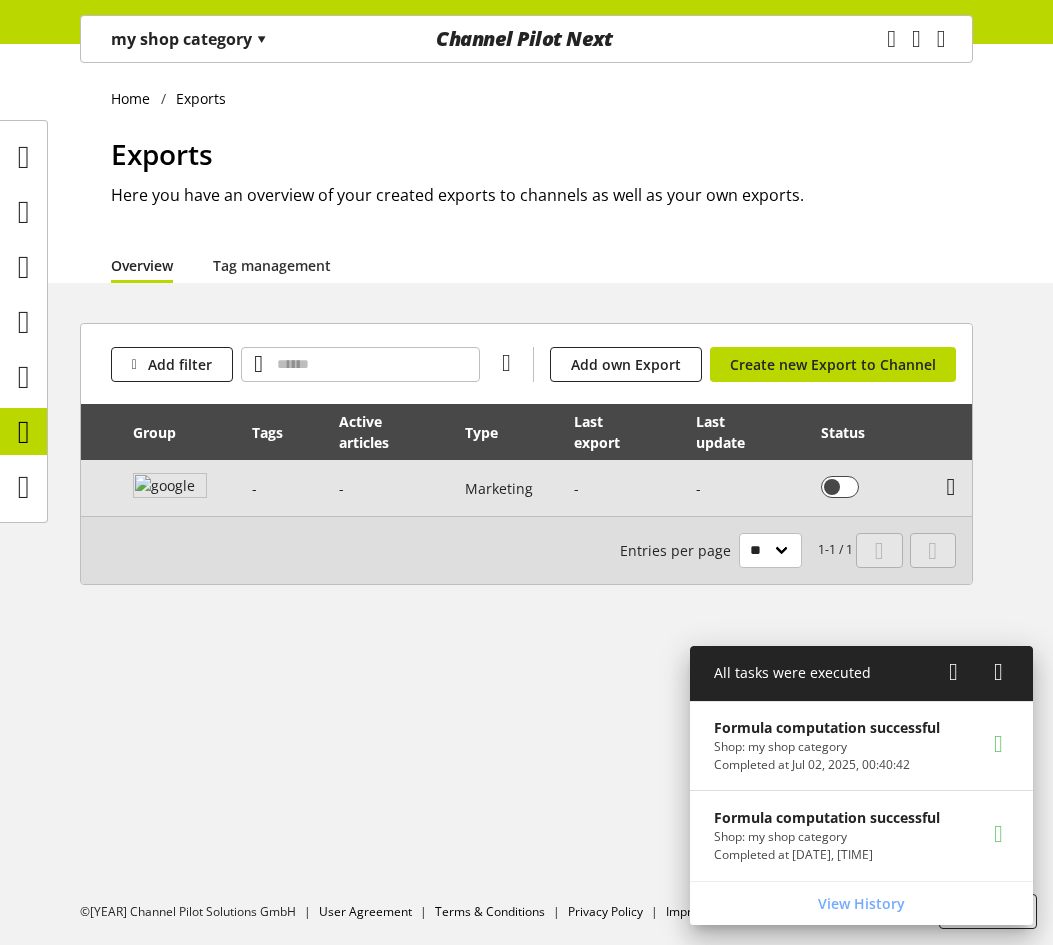 click at bounding box center (951, 487) 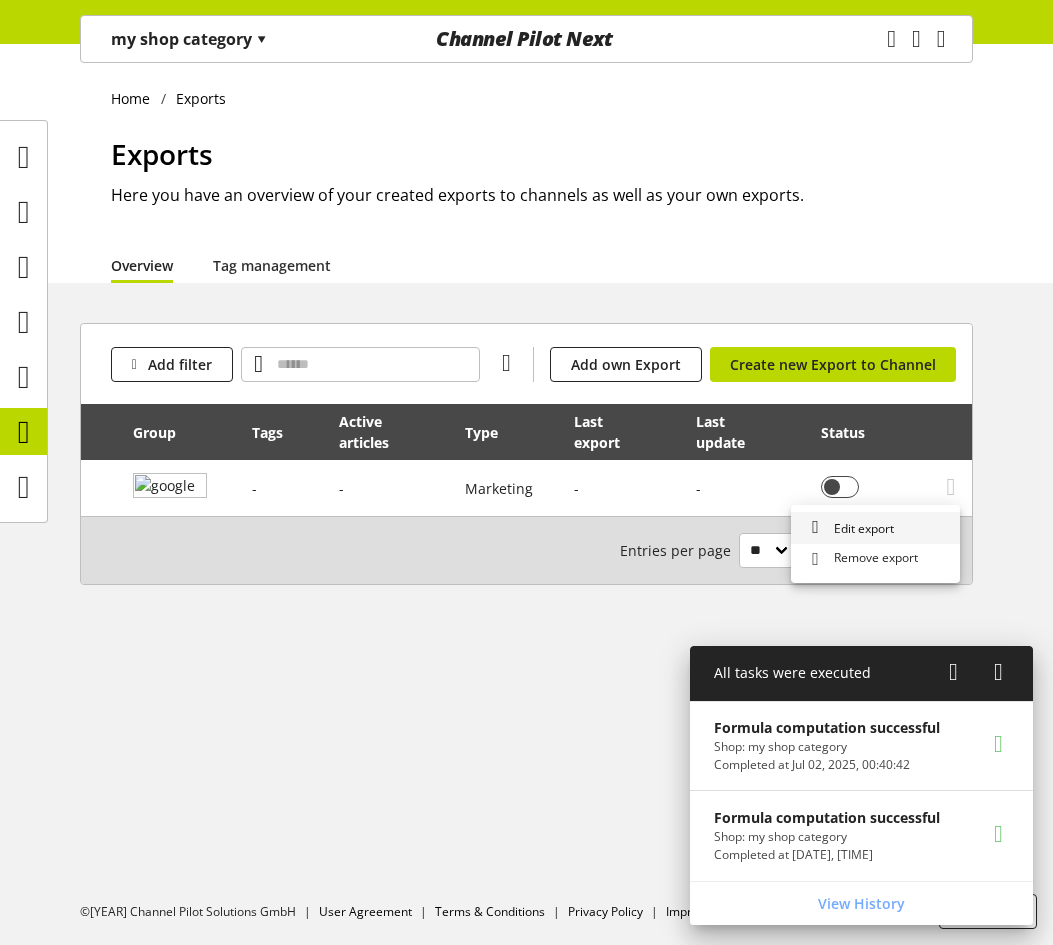 click on "Edit export" at bounding box center (875, 528) 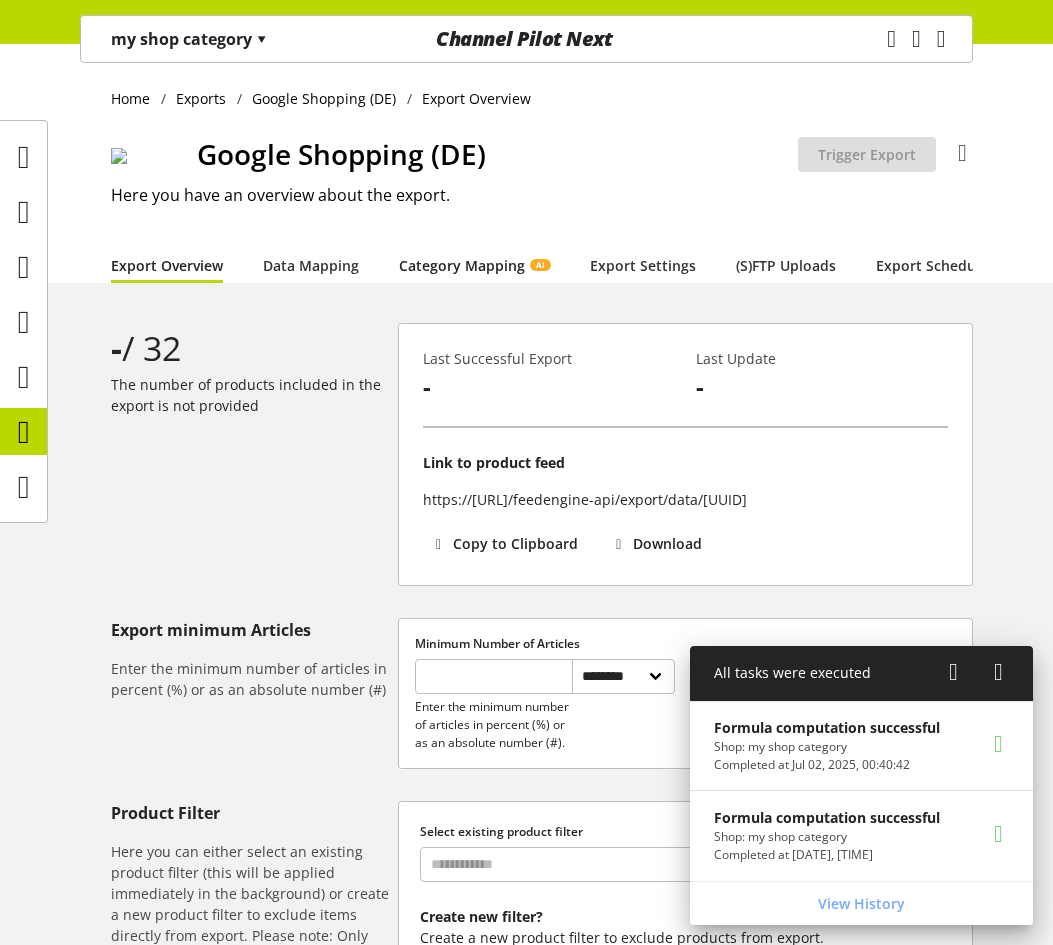 click on "Category Mapping AI" at bounding box center [474, 265] 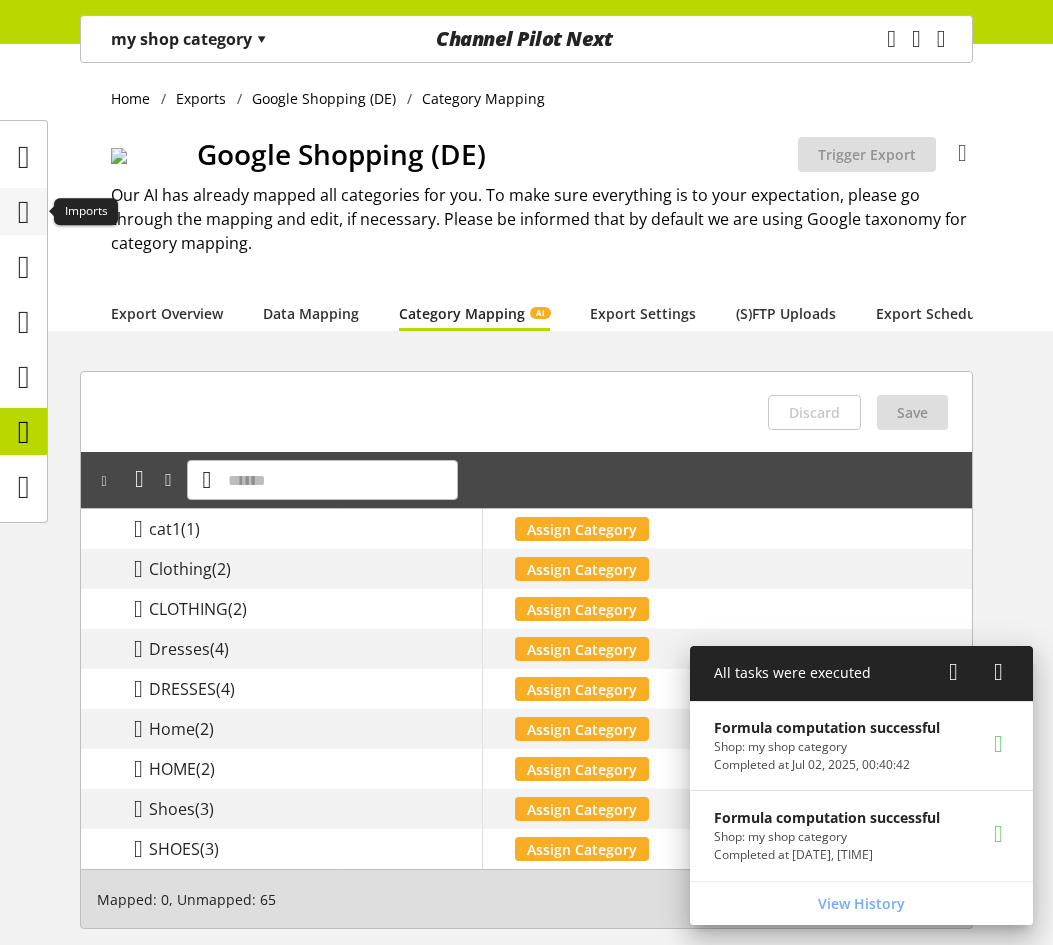 click at bounding box center [24, 212] 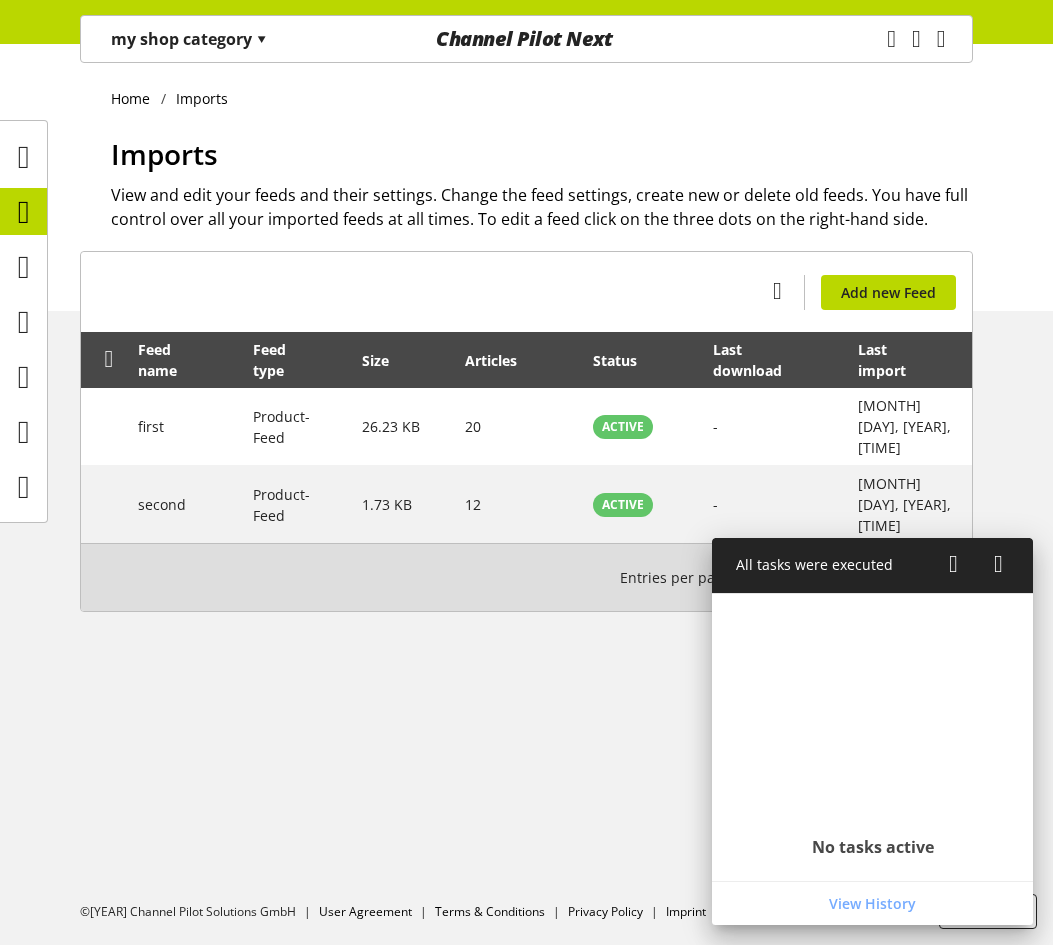 click on "my shop category ▾" at bounding box center [189, 39] 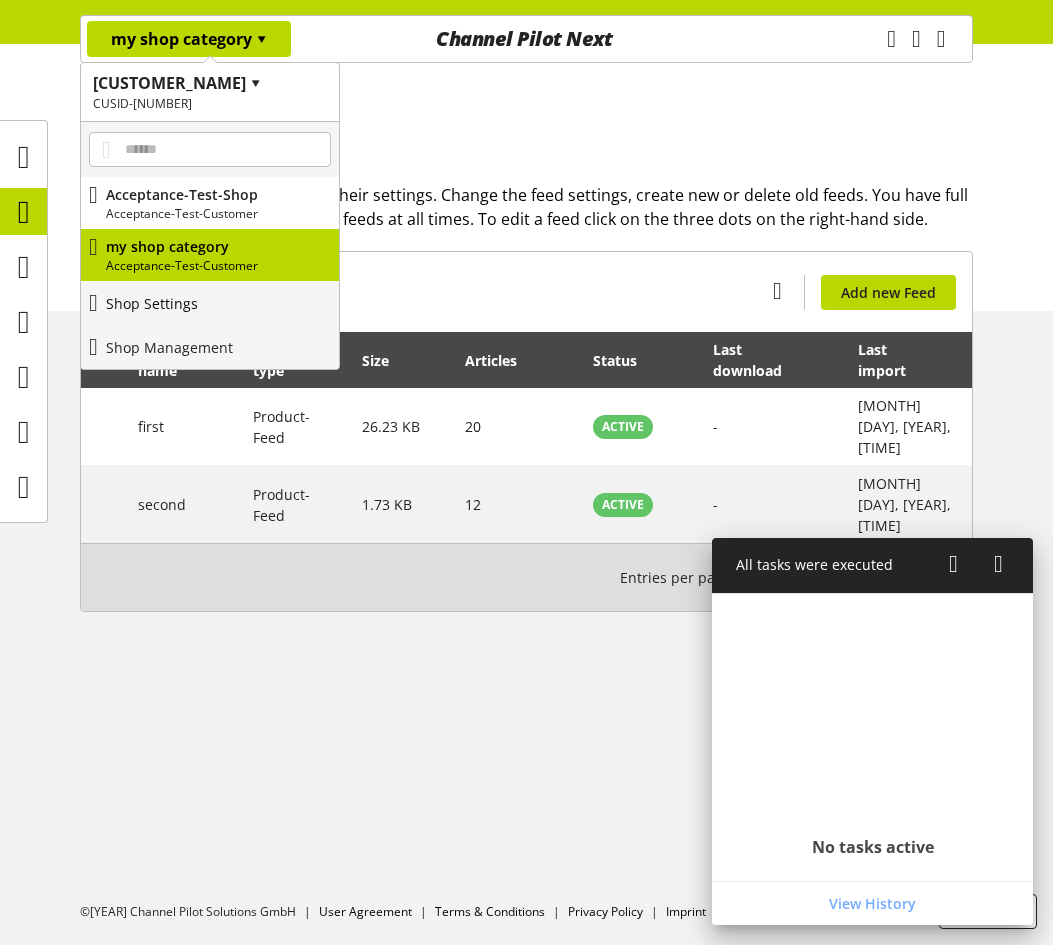 click on "Shop Settings" at bounding box center (152, 303) 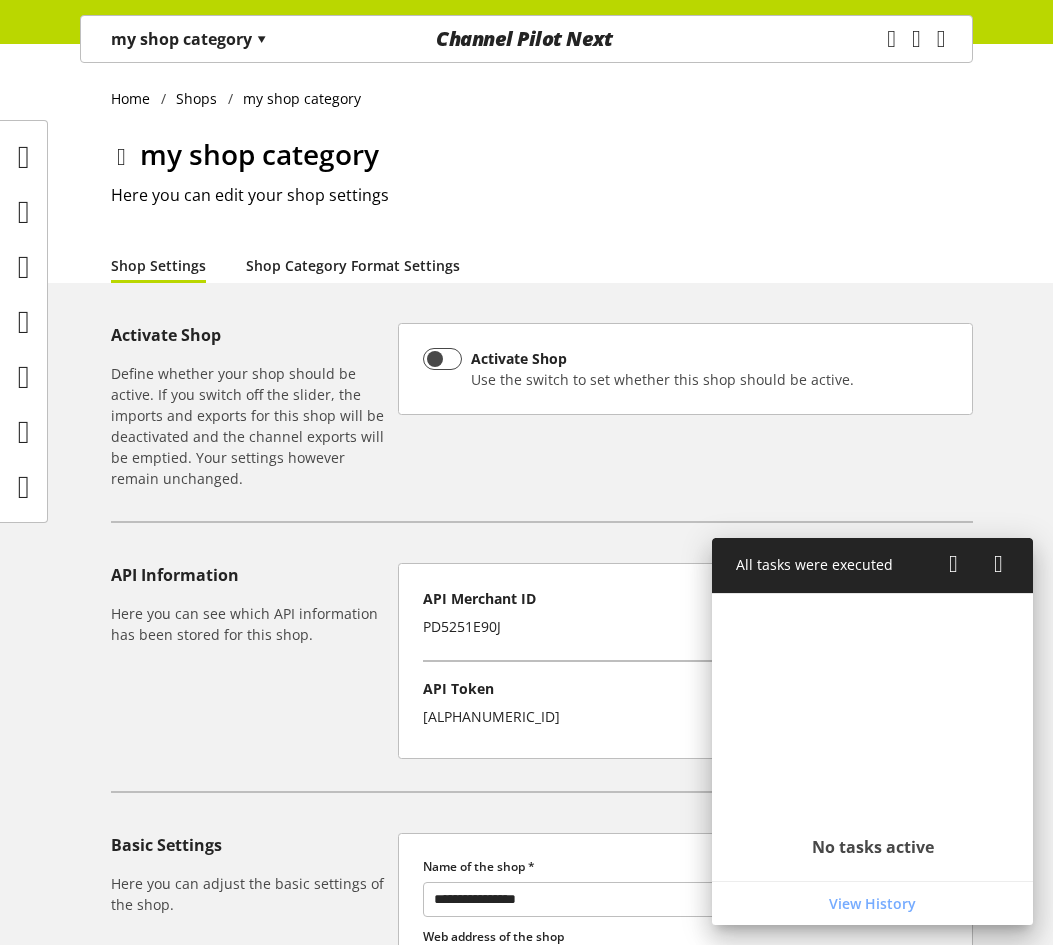 click on "Shop Category Format Settings" at bounding box center [353, 265] 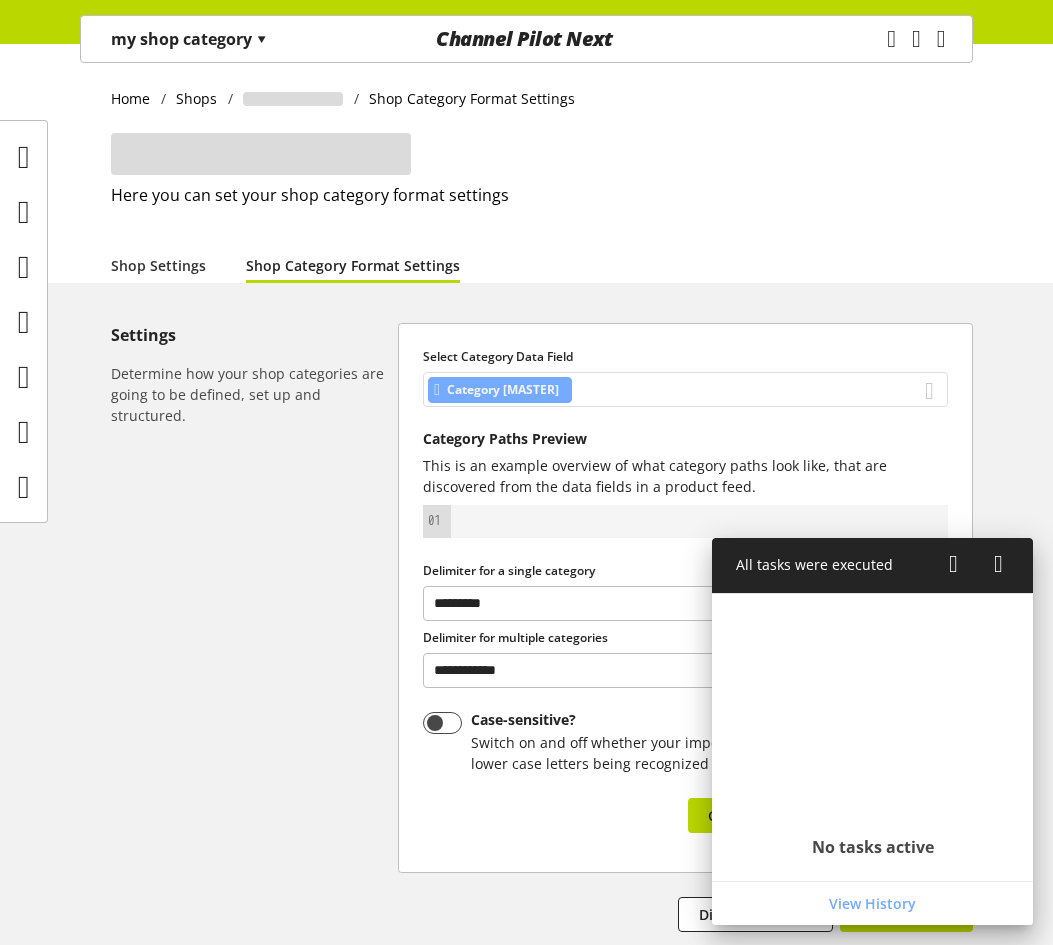 click on "Category [MASTER]" at bounding box center [685, 389] 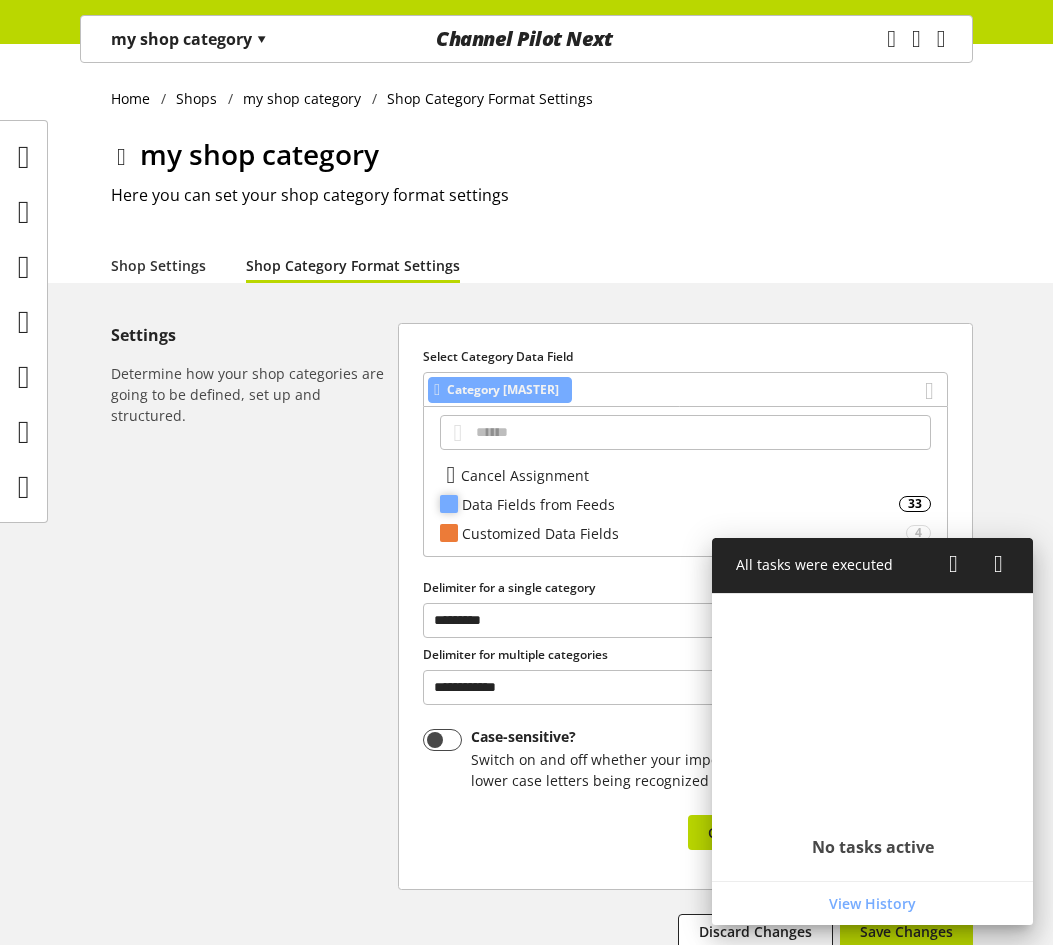 click on "Data Fields from Feeds" at bounding box center (680, 504) 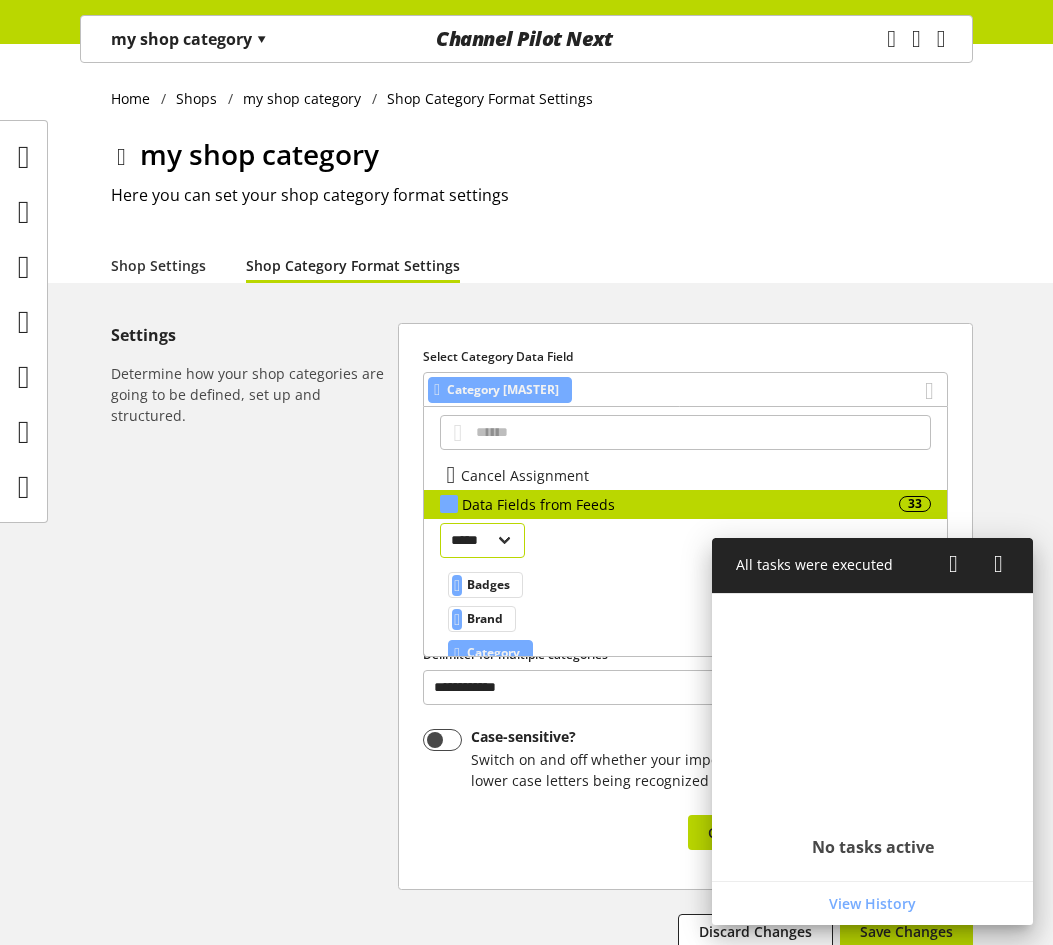 click on "[PERSONAL_INFO]" at bounding box center (482, 540) 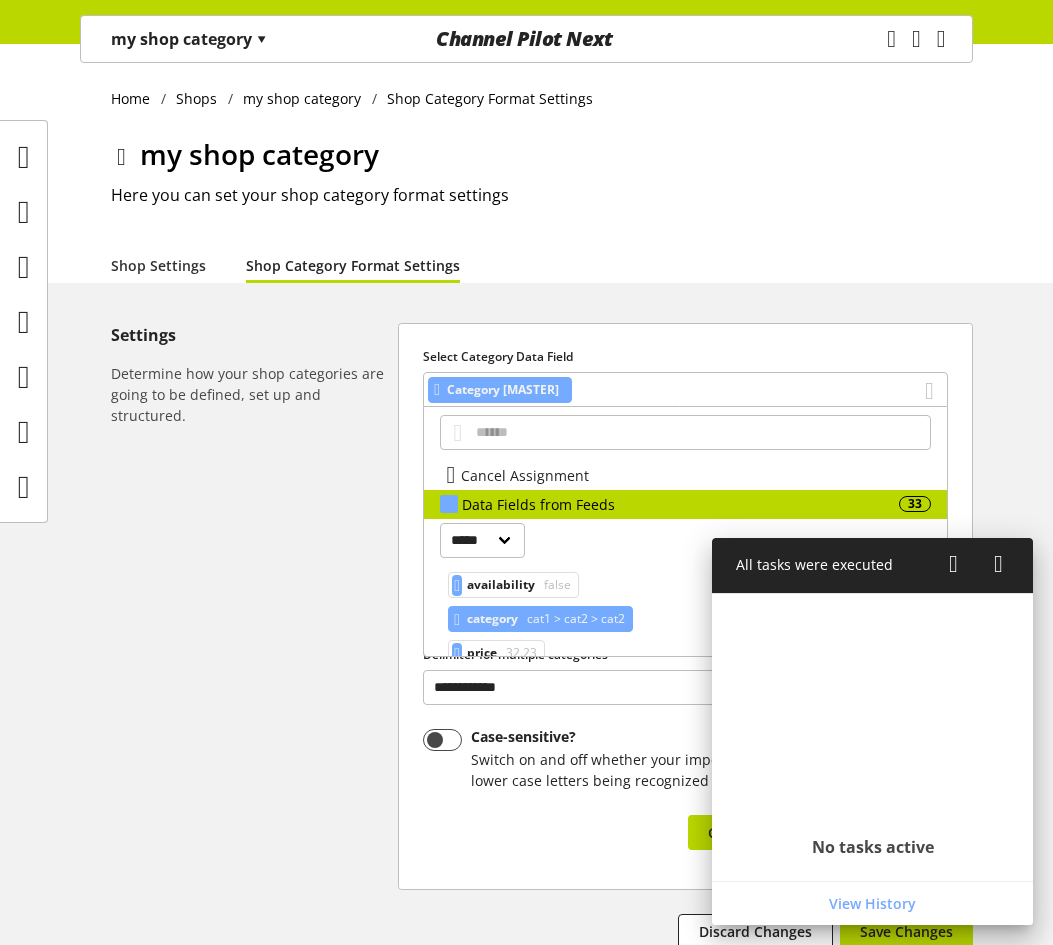 click on "category" at bounding box center (501, 585) 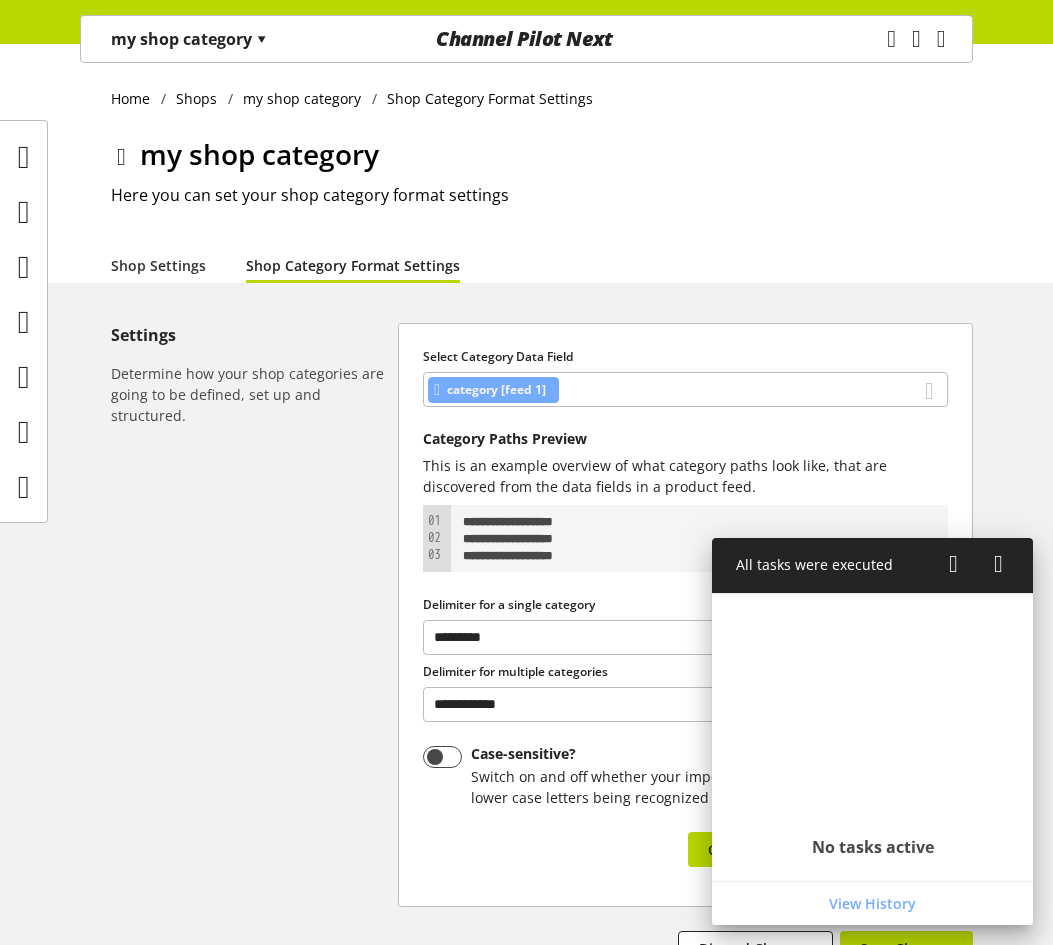 click at bounding box center [953, 564] 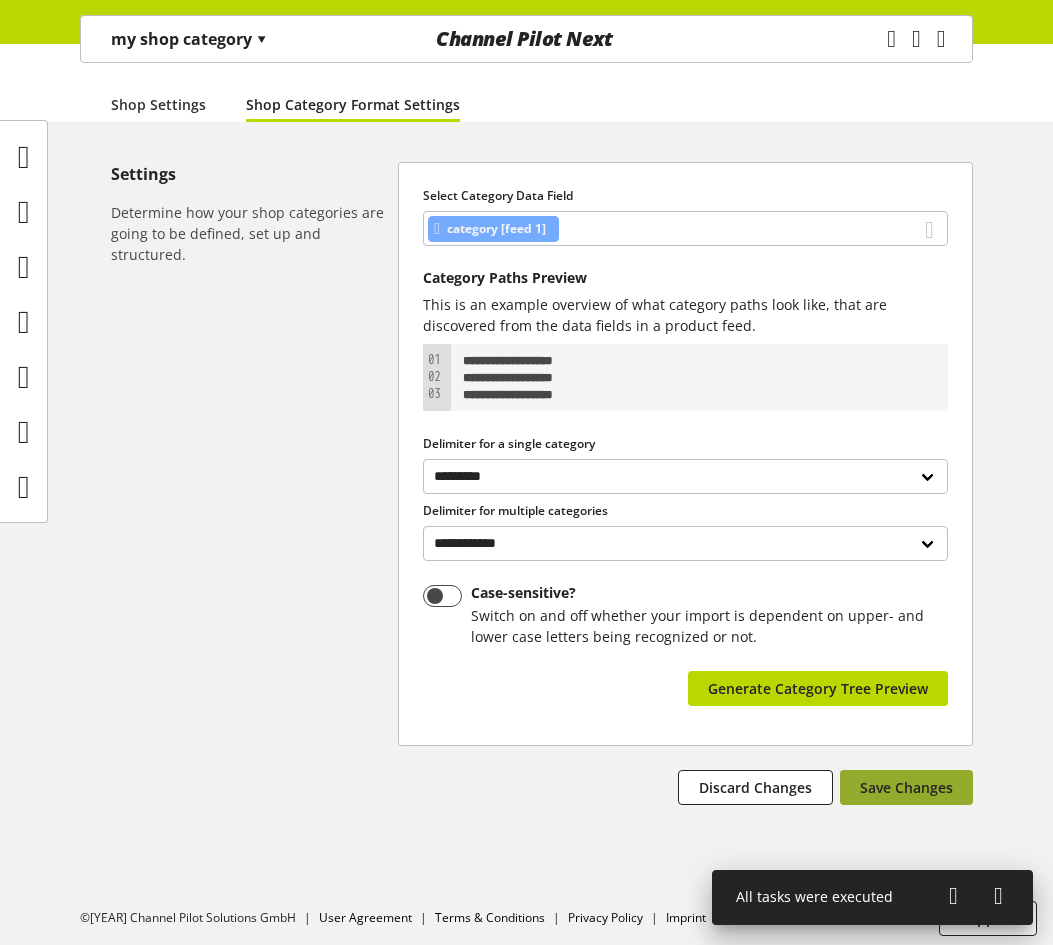 scroll, scrollTop: 168, scrollLeft: 0, axis: vertical 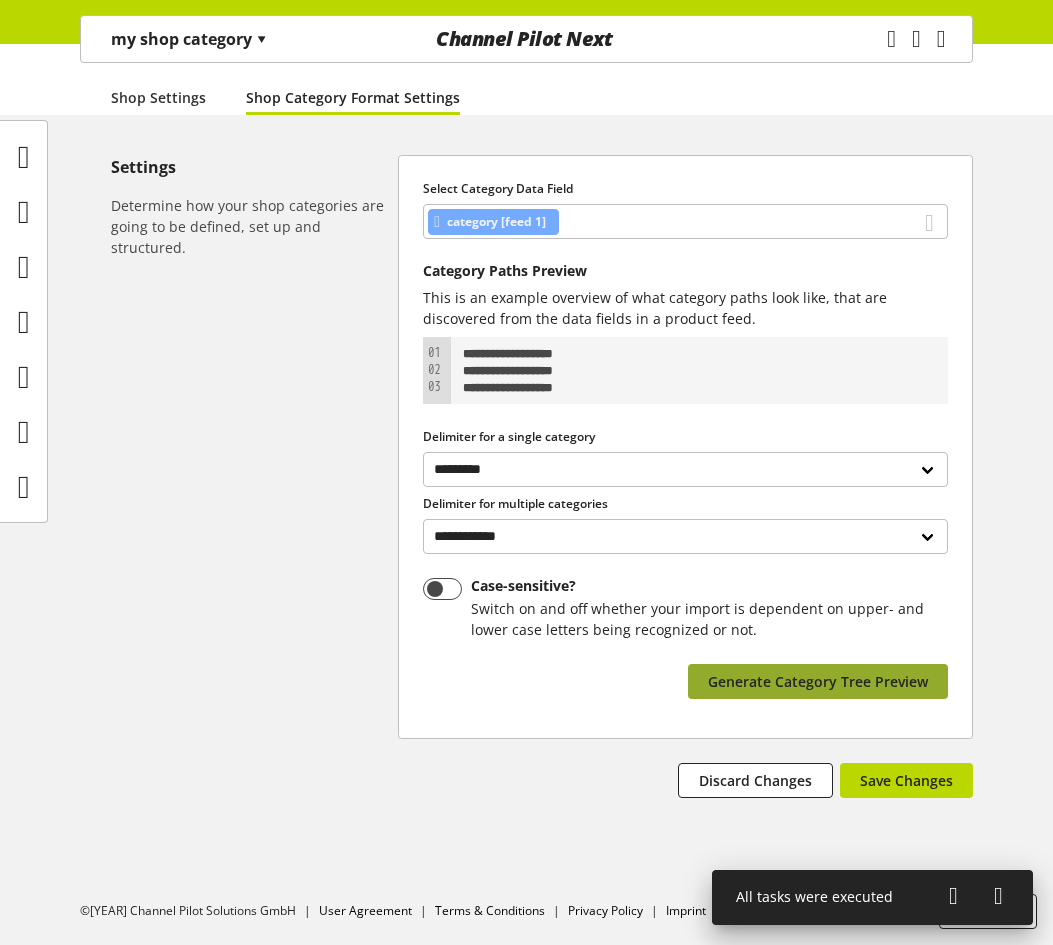 click on "Generate Category Tree Preview" at bounding box center (818, 681) 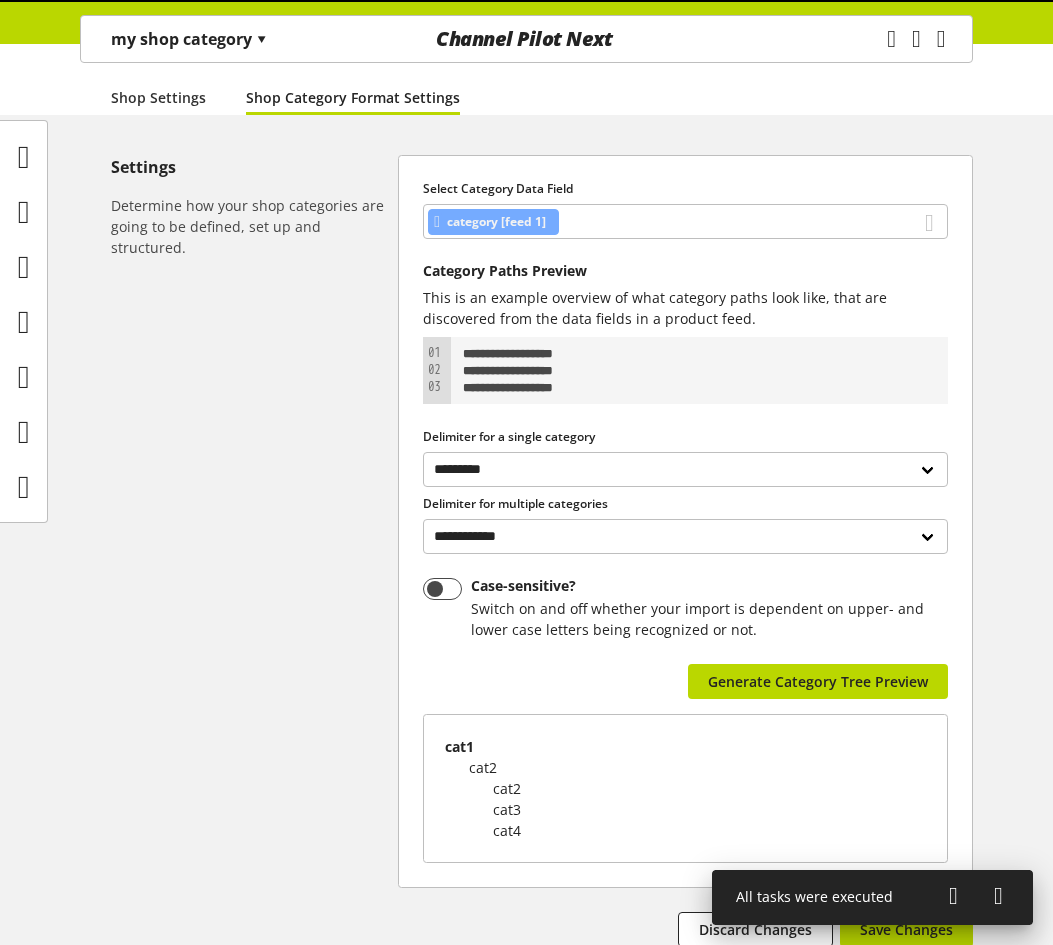 scroll, scrollTop: 317, scrollLeft: 0, axis: vertical 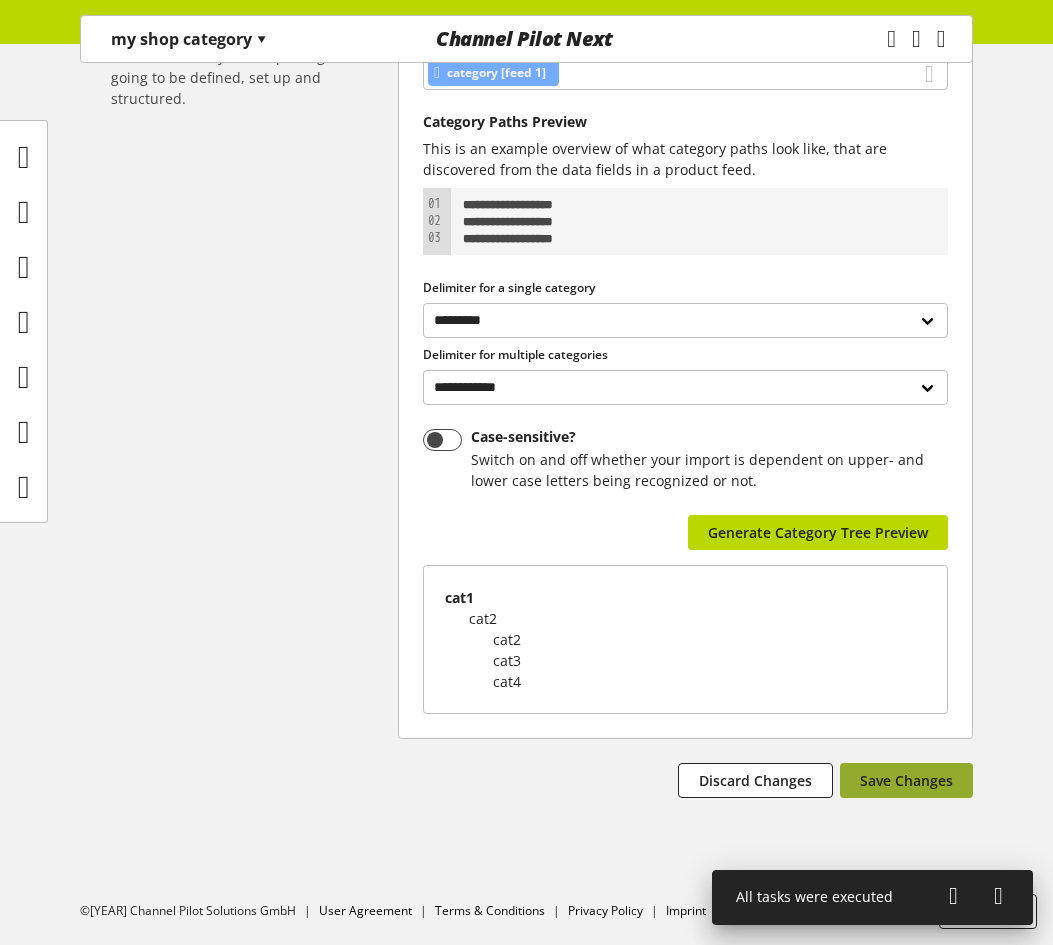 click on "Save Changes" at bounding box center (906, 780) 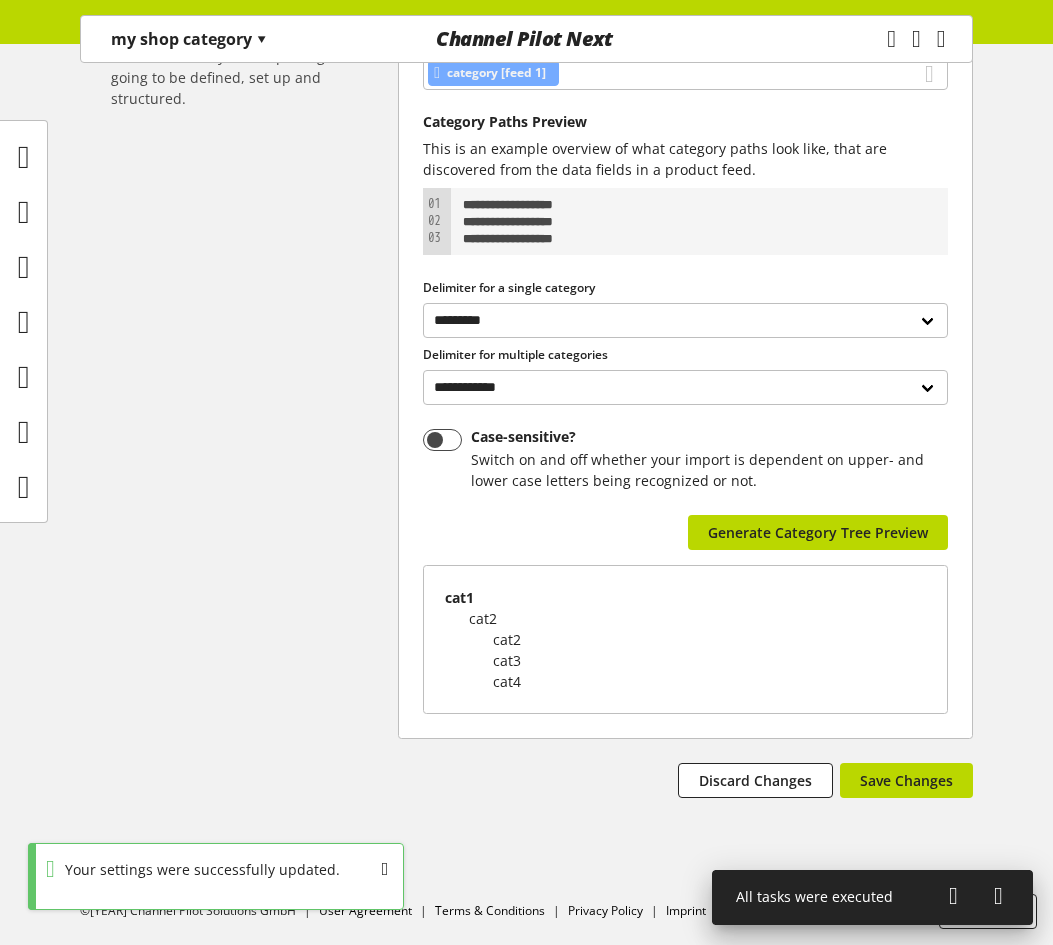click at bounding box center [953, 896] 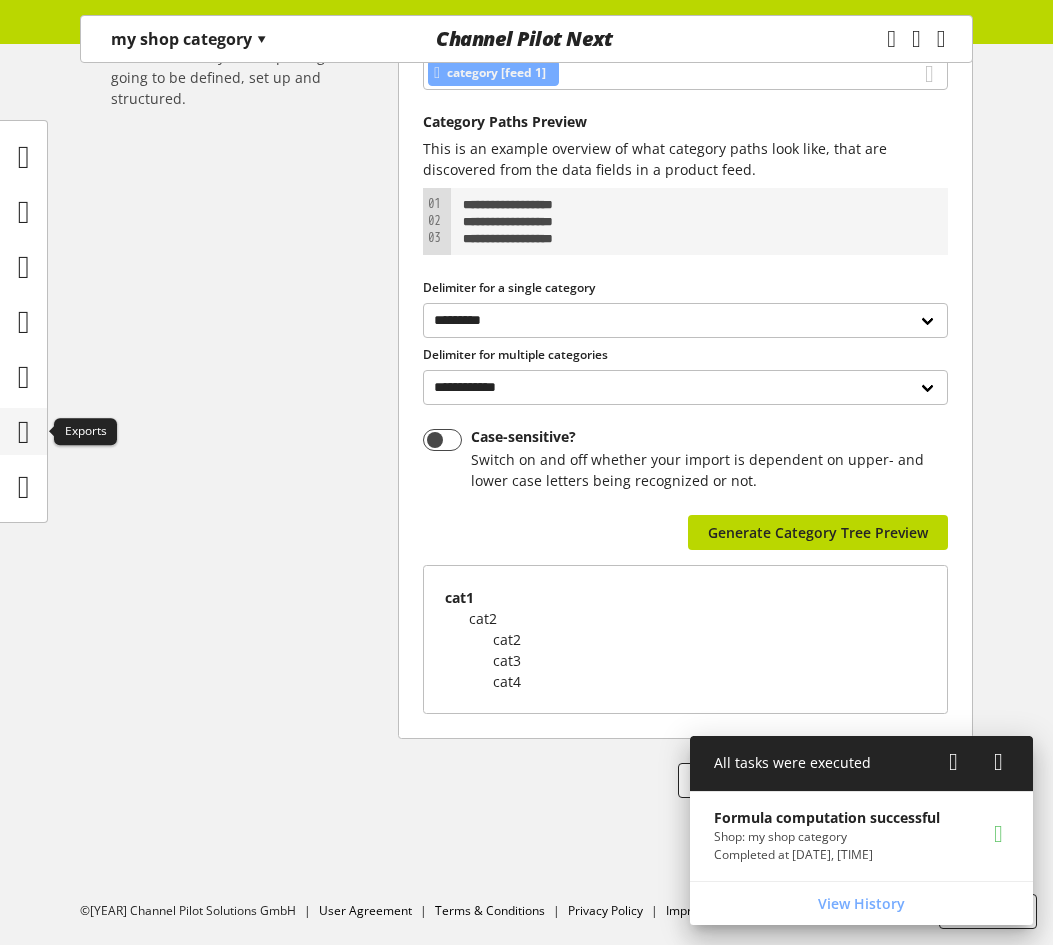 click at bounding box center (24, 432) 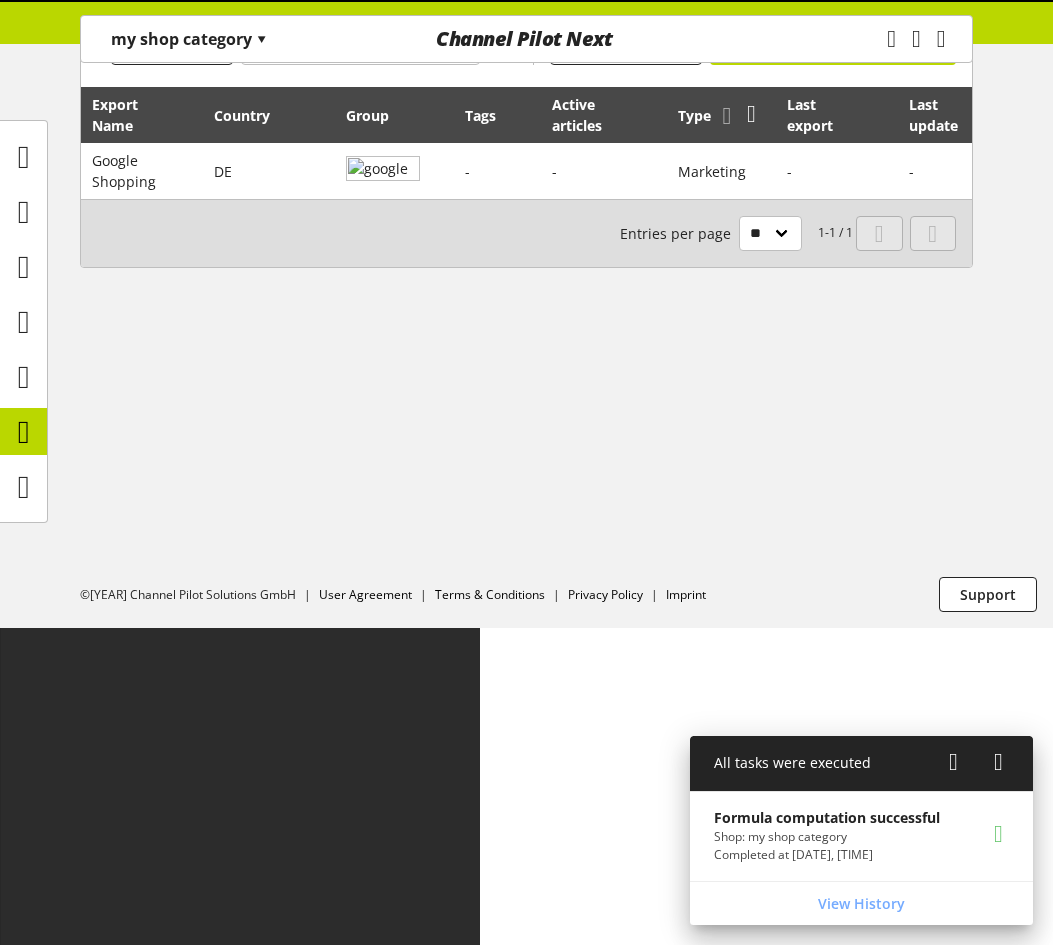 scroll, scrollTop: 0, scrollLeft: 0, axis: both 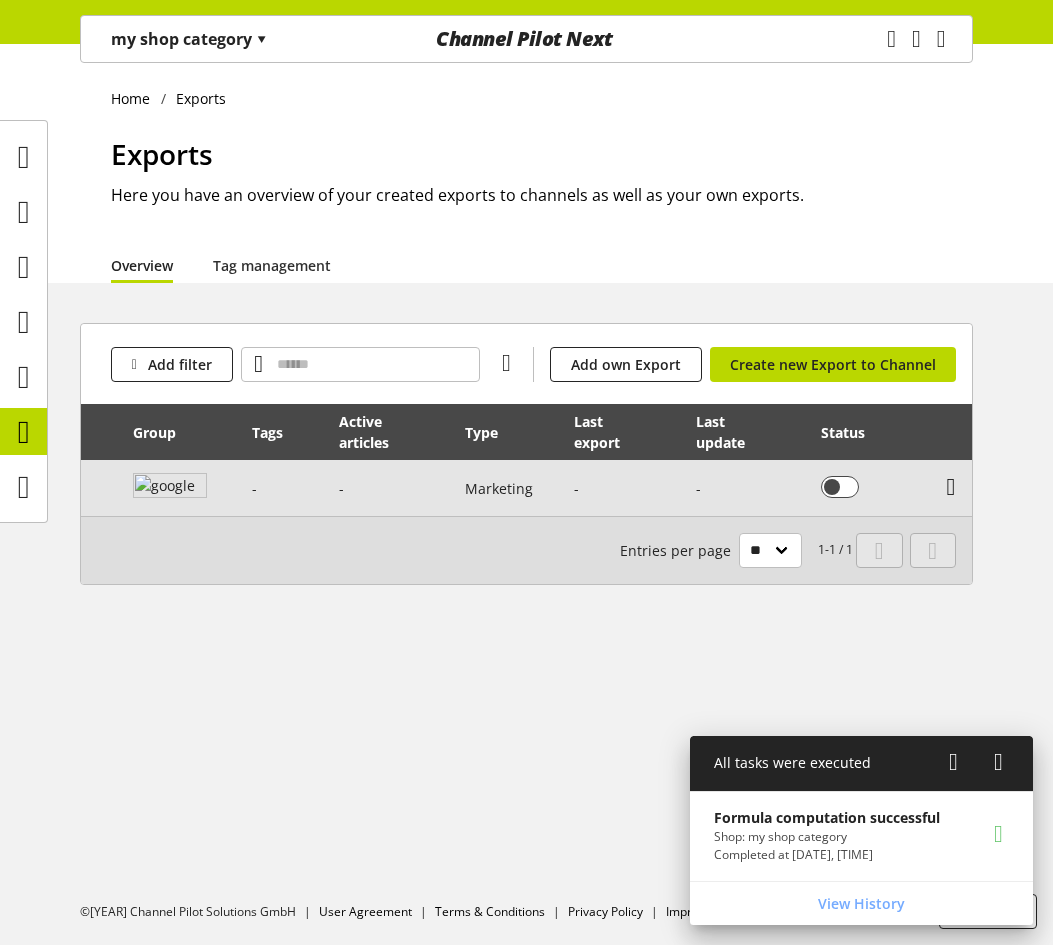 click at bounding box center (951, 487) 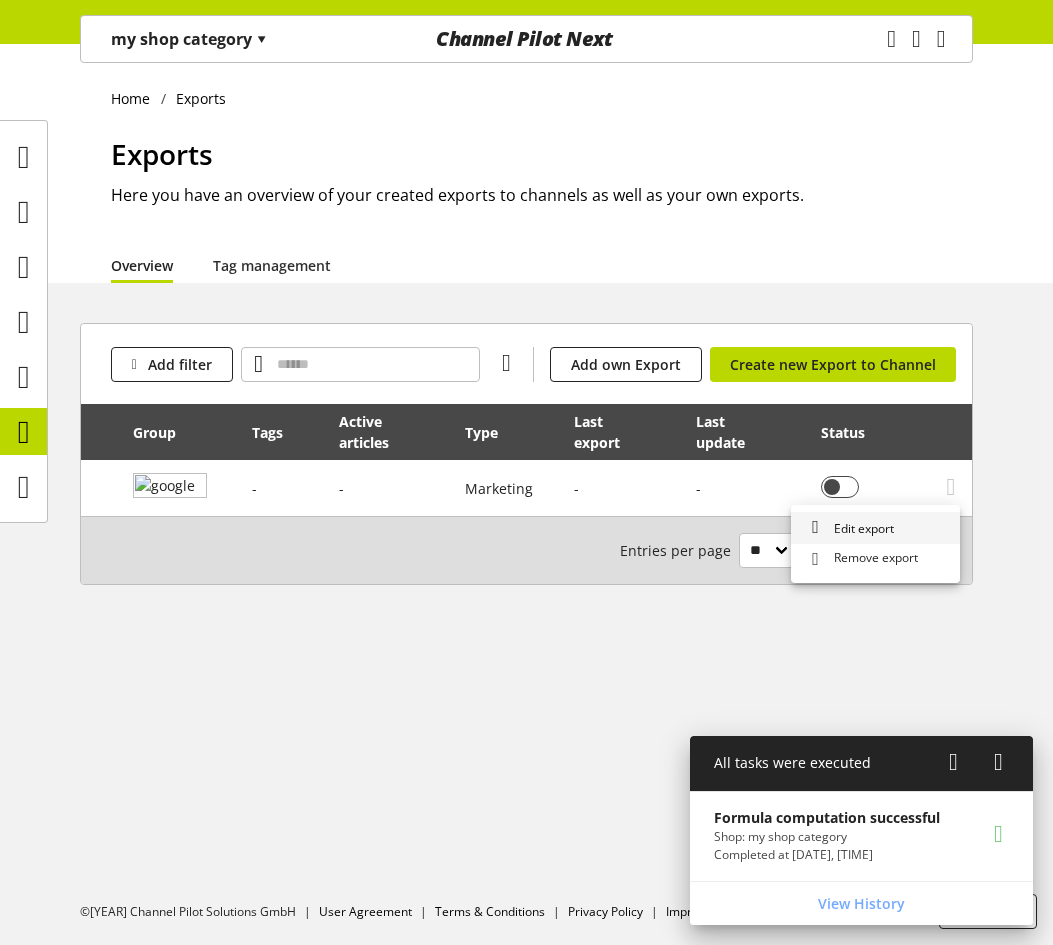 click on "Edit export" at bounding box center [860, 528] 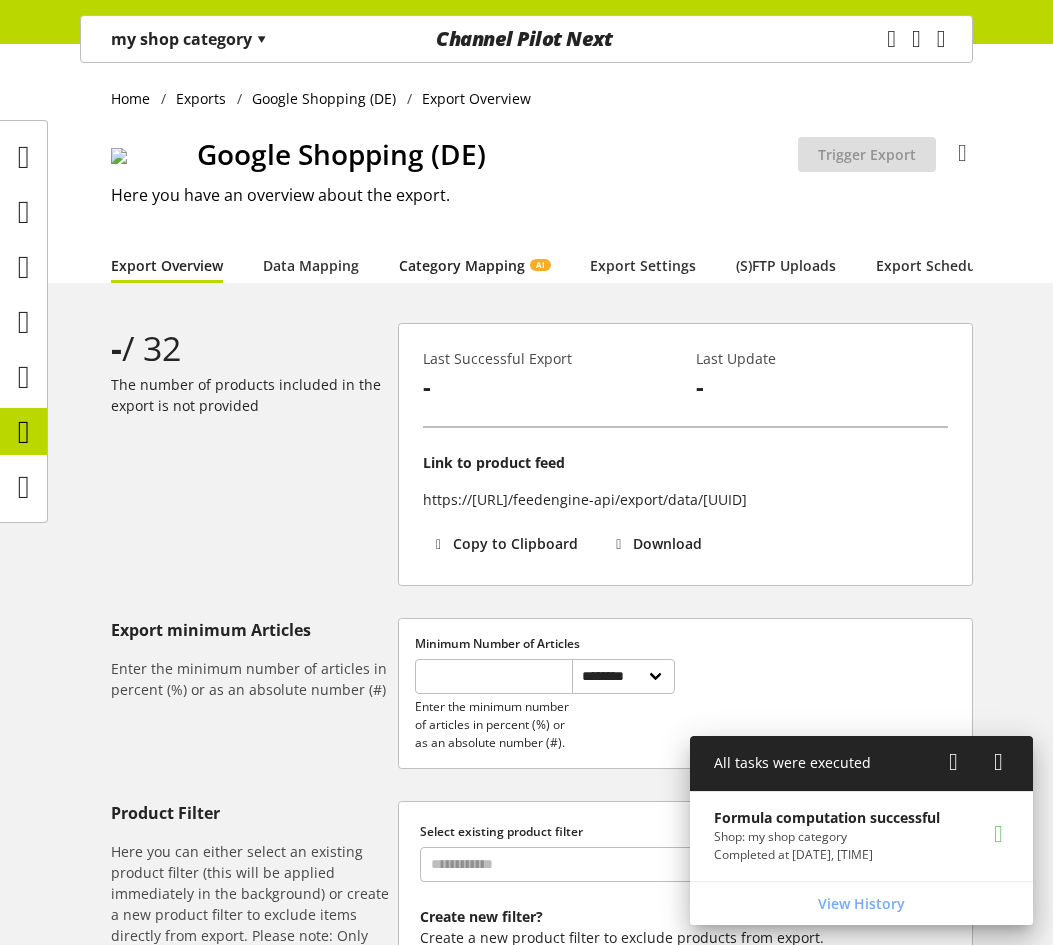 click on "Category Mapping AI" at bounding box center (474, 265) 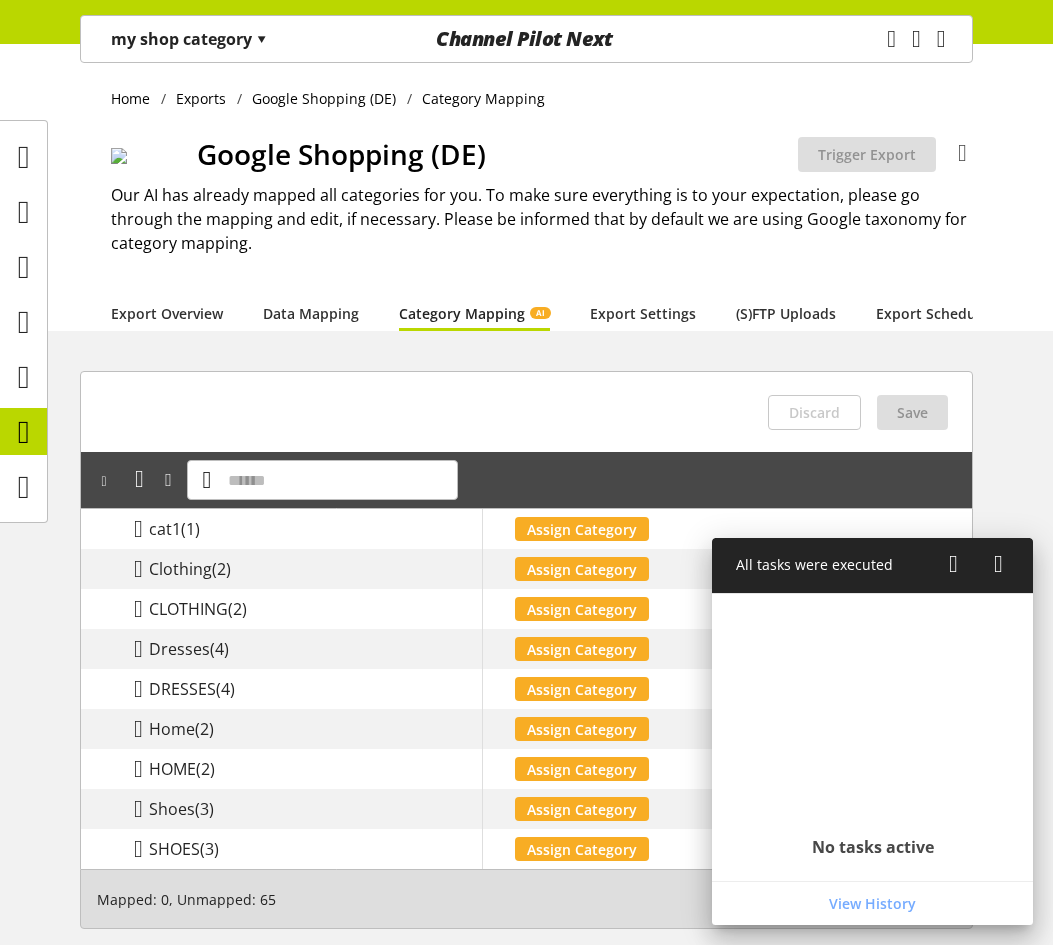 click on "my shop category ▾" at bounding box center [189, 39] 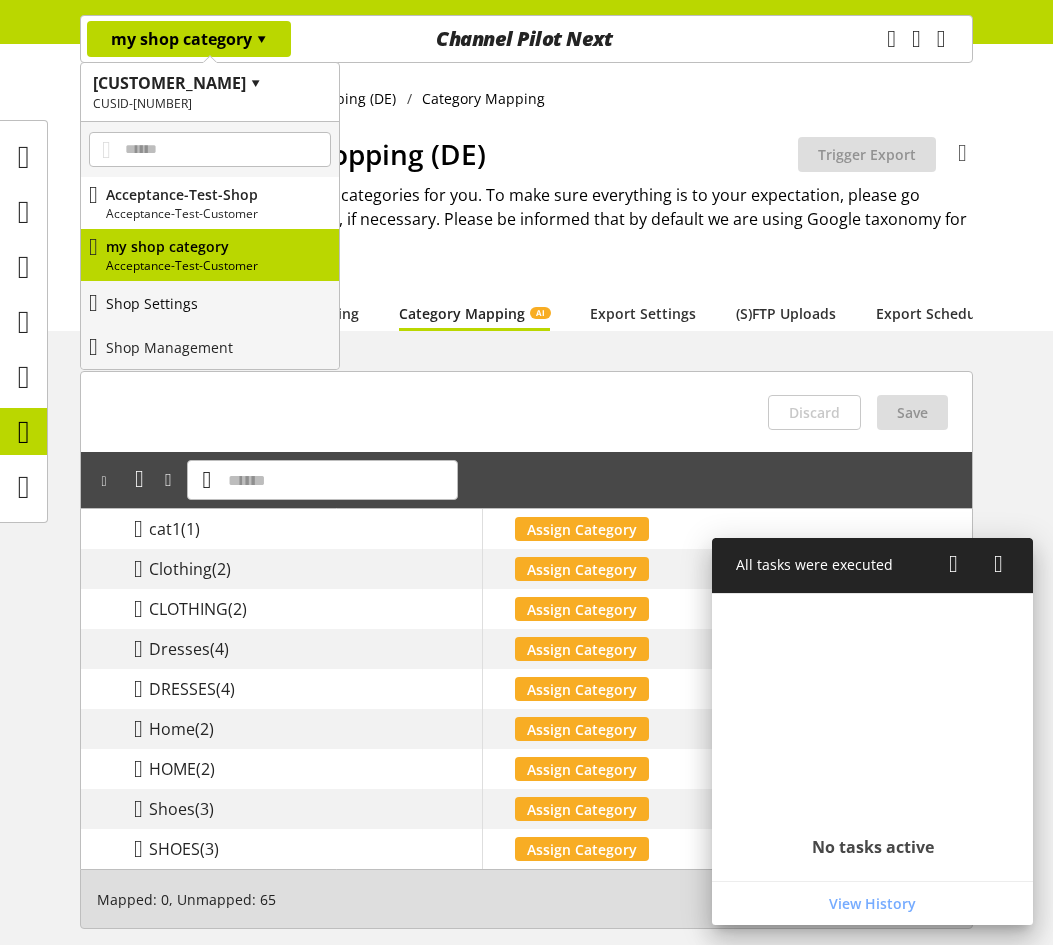 click on "Shop Settings" at bounding box center (210, 303) 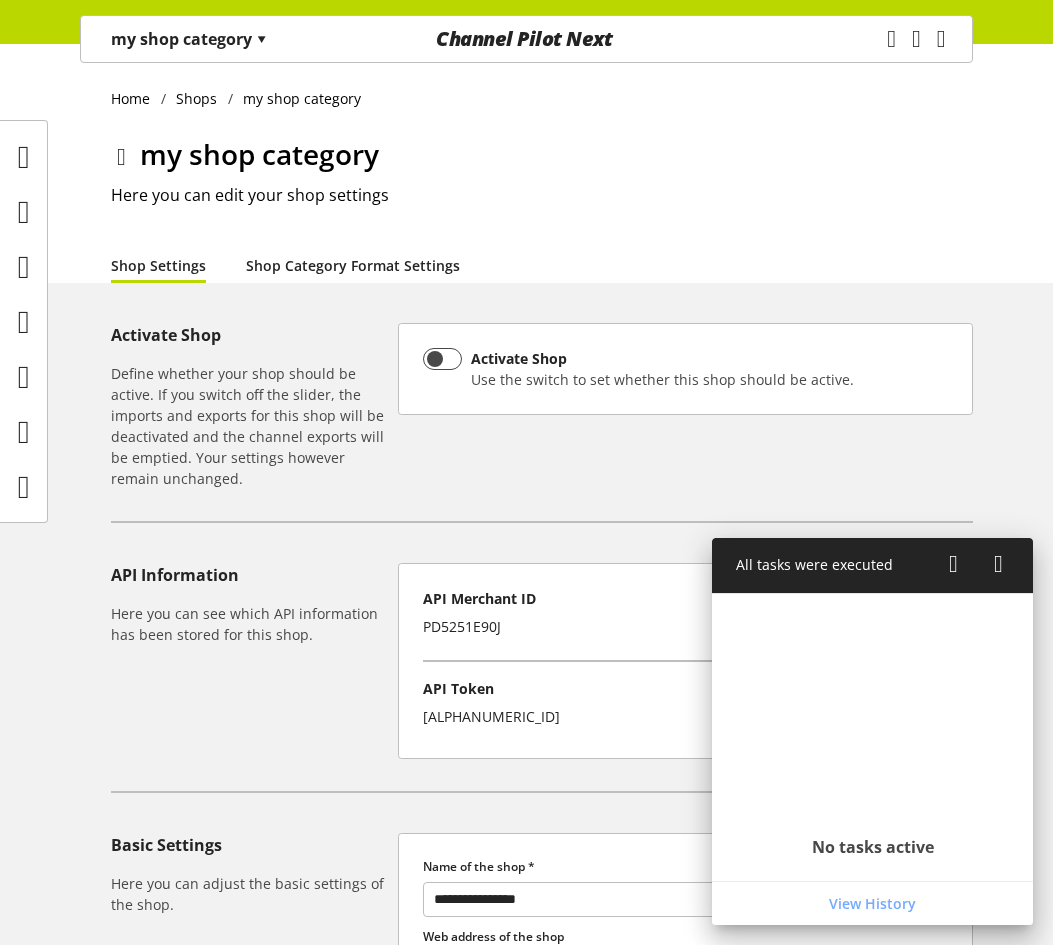 click on "Shop Category Format Settings" at bounding box center [353, 265] 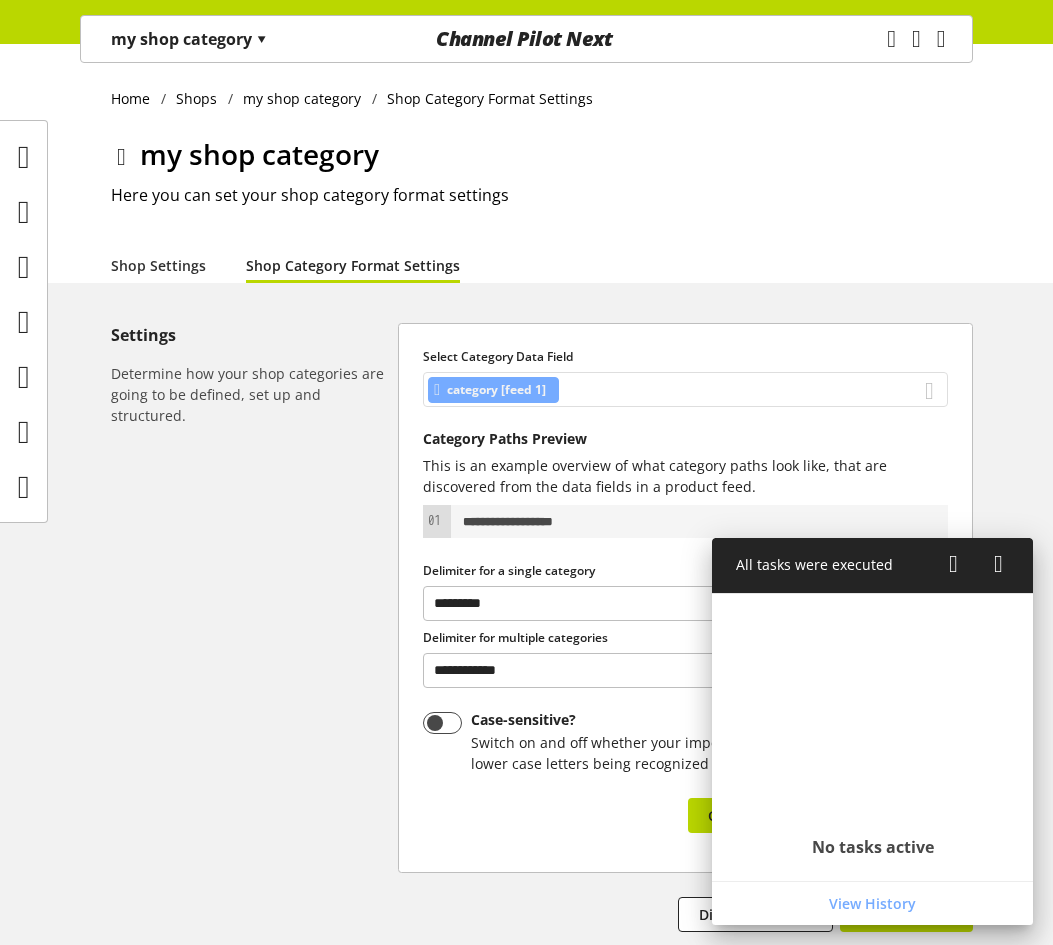 click on "category [feed 1]" at bounding box center [685, 389] 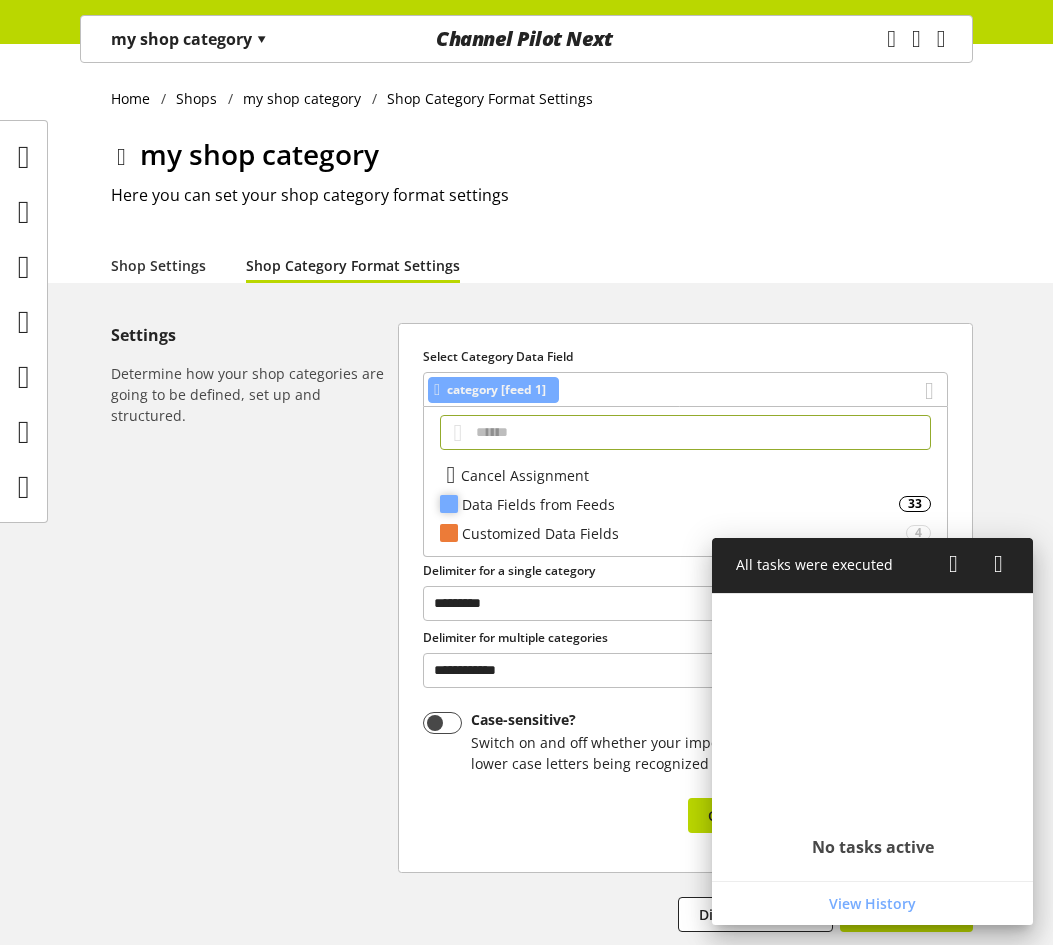 click on "Data Fields from Feeds" at bounding box center (680, 504) 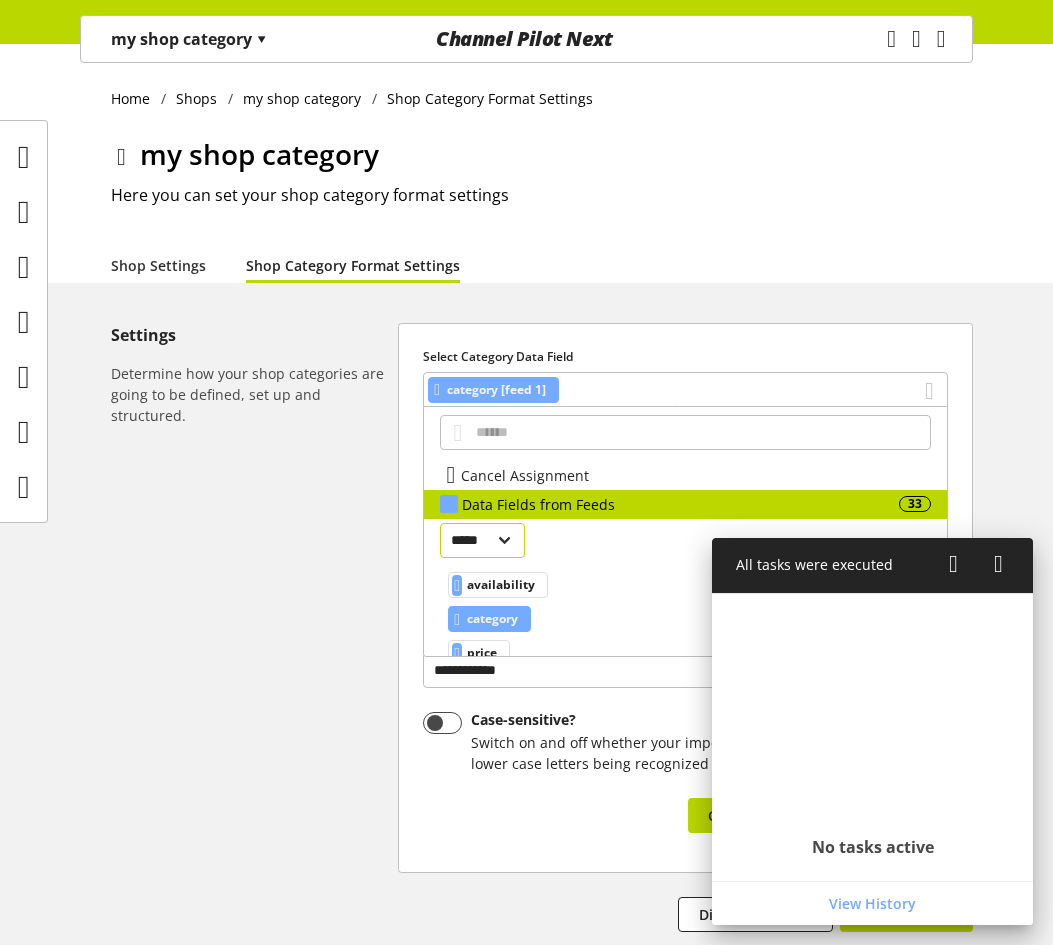 click on "[PERSONAL_INFO]" at bounding box center [482, 540] 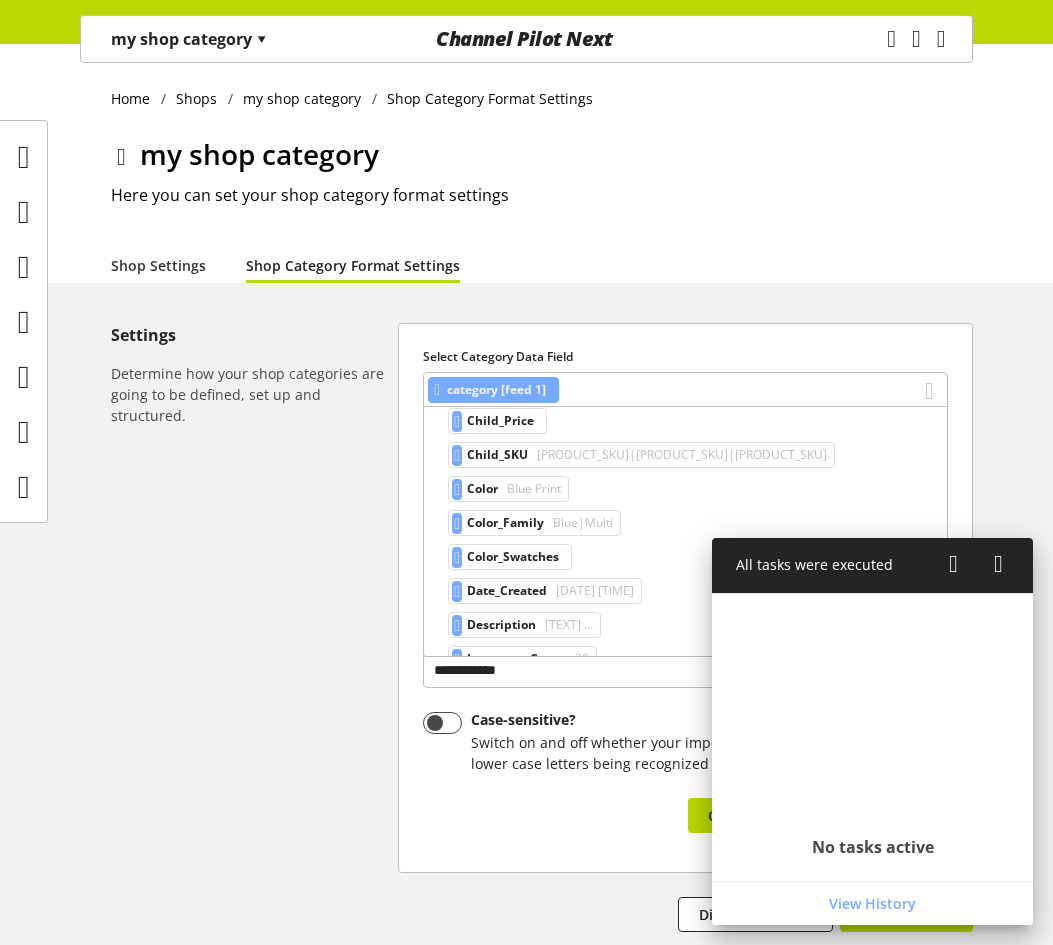 scroll, scrollTop: 200, scrollLeft: 0, axis: vertical 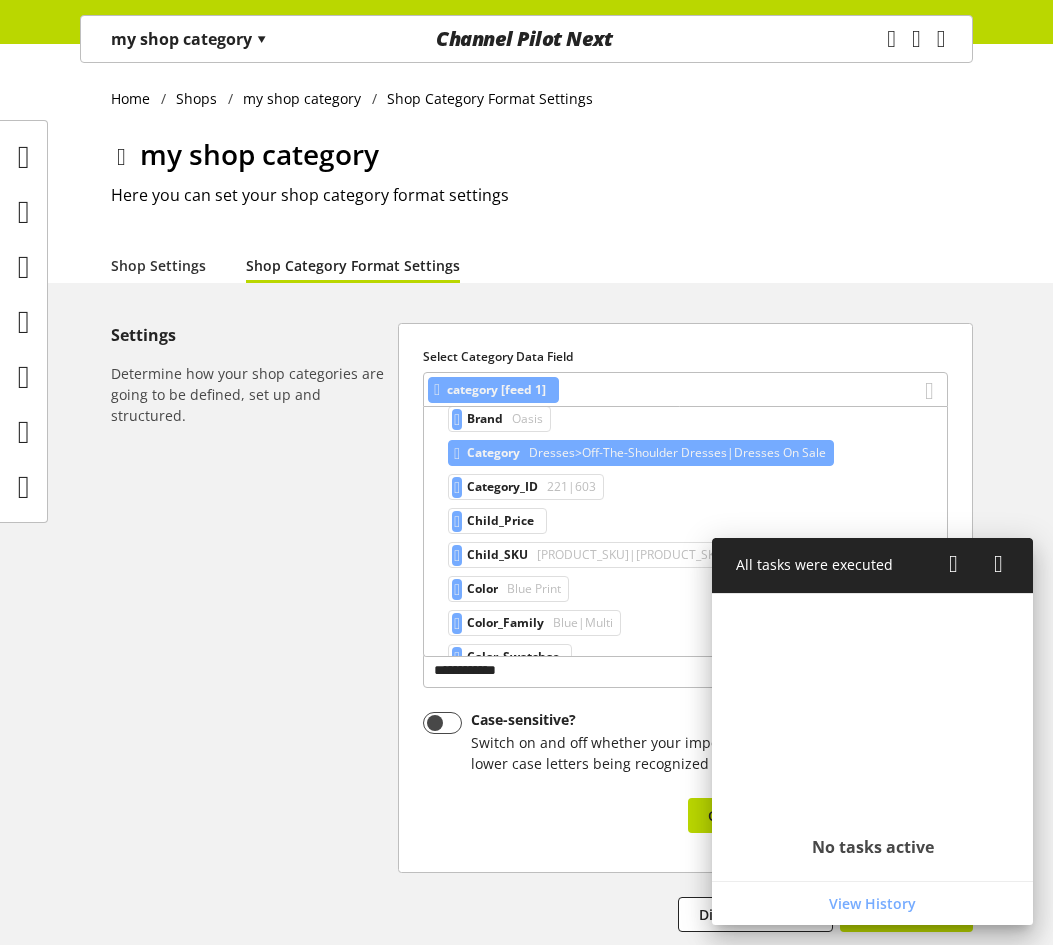click on "Category Dresses>Off-The-Shoulder Dresses|Dresses On Sale" at bounding box center [513, 385] 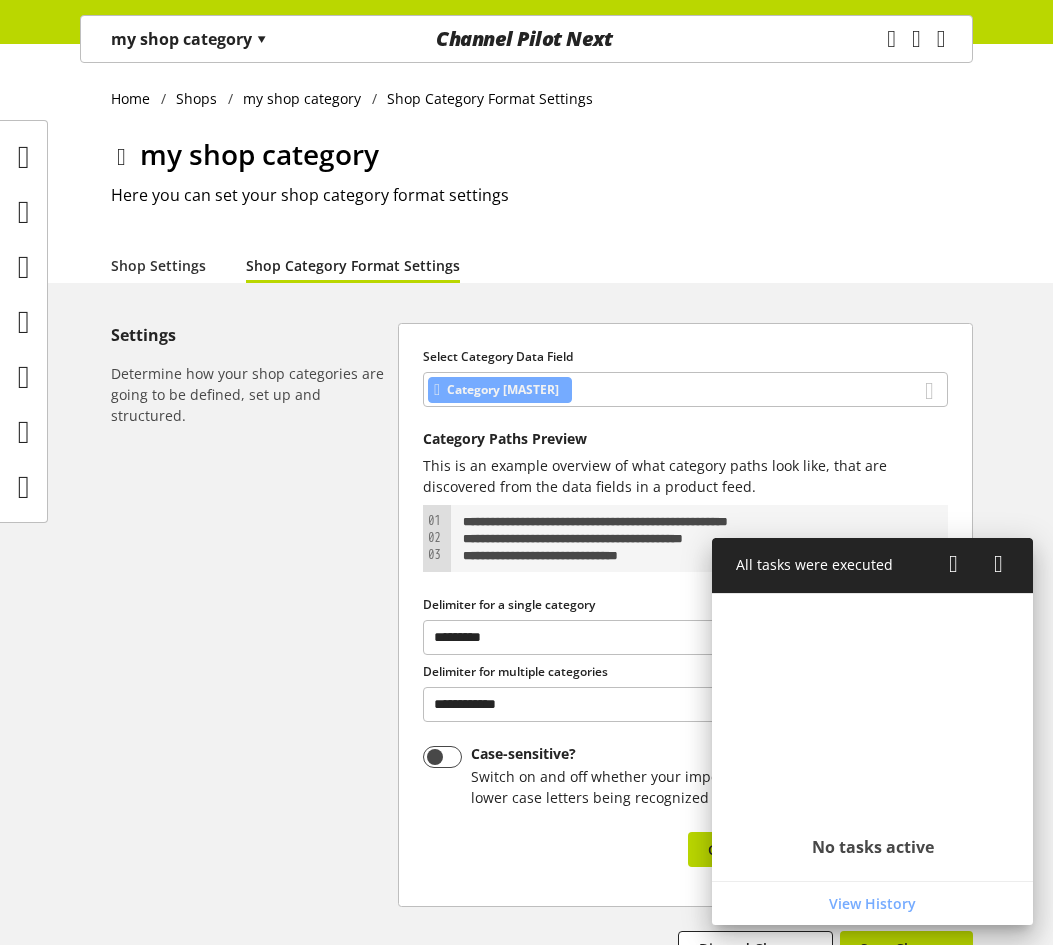 click at bounding box center [953, 564] 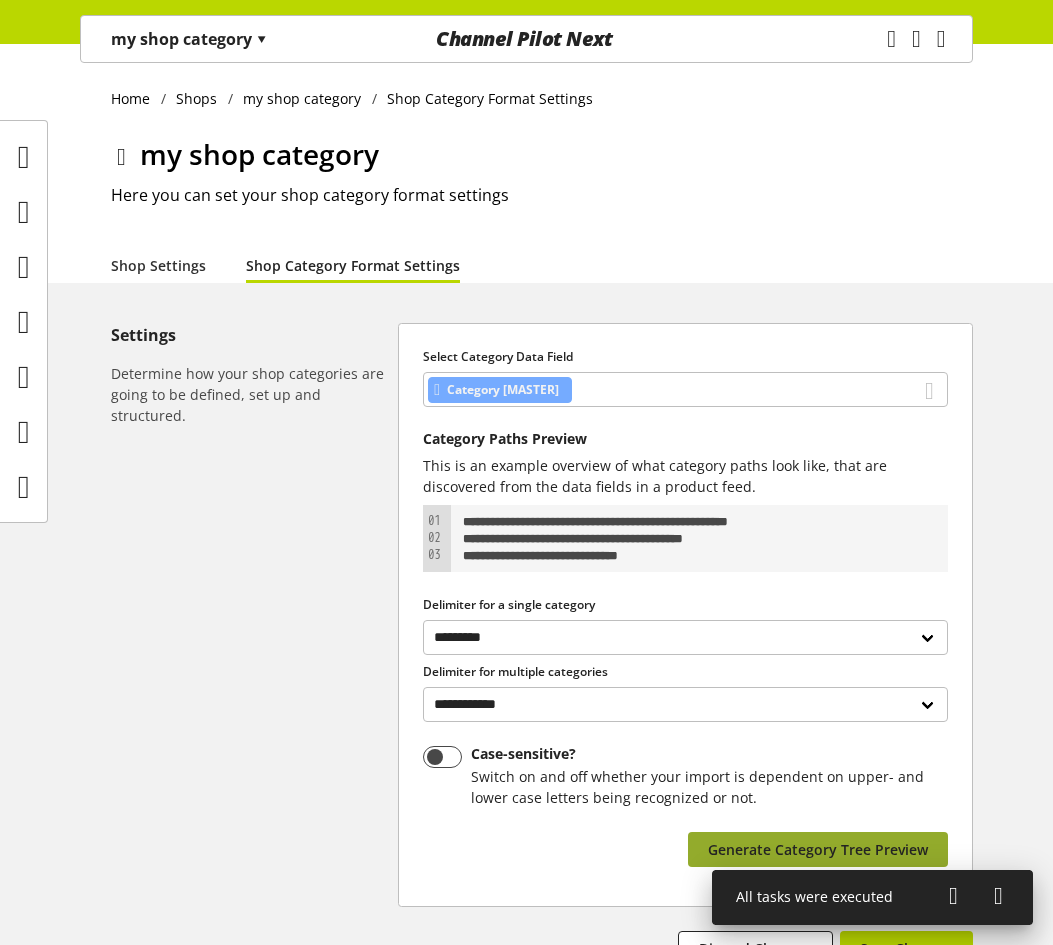 click on "Generate Category Tree Preview" at bounding box center (818, 849) 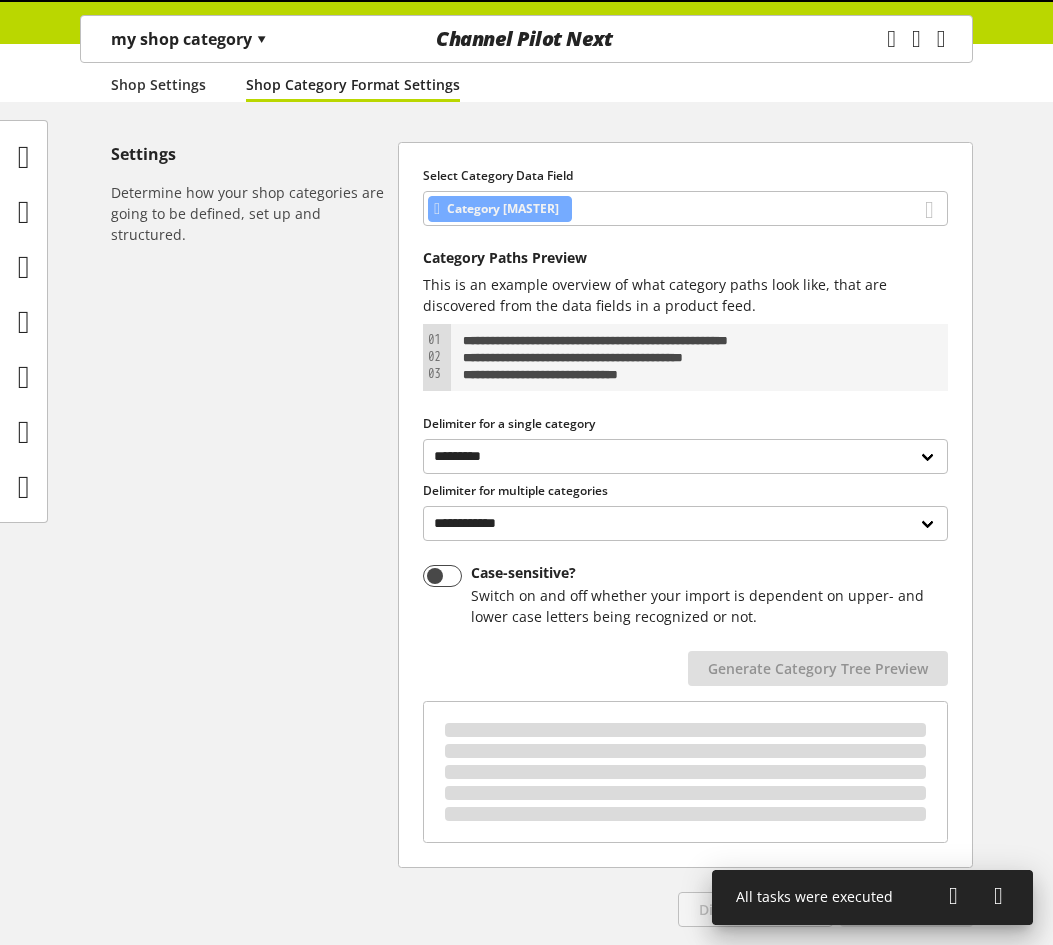 scroll, scrollTop: 418, scrollLeft: 0, axis: vertical 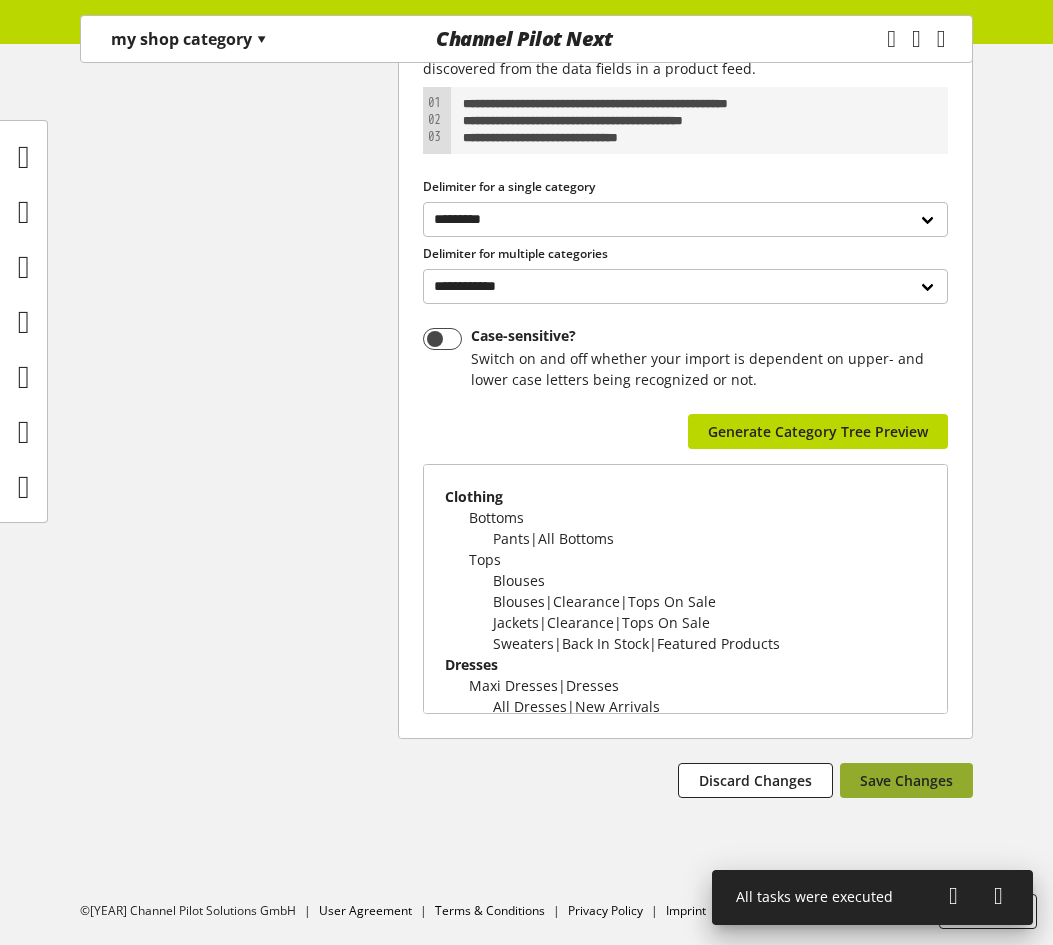click on "Save Changes" at bounding box center (906, 780) 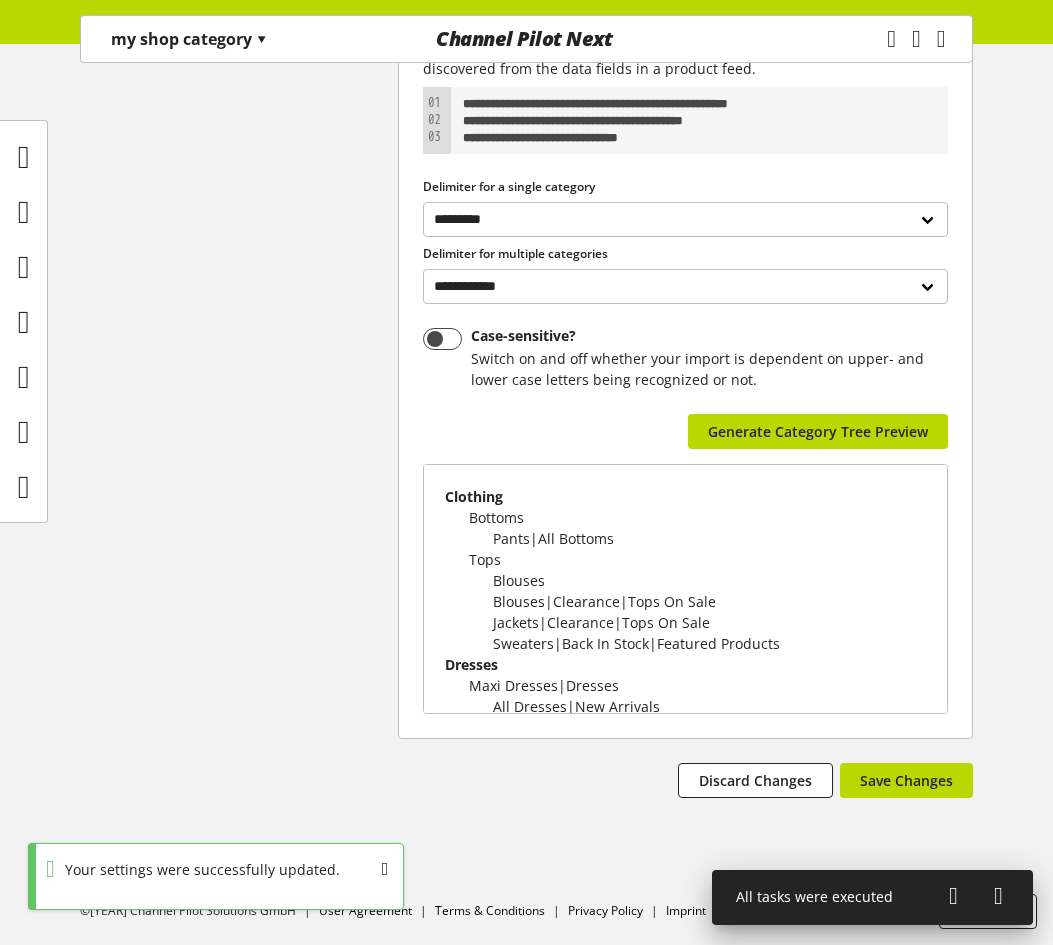 click at bounding box center (953, 896) 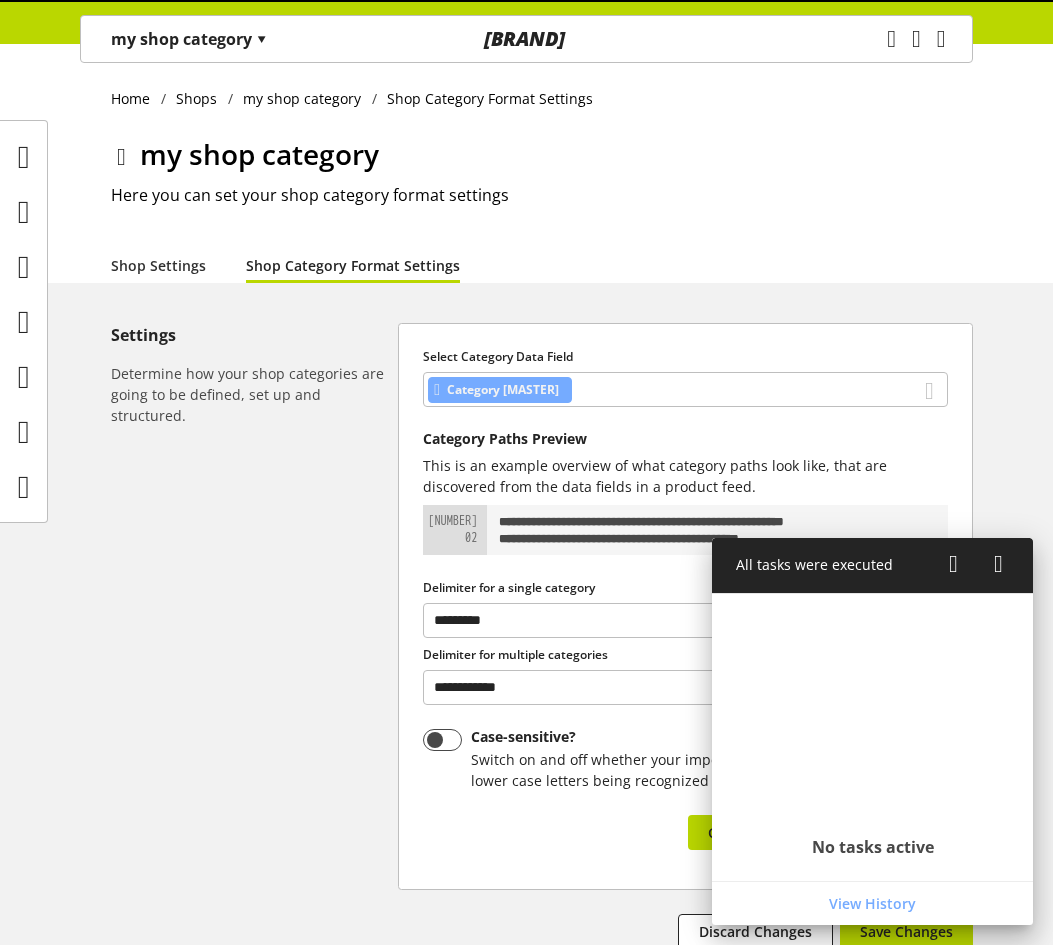 scroll, scrollTop: 0, scrollLeft: 0, axis: both 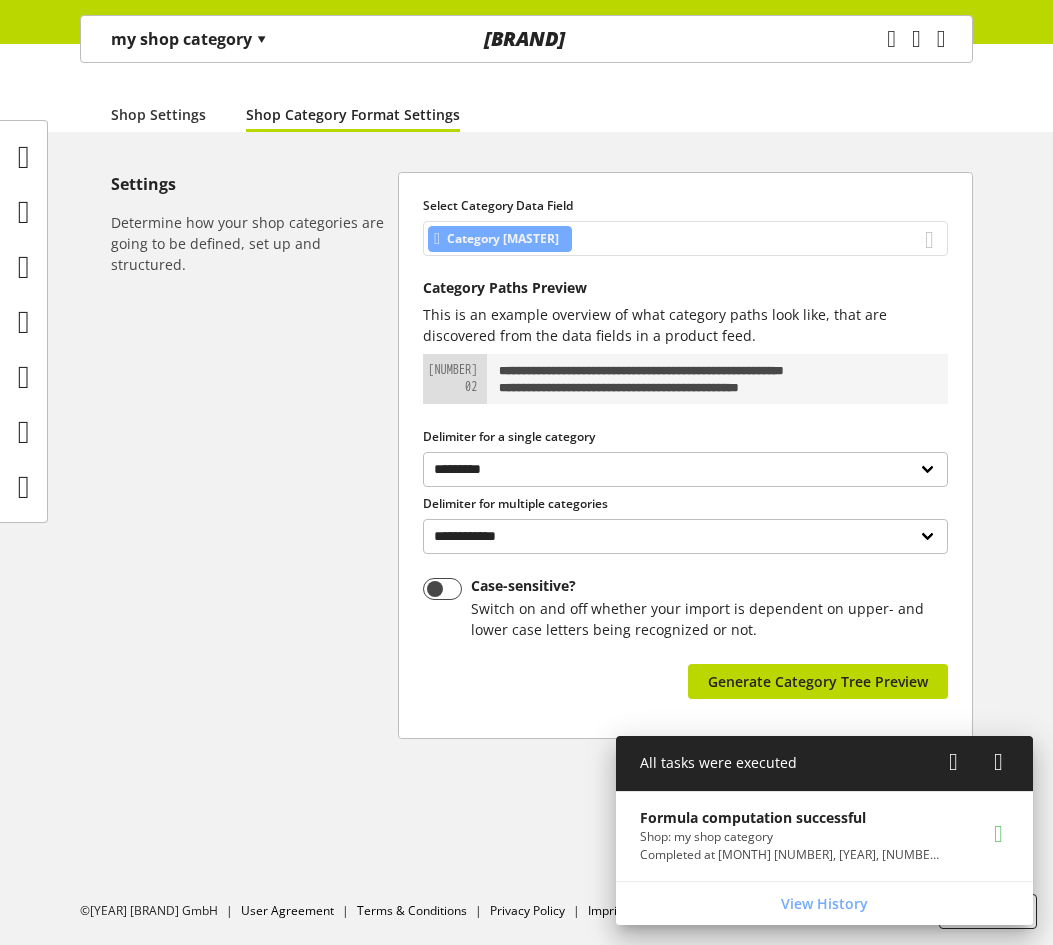 click on "Category [MASTER]" at bounding box center (685, 238) 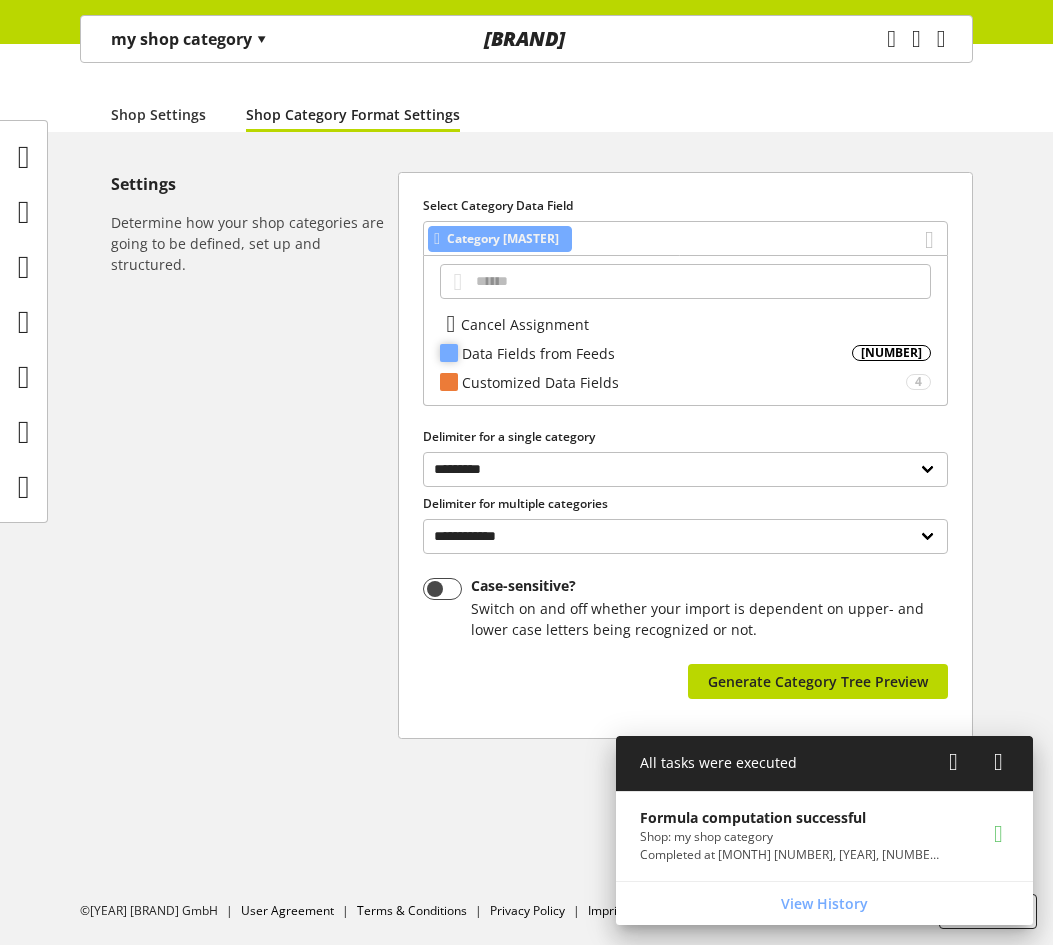 click on "Data Fields from Feeds" at bounding box center (657, 353) 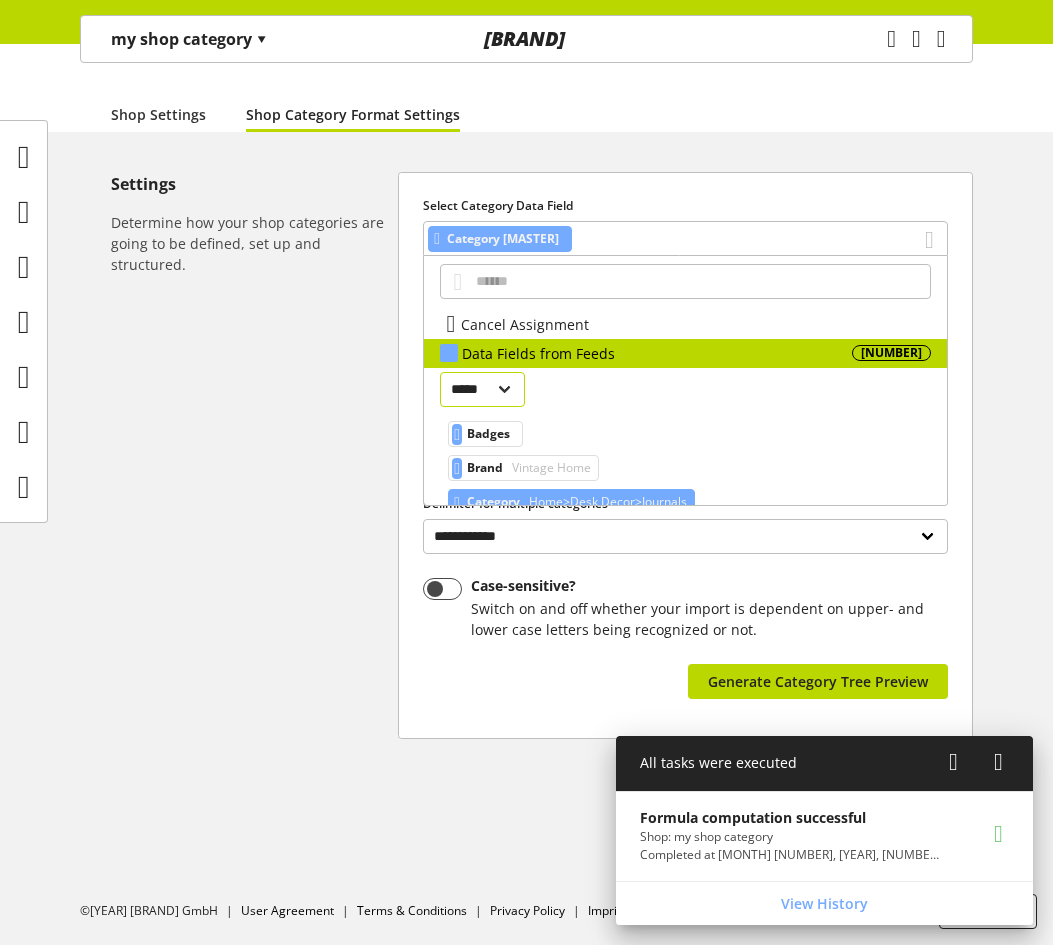 click on "[PERSONAL_INFO]" at bounding box center (482, 389) 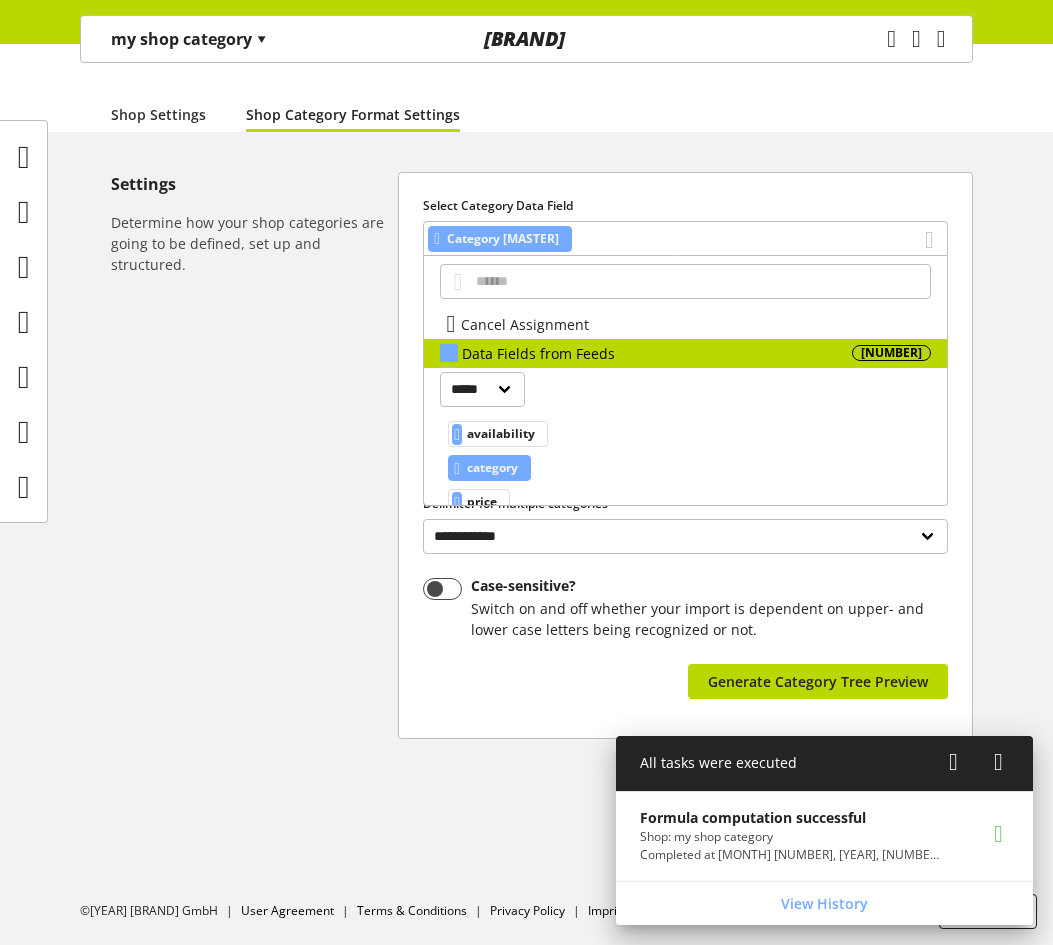click on "category" at bounding box center [501, 434] 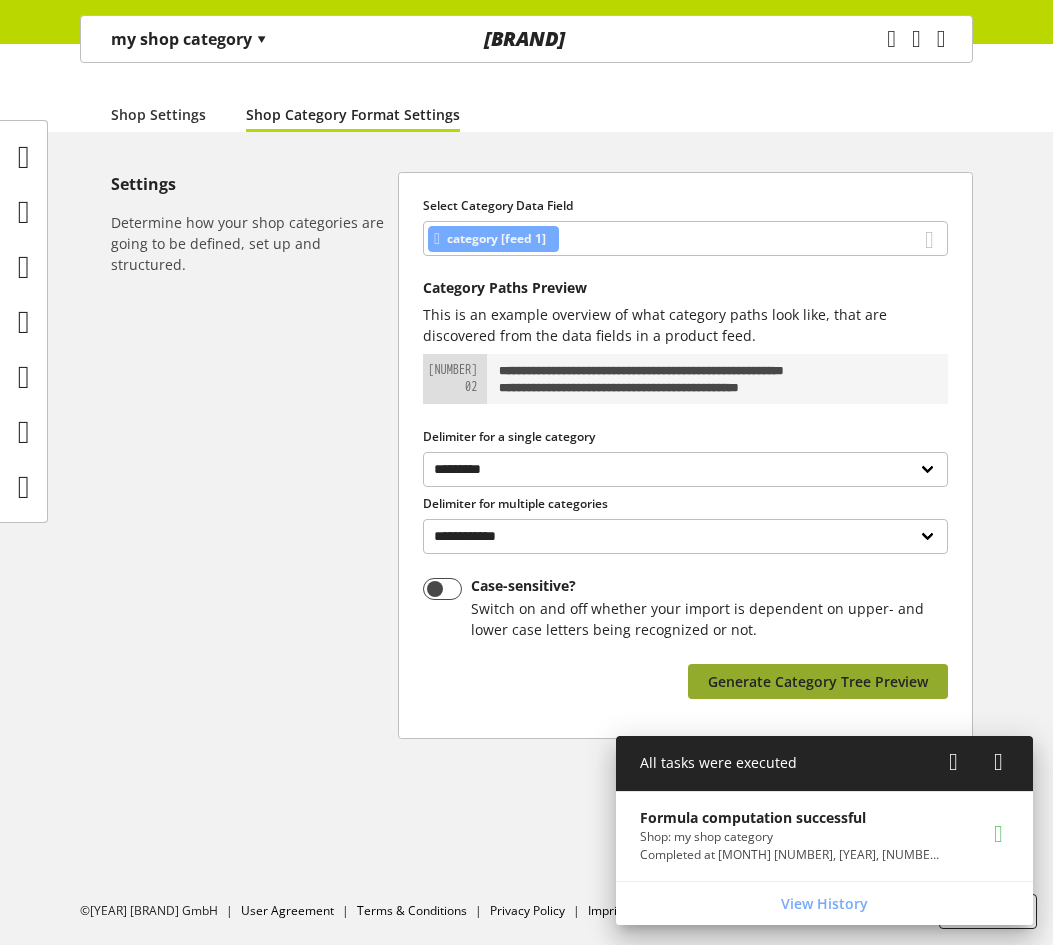 scroll, scrollTop: 134, scrollLeft: 0, axis: vertical 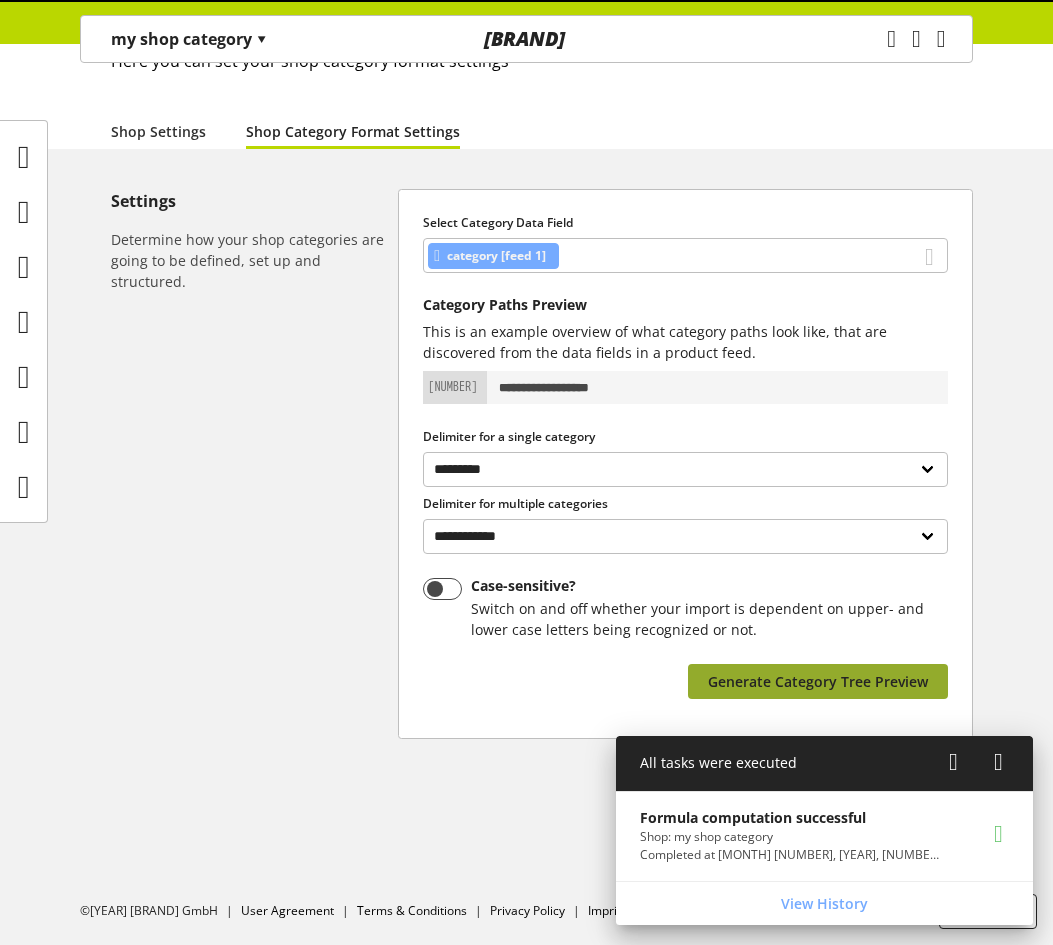 click on "Generate Category Tree Preview" at bounding box center (818, 681) 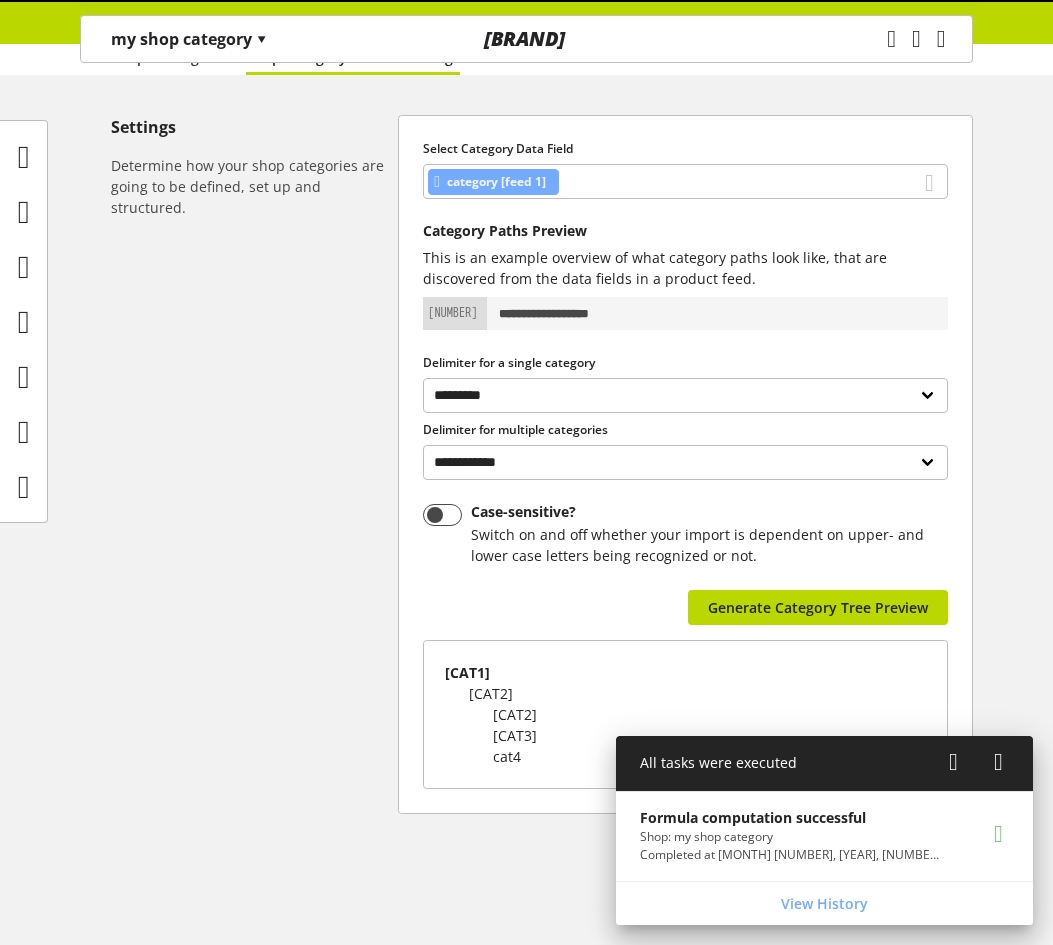 scroll, scrollTop: 283, scrollLeft: 0, axis: vertical 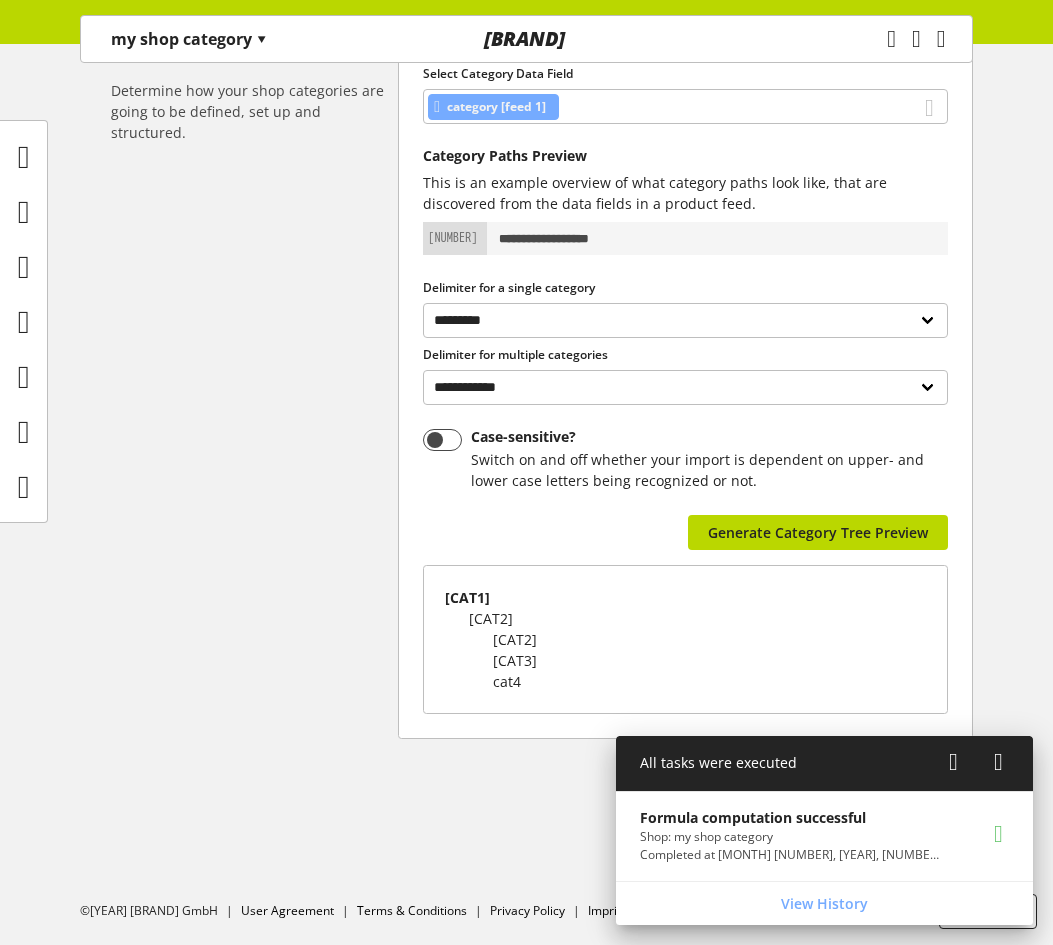 click at bounding box center (953, 762) 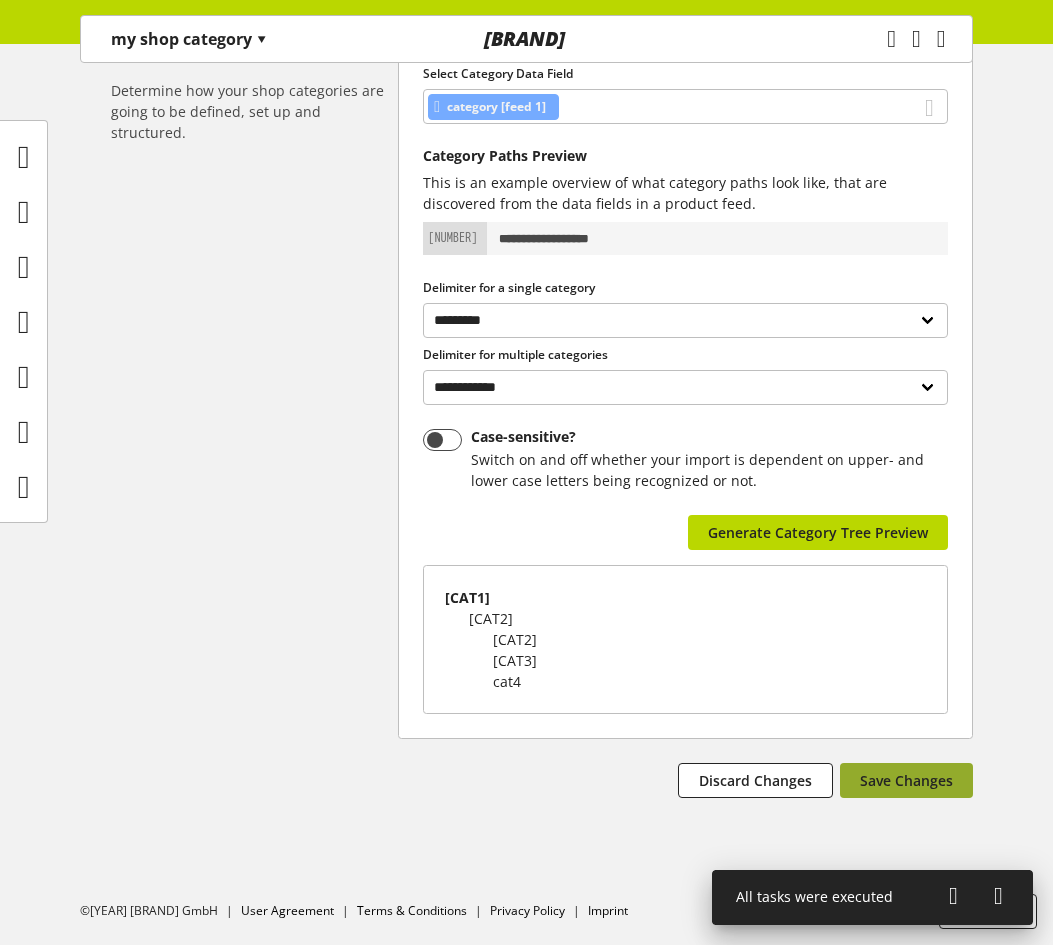 click on "Save Changes" at bounding box center [906, 780] 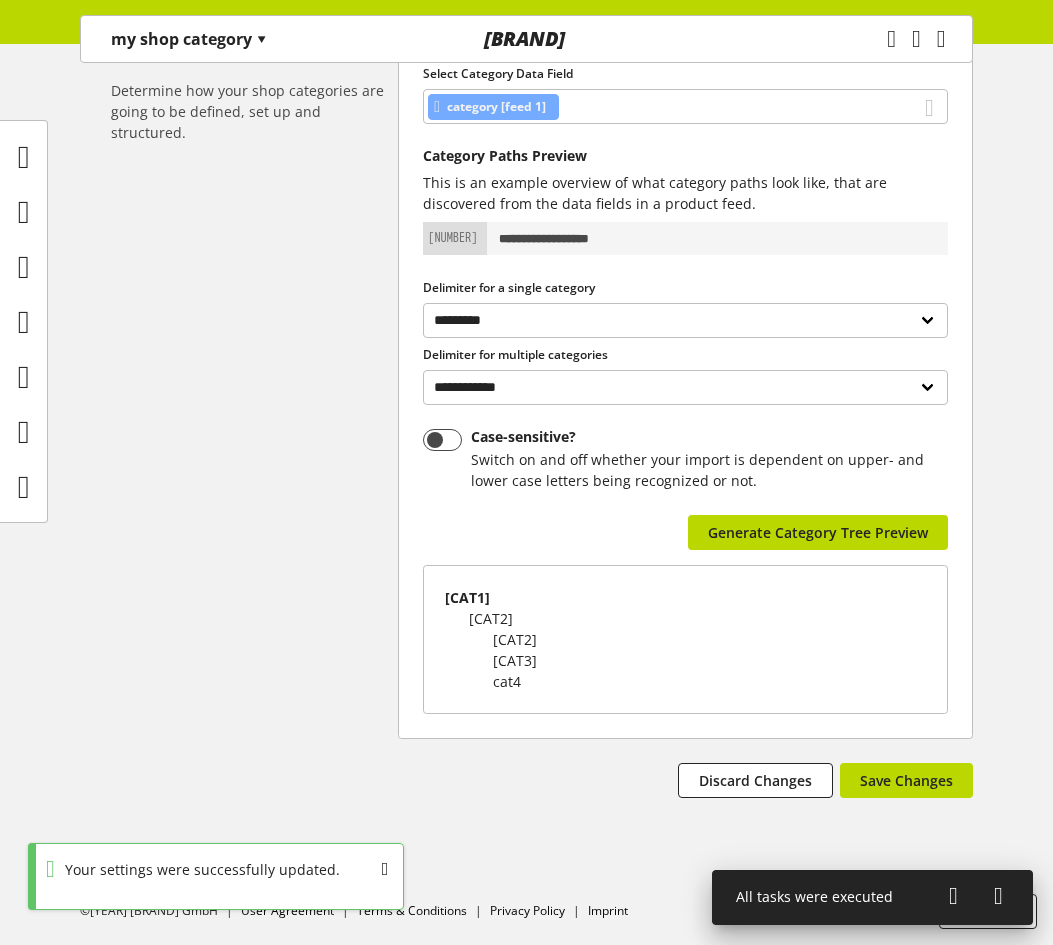 click at bounding box center [953, 896] 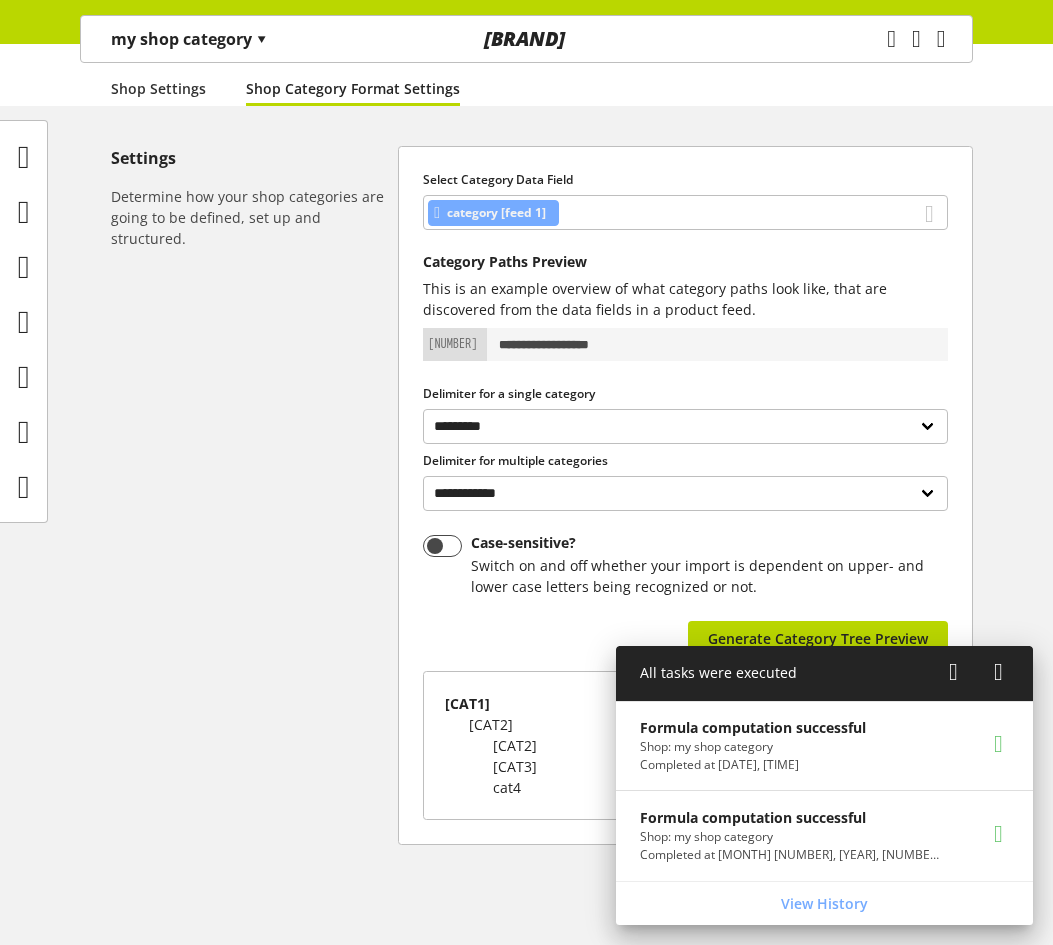 scroll, scrollTop: 0, scrollLeft: 0, axis: both 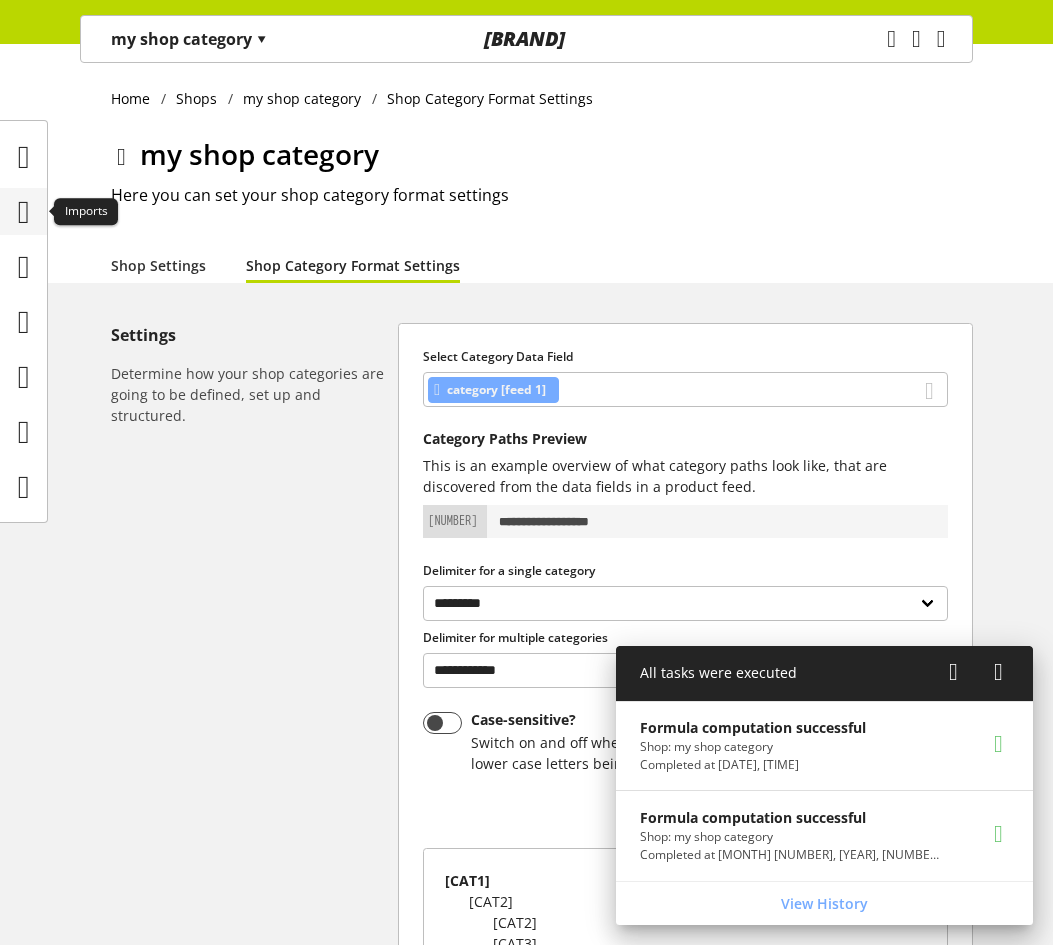 click at bounding box center (24, 212) 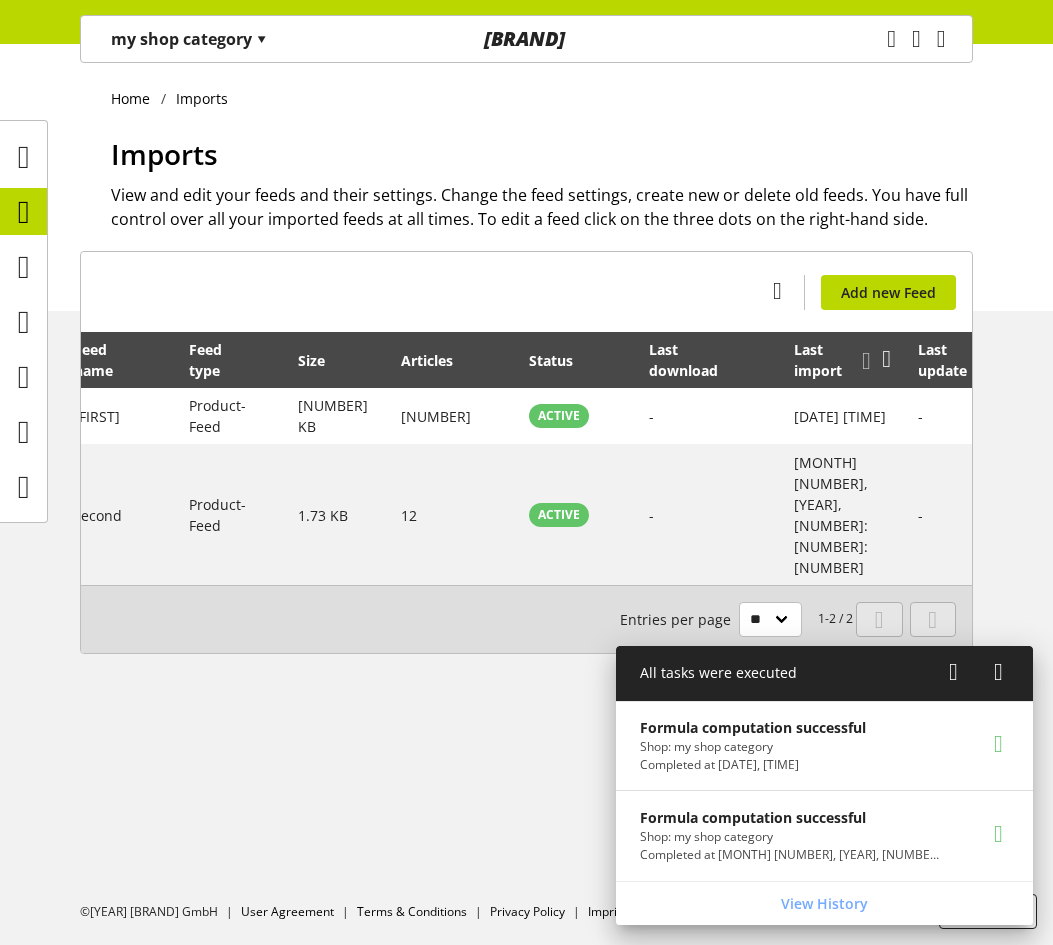 scroll, scrollTop: 0, scrollLeft: 169, axis: horizontal 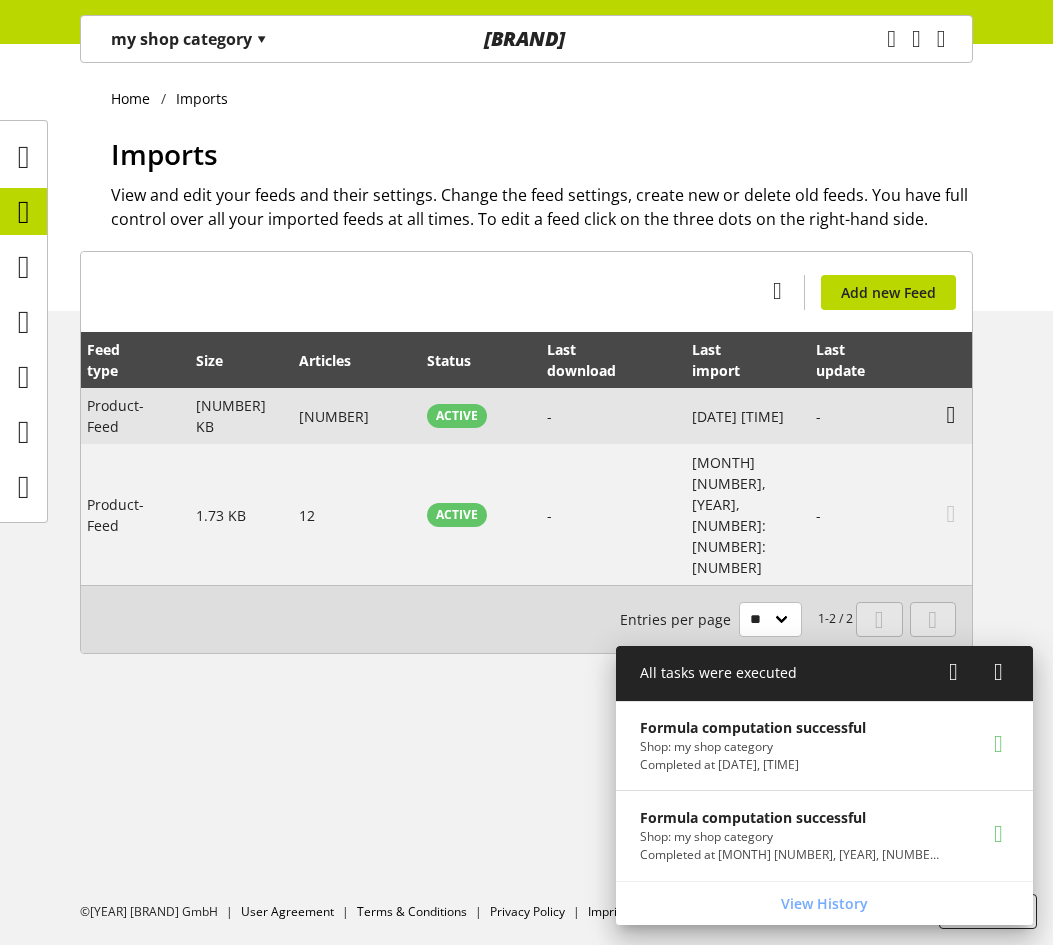 click at bounding box center (951, 415) 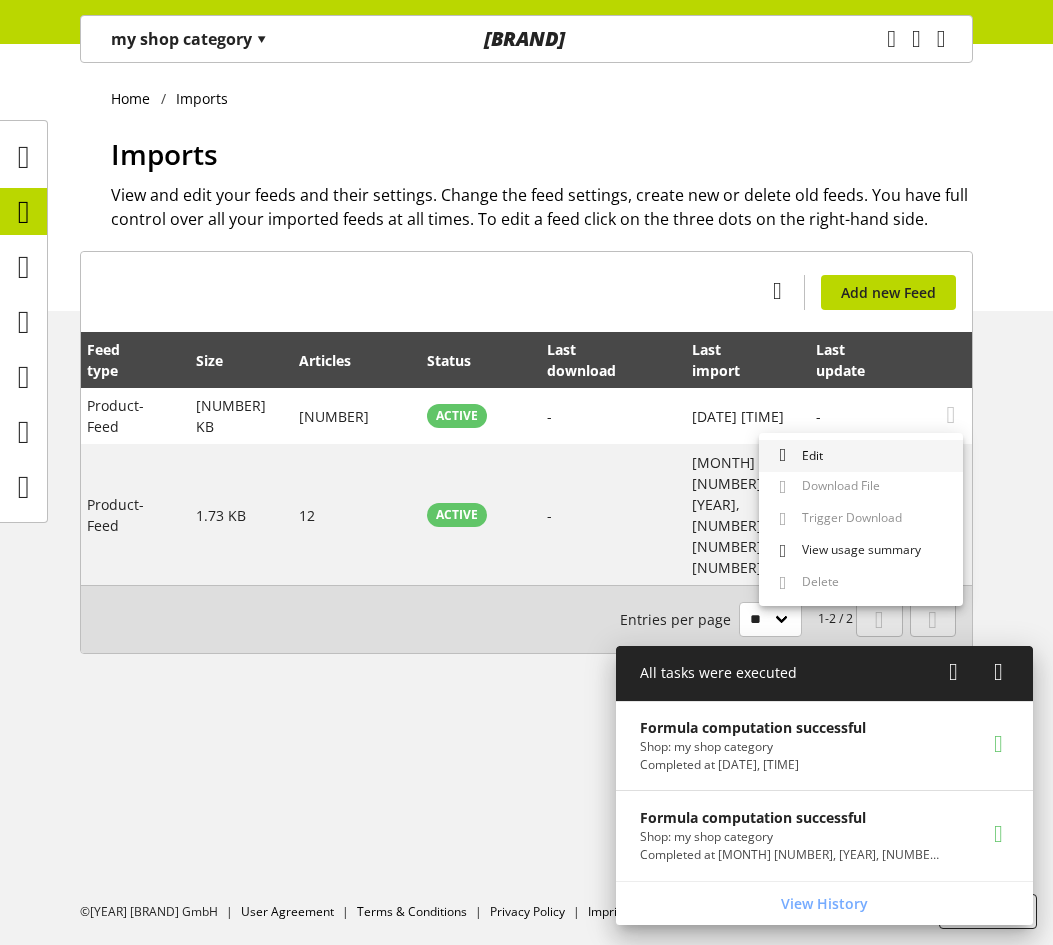 click on "Edit" at bounding box center (861, 456) 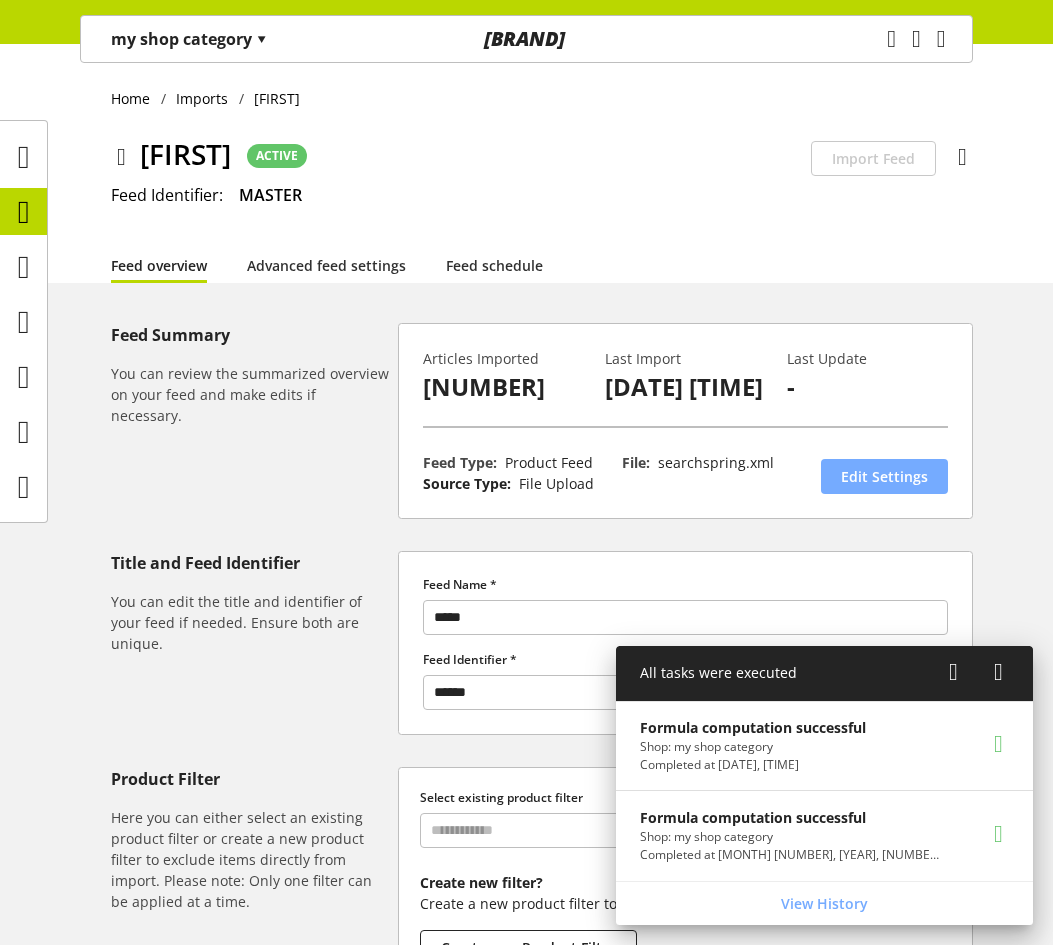 click on "Edit Settings" at bounding box center (884, 476) 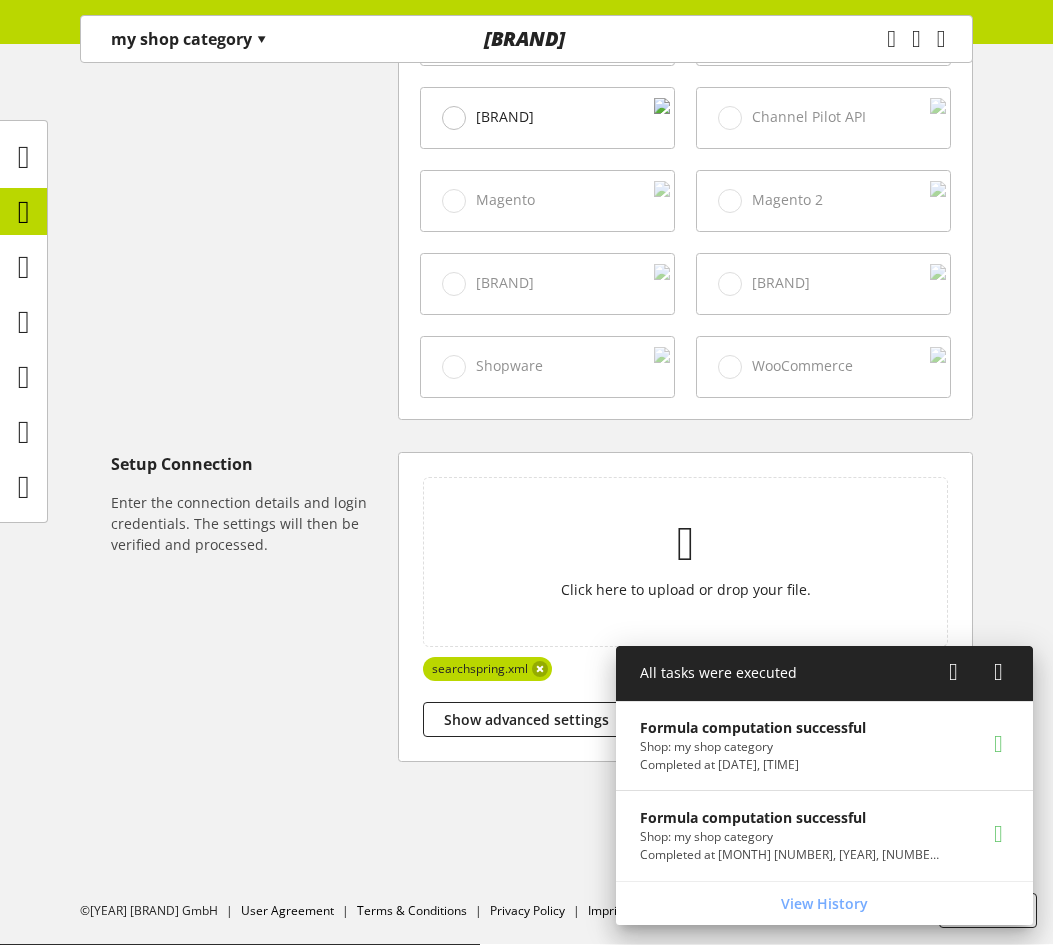 scroll, scrollTop: 794, scrollLeft: 0, axis: vertical 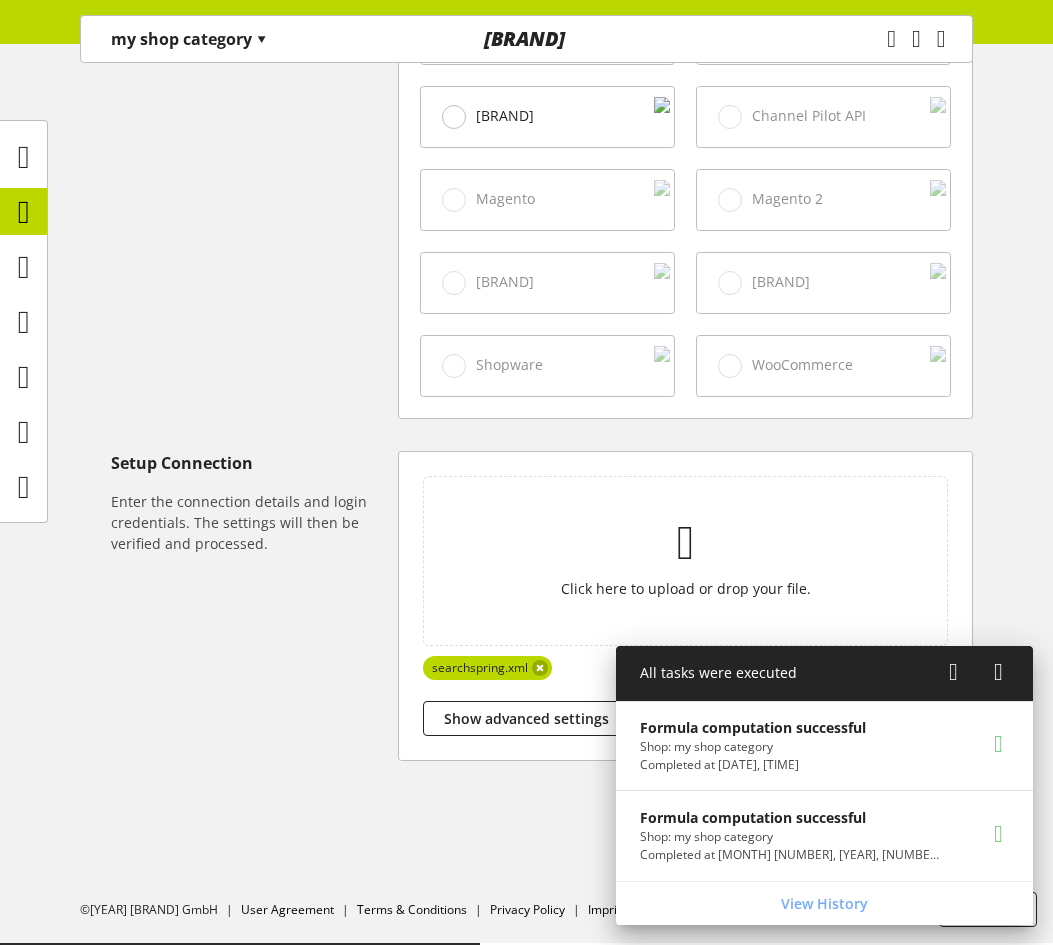 click on "All tasks were executed" at bounding box center [824, 674] 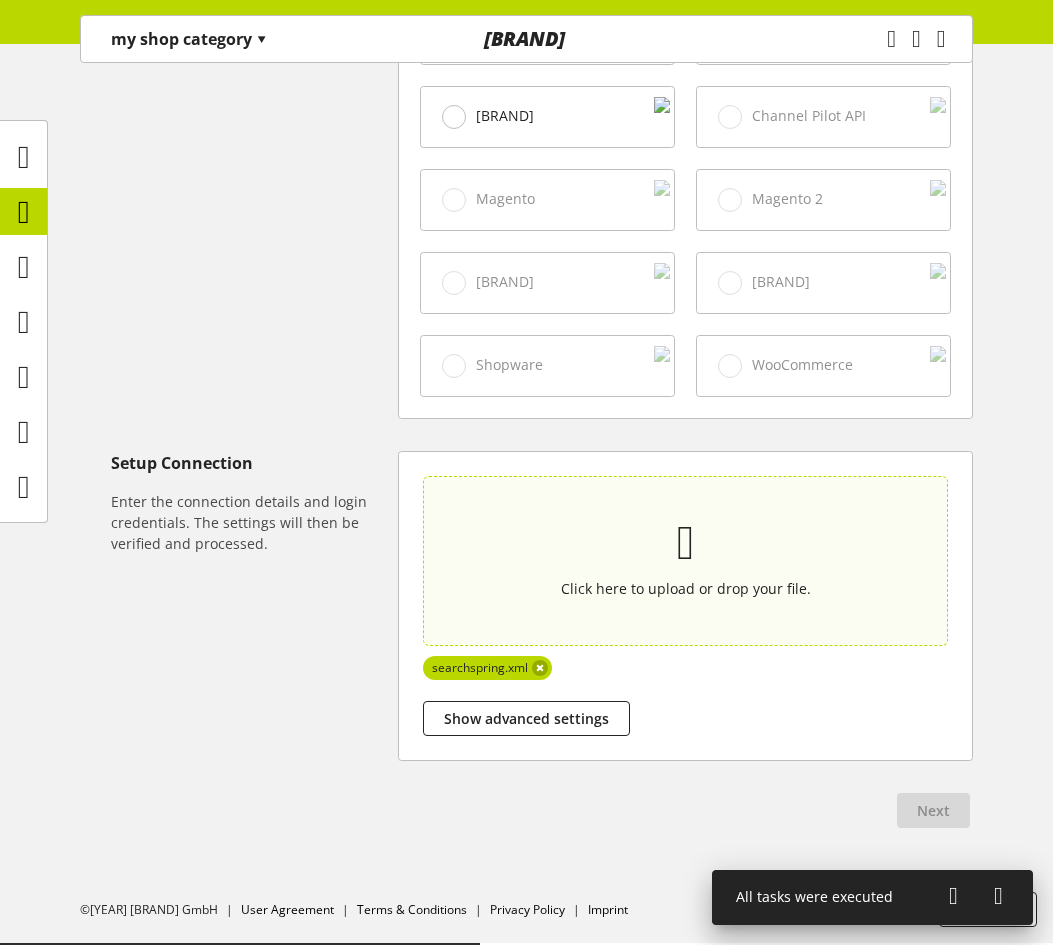 click on "Click here to upload or drop your file." at bounding box center (686, 588) 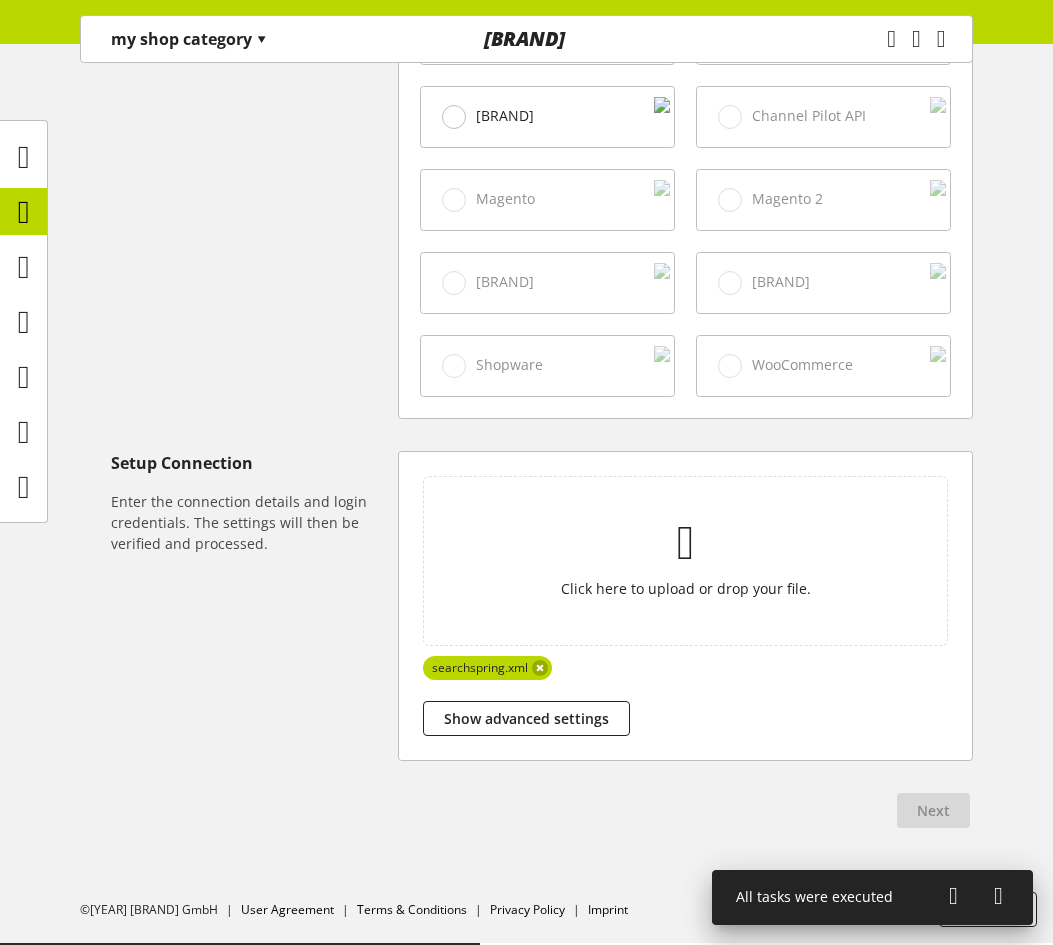type on "[PERSONAL_INFO]" 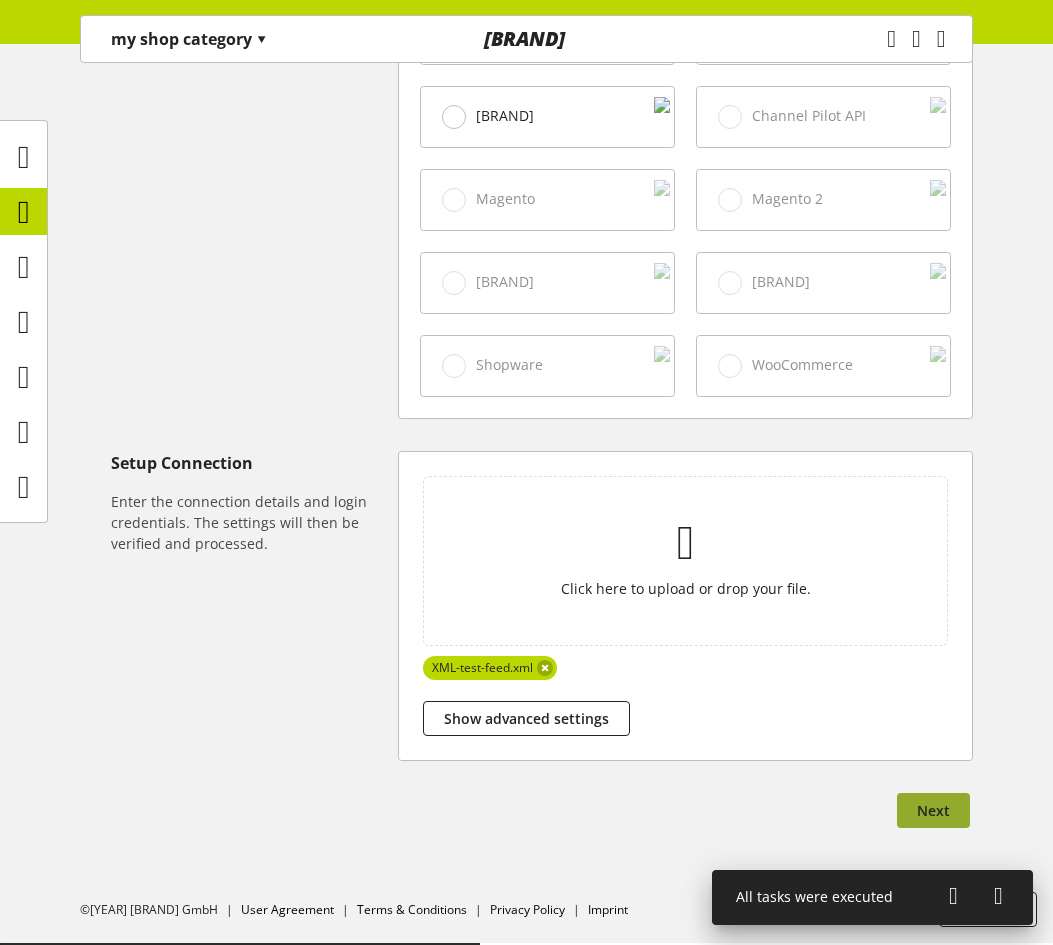 click on "Next" at bounding box center (933, 810) 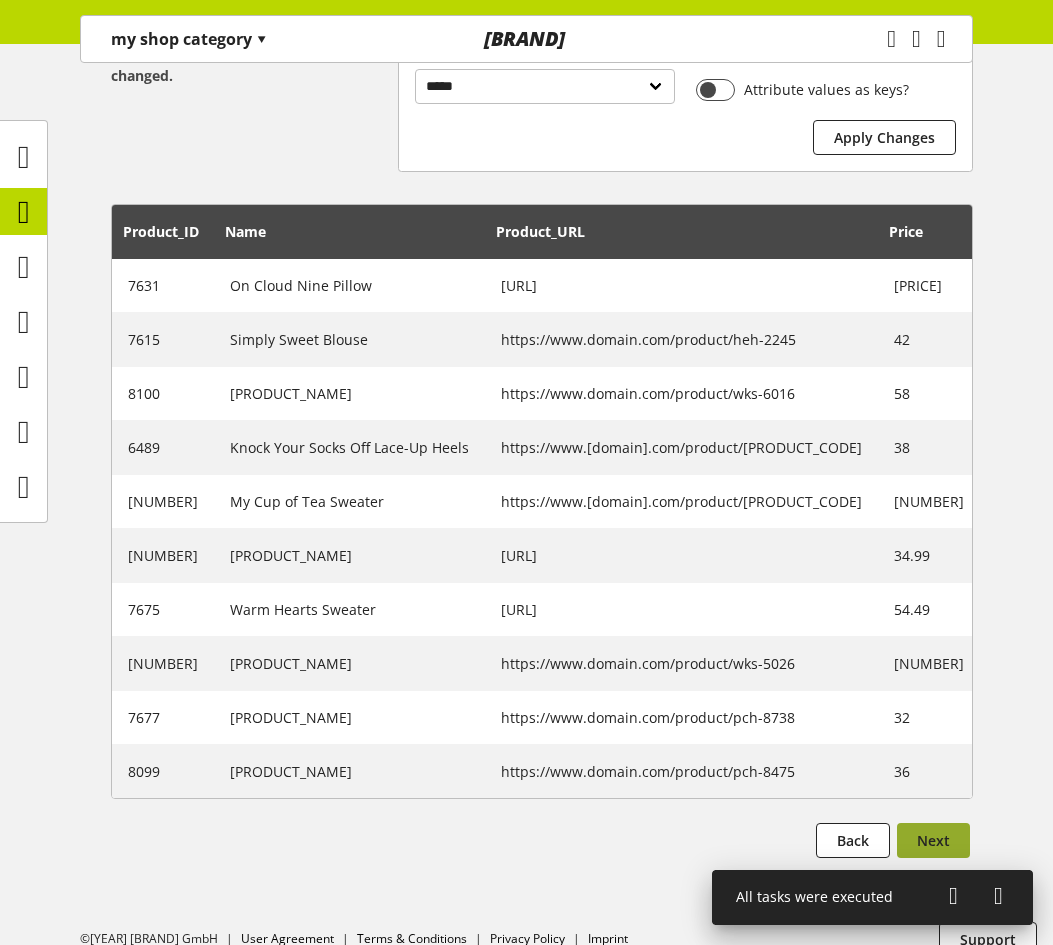 scroll, scrollTop: 492, scrollLeft: 0, axis: vertical 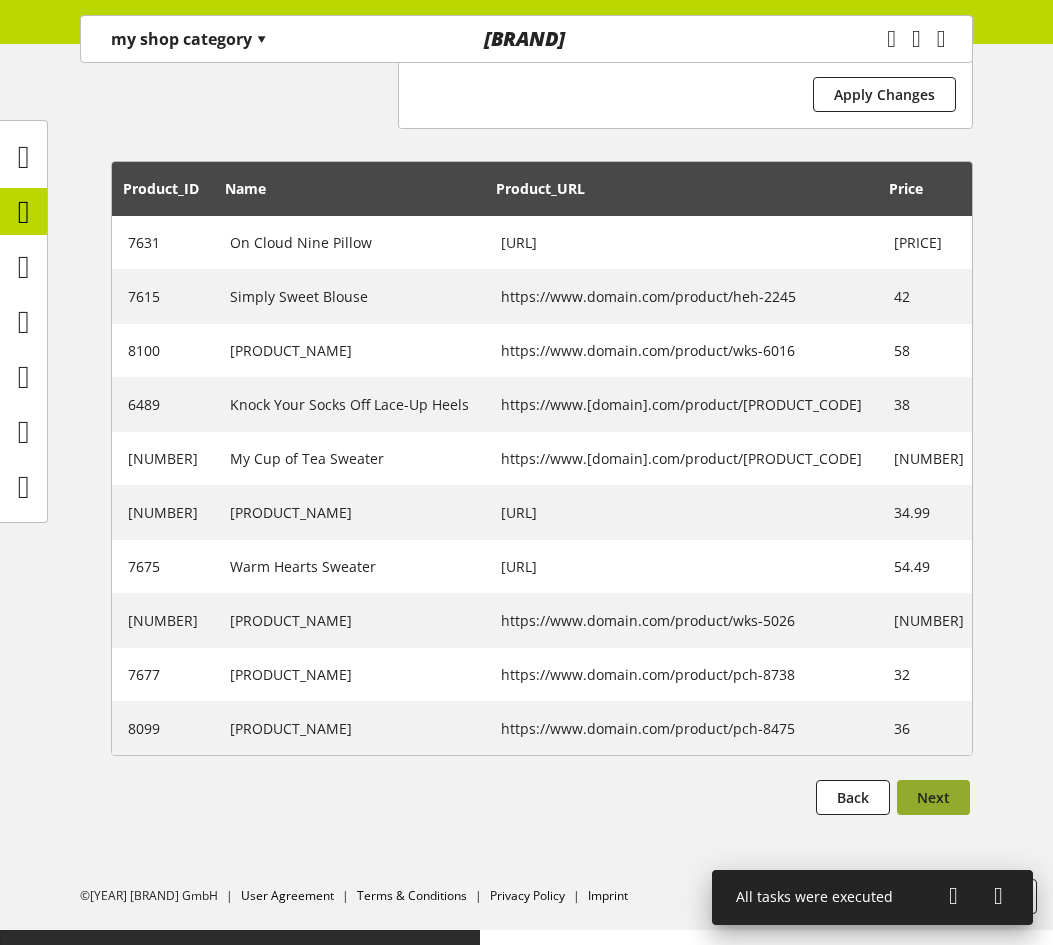 click on "Next" at bounding box center (933, 797) 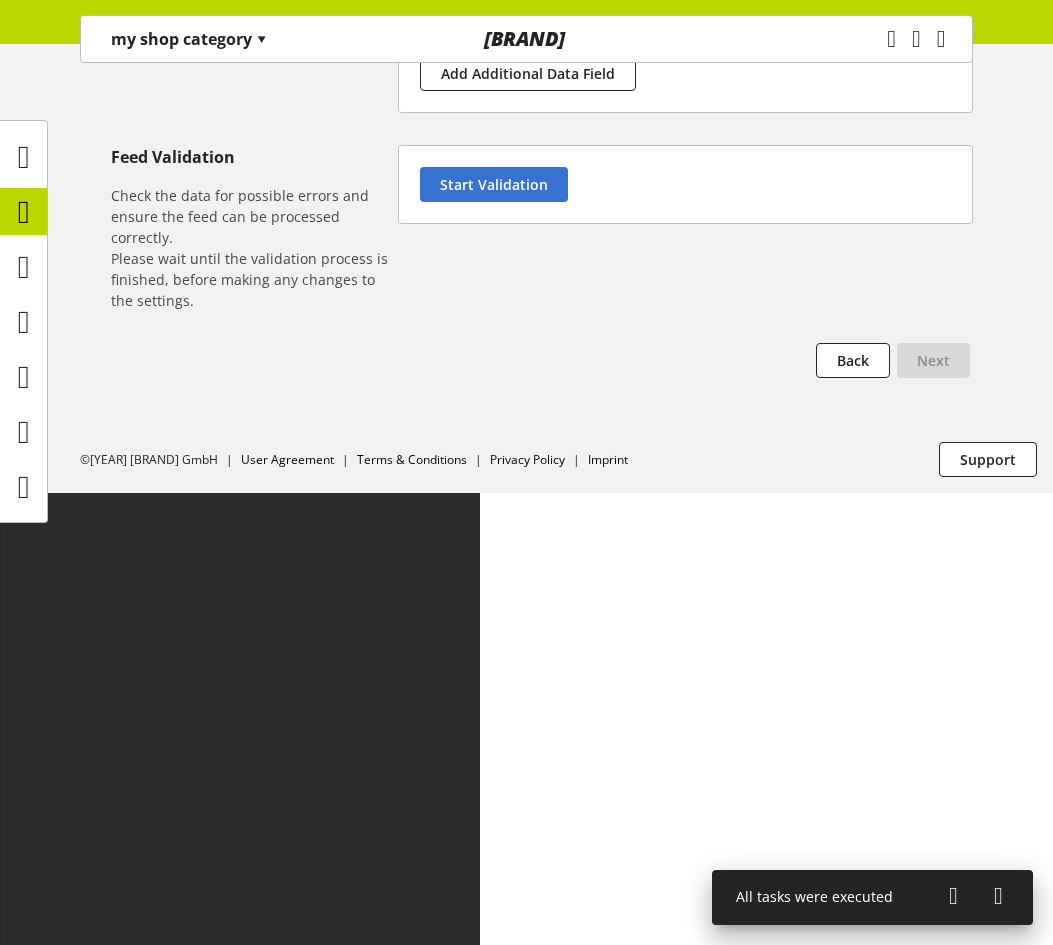 scroll, scrollTop: 0, scrollLeft: 0, axis: both 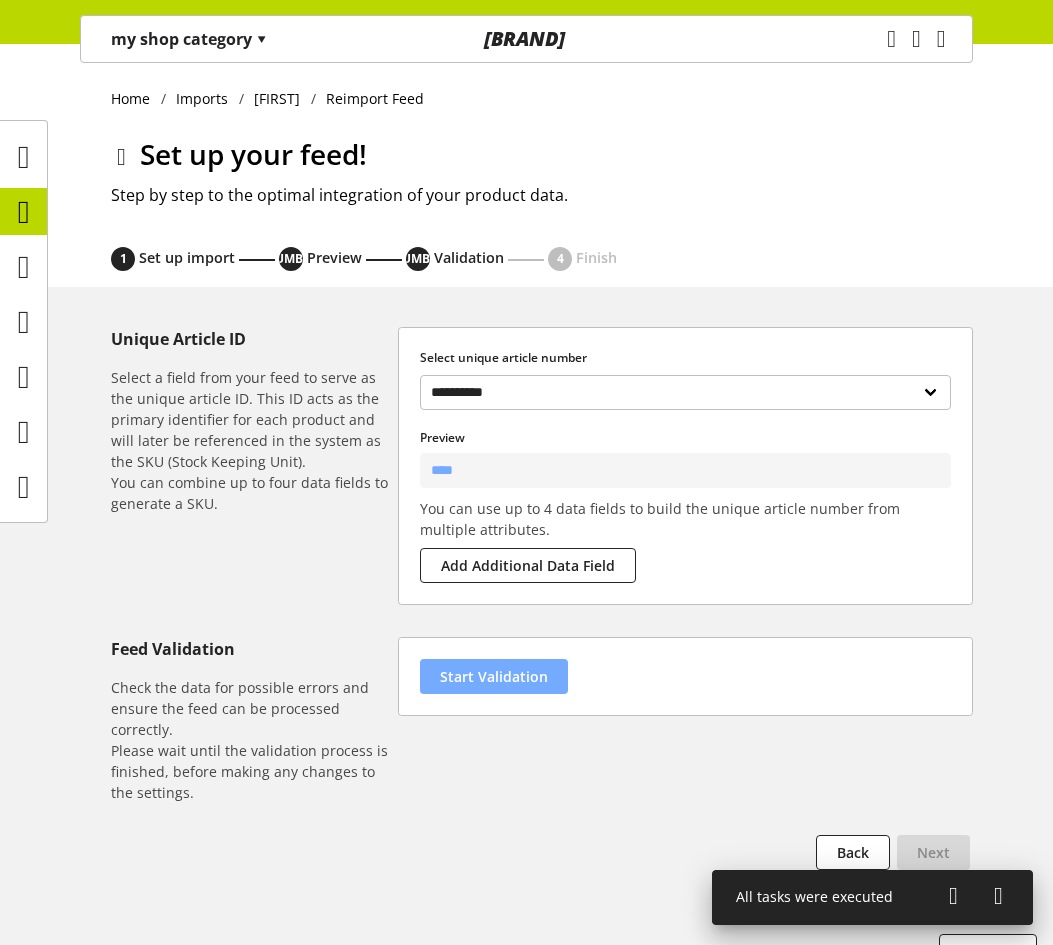 click on "Start Validation" at bounding box center [494, 676] 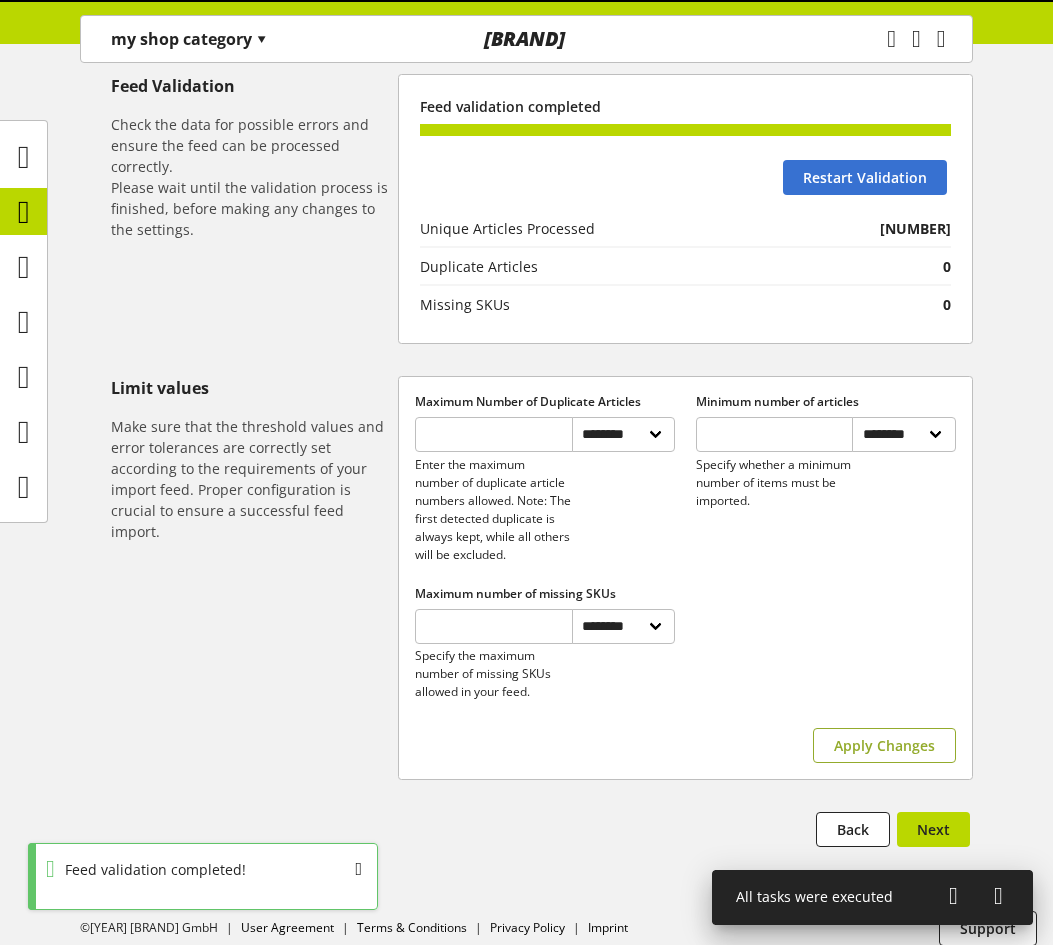 scroll, scrollTop: 598, scrollLeft: 0, axis: vertical 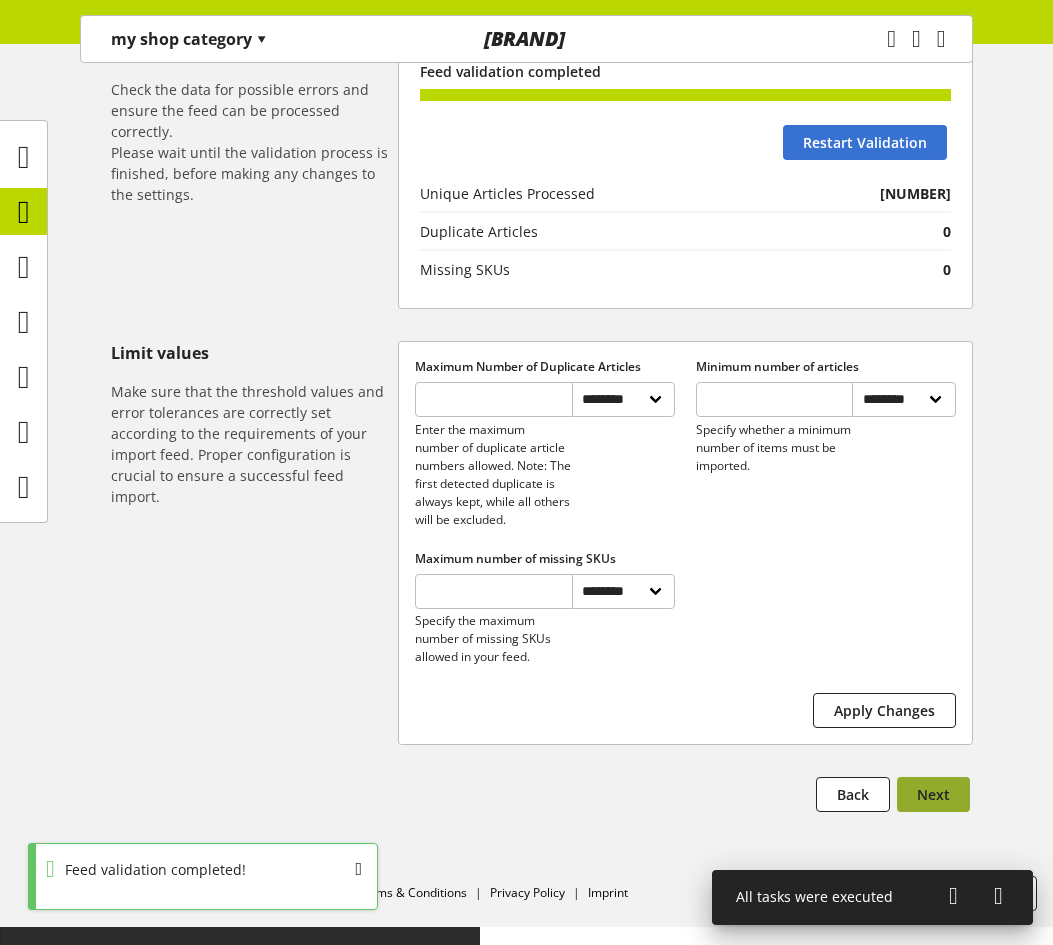 click on "Next" at bounding box center (933, 794) 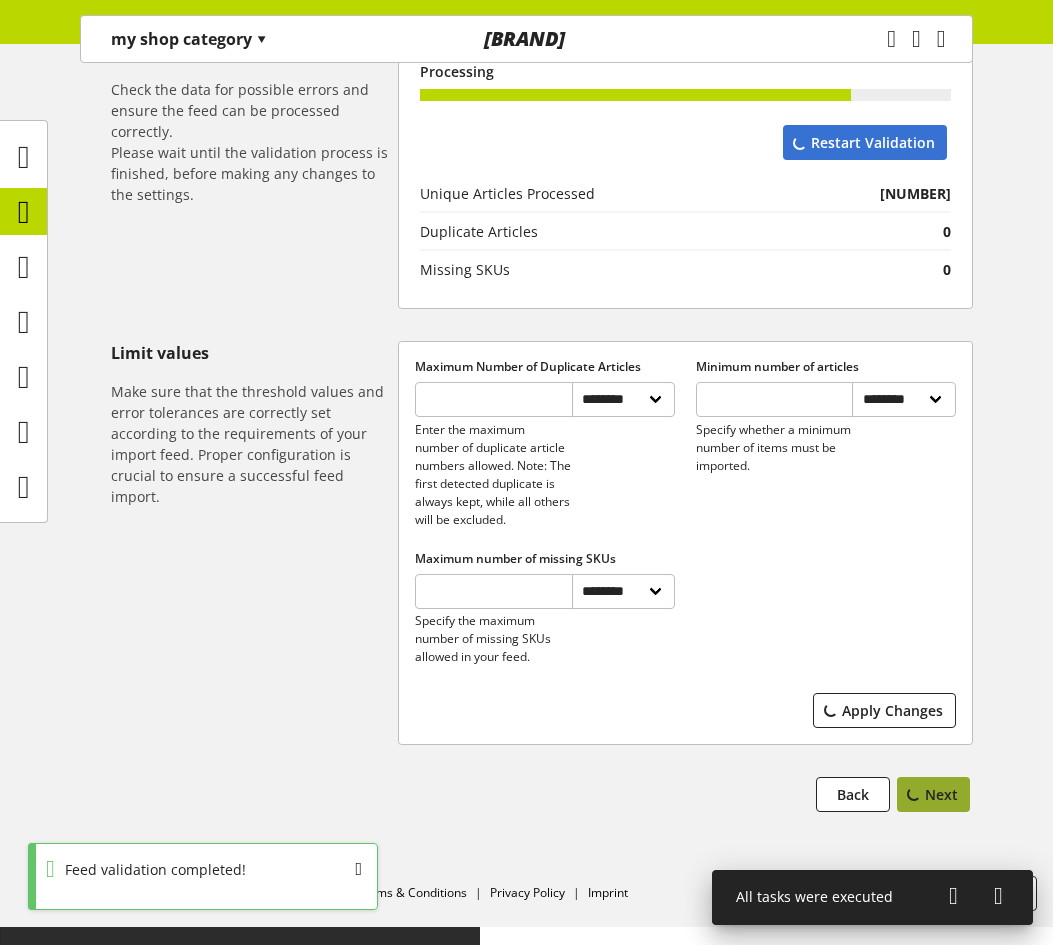 scroll, scrollTop: 0, scrollLeft: 0, axis: both 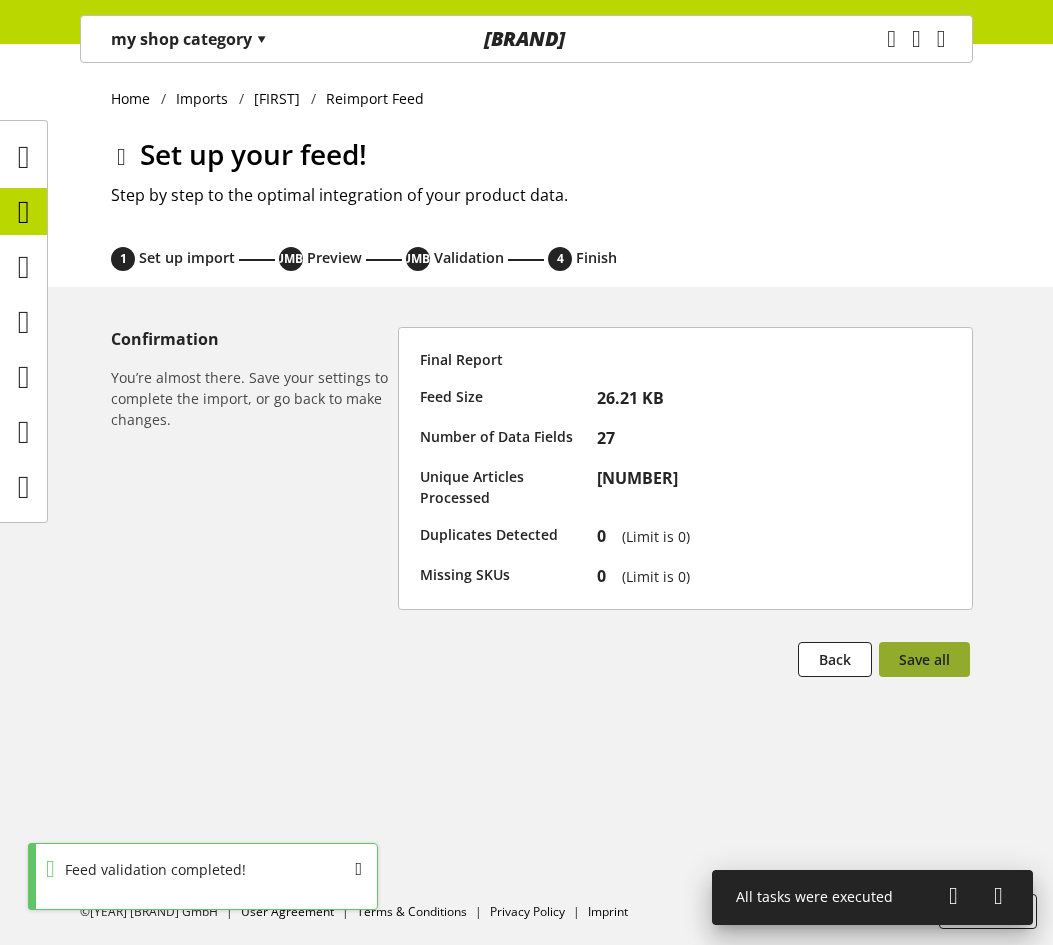 click on "Save all" at bounding box center [924, 659] 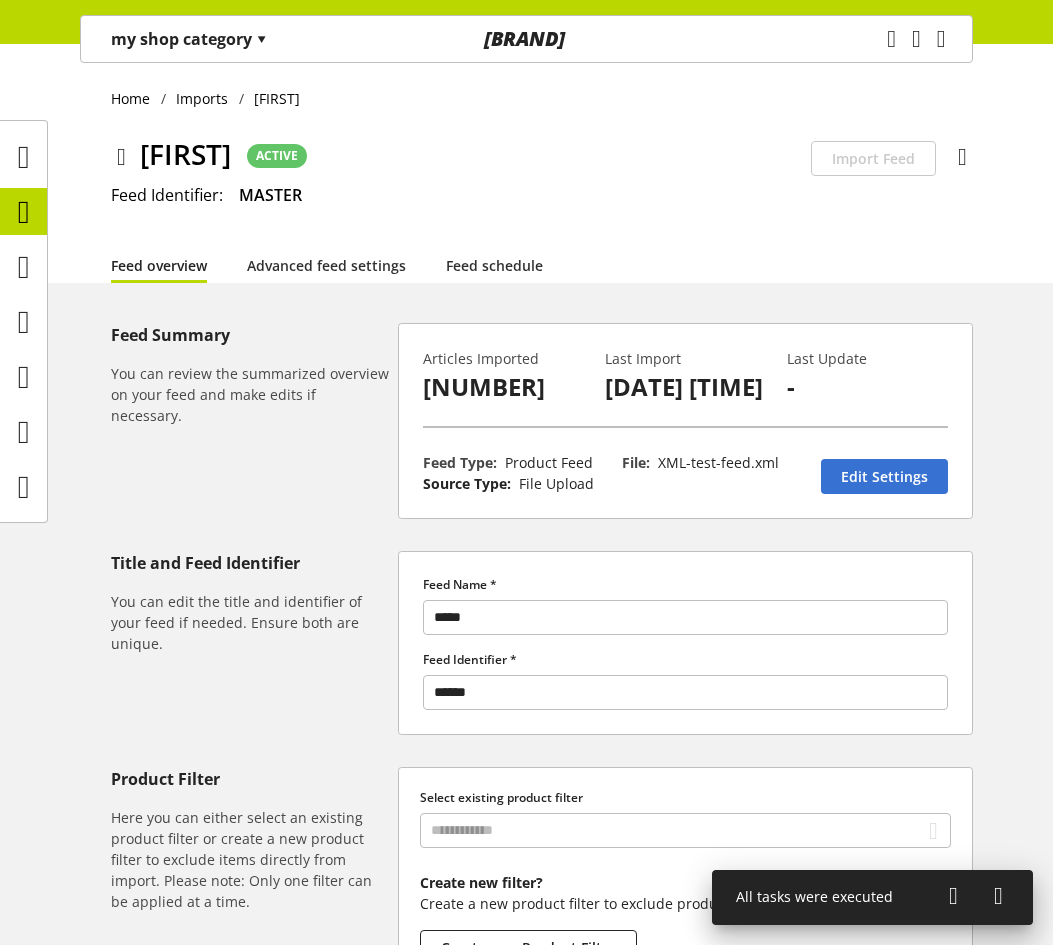 click at bounding box center [953, 896] 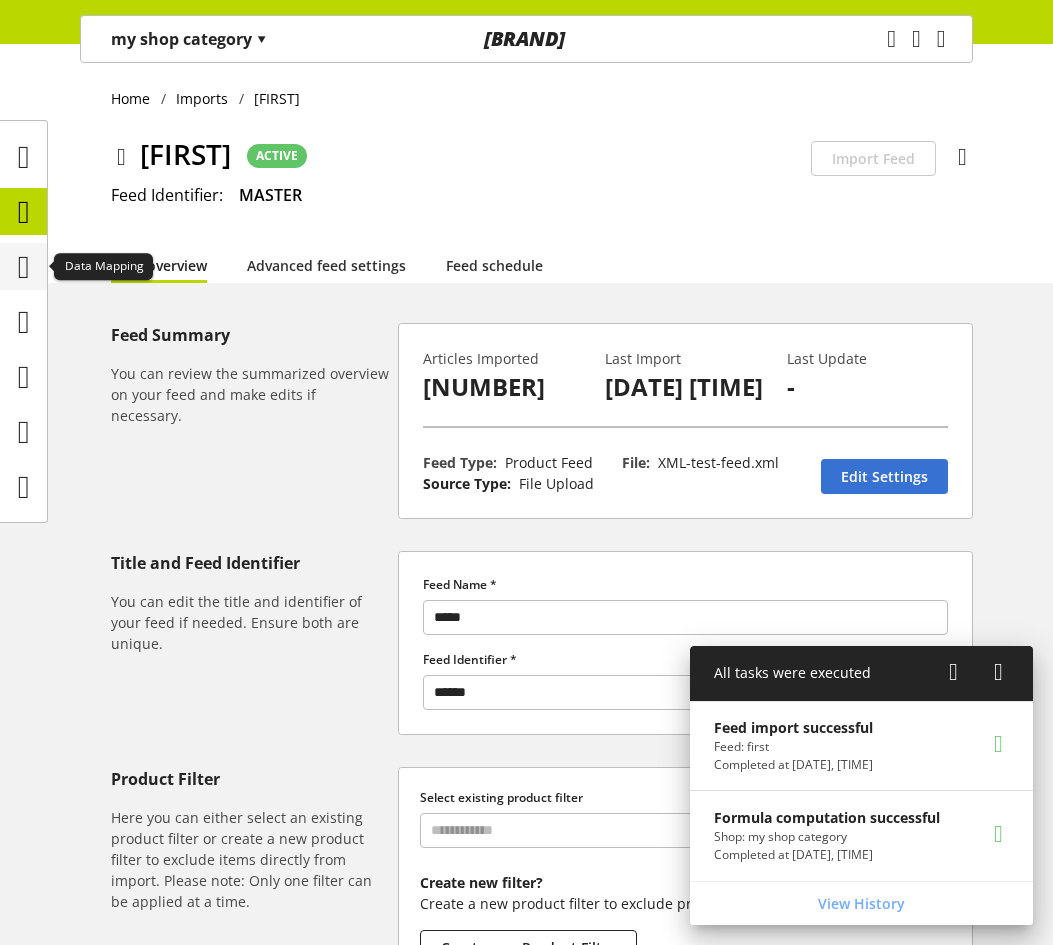 click at bounding box center (24, 267) 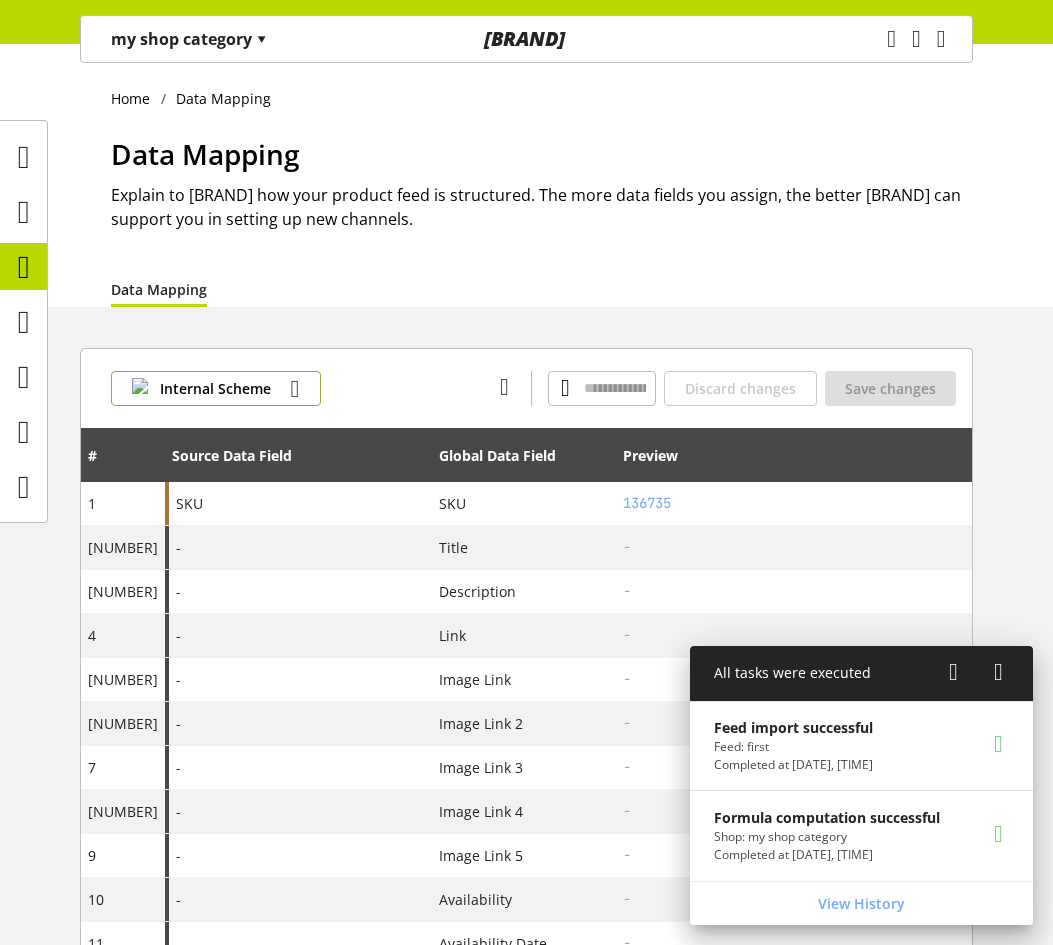click on "Internal Scheme" at bounding box center [215, 388] 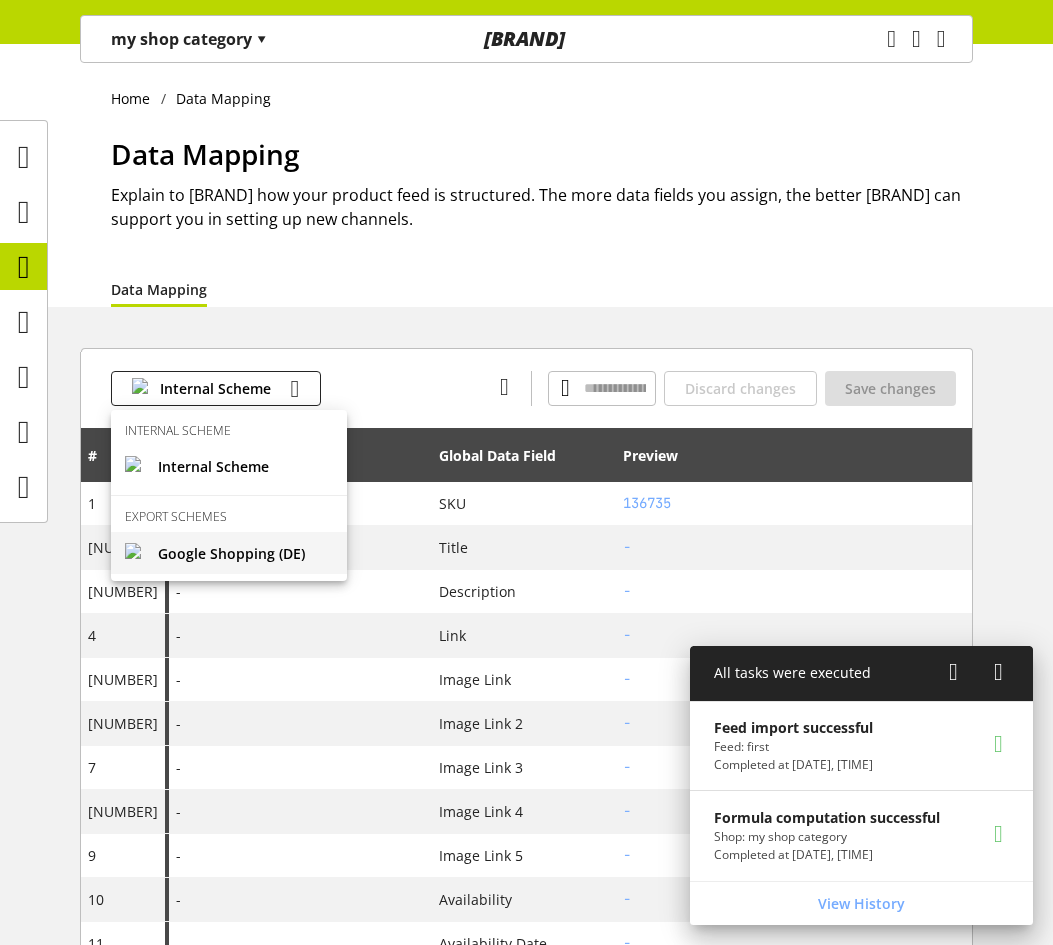 click on "Google Shopping (DE)" at bounding box center [231, 553] 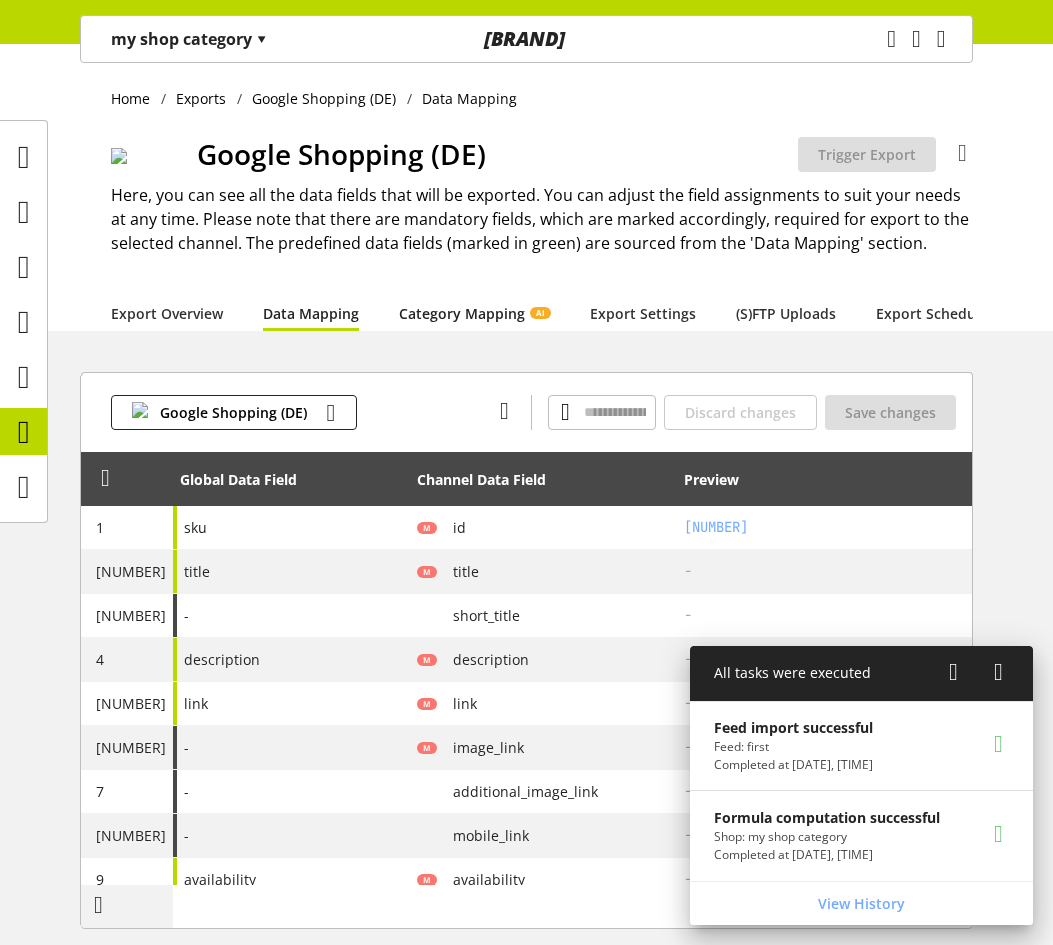 click on "Category Mapping AI" at bounding box center (474, 313) 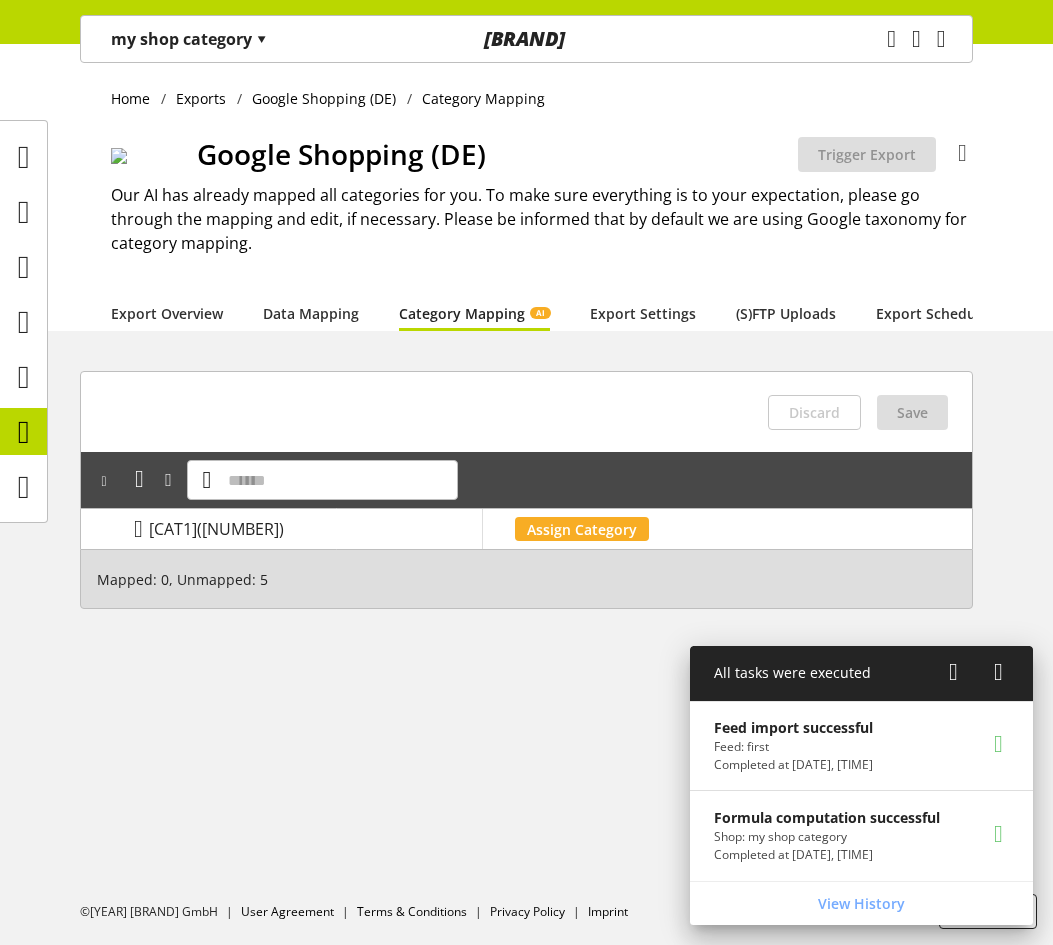 click on "my shop category ▾" at bounding box center [189, 39] 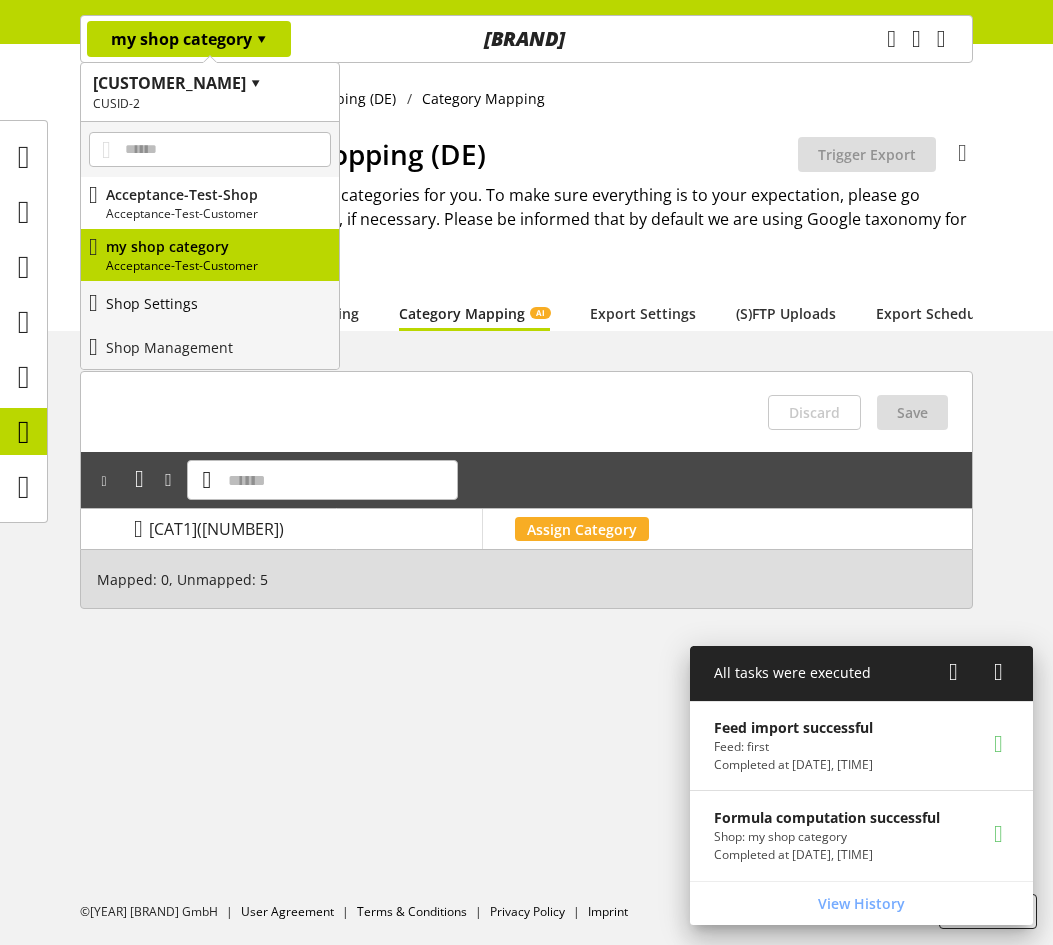 click on "Shop Settings" at bounding box center (210, 303) 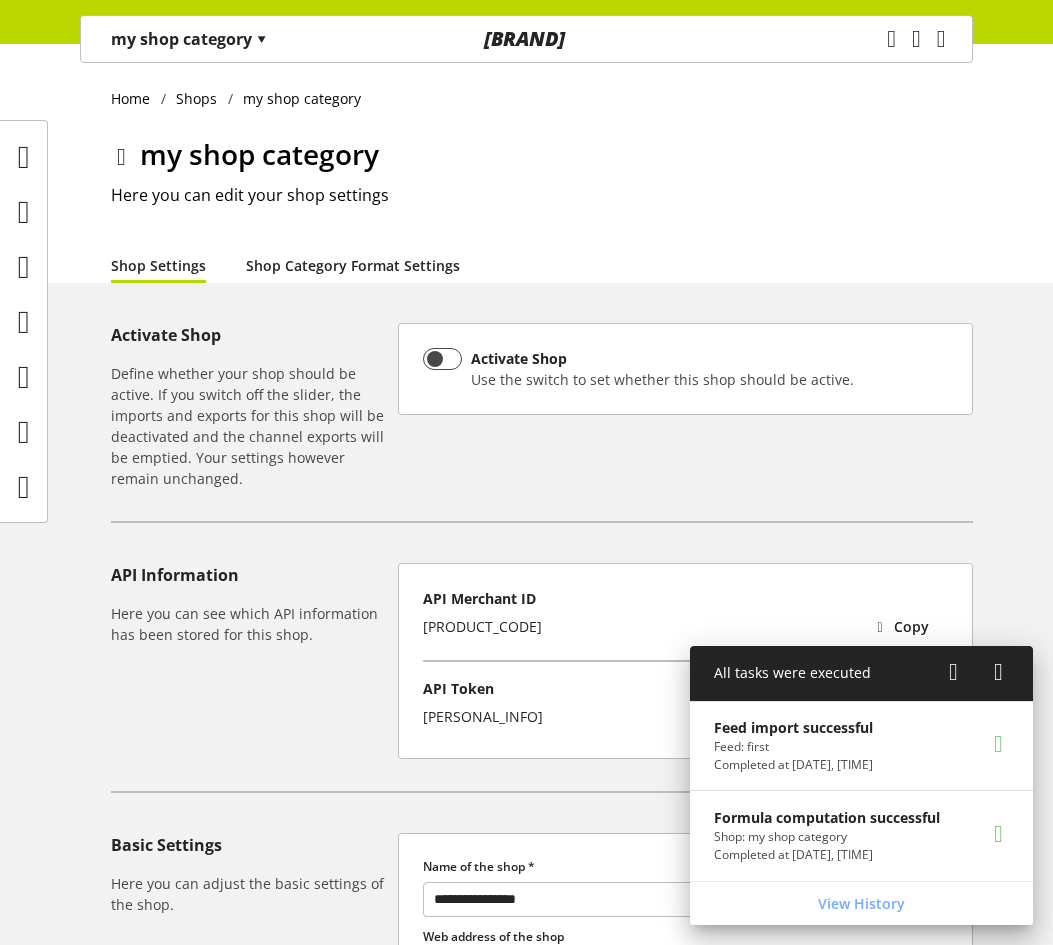click on "Shop Category Format Settings" at bounding box center (353, 265) 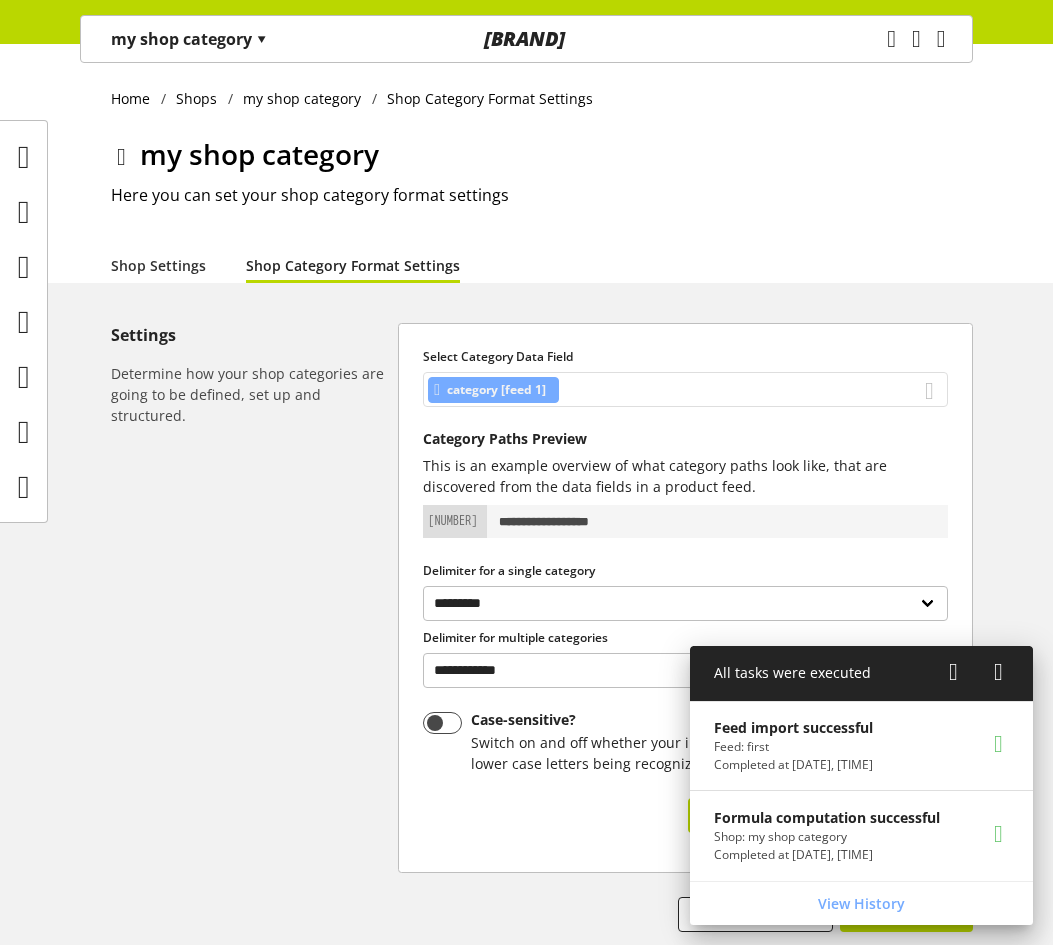 click on "category [feed 1]" at bounding box center [685, 389] 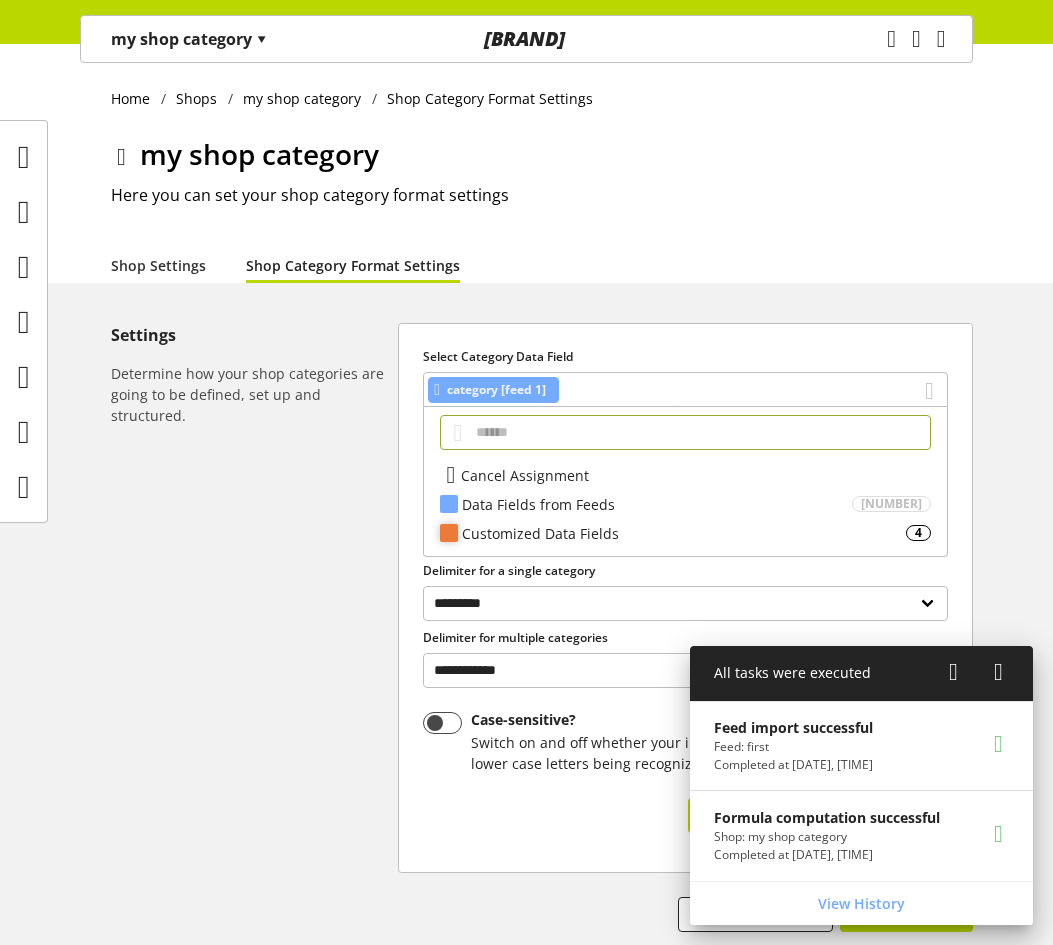 click on "Customized Data Fields" at bounding box center [657, 504] 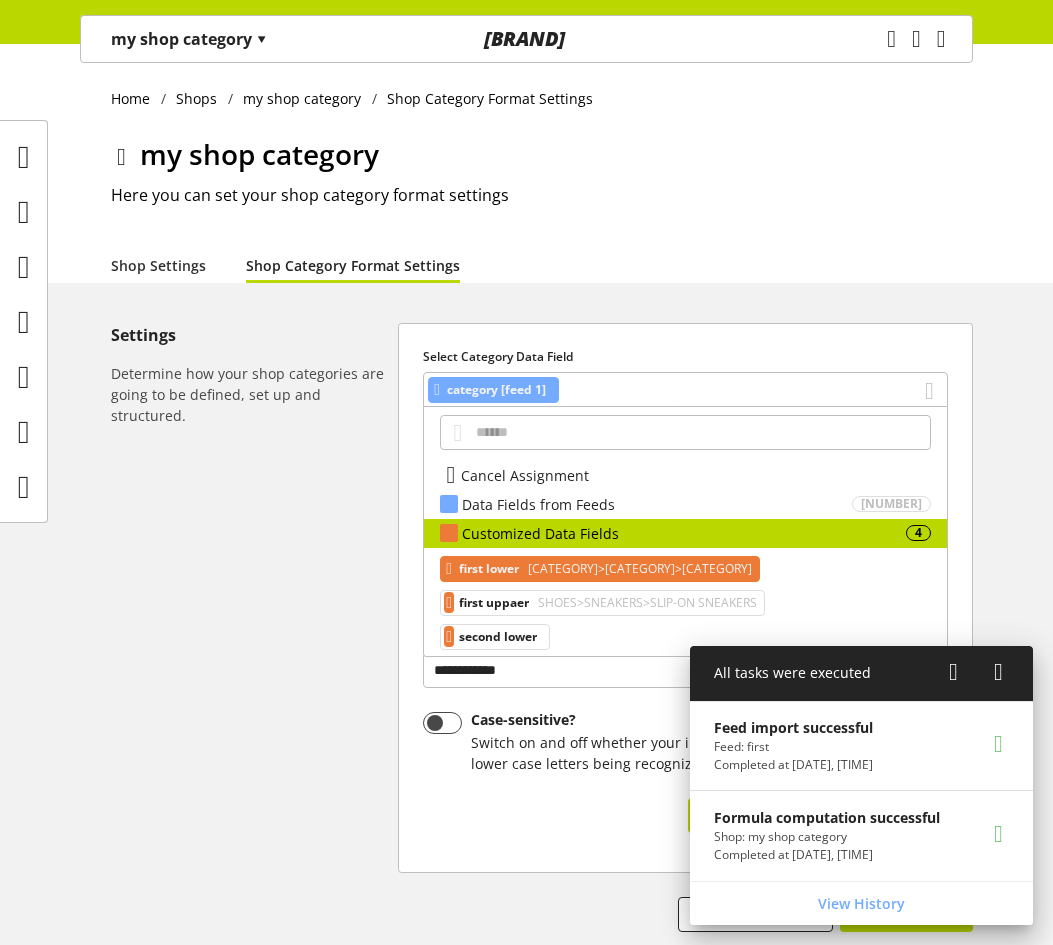 click on "[CATEGORY]>[CATEGORY]>[CATEGORY]" at bounding box center [638, 569] 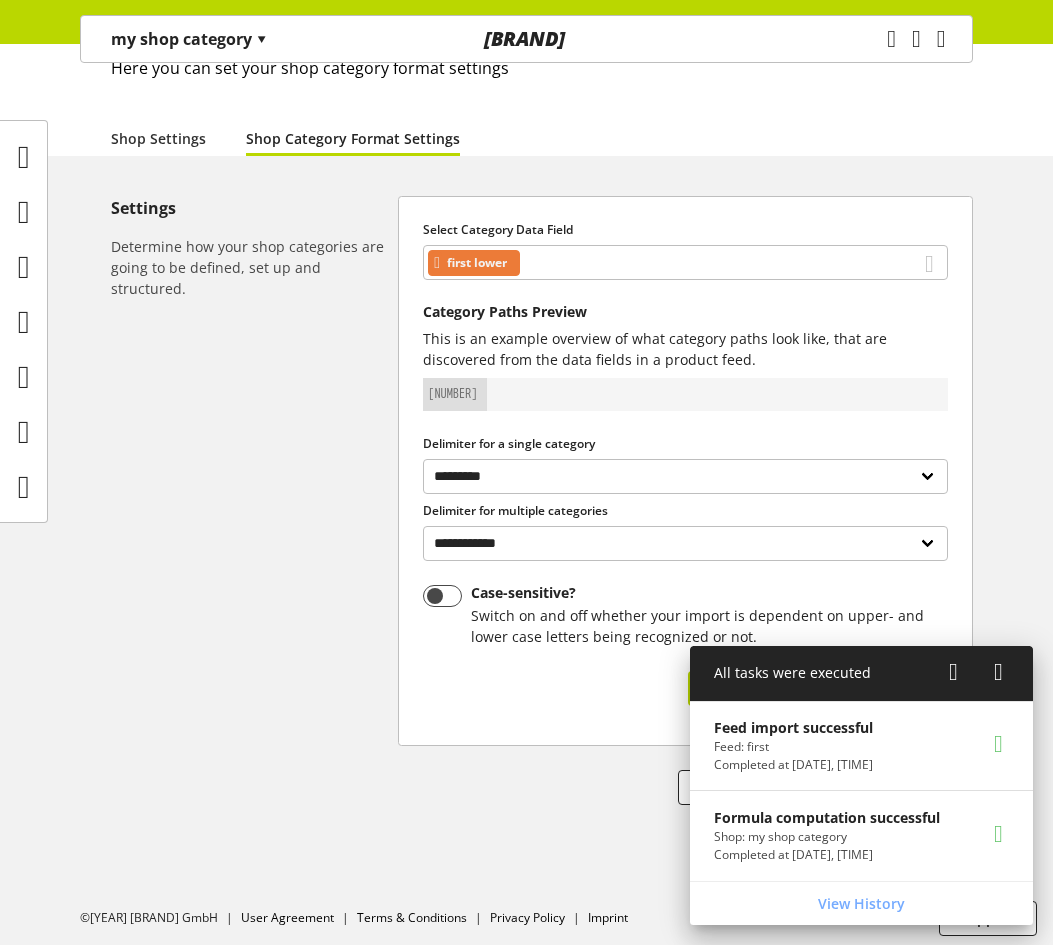 scroll, scrollTop: 134, scrollLeft: 0, axis: vertical 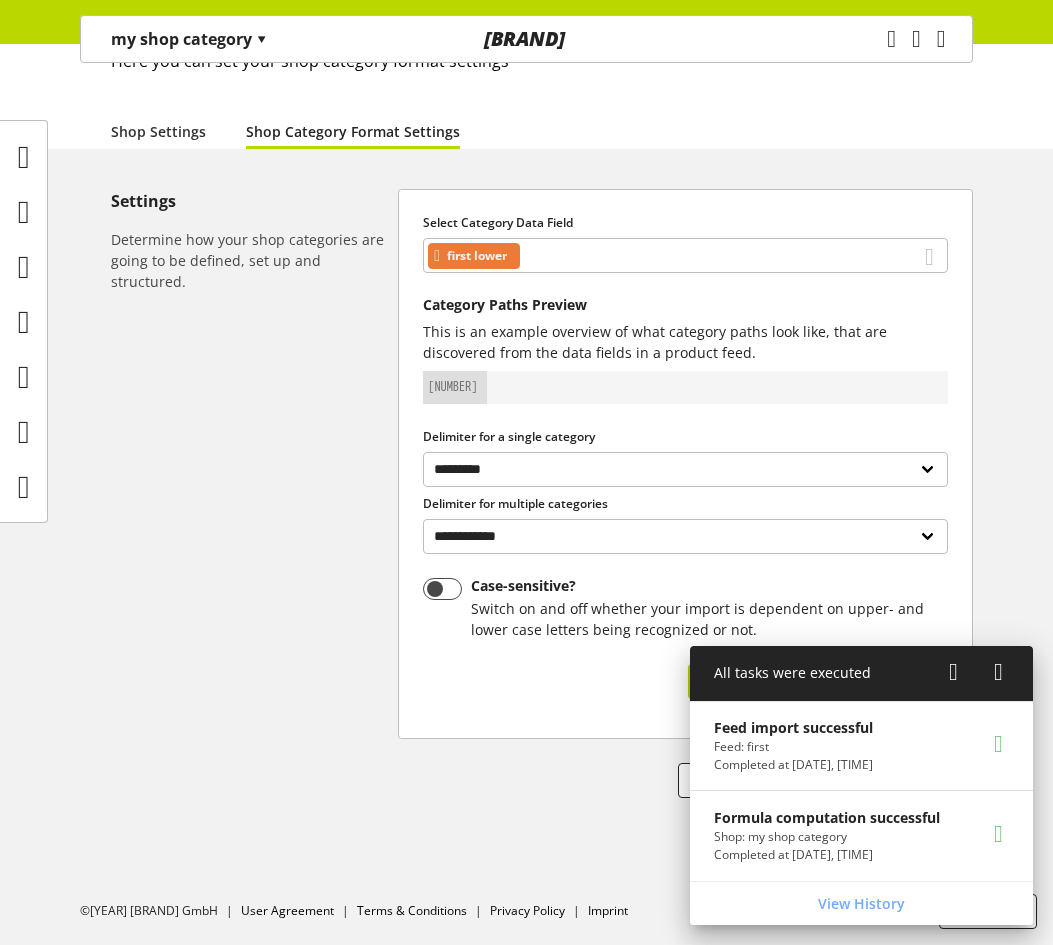 click at bounding box center (976, 674) 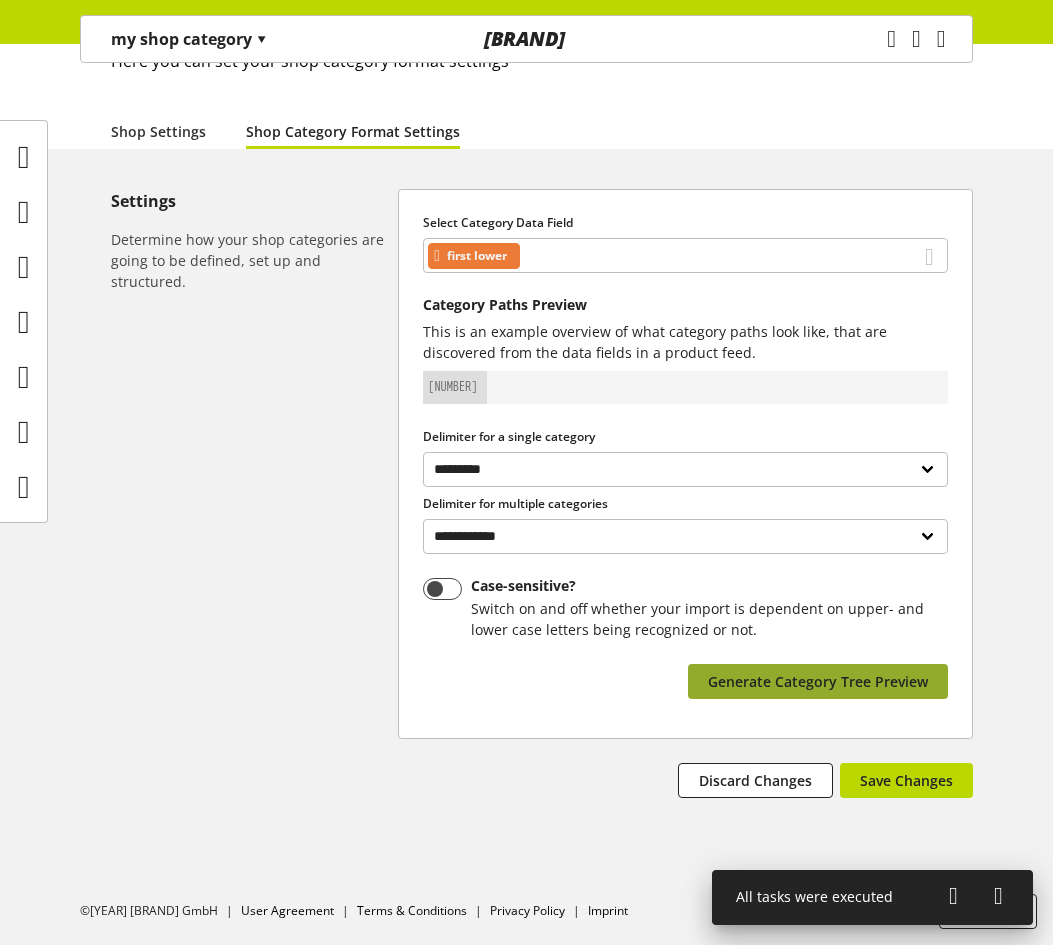 click on "Generate Category Tree Preview" at bounding box center [818, 681] 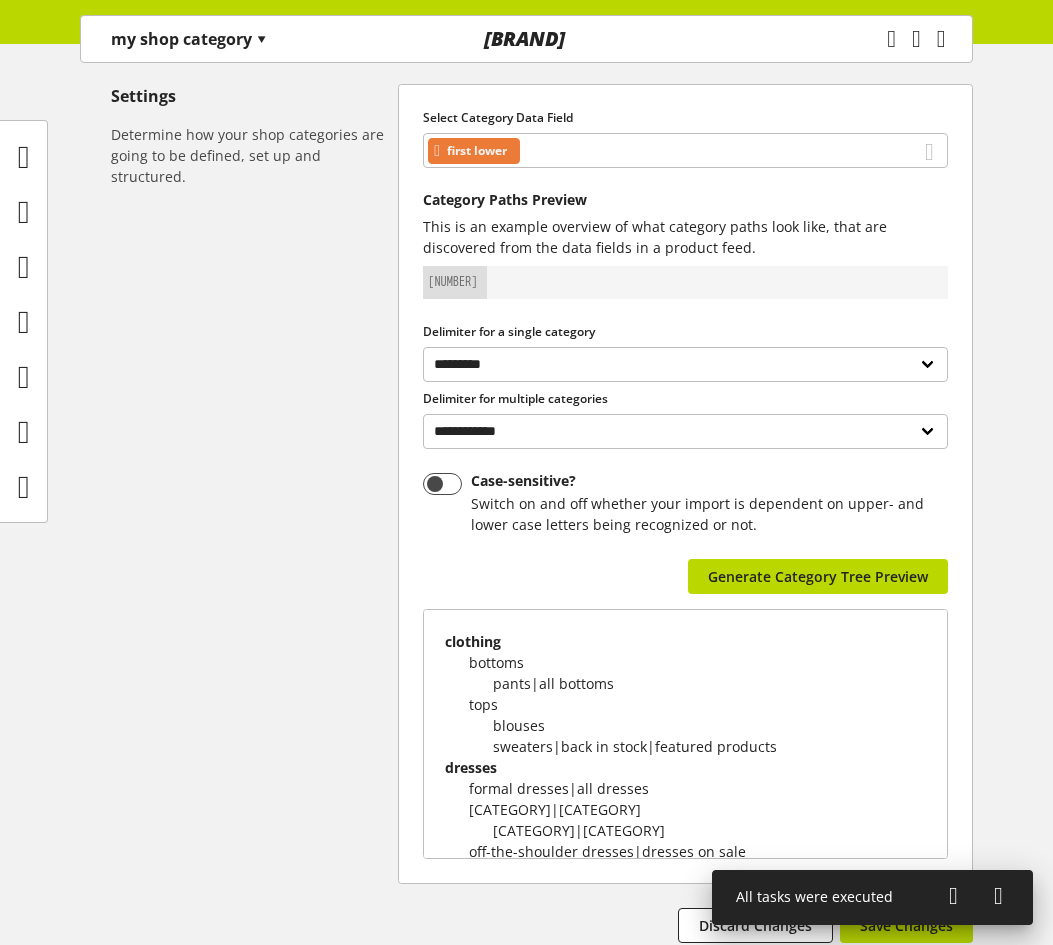 scroll, scrollTop: 384, scrollLeft: 0, axis: vertical 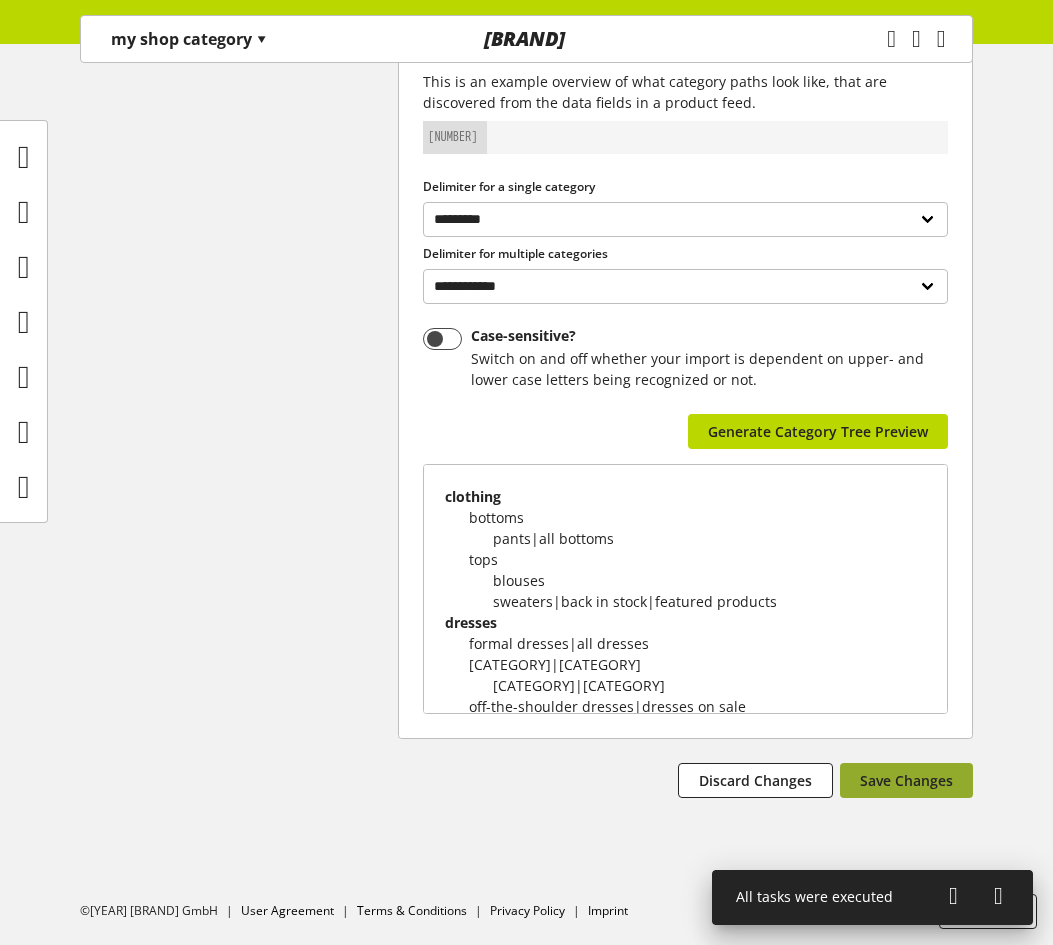 click on "Save Changes" at bounding box center [906, 780] 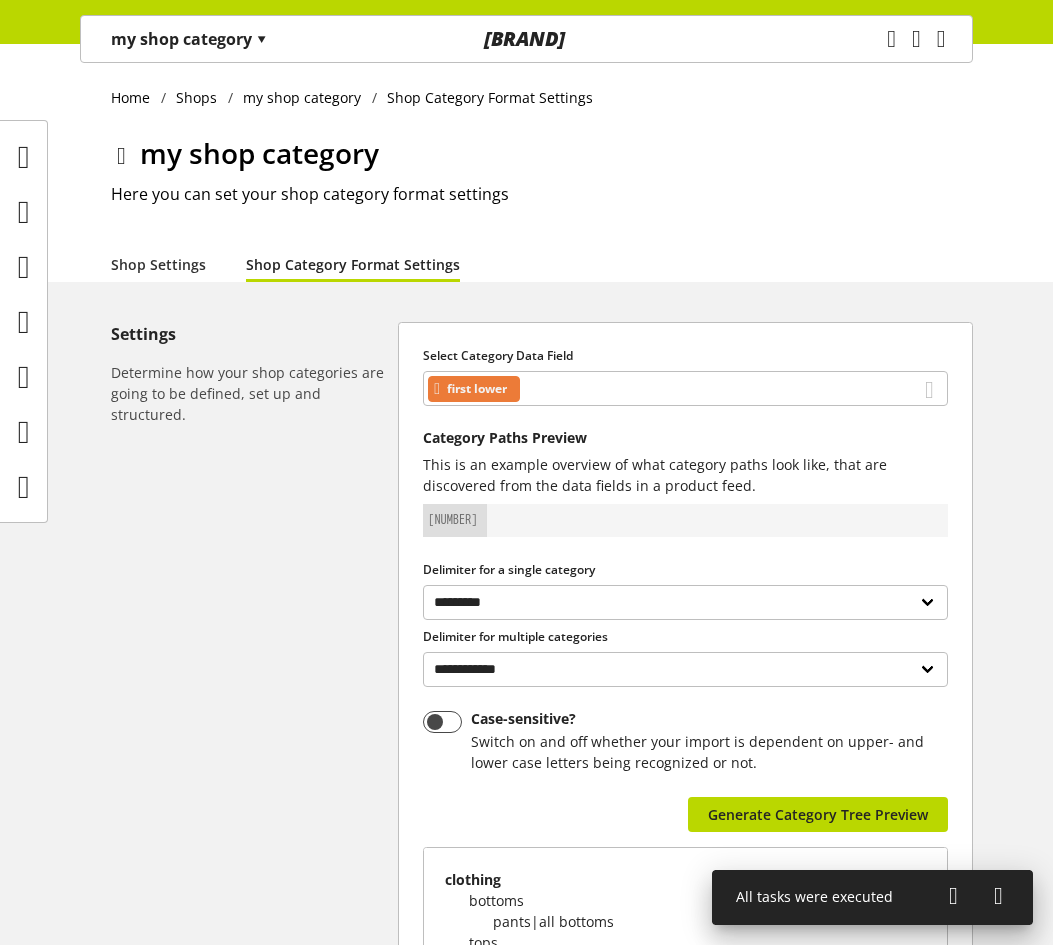 scroll, scrollTop: 0, scrollLeft: 0, axis: both 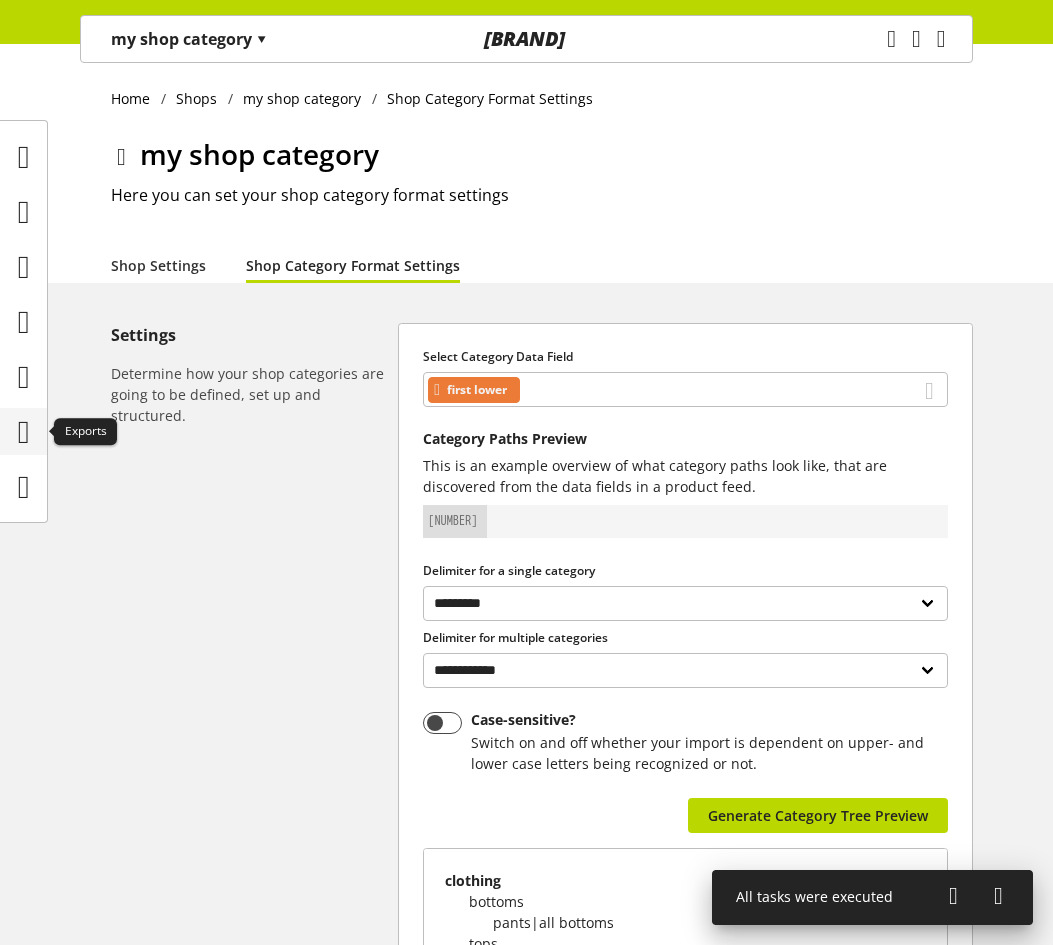 click at bounding box center (24, 432) 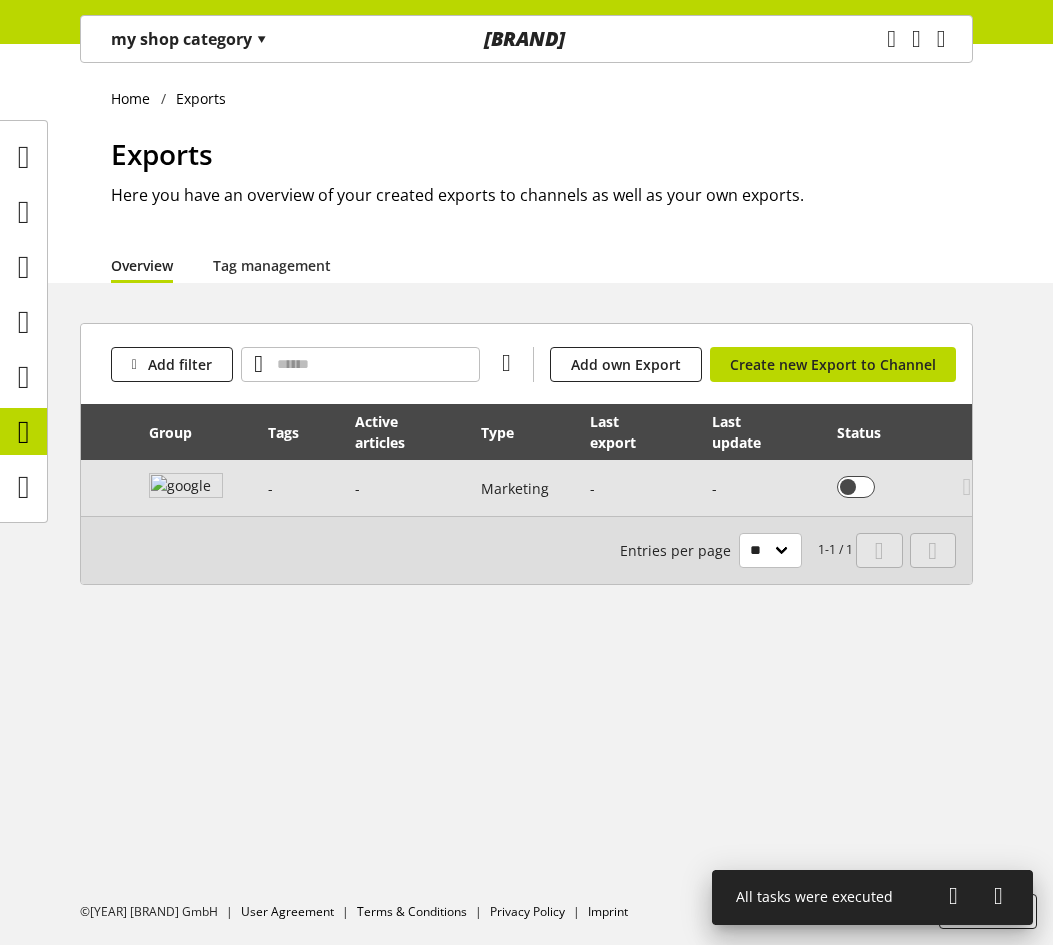 scroll, scrollTop: 0, scrollLeft: 218, axis: horizontal 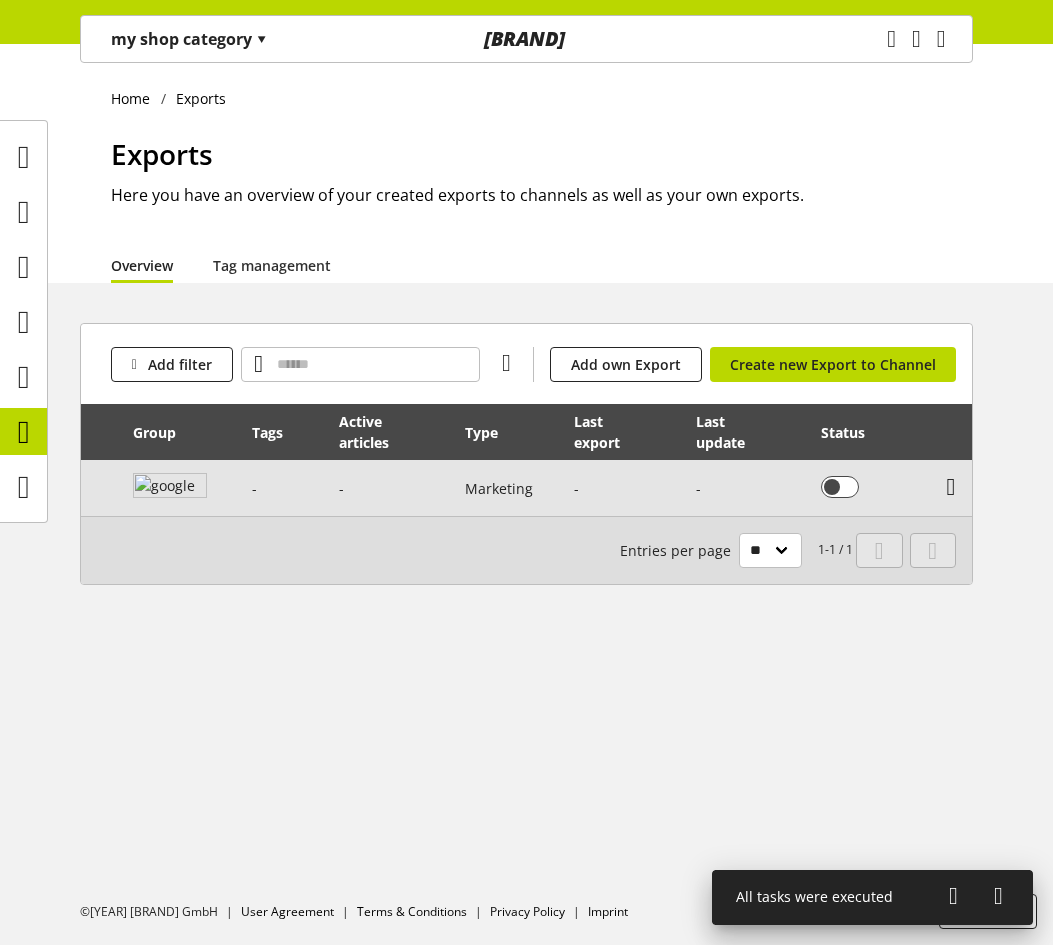click at bounding box center (951, 487) 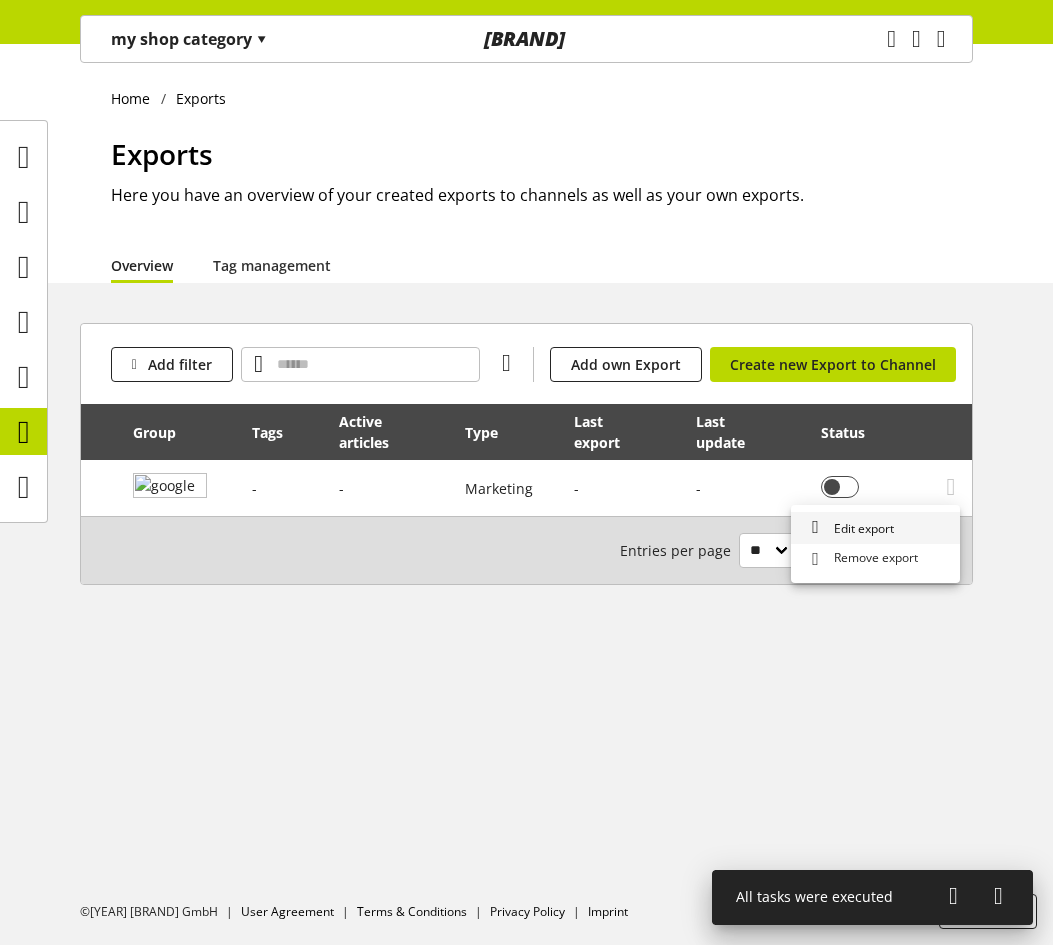click on "Edit export" at bounding box center [875, 528] 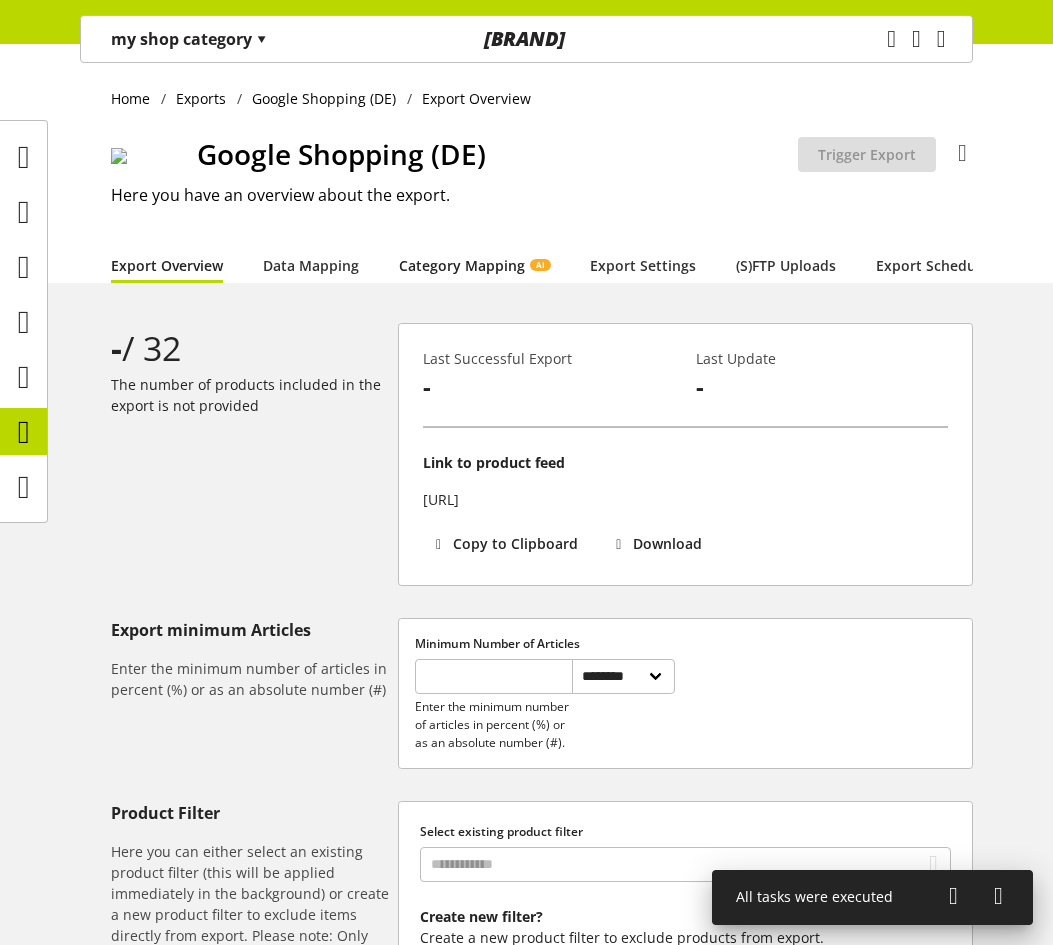 click on "Category Mapping AI" at bounding box center [474, 265] 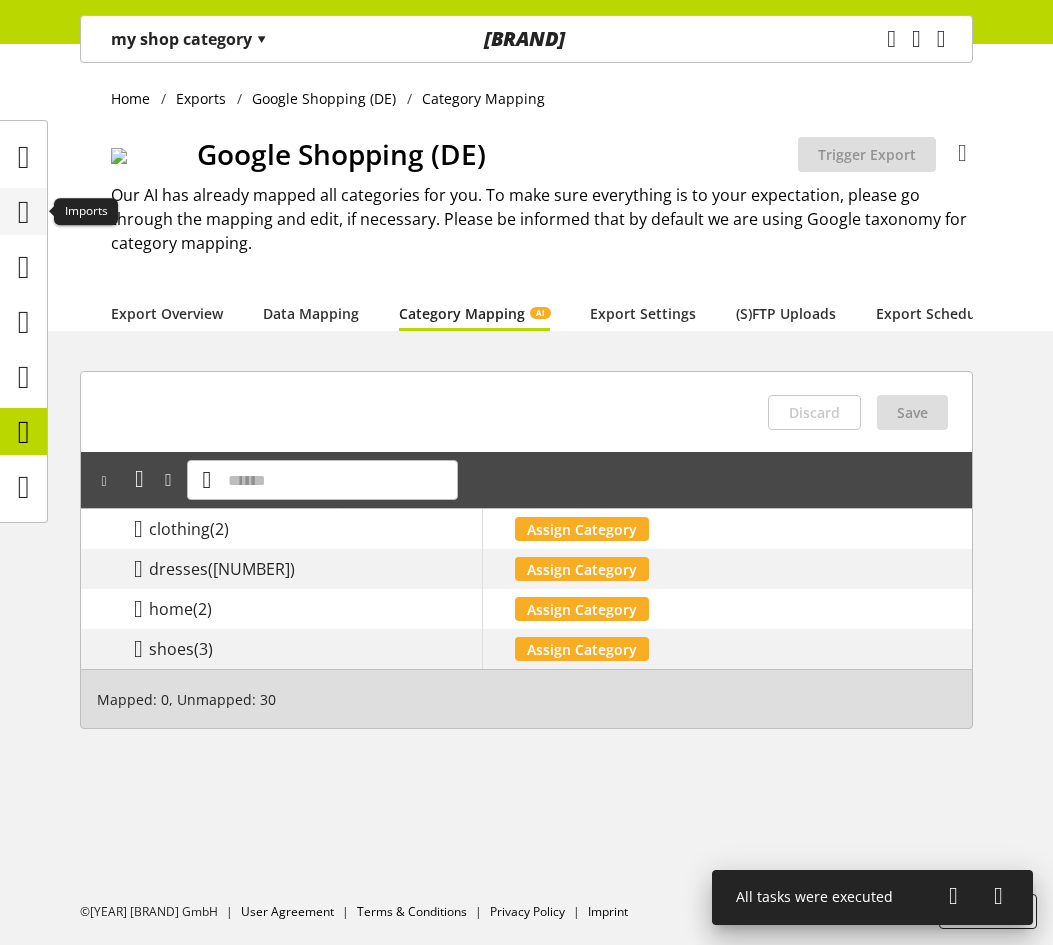 click at bounding box center [24, 212] 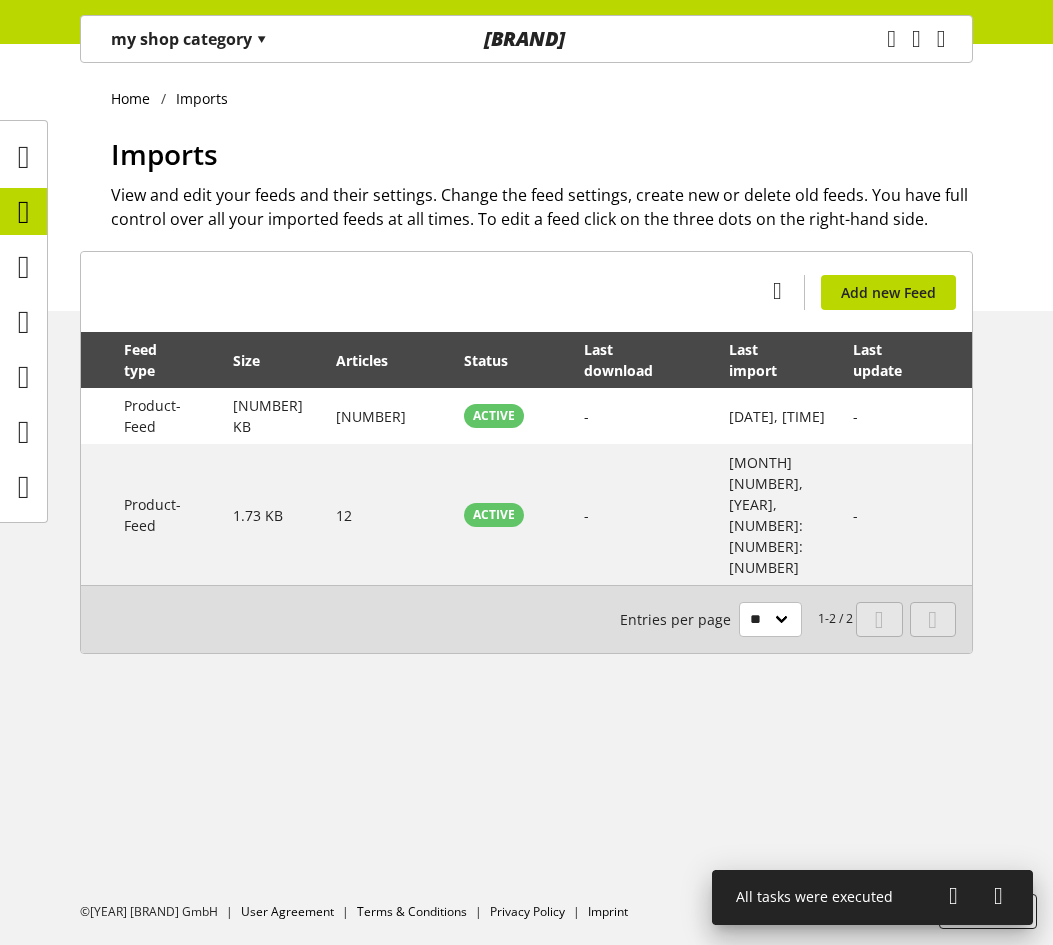 scroll, scrollTop: 0, scrollLeft: 169, axis: horizontal 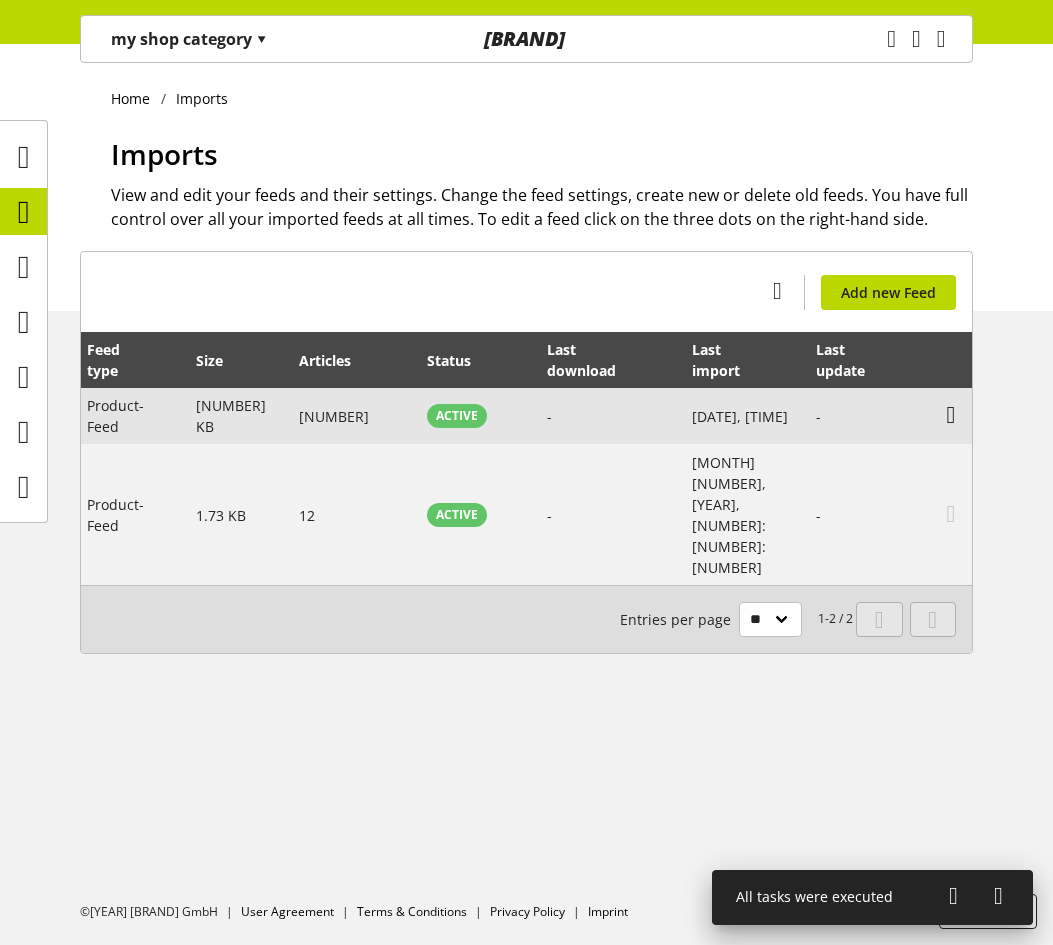 click at bounding box center (951, 415) 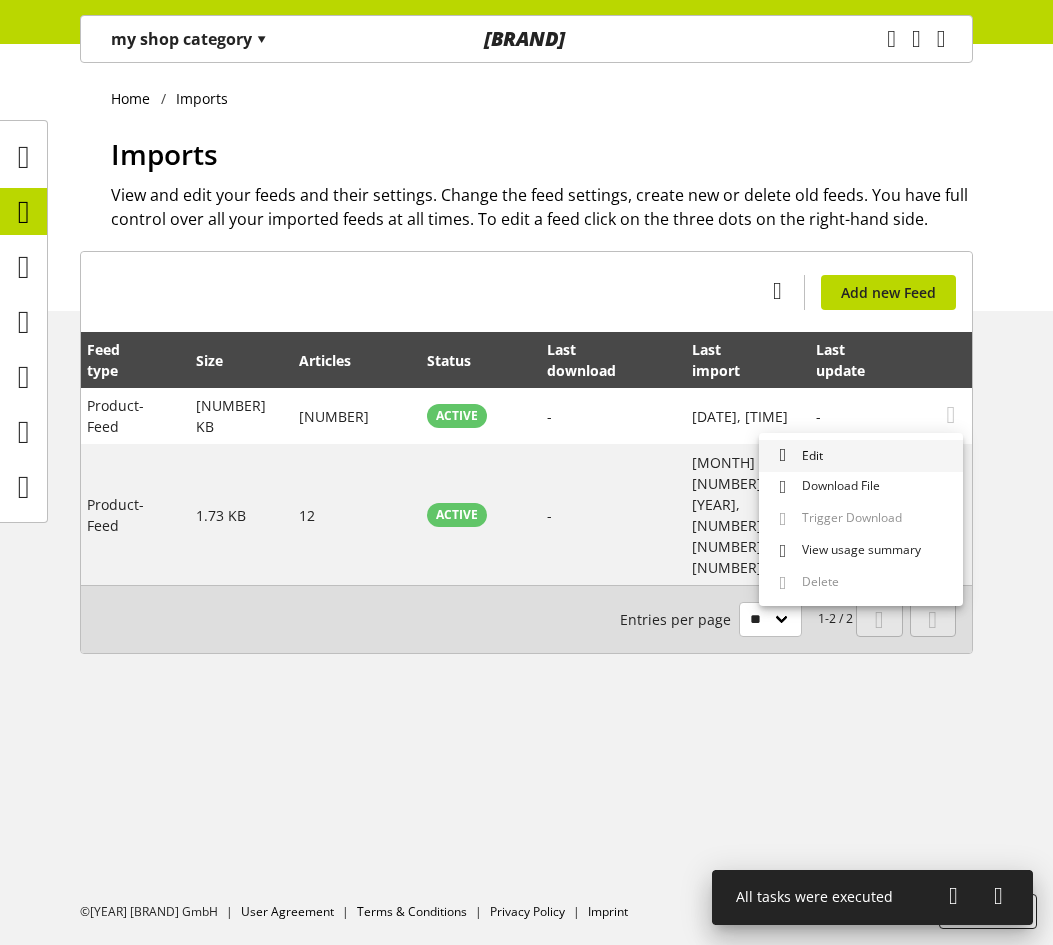 click on "Edit" at bounding box center (861, 456) 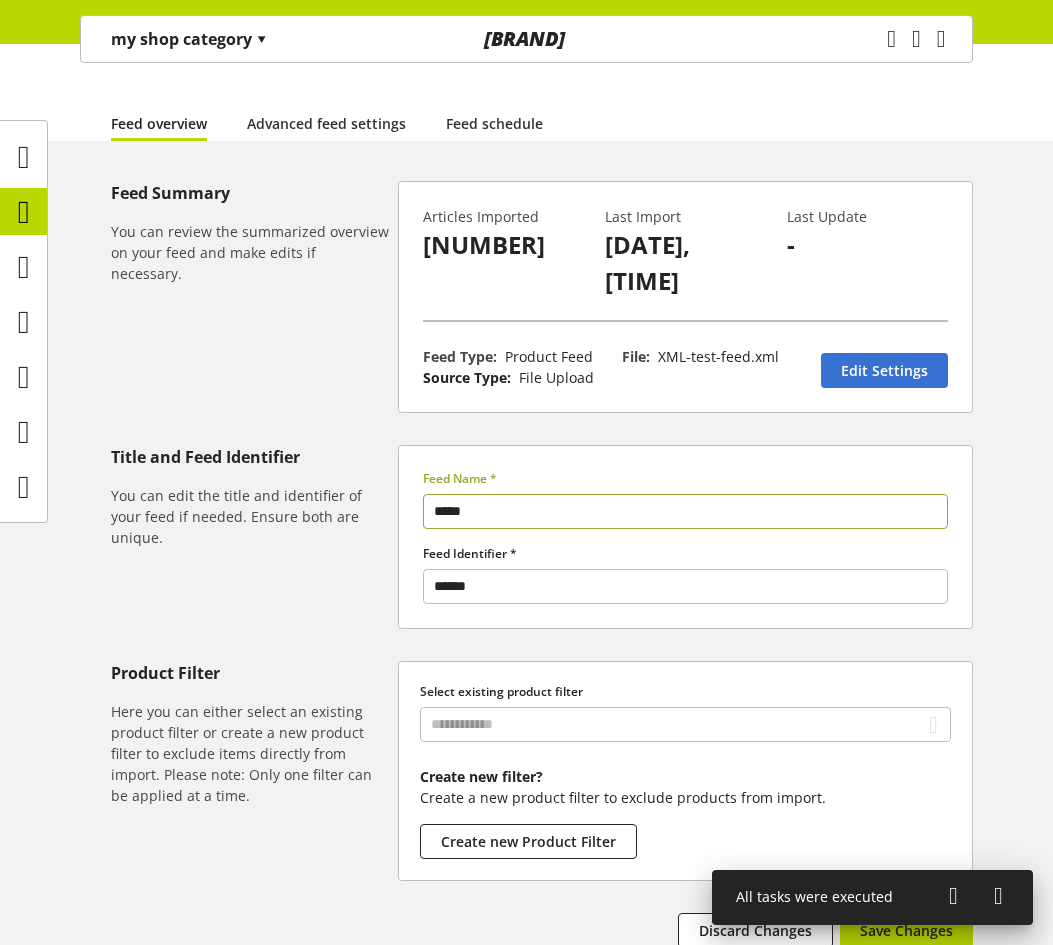 scroll, scrollTop: 292, scrollLeft: 0, axis: vertical 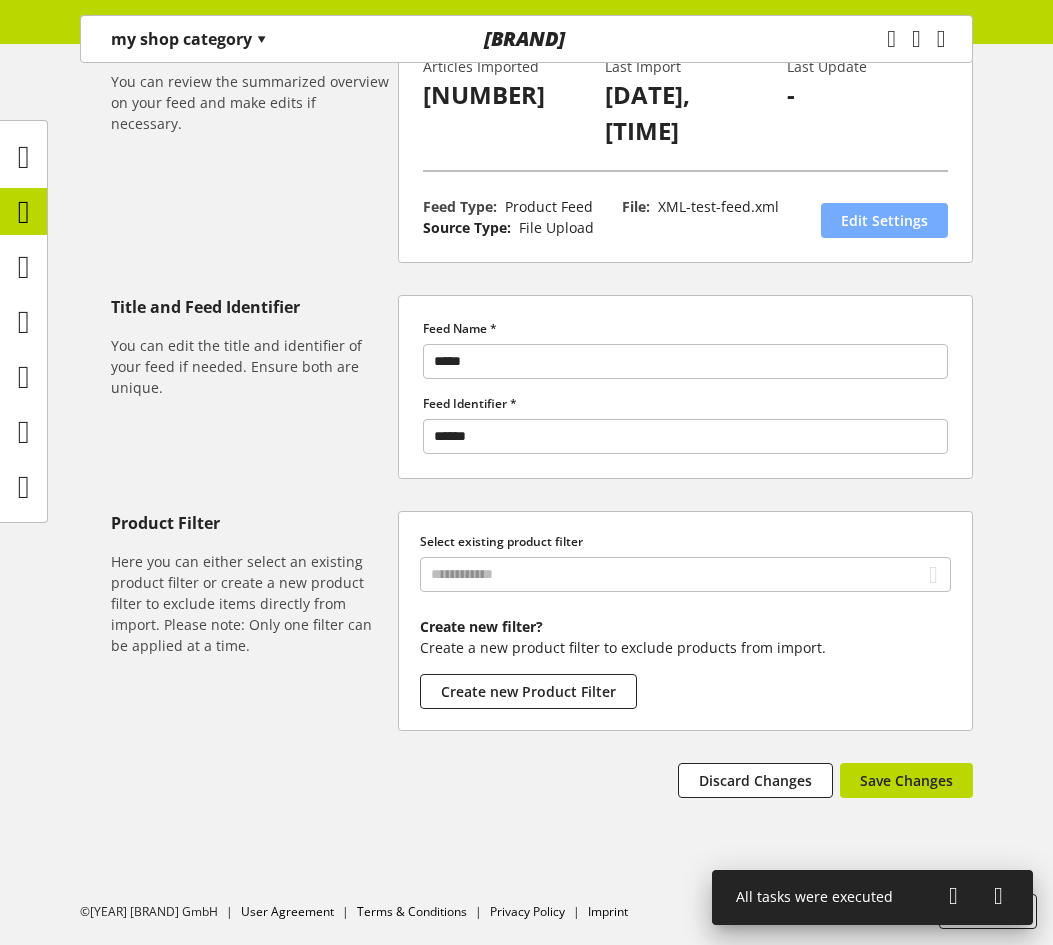 click on "Edit Settings" at bounding box center [884, 220] 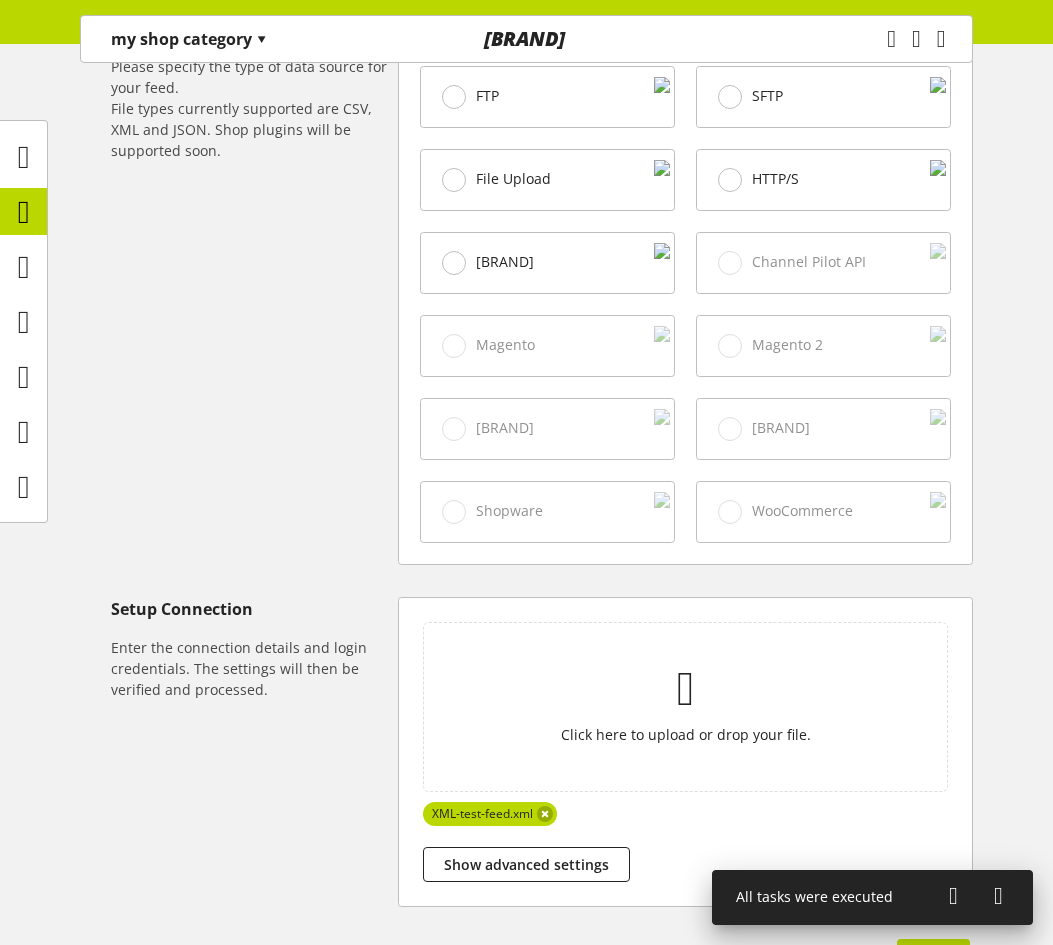 scroll, scrollTop: 794, scrollLeft: 0, axis: vertical 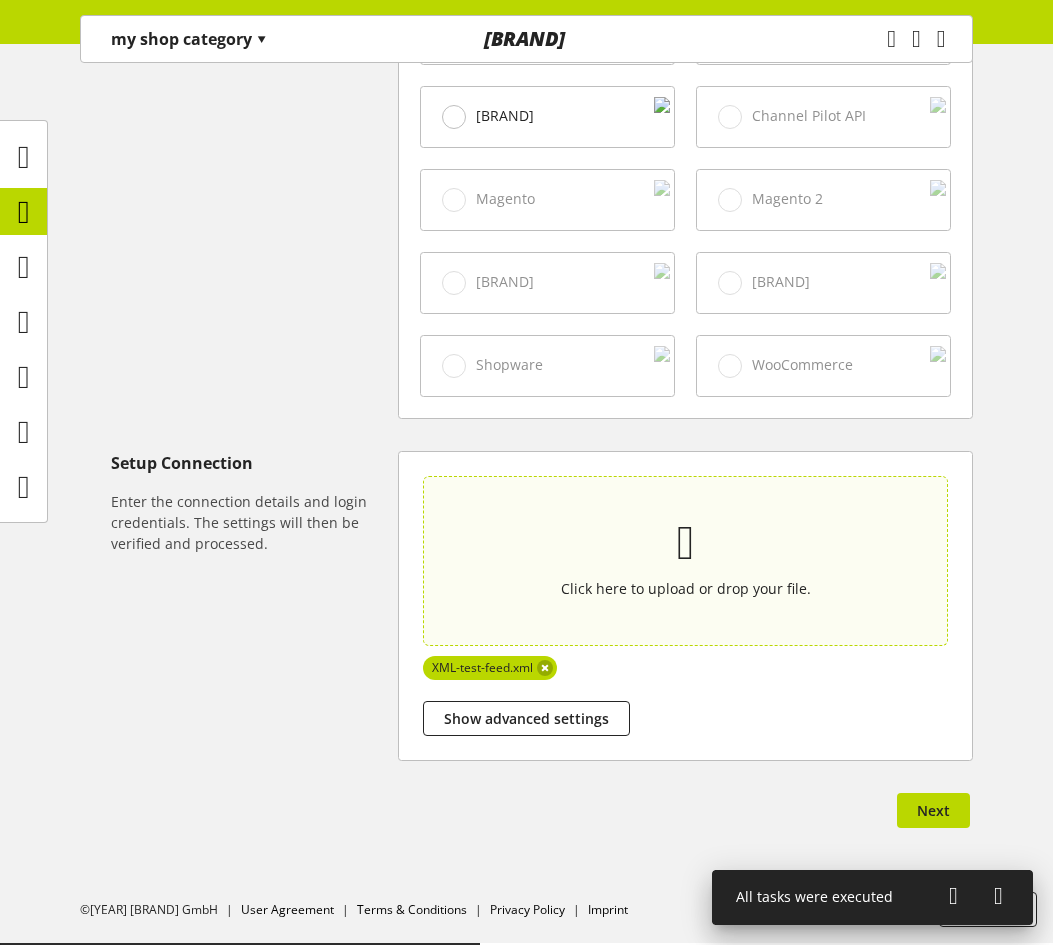 click on "Click here to upload or drop your file." at bounding box center (686, 560) 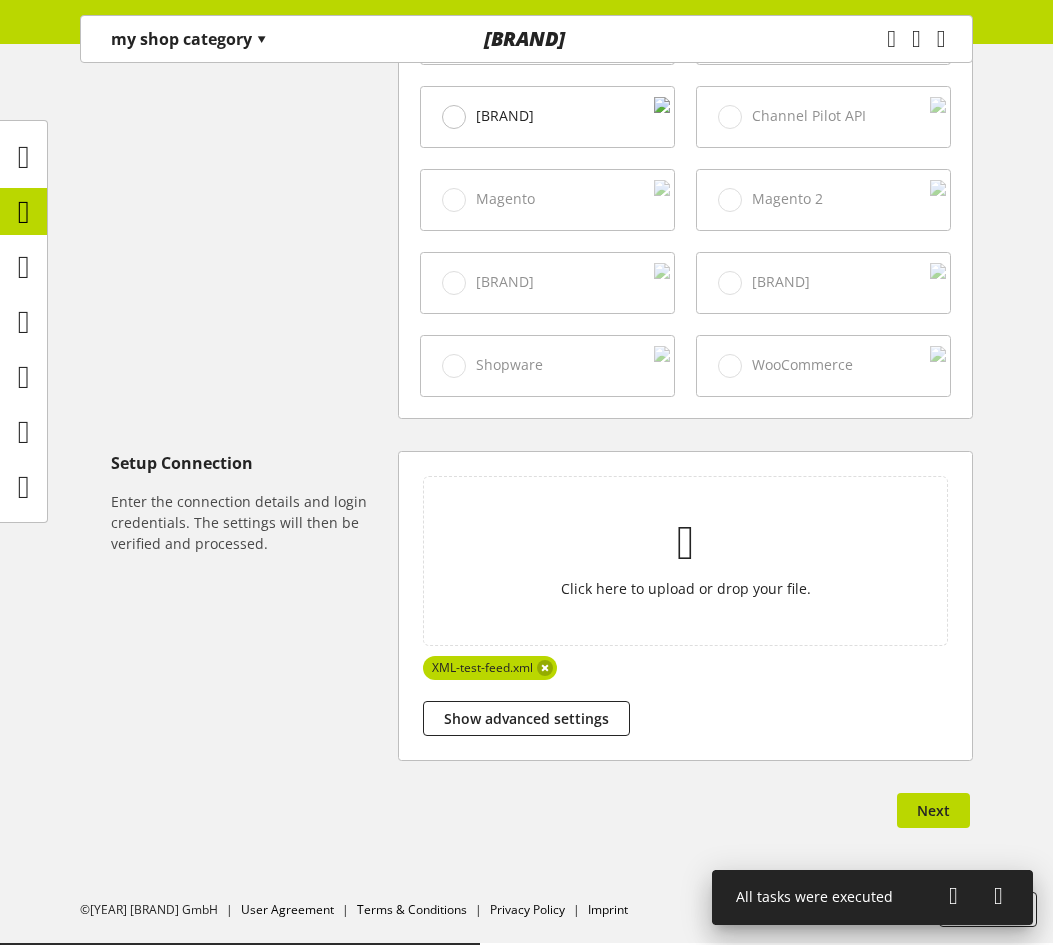 type on "**********" 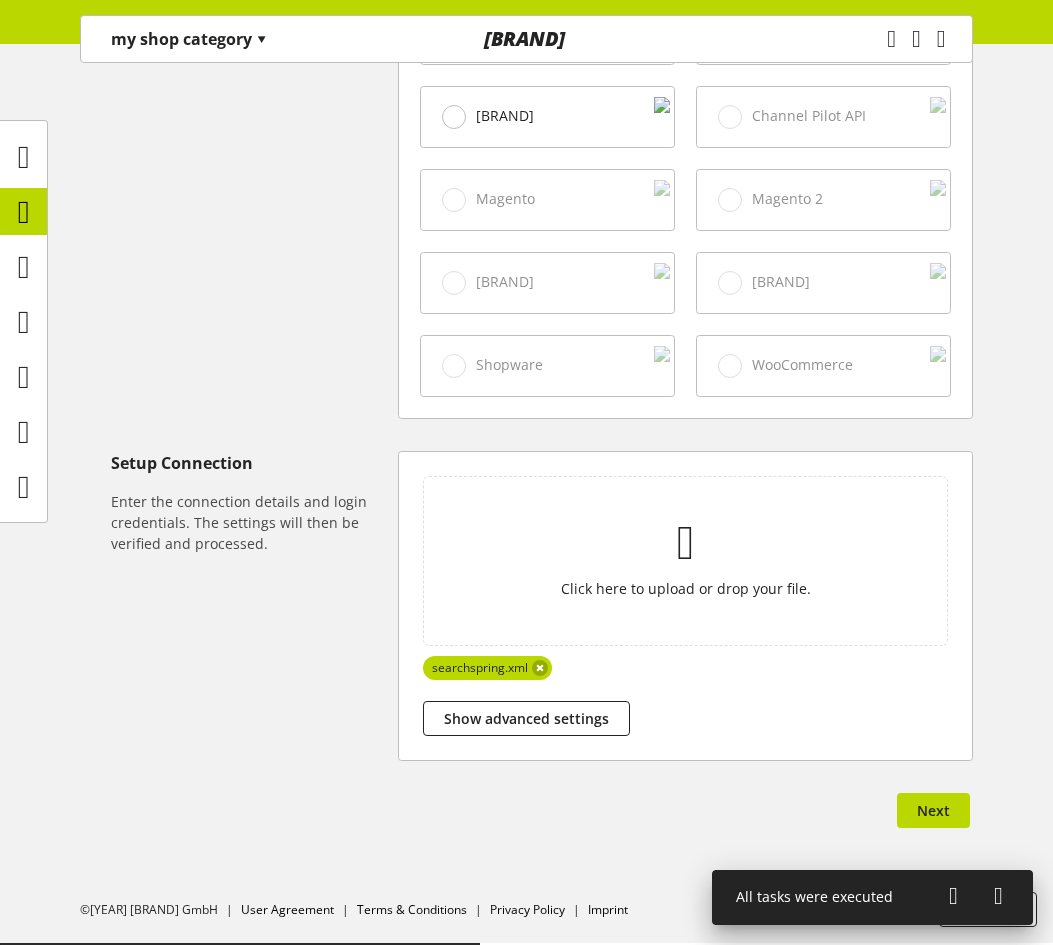 click on "Next" at bounding box center [933, 814] 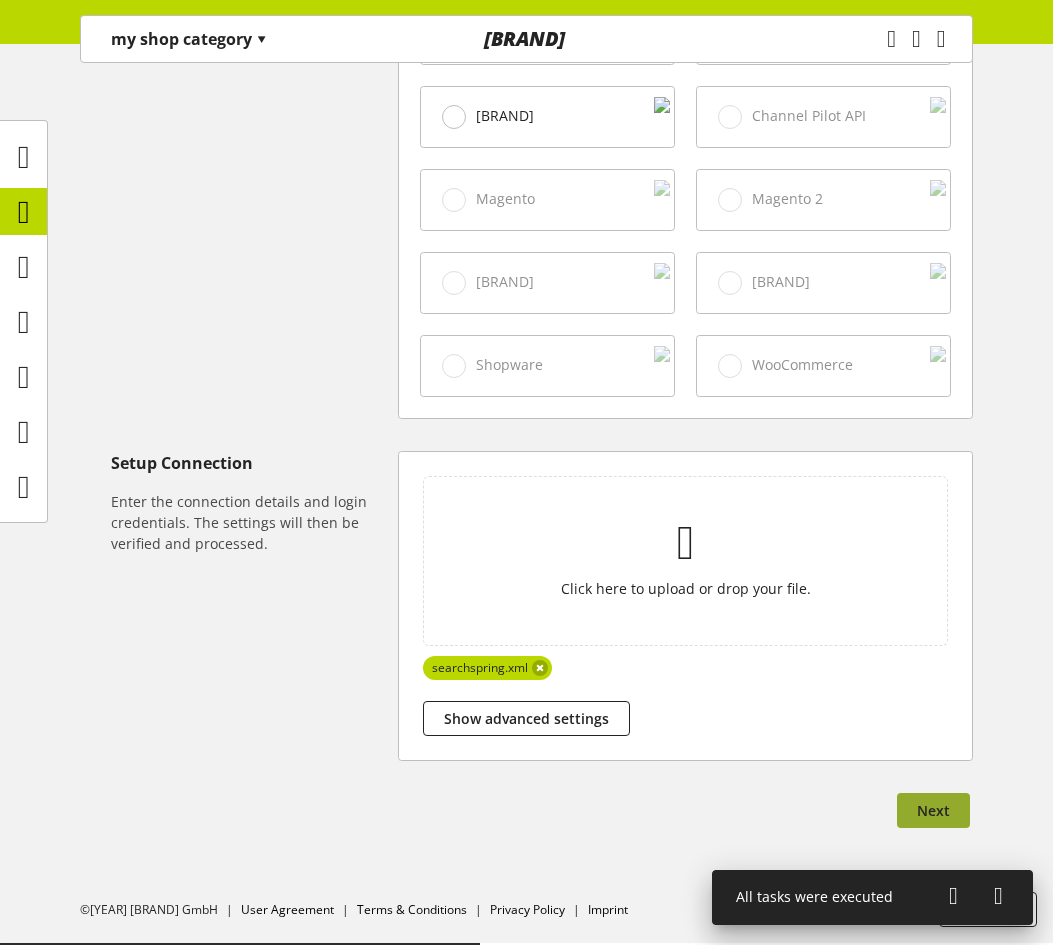 click on "Next" at bounding box center (933, 810) 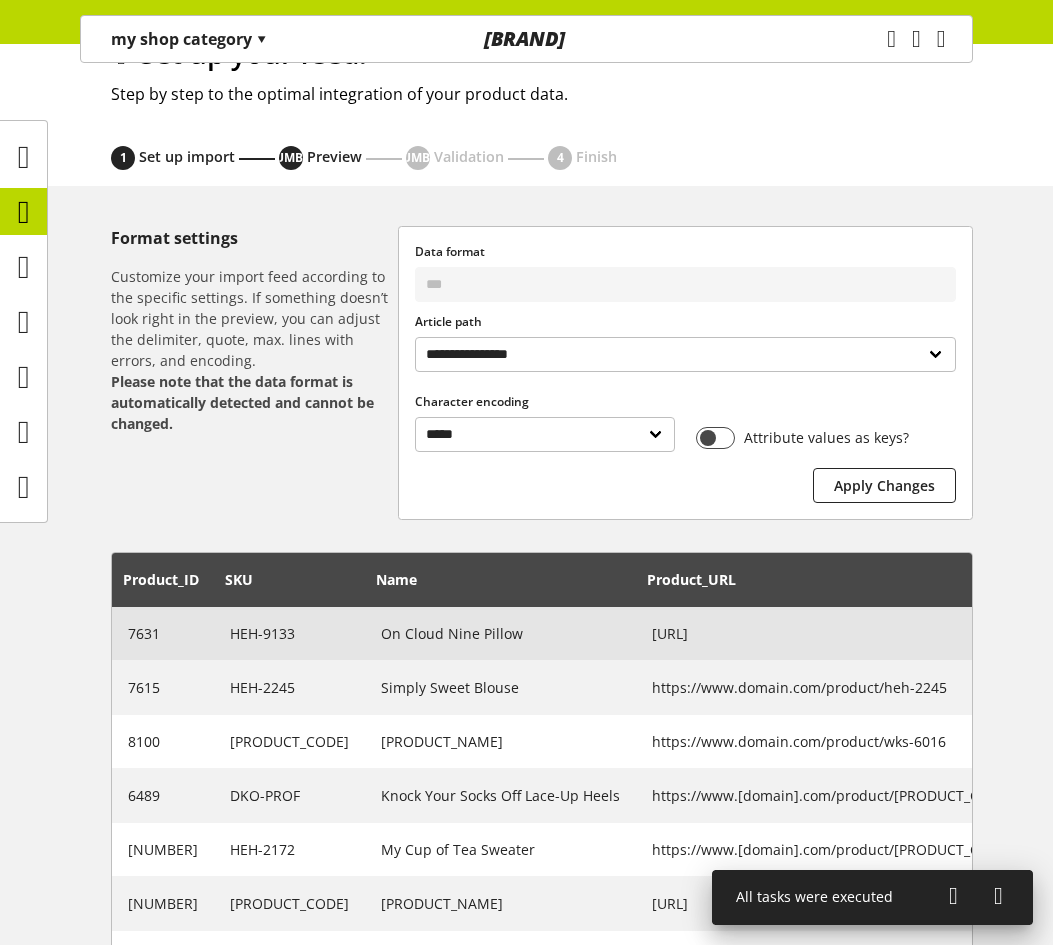 scroll, scrollTop: 492, scrollLeft: 0, axis: vertical 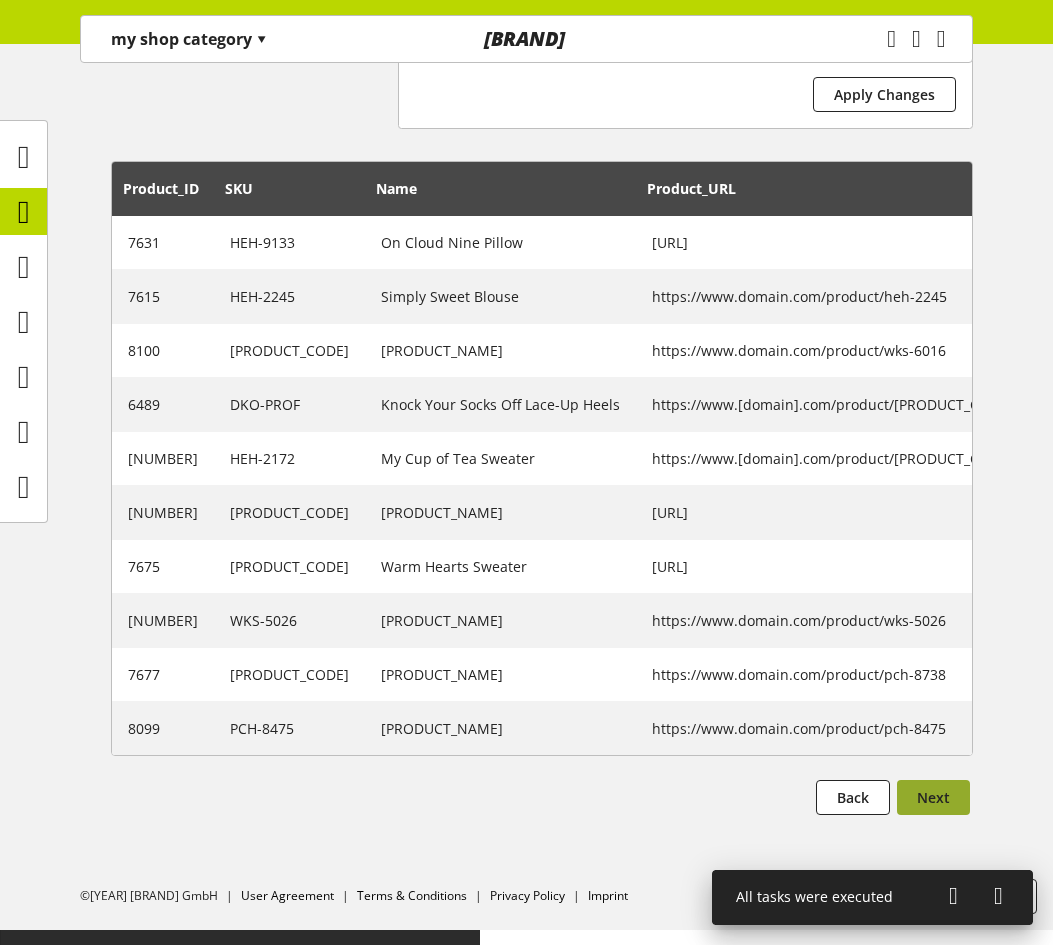 click on "Next" at bounding box center (933, 797) 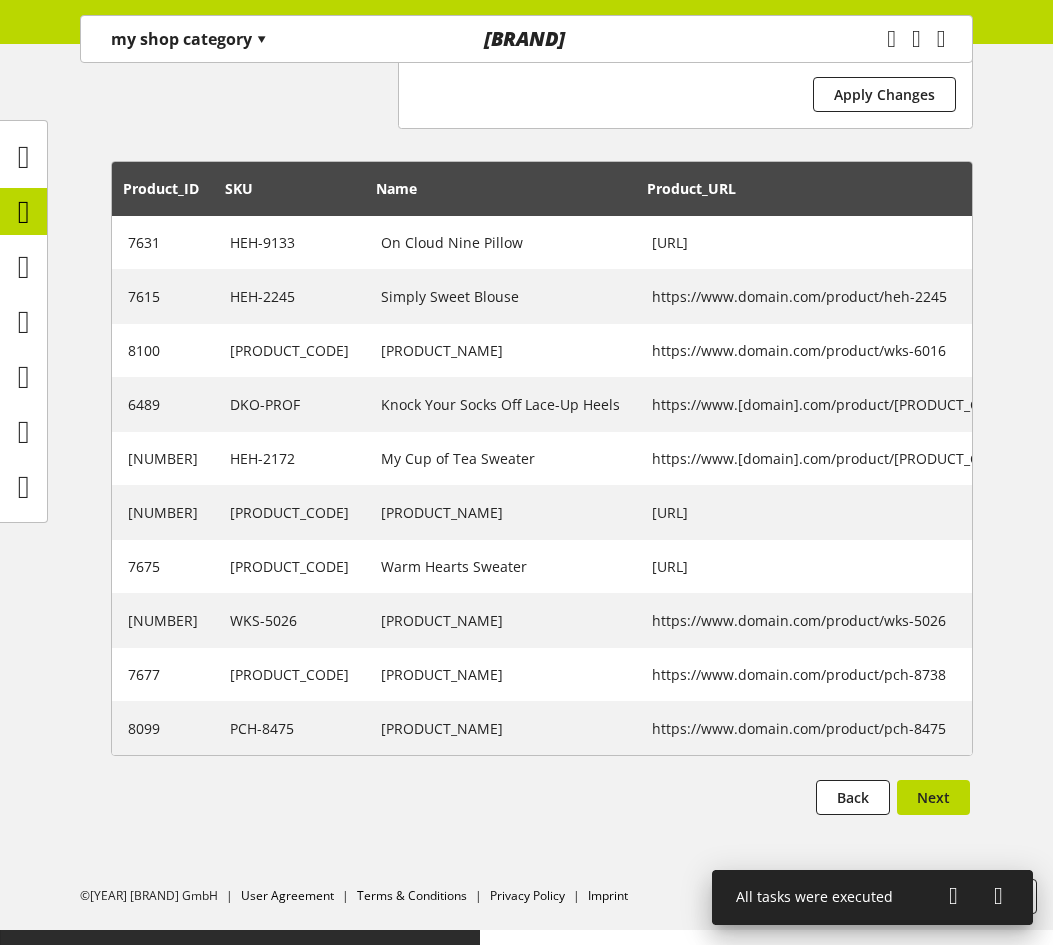 scroll, scrollTop: 0, scrollLeft: 0, axis: both 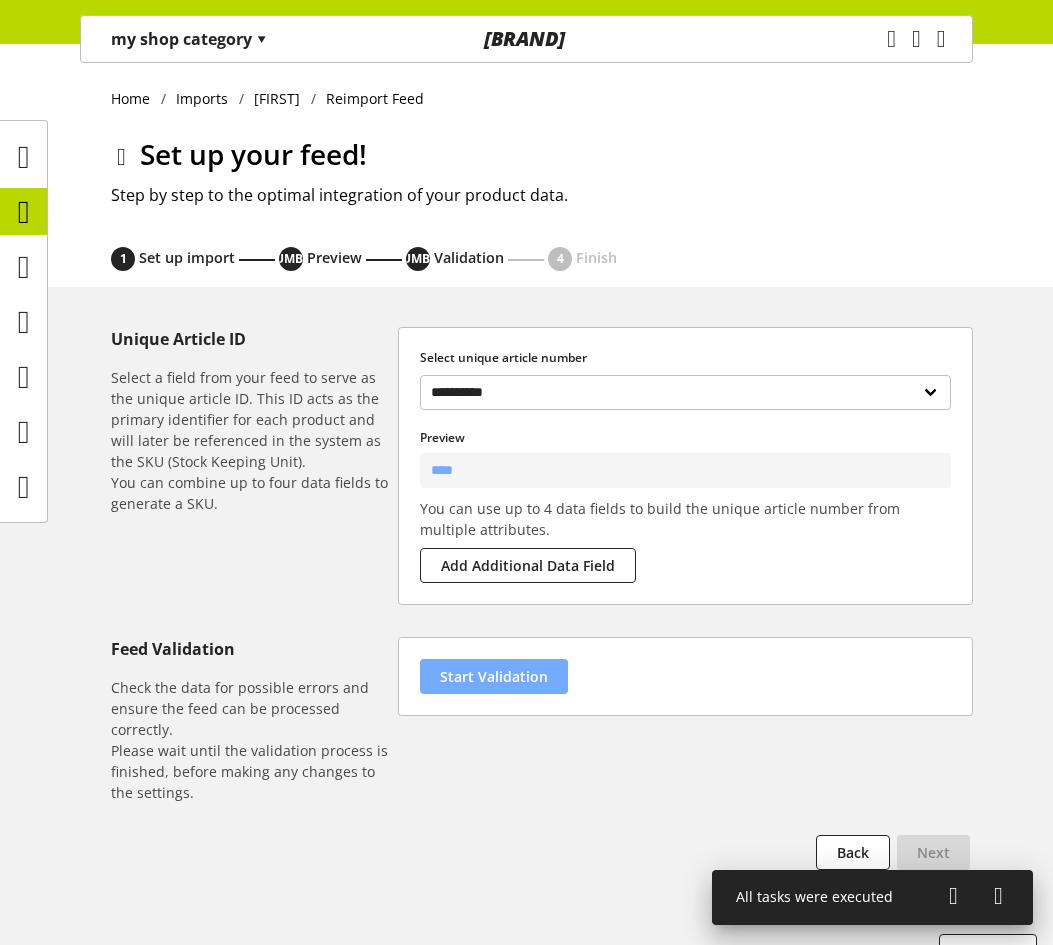 click on "Start Validation" at bounding box center (494, 676) 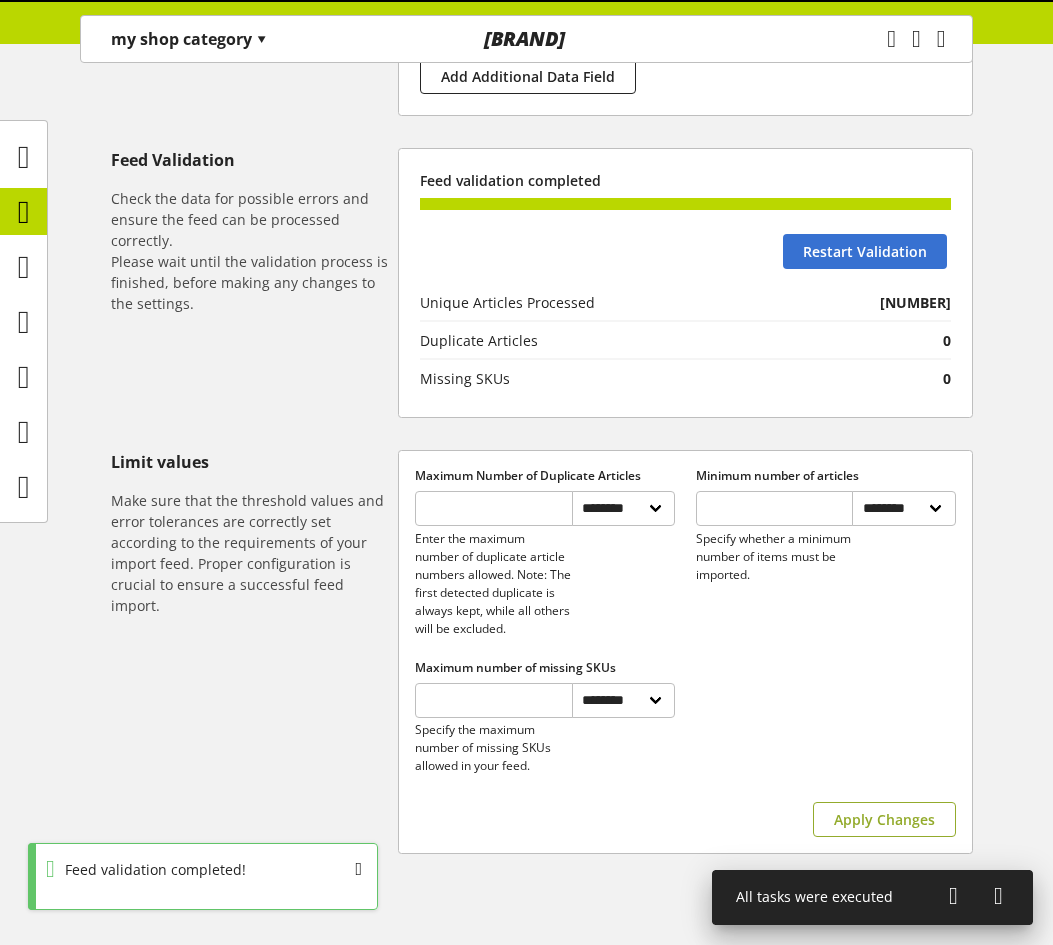 scroll, scrollTop: 598, scrollLeft: 0, axis: vertical 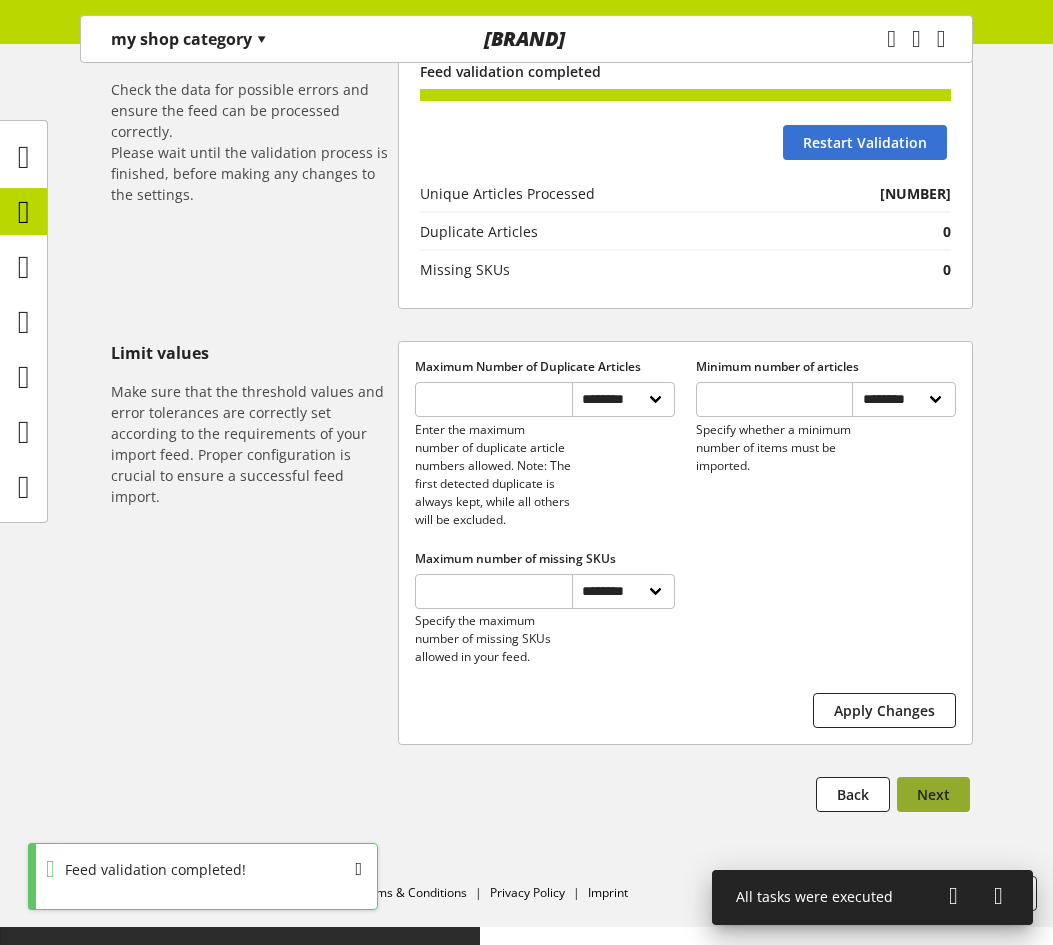click on "Next" at bounding box center (933, 794) 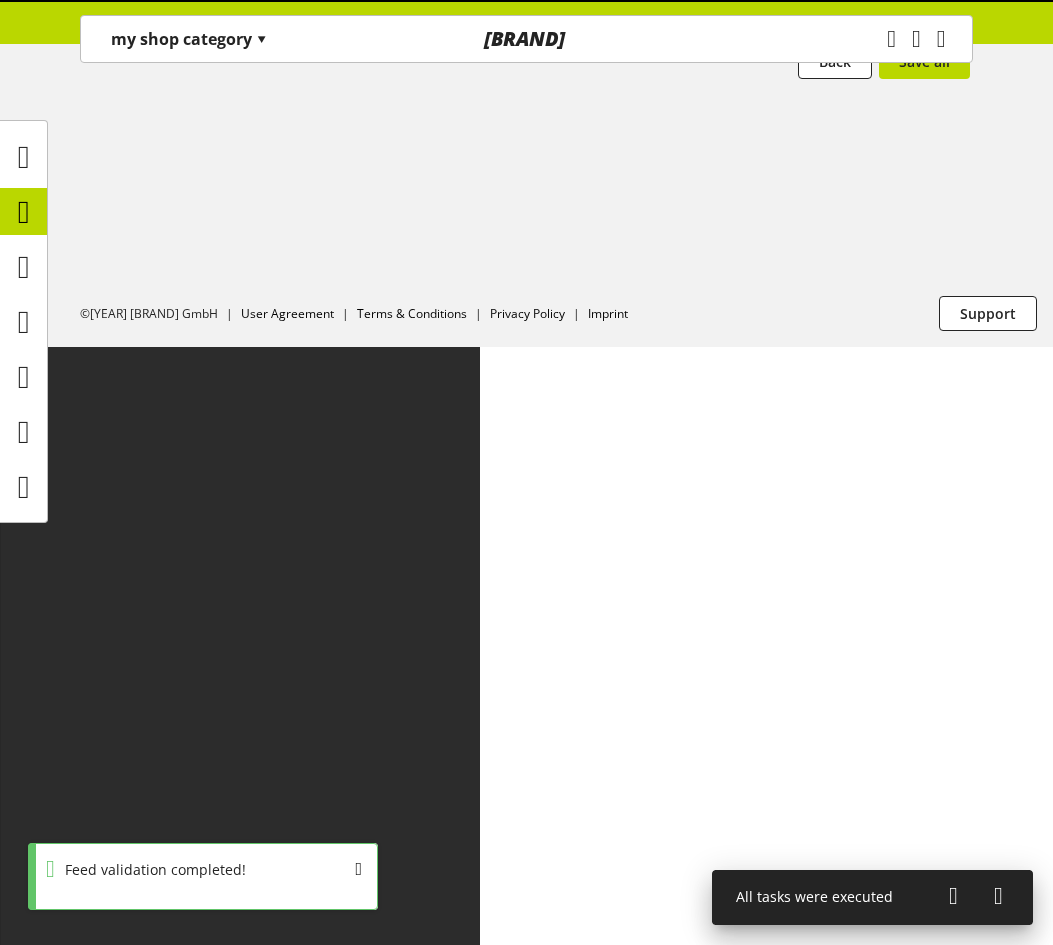 scroll, scrollTop: 0, scrollLeft: 0, axis: both 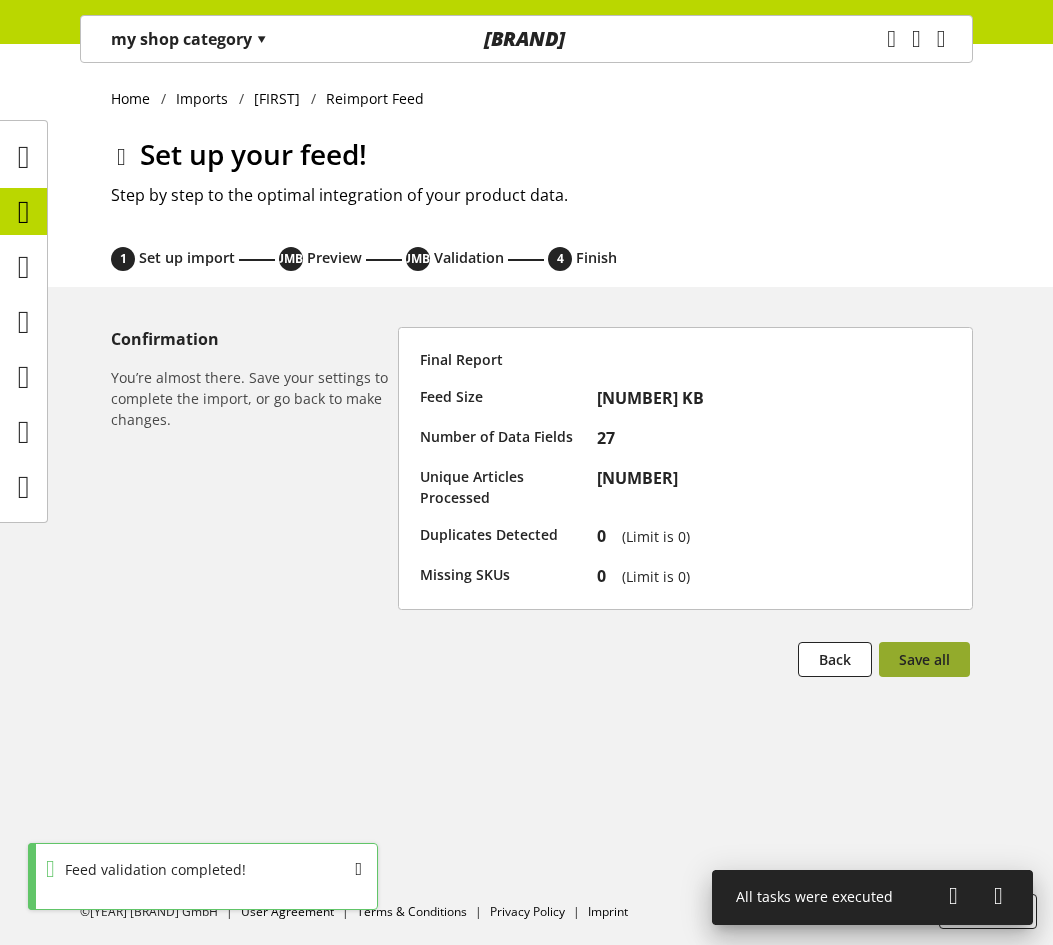 click on "Save all" at bounding box center (924, 659) 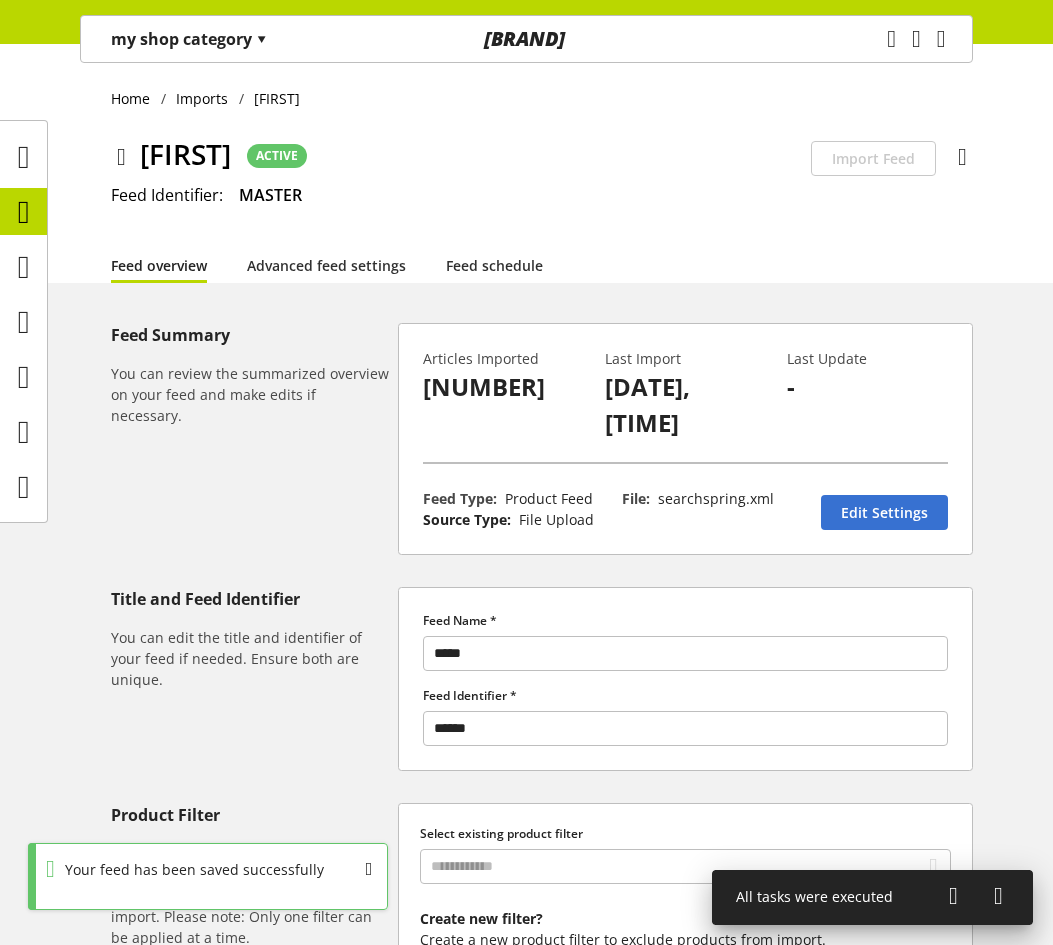 click on "All tasks were executed" at bounding box center (872, 898) 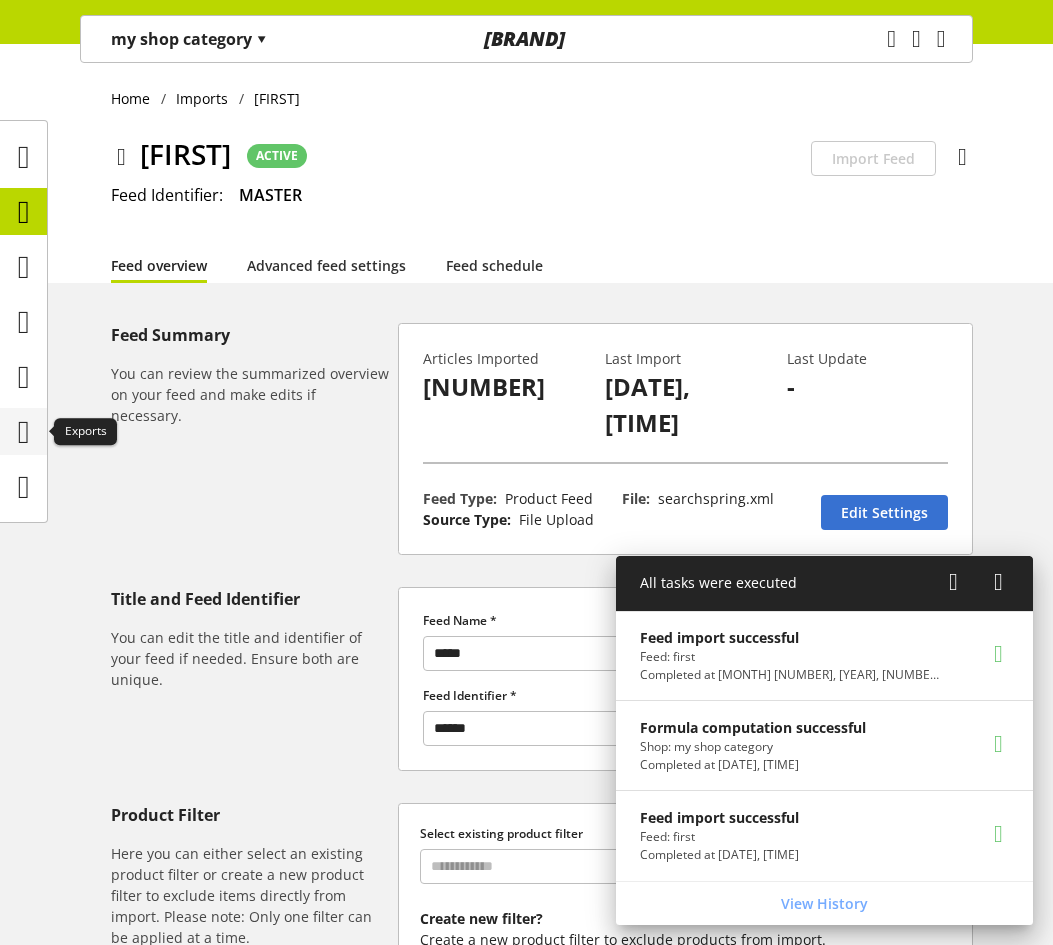 click at bounding box center (24, 432) 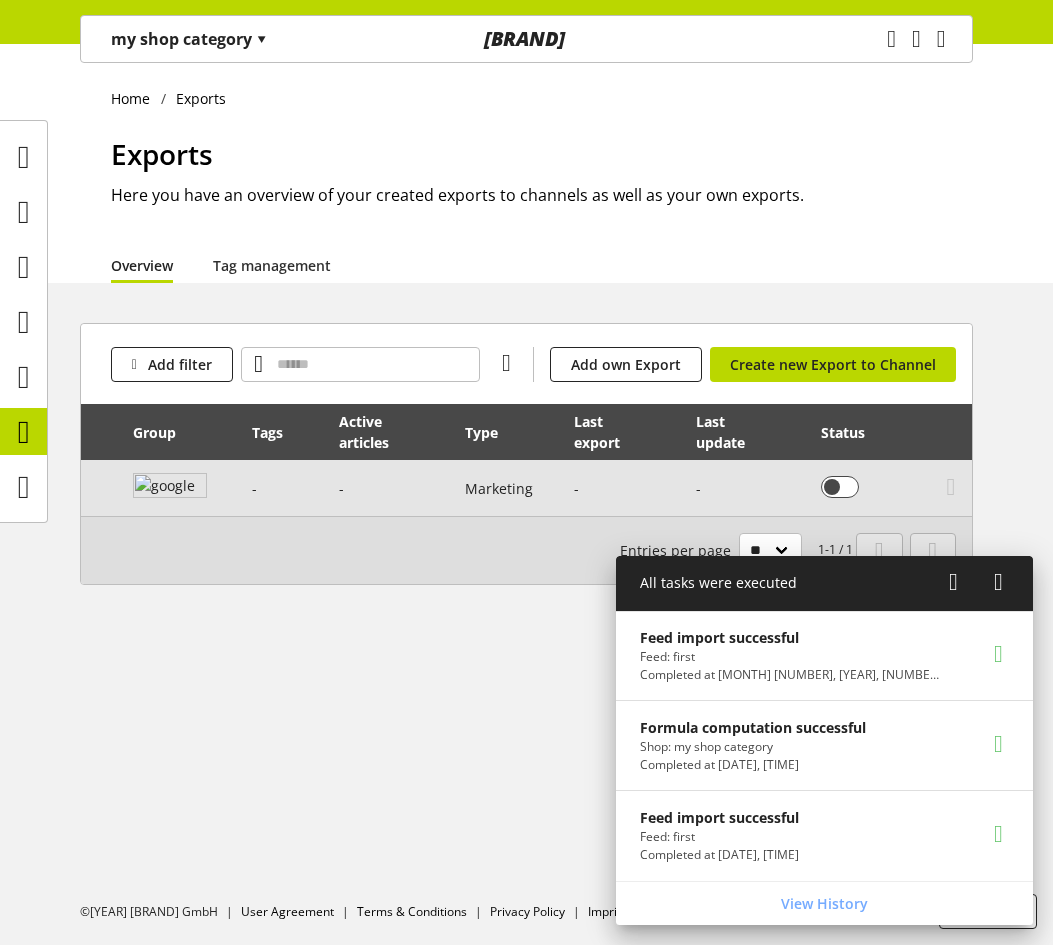 scroll, scrollTop: 0, scrollLeft: 218, axis: horizontal 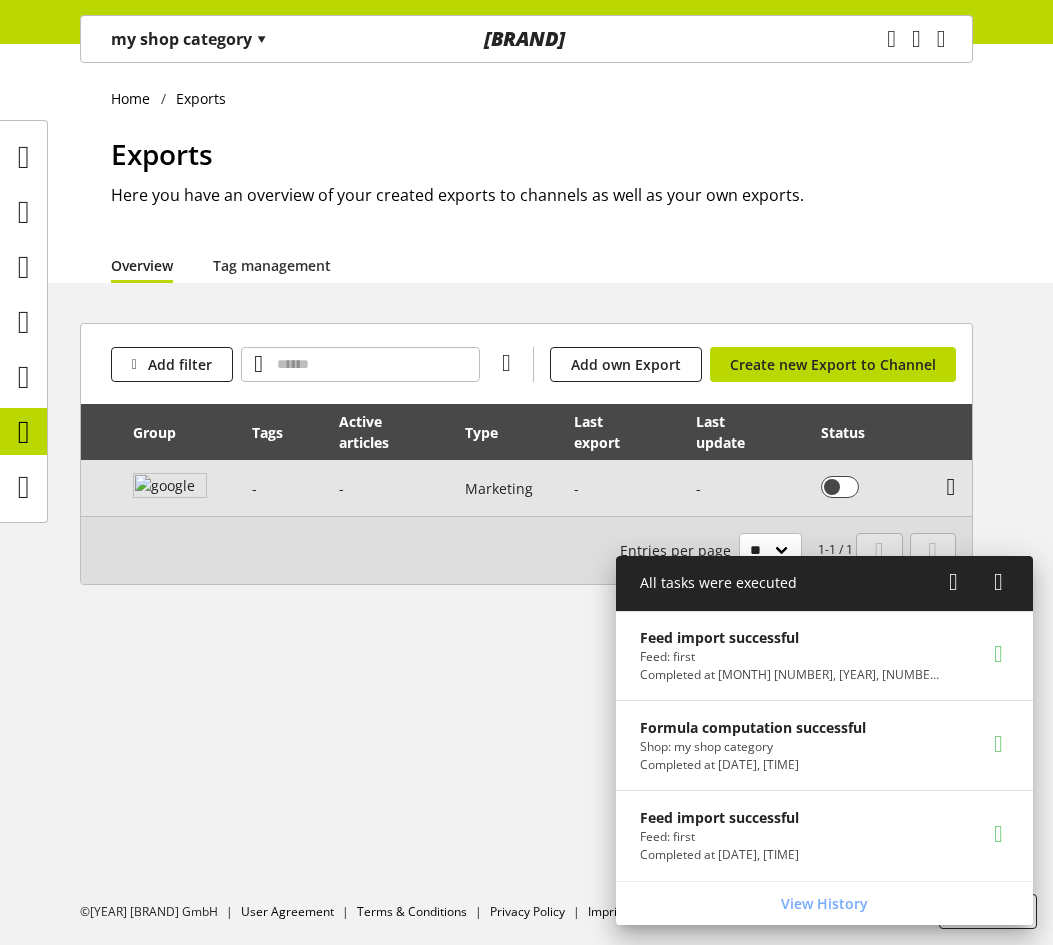 click at bounding box center (951, 487) 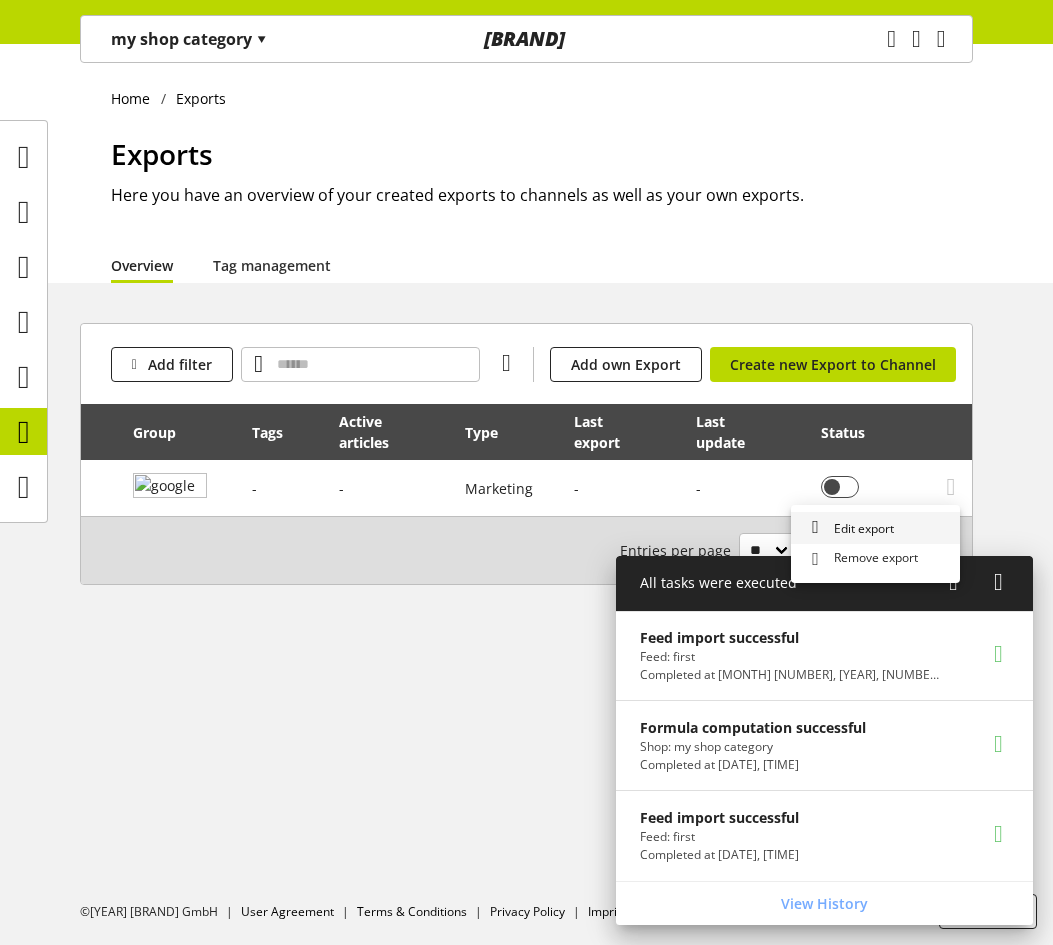 click on "Edit export" at bounding box center [875, 528] 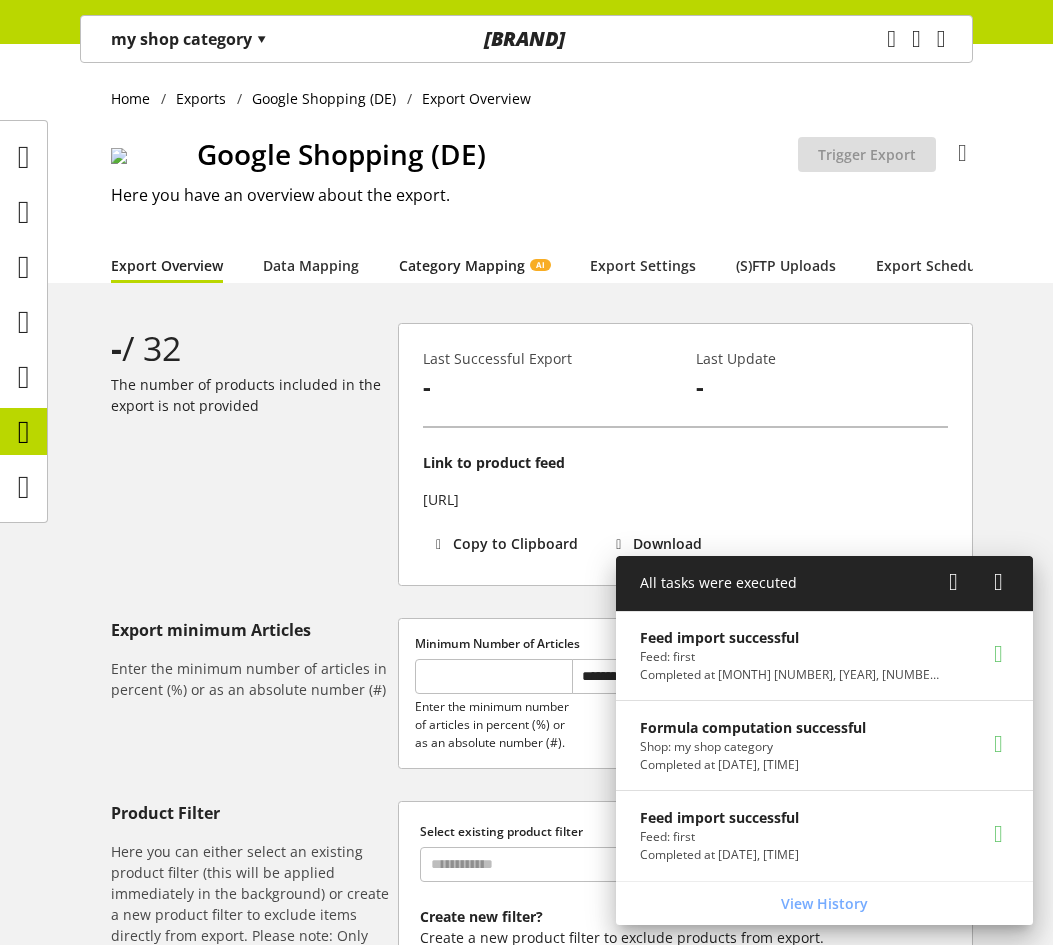 click on "Category Mapping AI" at bounding box center [474, 265] 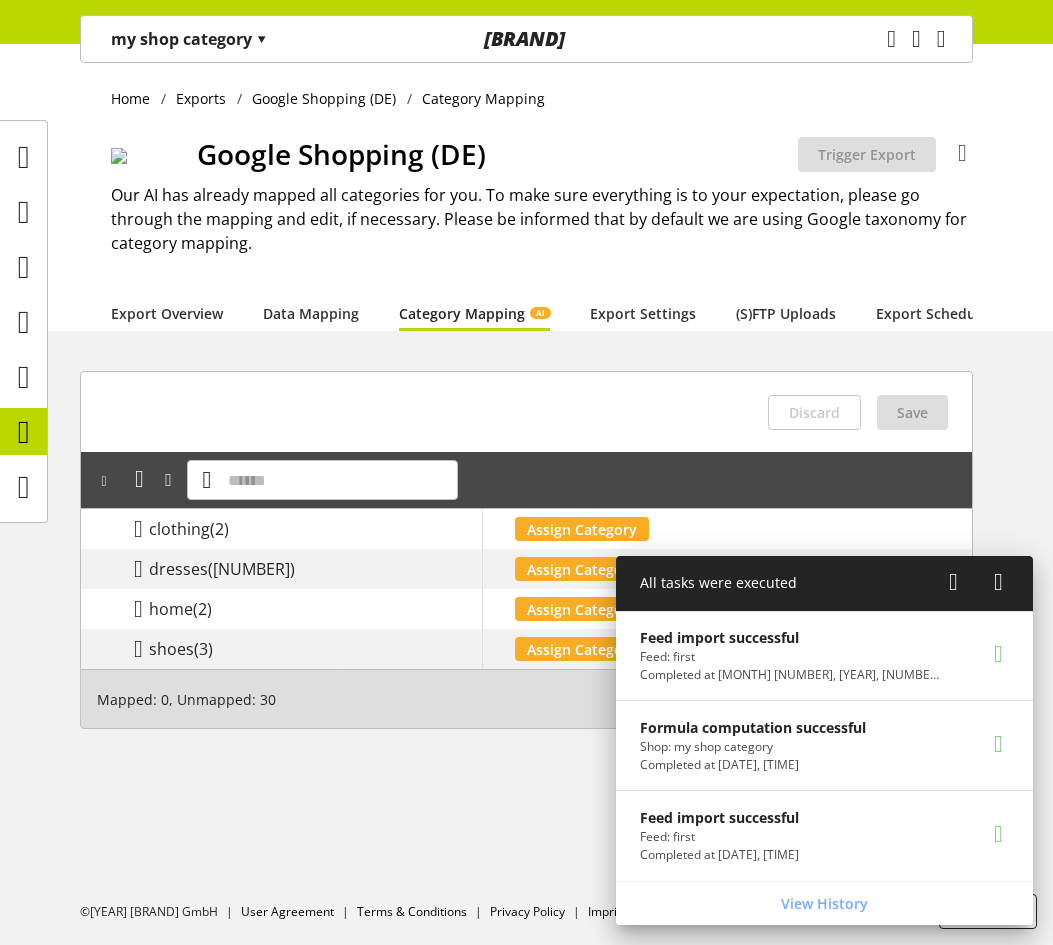 click on "▾" at bounding box center (261, 39) 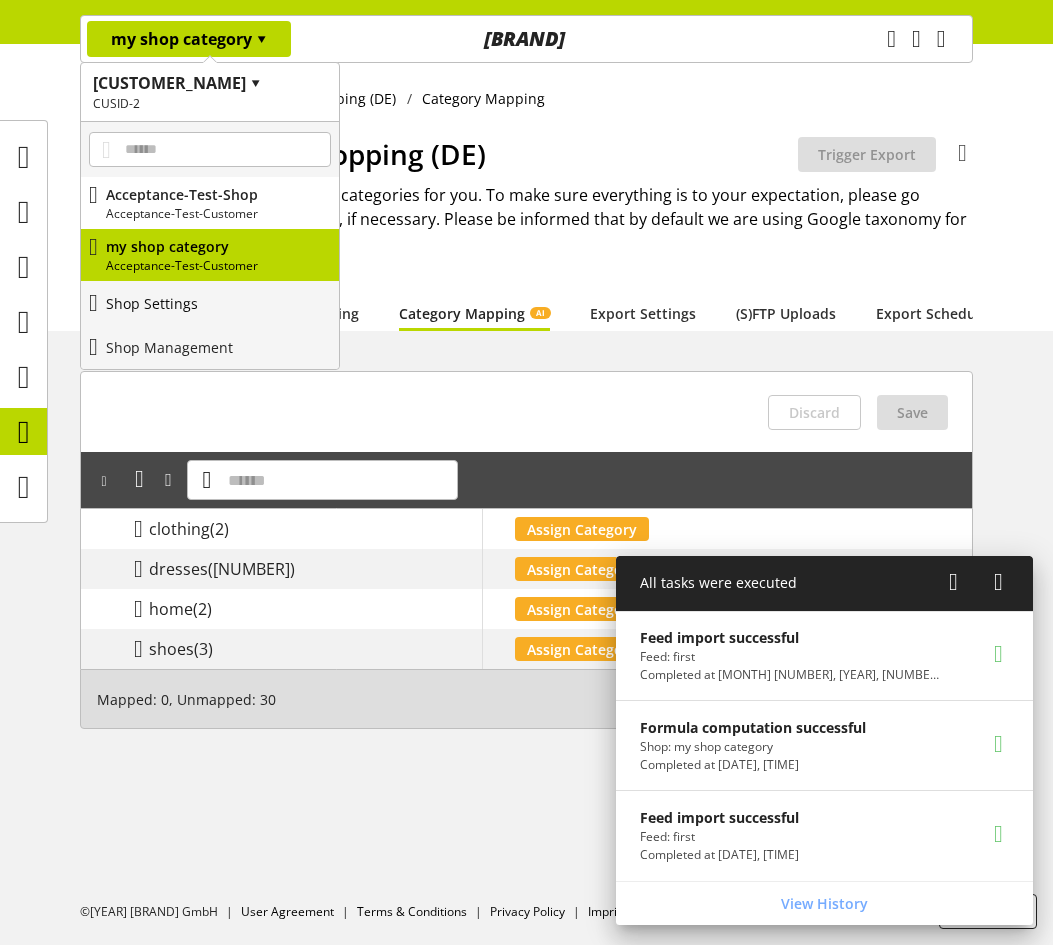 click on "Shop Settings" at bounding box center (210, 303) 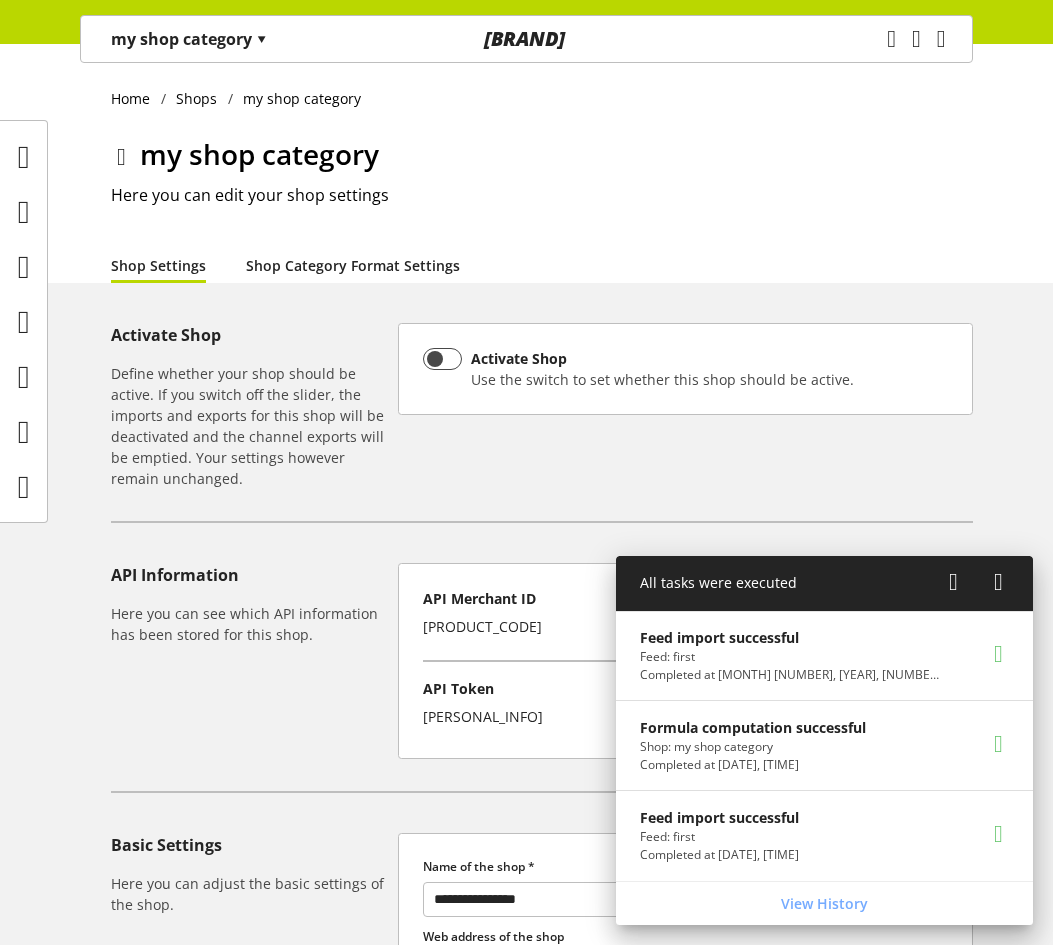 click on "Shop Category Format Settings" at bounding box center (353, 265) 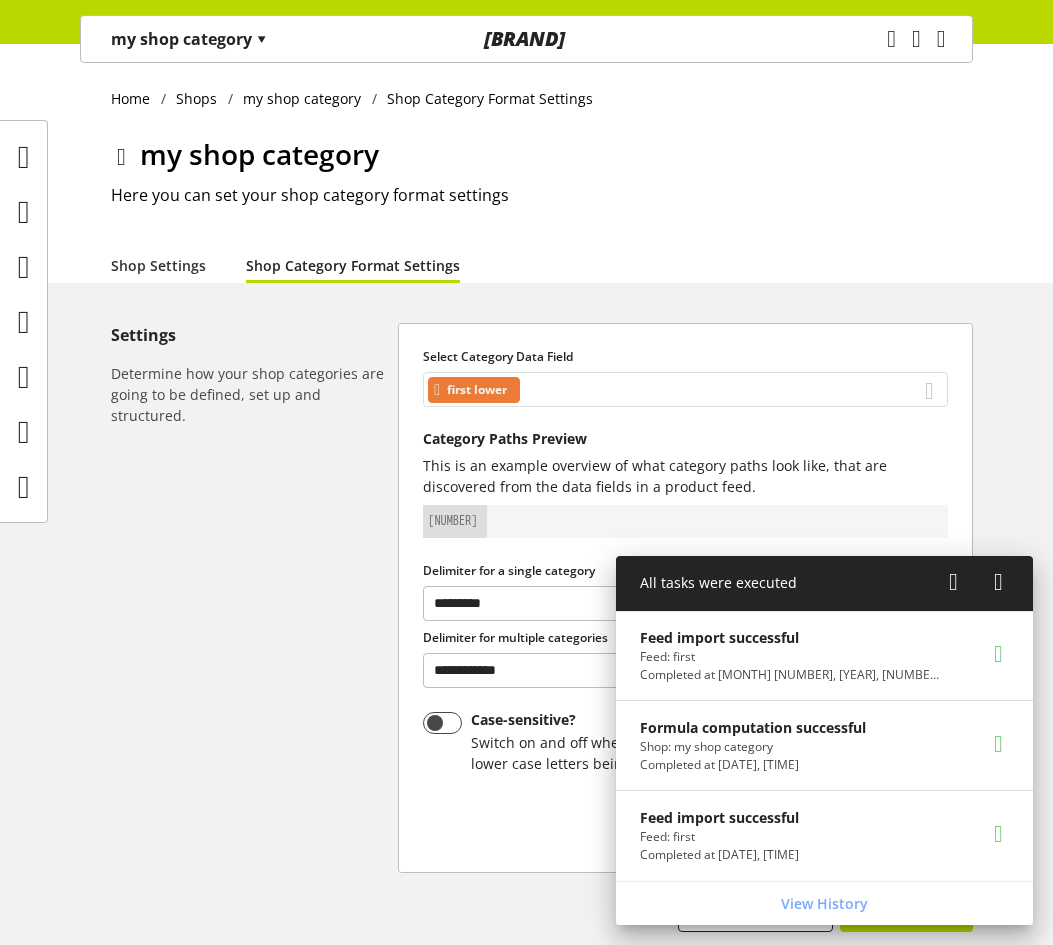 click on "first lower" at bounding box center (685, 389) 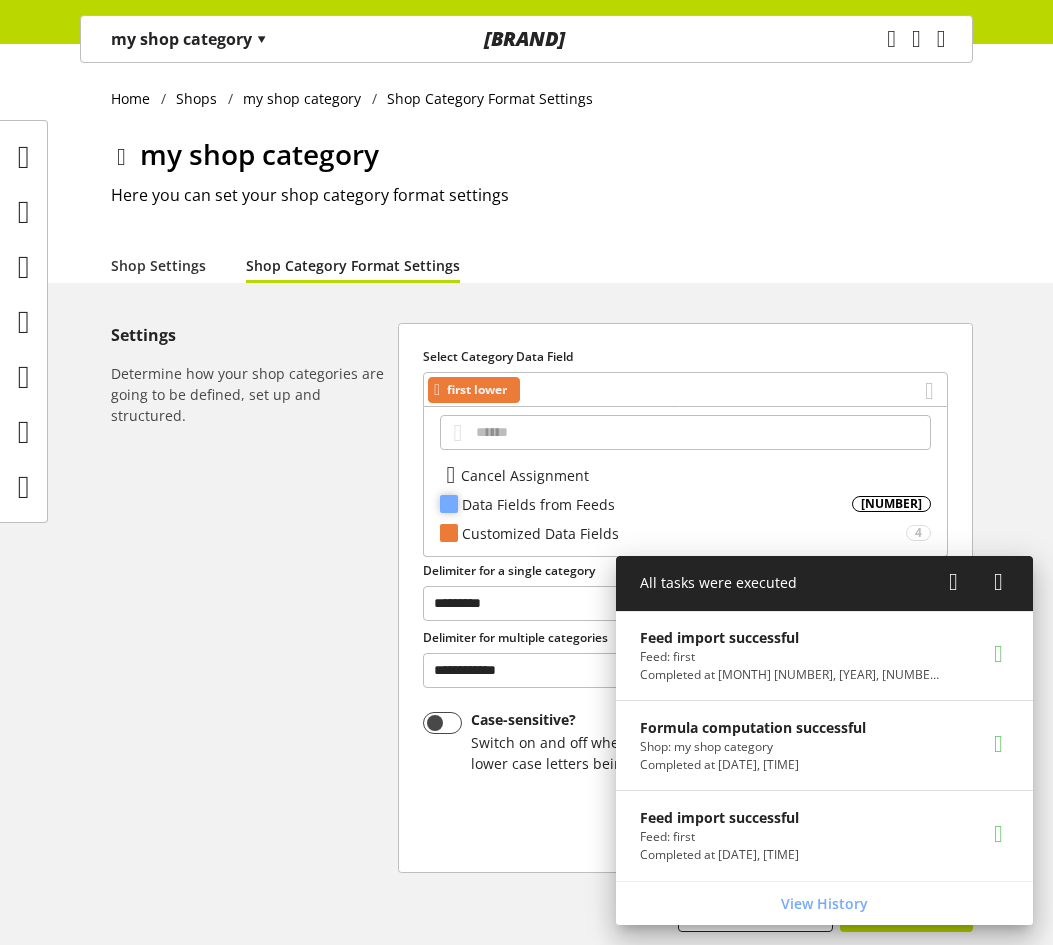 click on "Data Fields from Feeds" at bounding box center (657, 504) 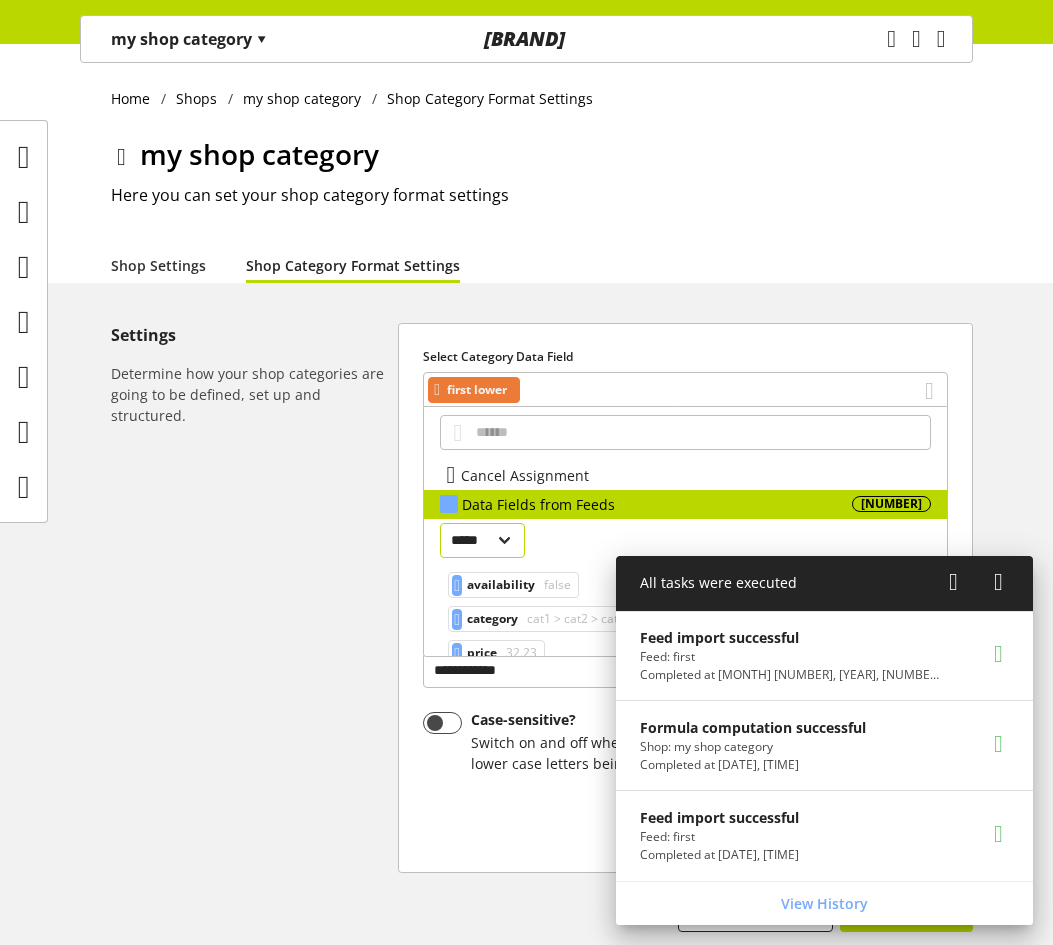 click on "[PERSONAL_INFO]" at bounding box center (482, 540) 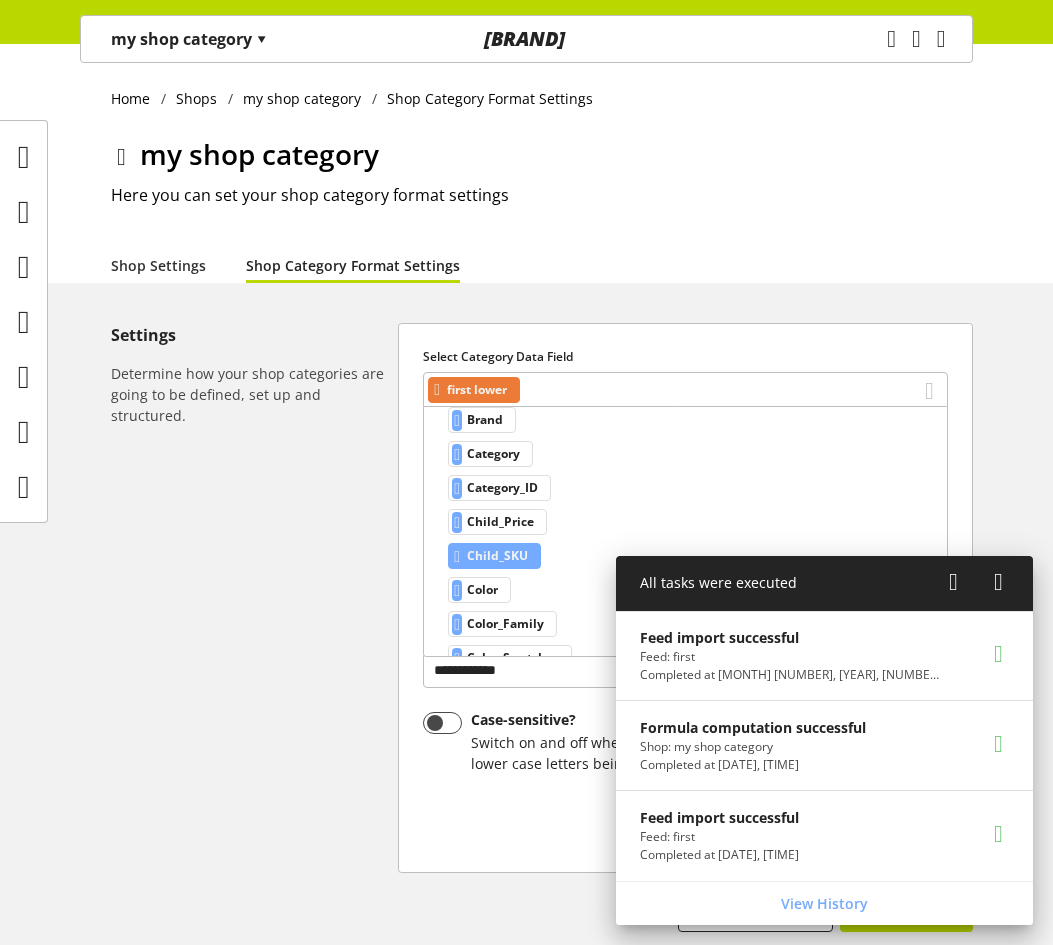 scroll, scrollTop: 200, scrollLeft: 0, axis: vertical 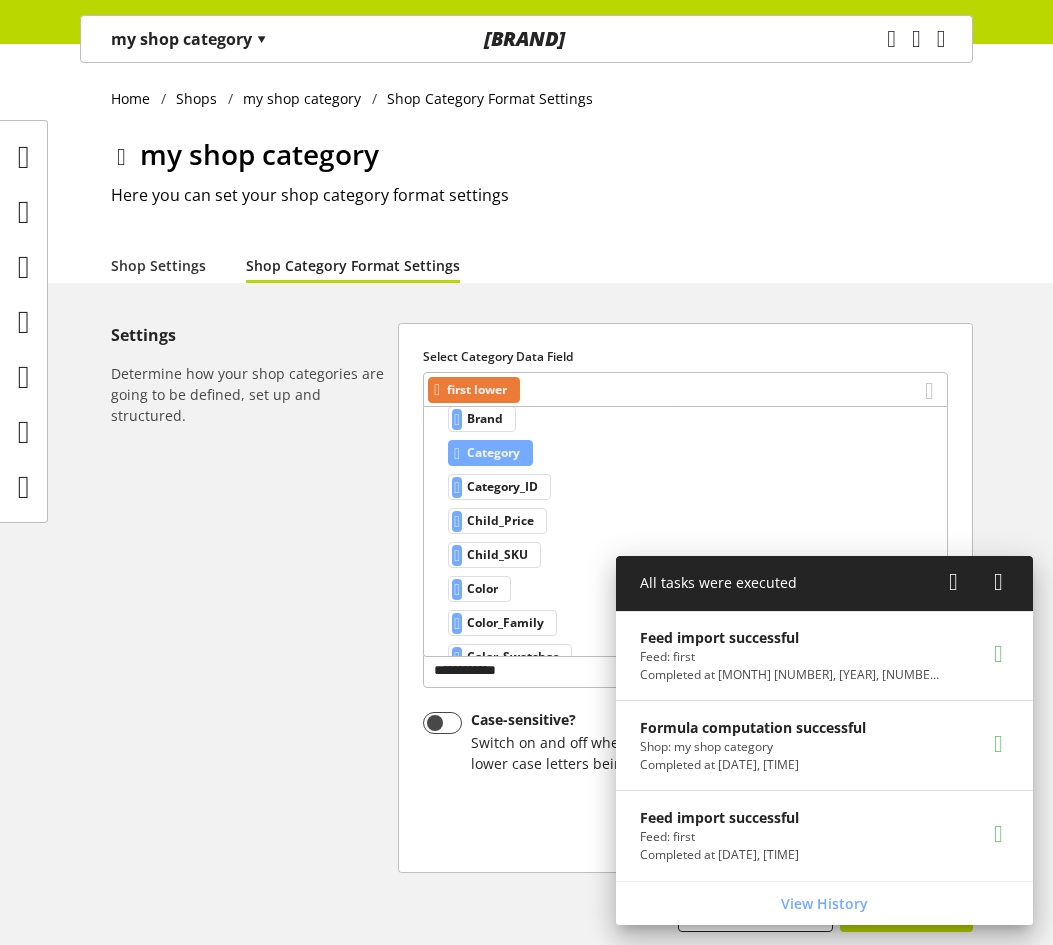 click on "Category" at bounding box center (488, 385) 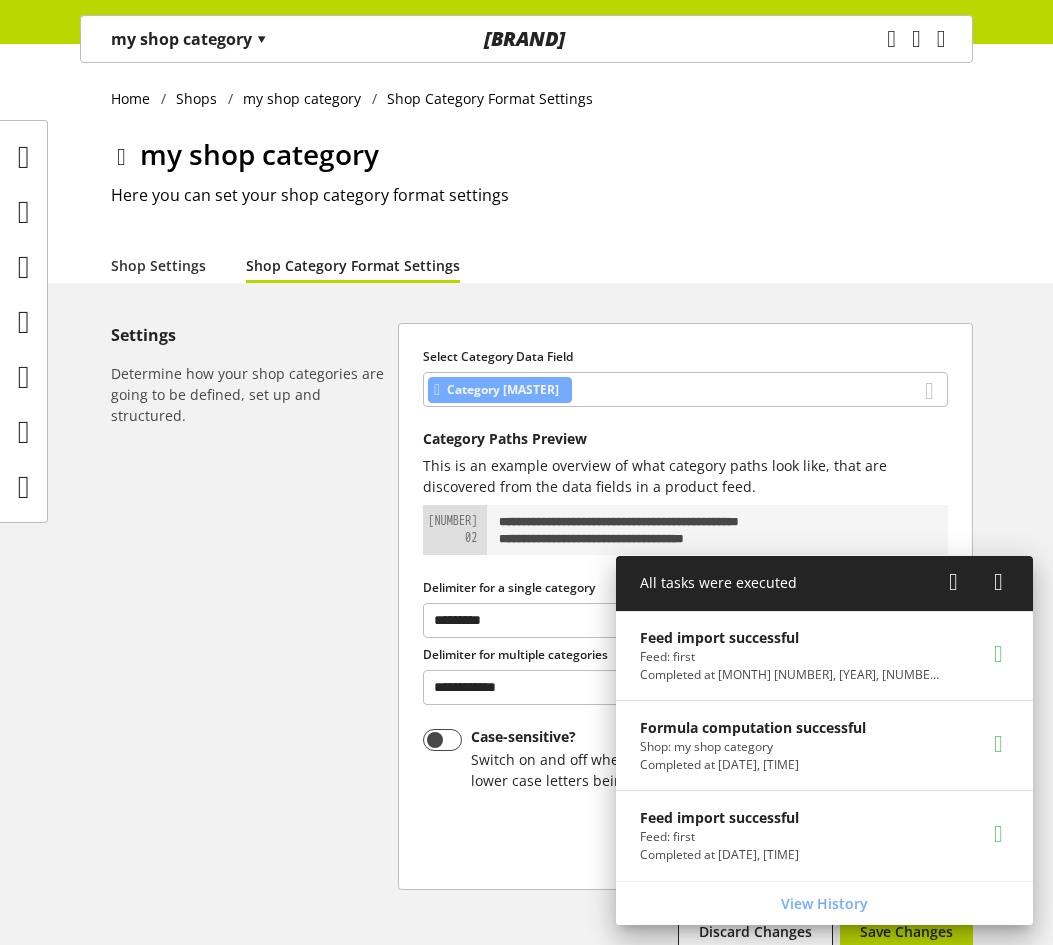 click at bounding box center (953, 582) 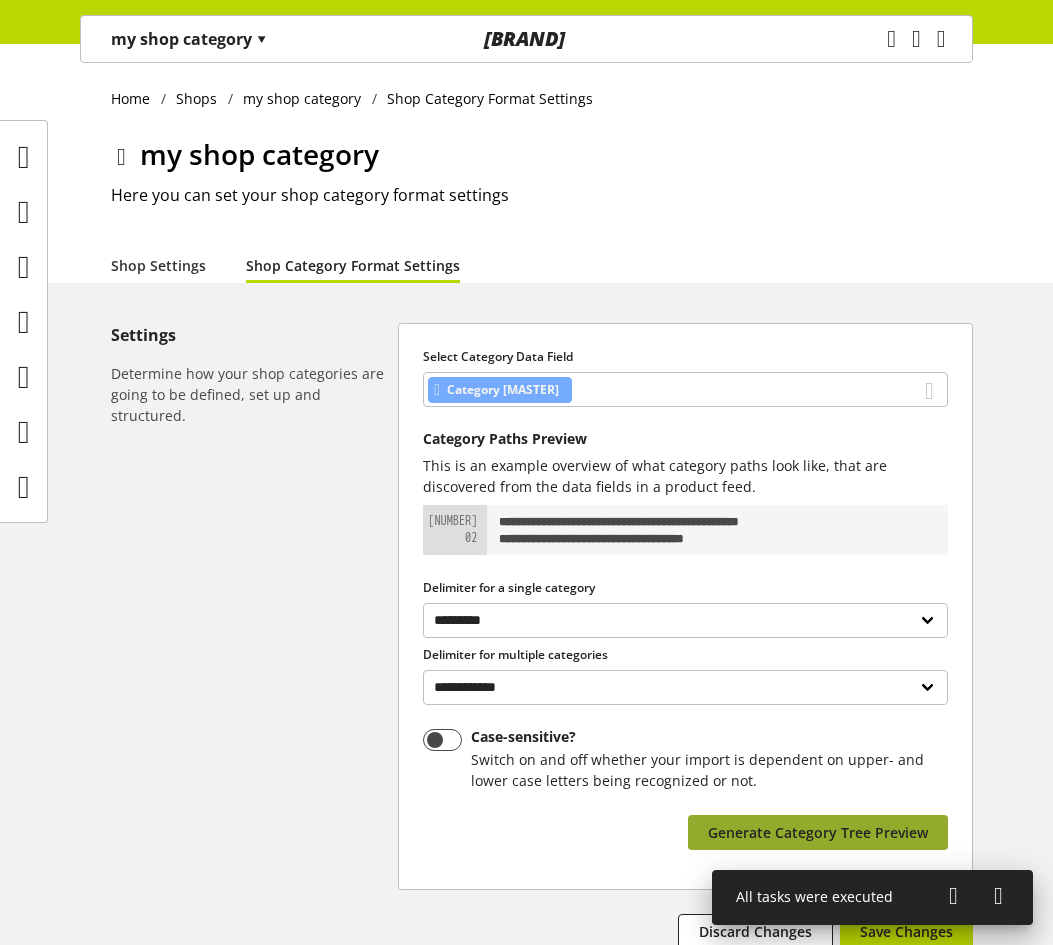 click on "Generate Category Tree Preview" at bounding box center (818, 832) 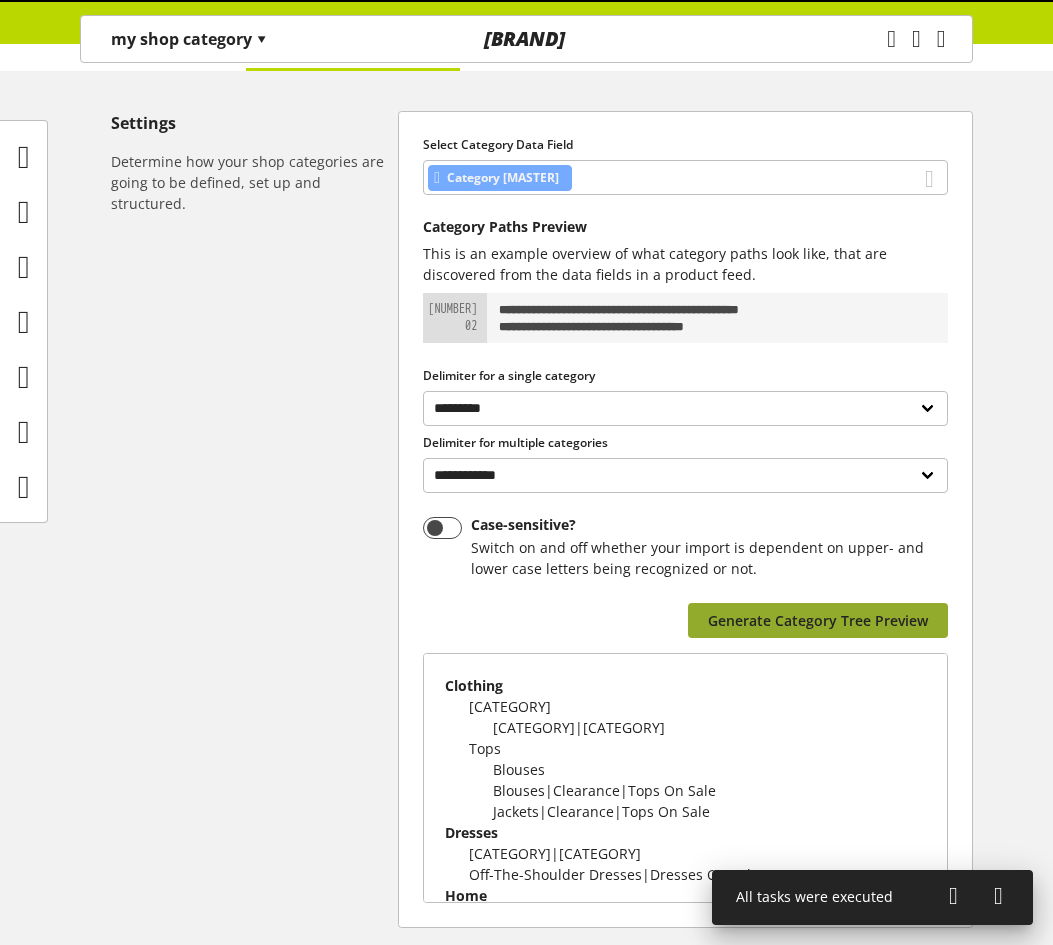 scroll, scrollTop: 400, scrollLeft: 0, axis: vertical 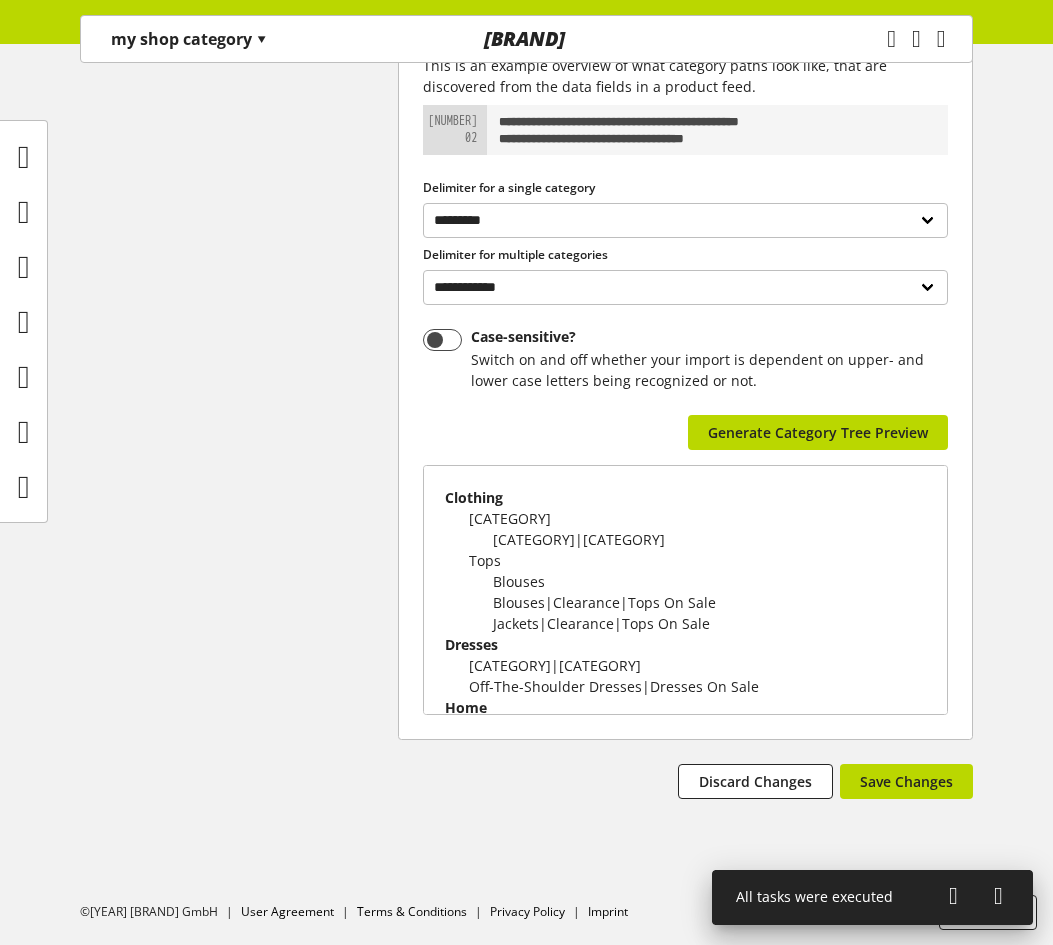click on "**********" at bounding box center [526, 401] 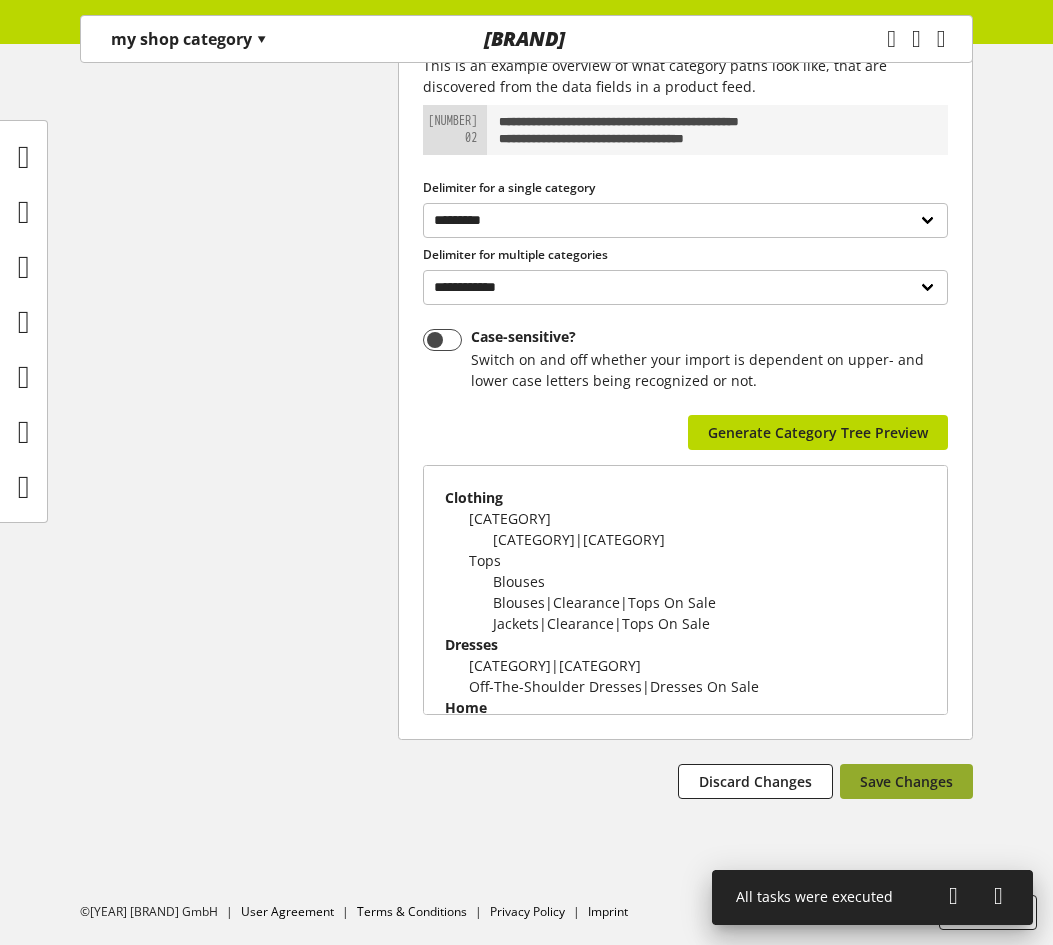click on "Save Changes" at bounding box center [906, 781] 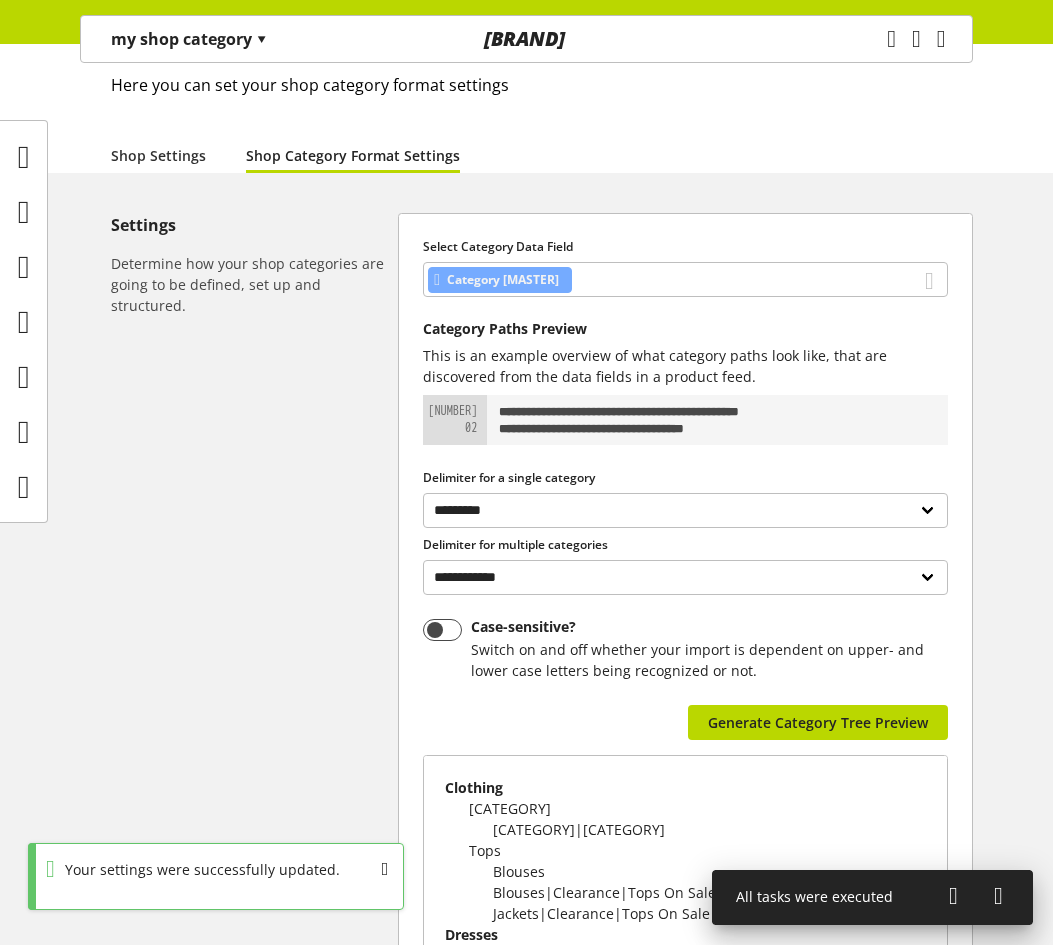 scroll, scrollTop: 100, scrollLeft: 0, axis: vertical 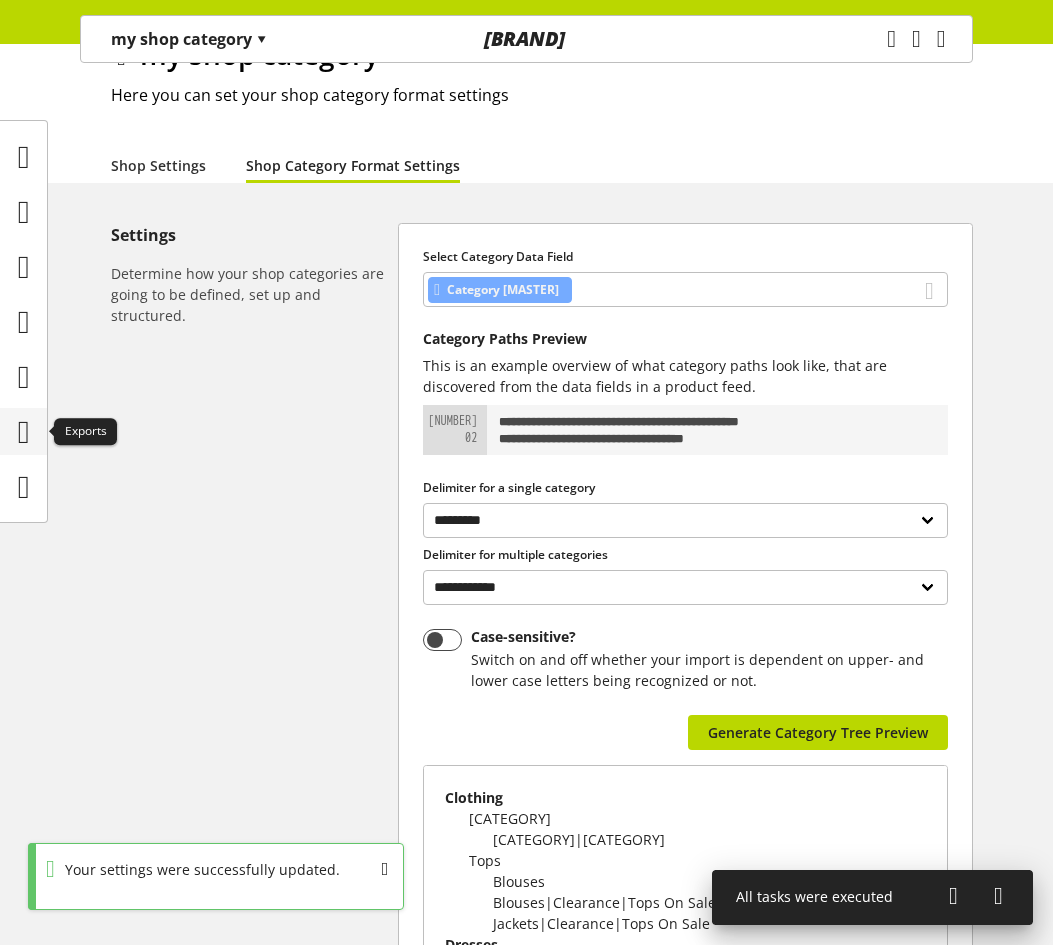 click at bounding box center [24, 432] 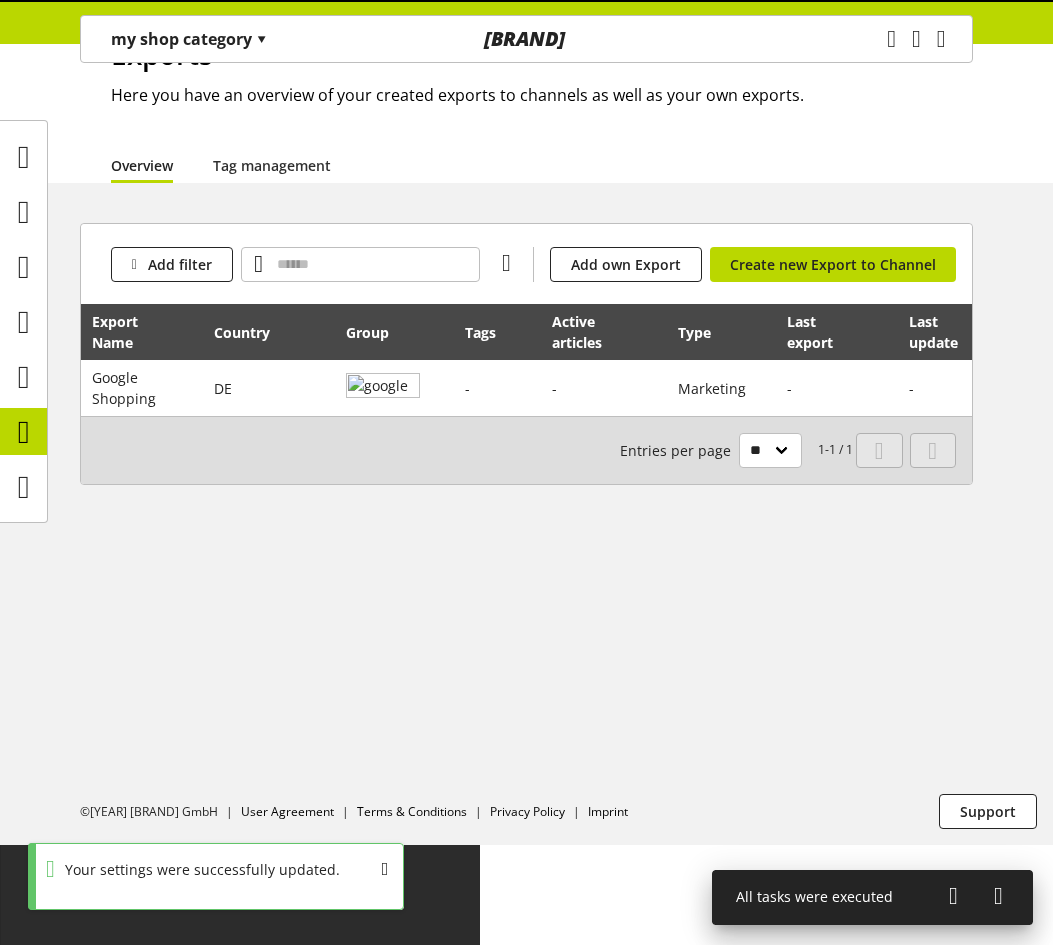 scroll, scrollTop: 0, scrollLeft: 0, axis: both 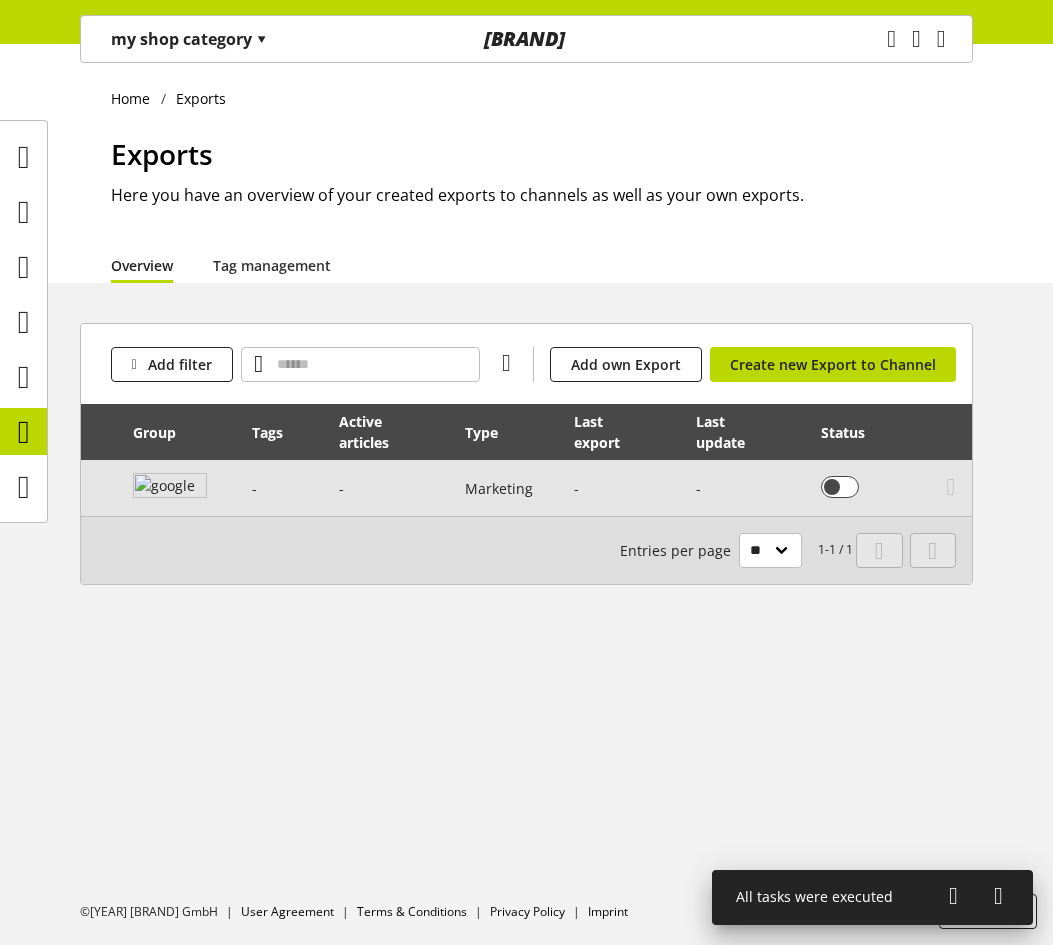 click at bounding box center (951, 488) 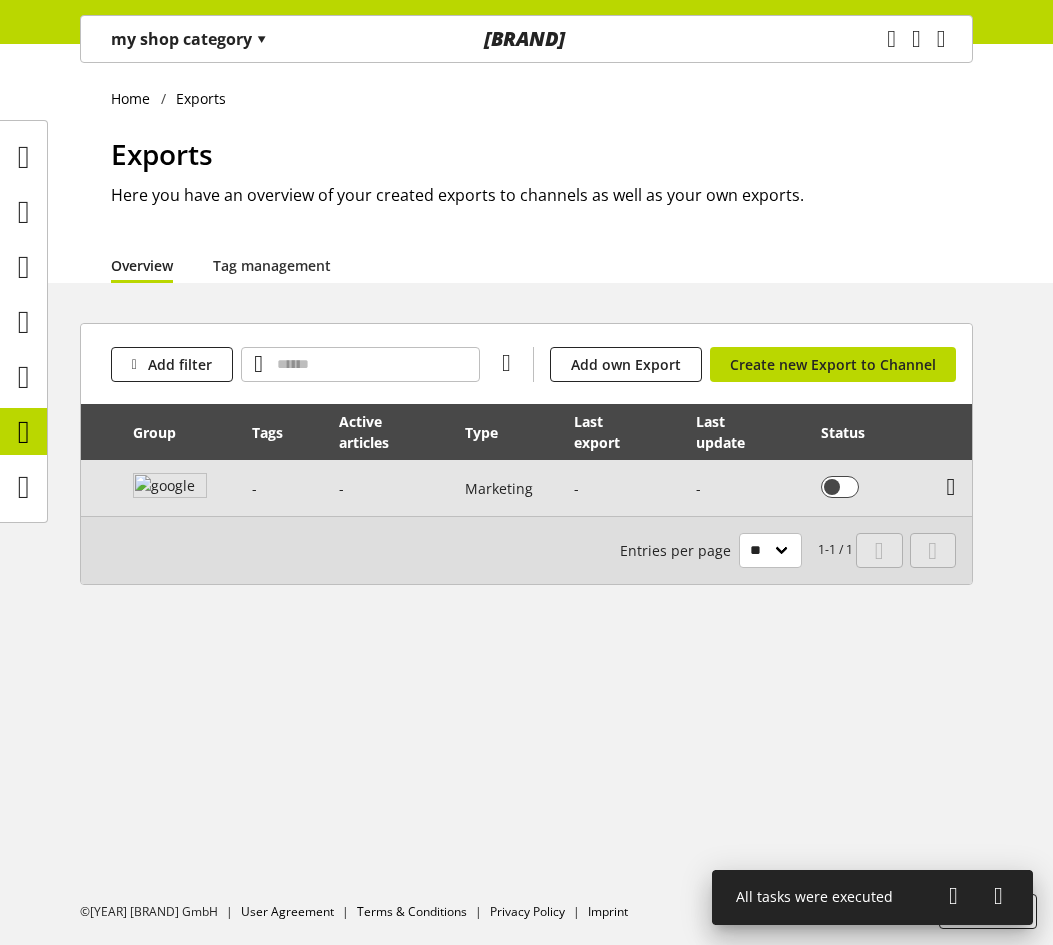 click at bounding box center [951, 487] 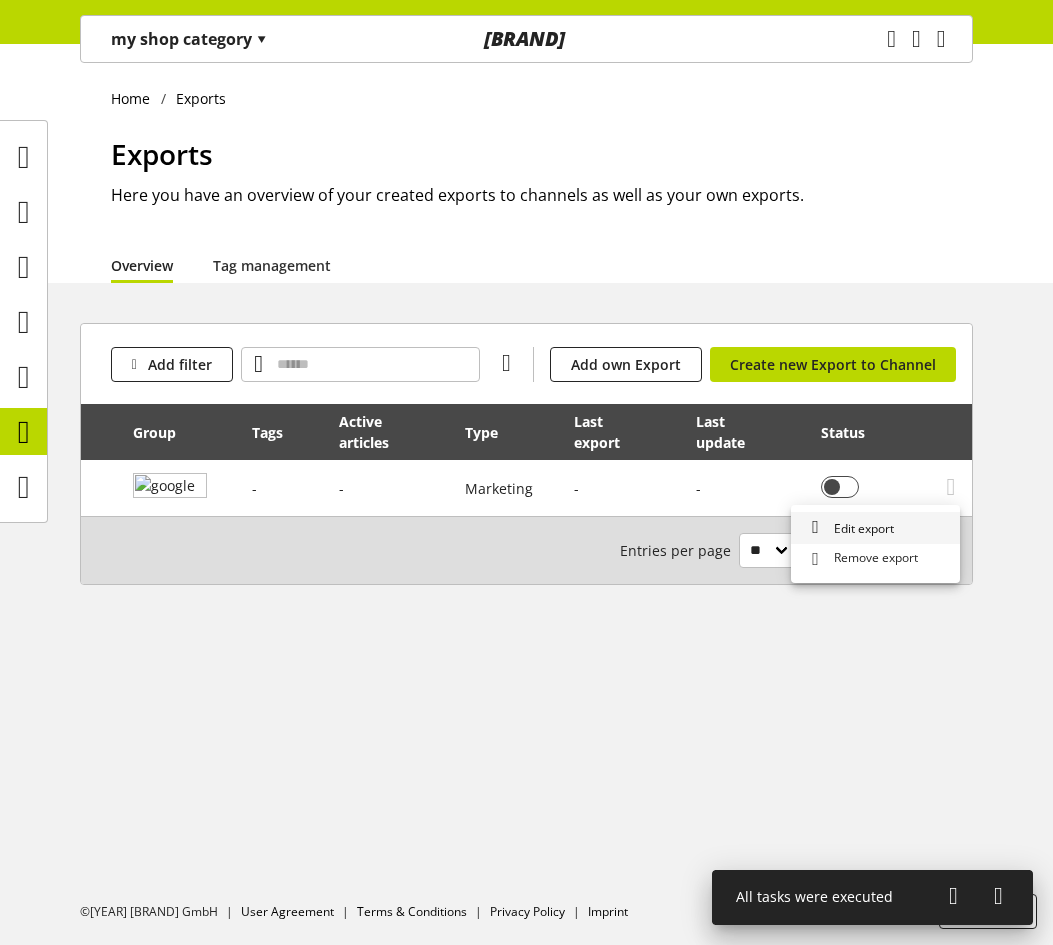 click on "Edit export" at bounding box center [875, 528] 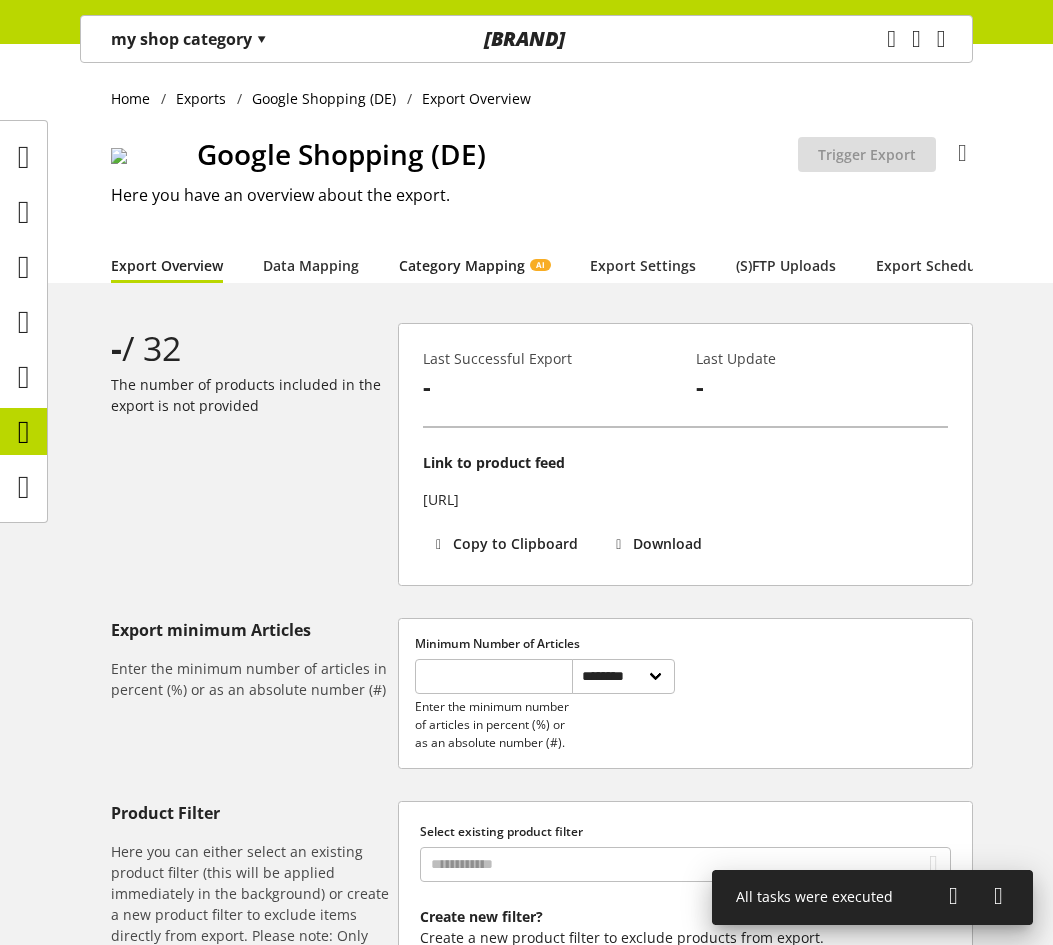 click on "Category Mapping AI" at bounding box center (474, 265) 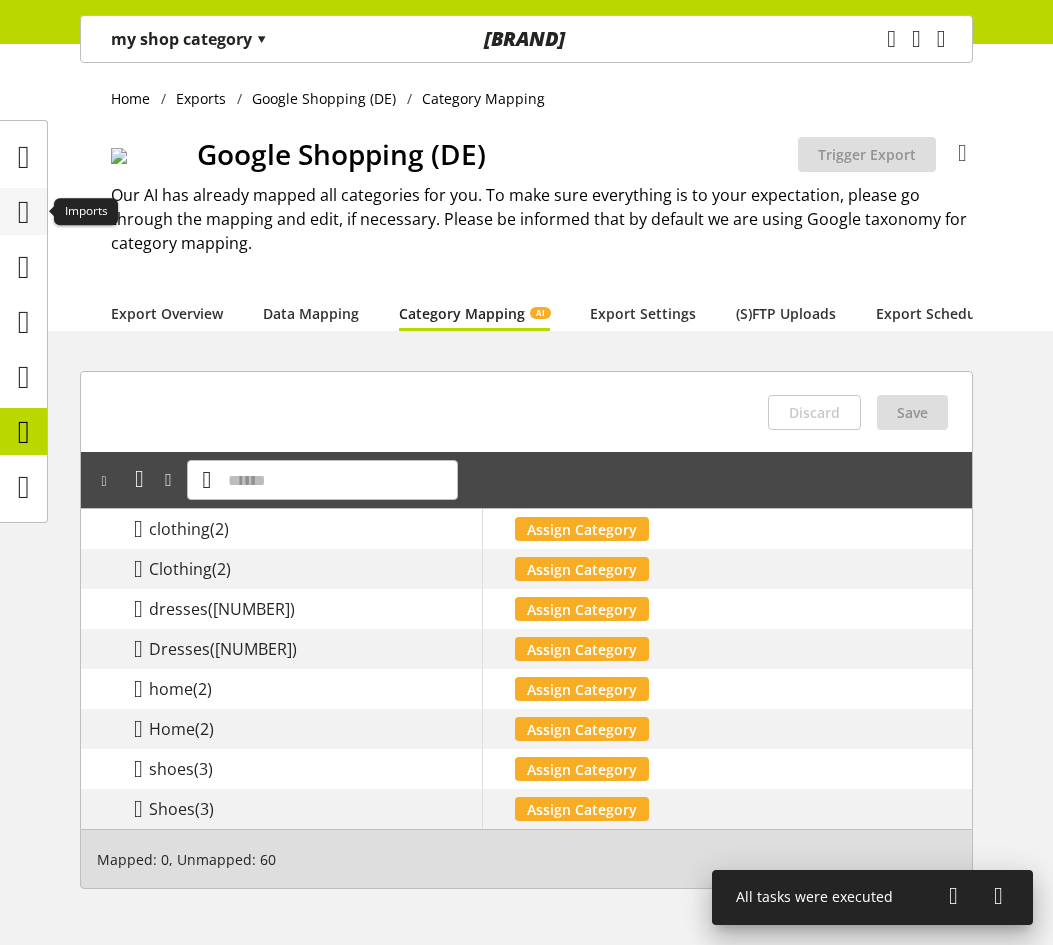 click at bounding box center [24, 212] 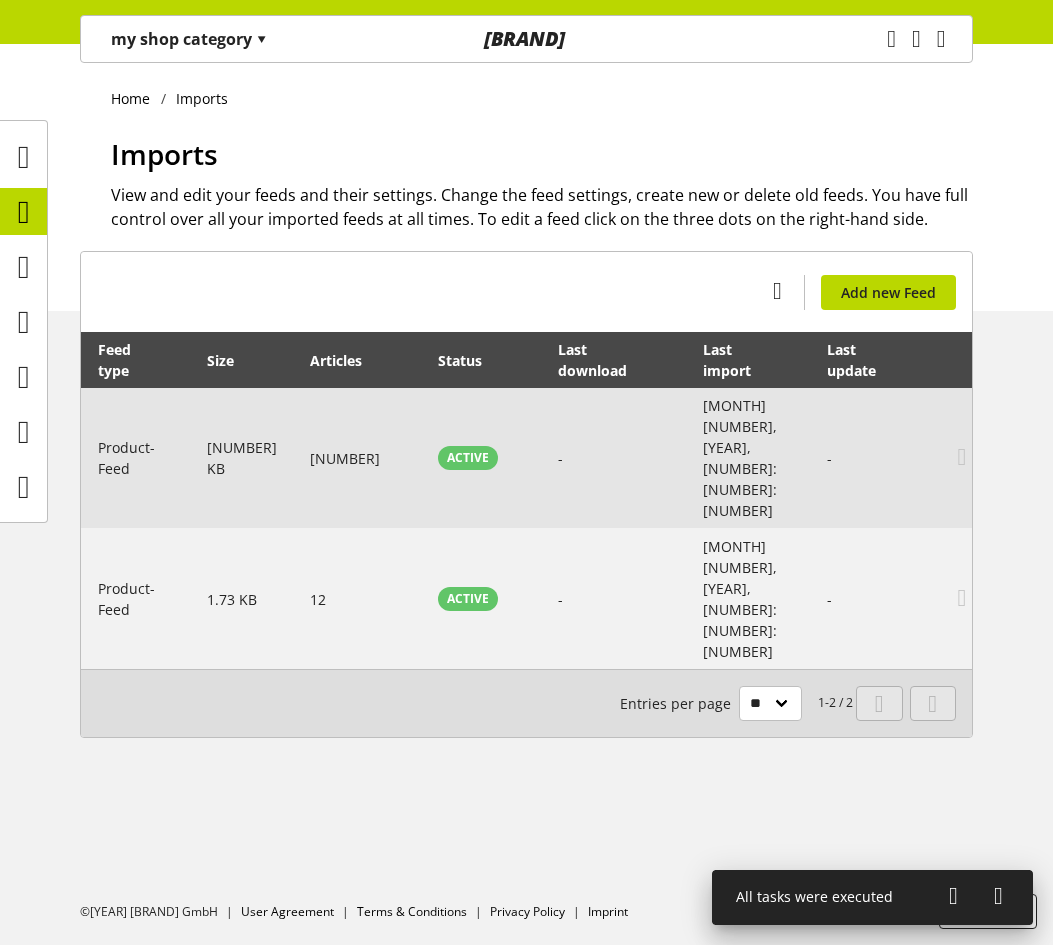 scroll, scrollTop: 0, scrollLeft: 169, axis: horizontal 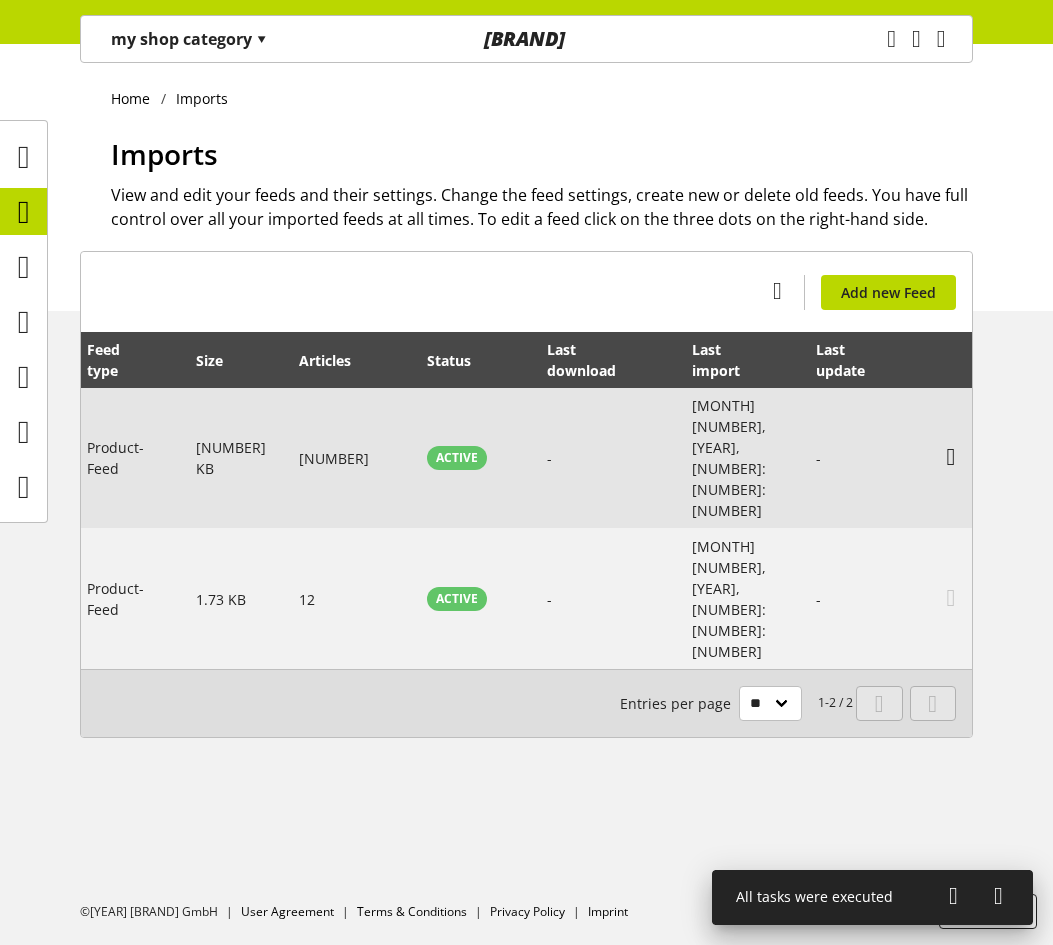 click at bounding box center (951, 457) 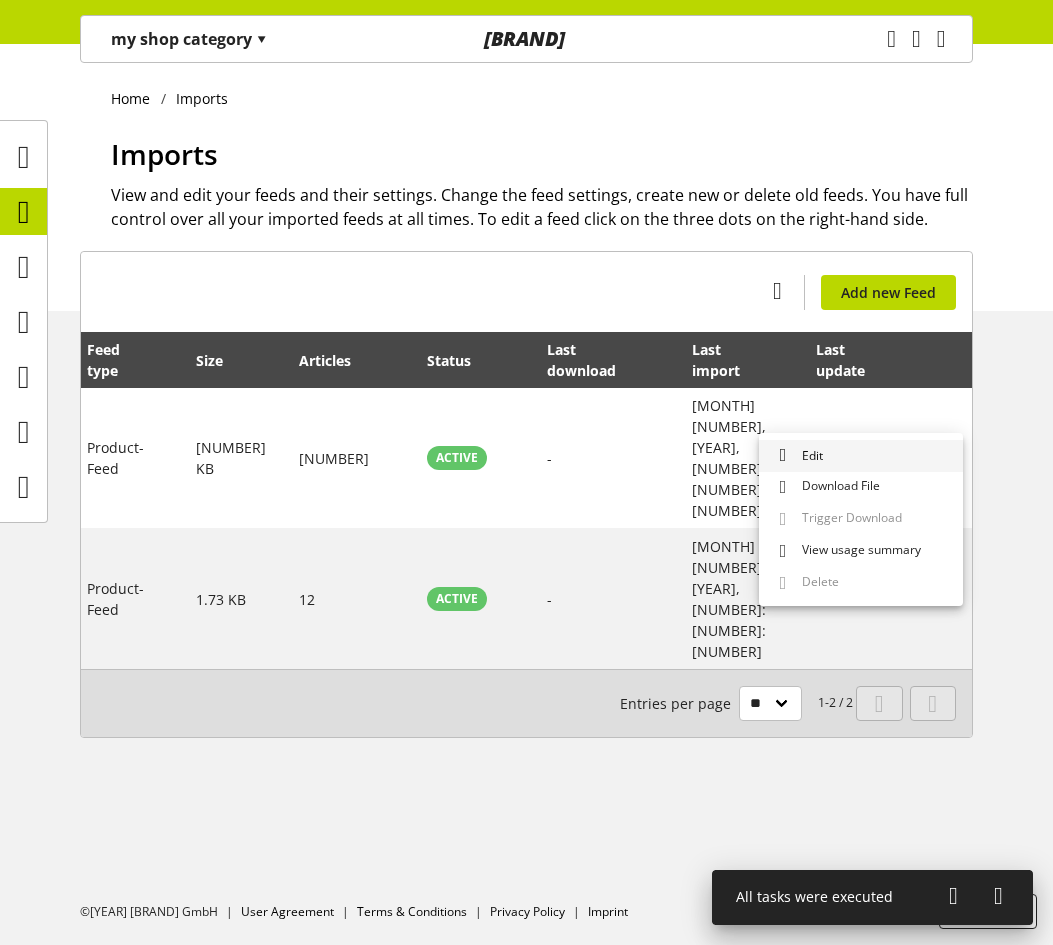click on "Edit" at bounding box center [861, 456] 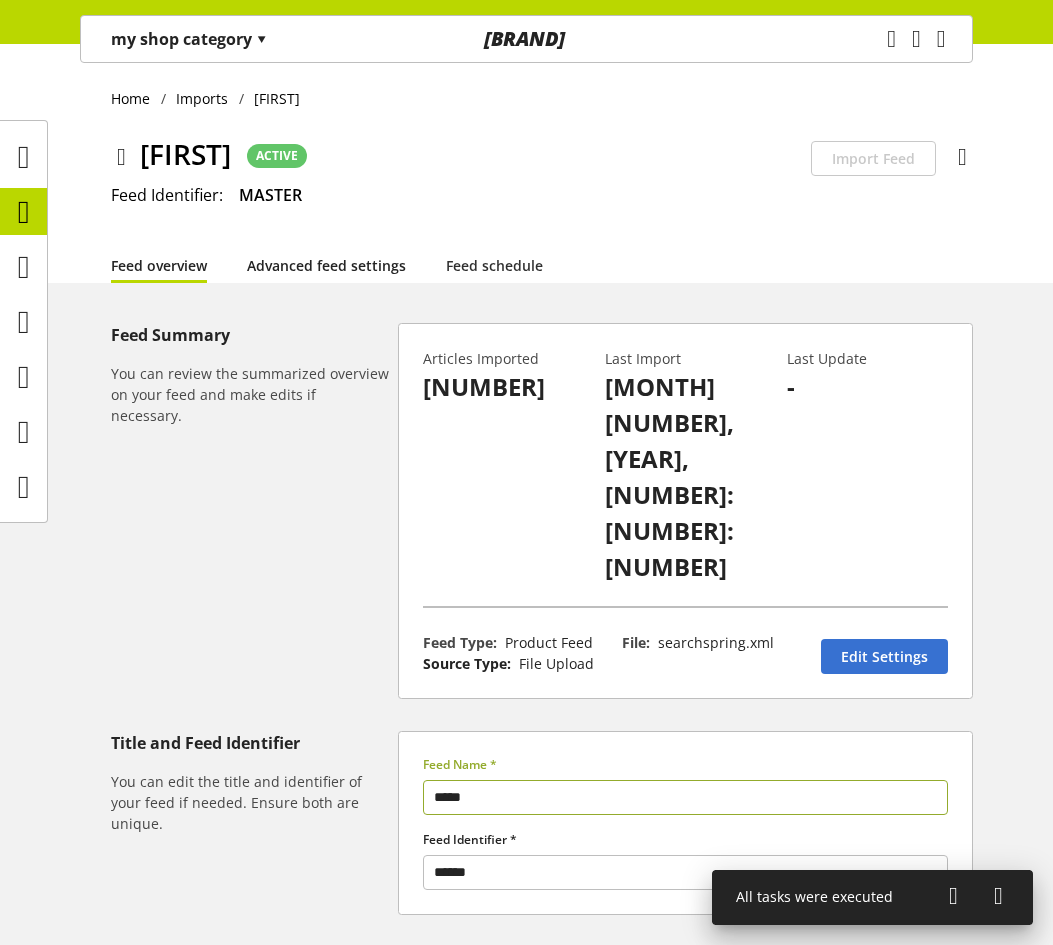 click on "Advanced feed settings" at bounding box center [326, 265] 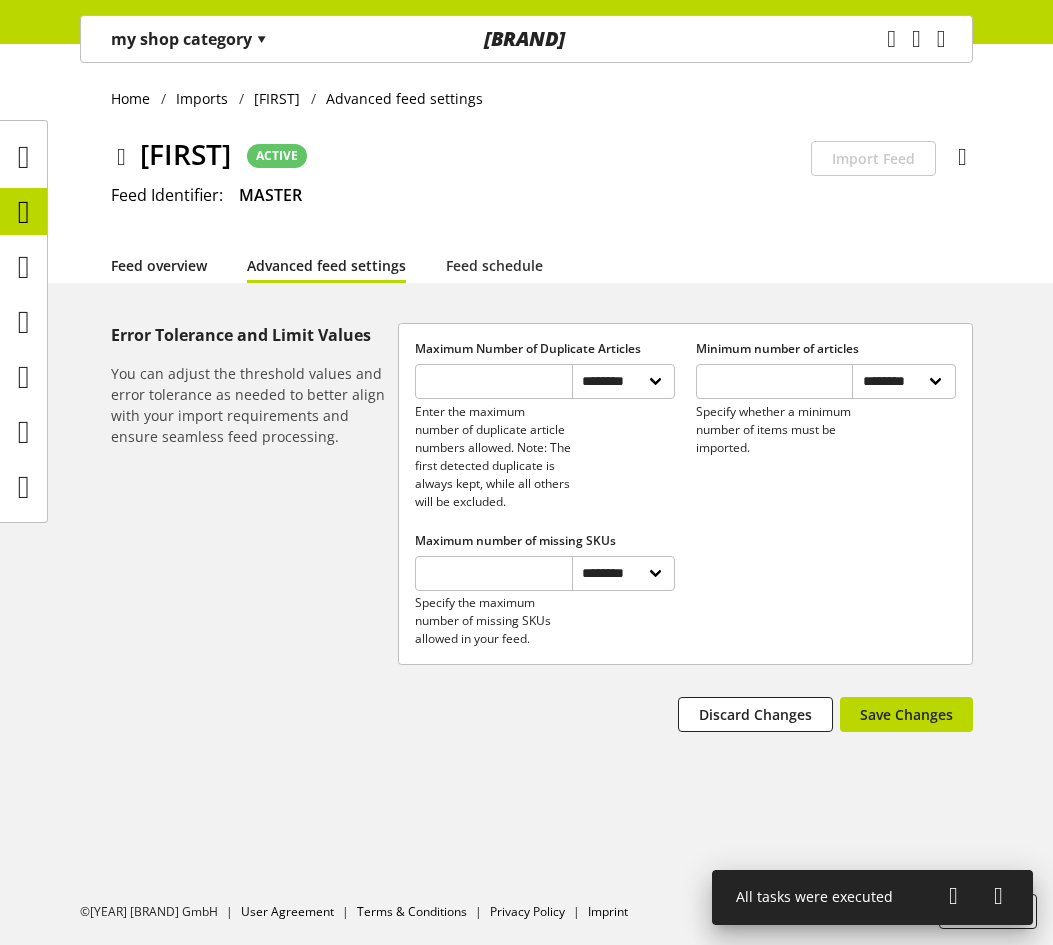 click on "Feed overview" at bounding box center [159, 265] 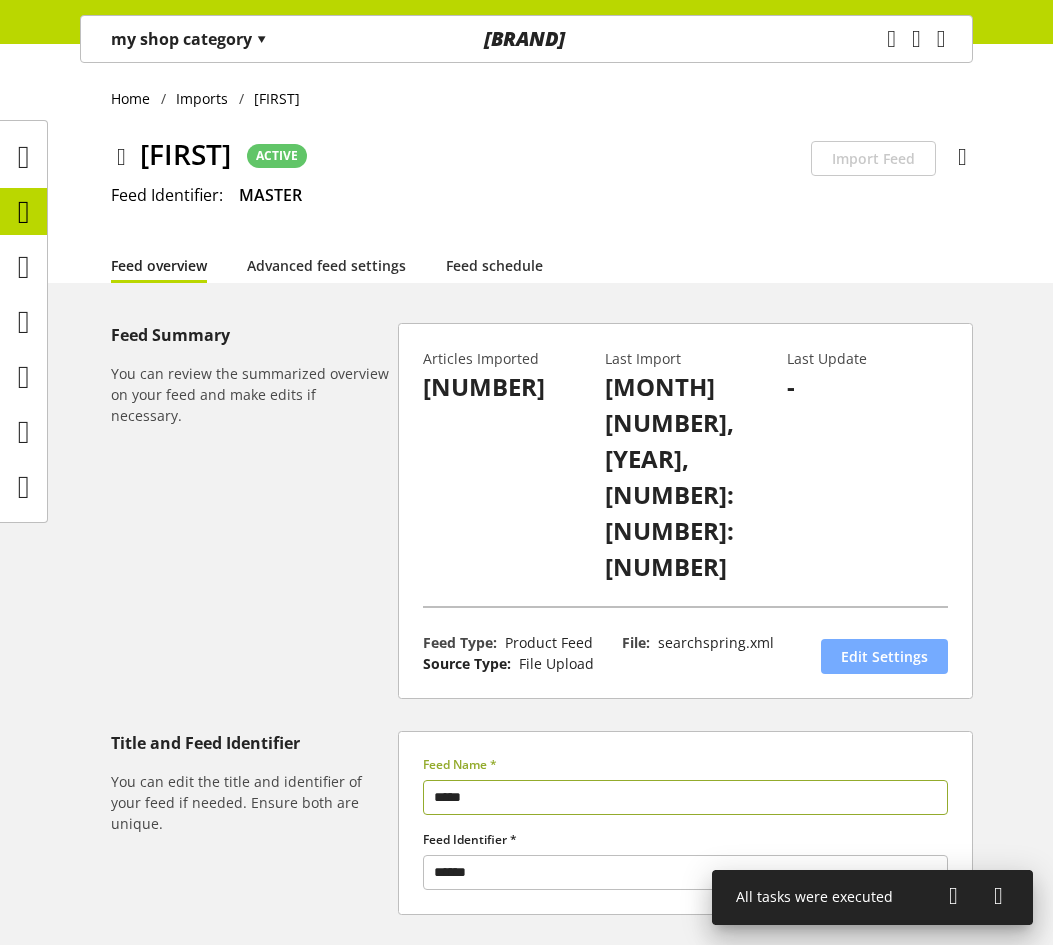 click on "Edit Settings" at bounding box center (884, 656) 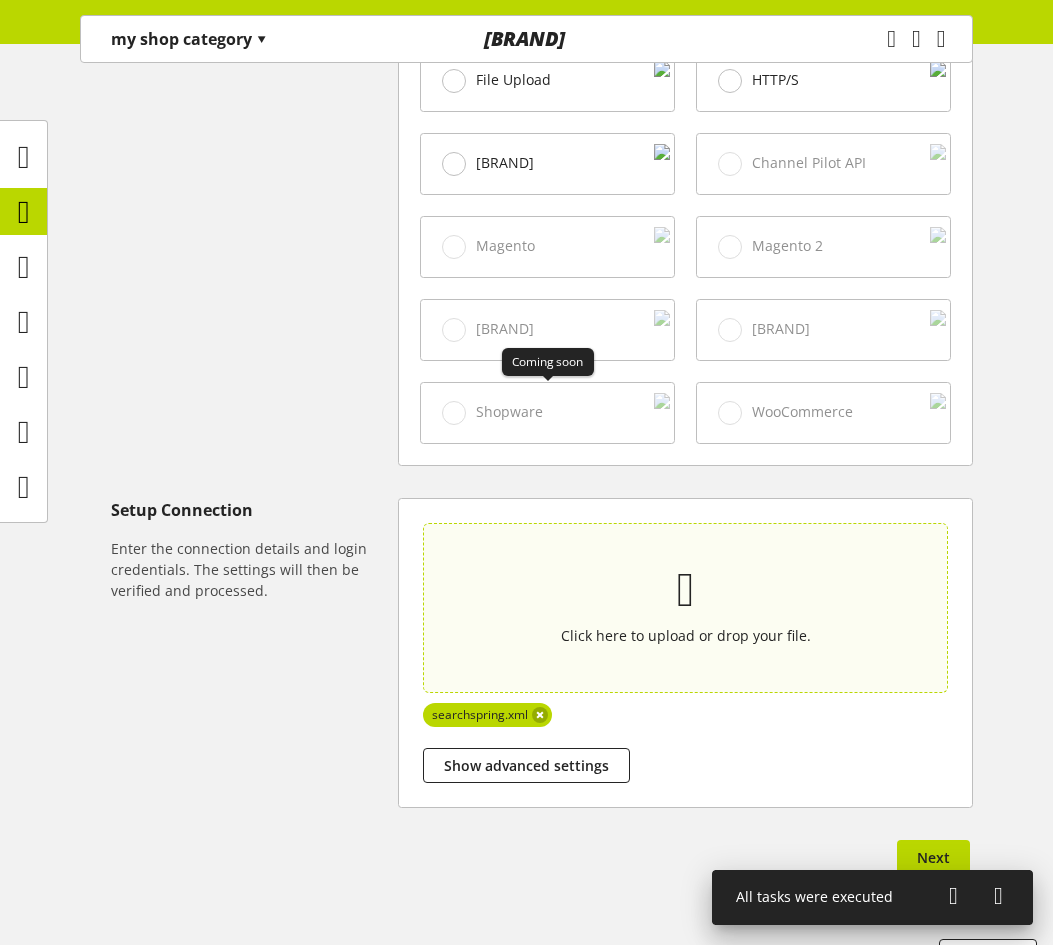 scroll, scrollTop: 794, scrollLeft: 0, axis: vertical 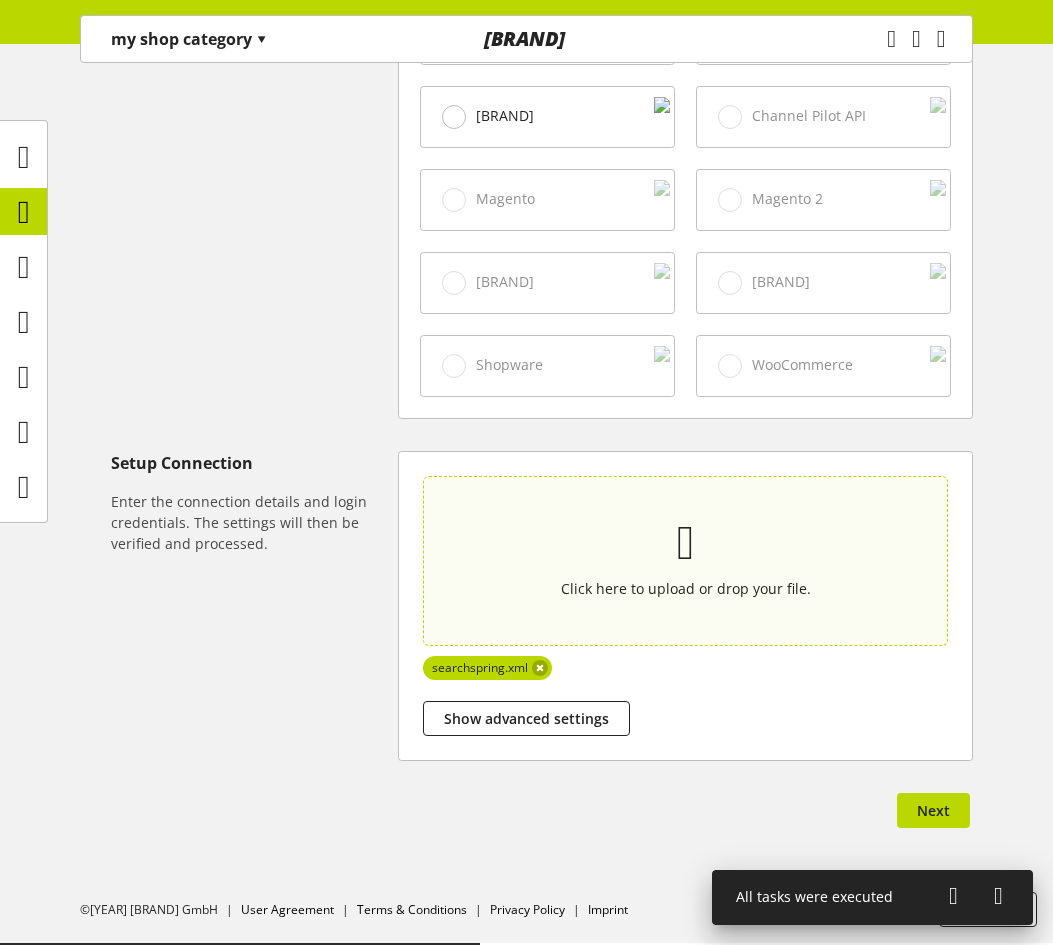 click on "Click here to upload or drop your file." at bounding box center (686, 560) 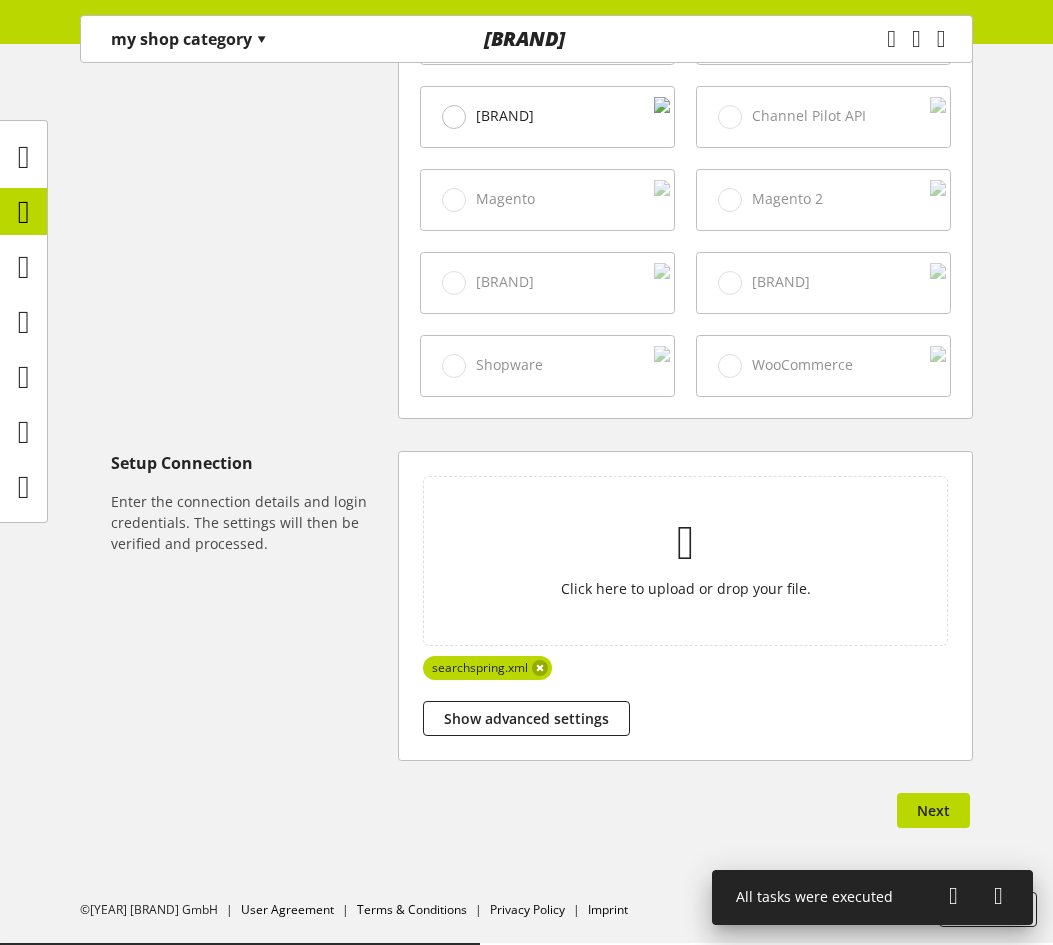 type on "[PERSONAL_INFO]" 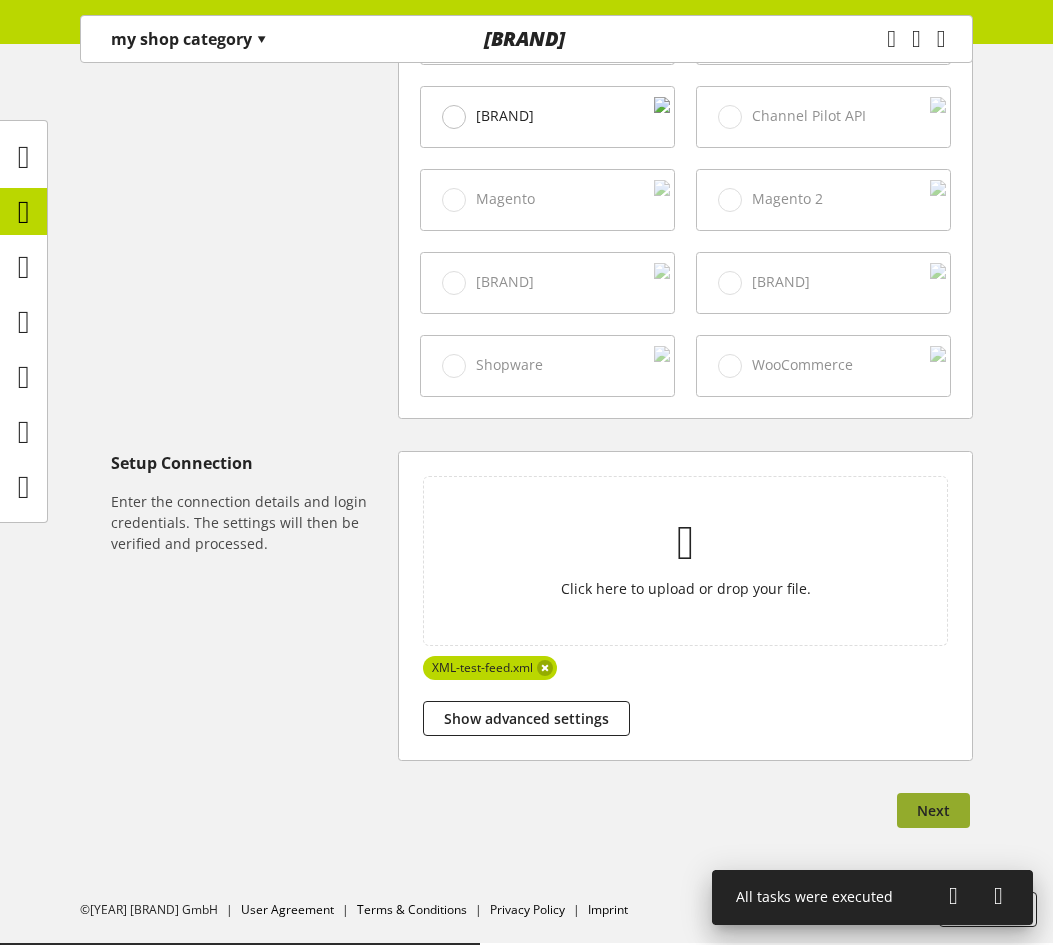 click on "Next" at bounding box center (933, 810) 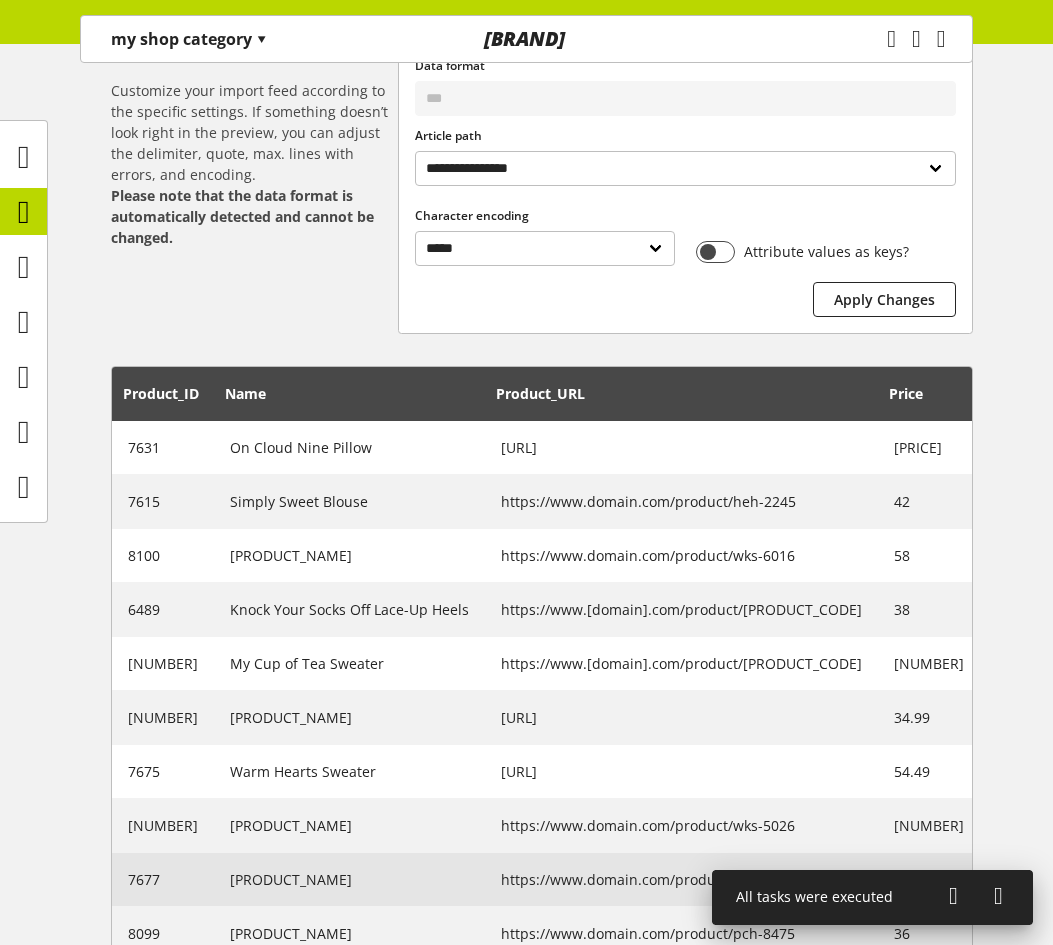 scroll, scrollTop: 492, scrollLeft: 0, axis: vertical 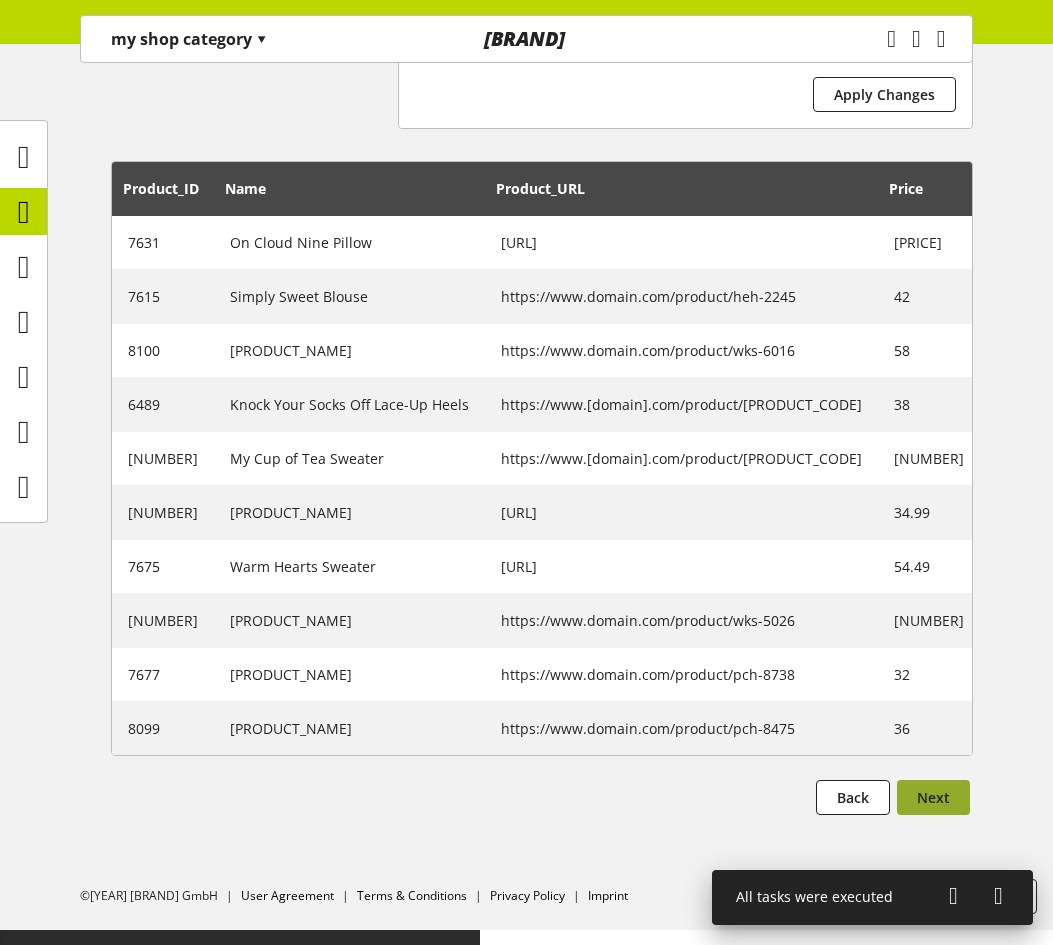 click on "Next" at bounding box center (933, 797) 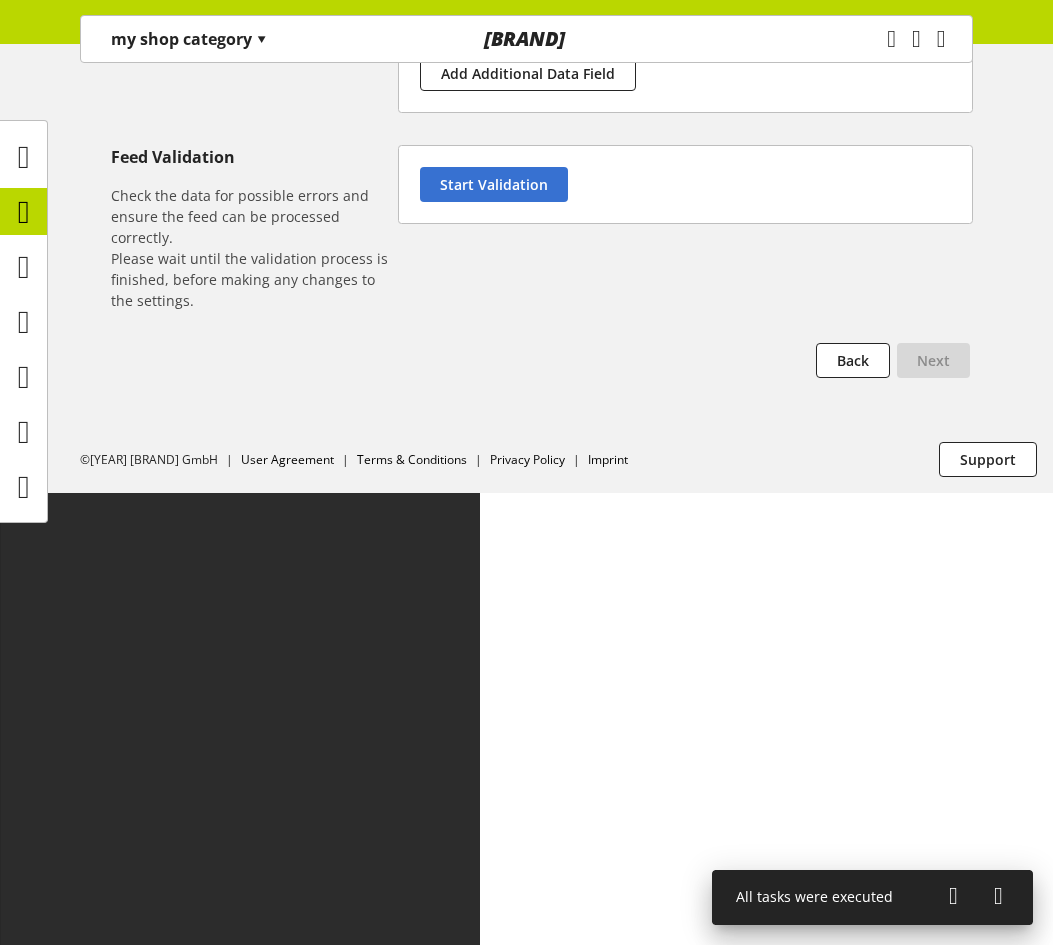 scroll, scrollTop: 0, scrollLeft: 0, axis: both 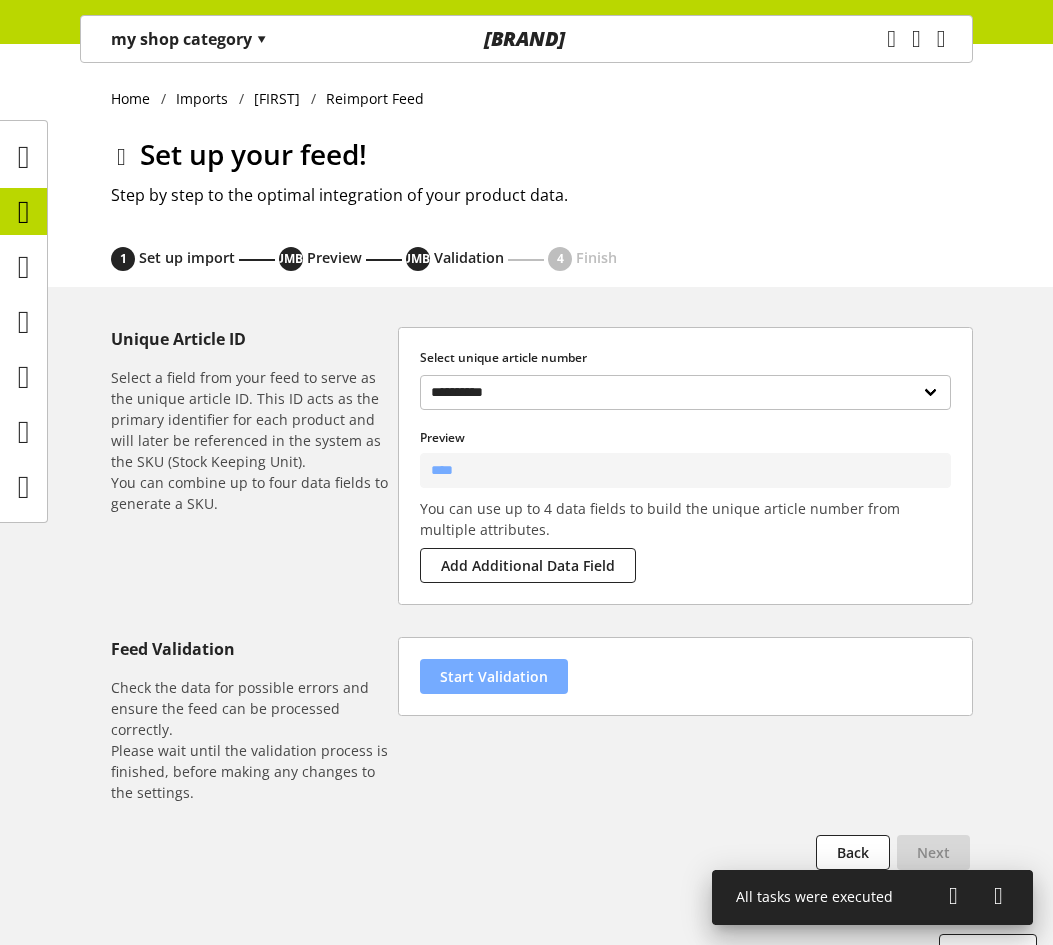 click on "Start Validation" at bounding box center [494, 676] 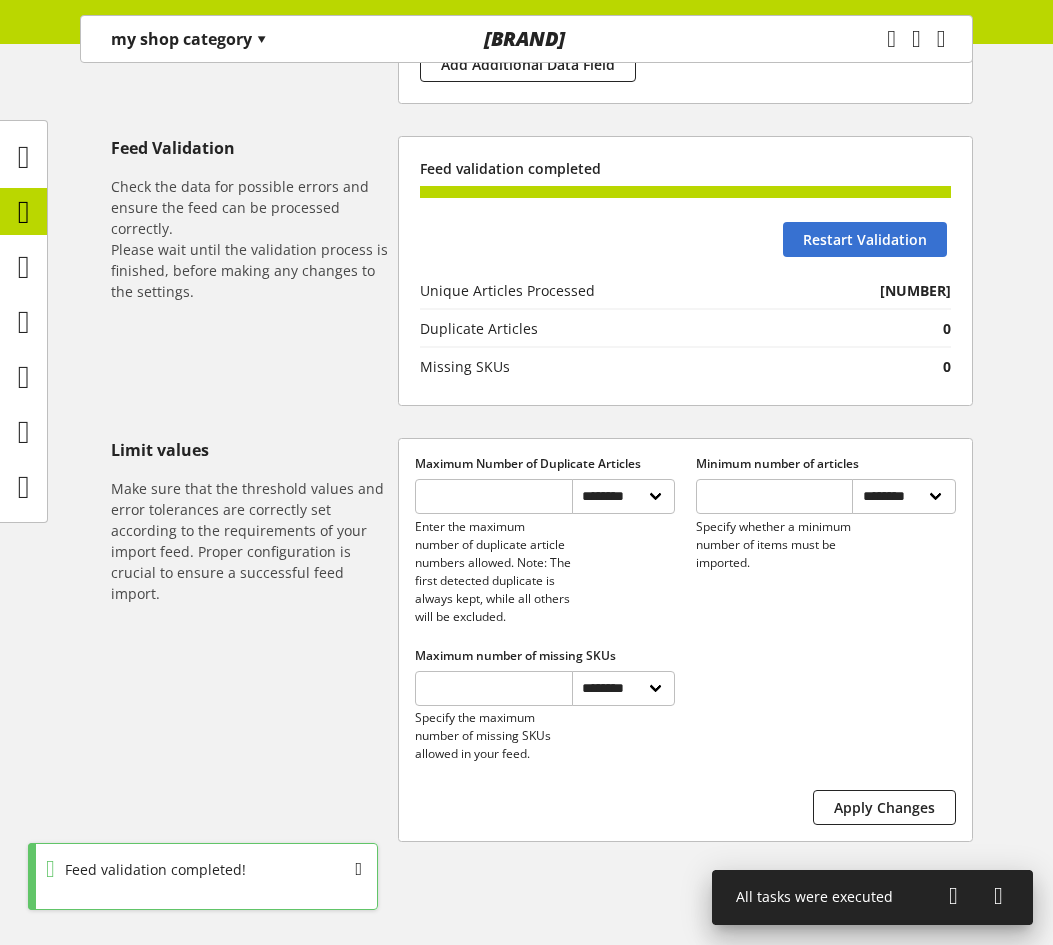 scroll, scrollTop: 598, scrollLeft: 0, axis: vertical 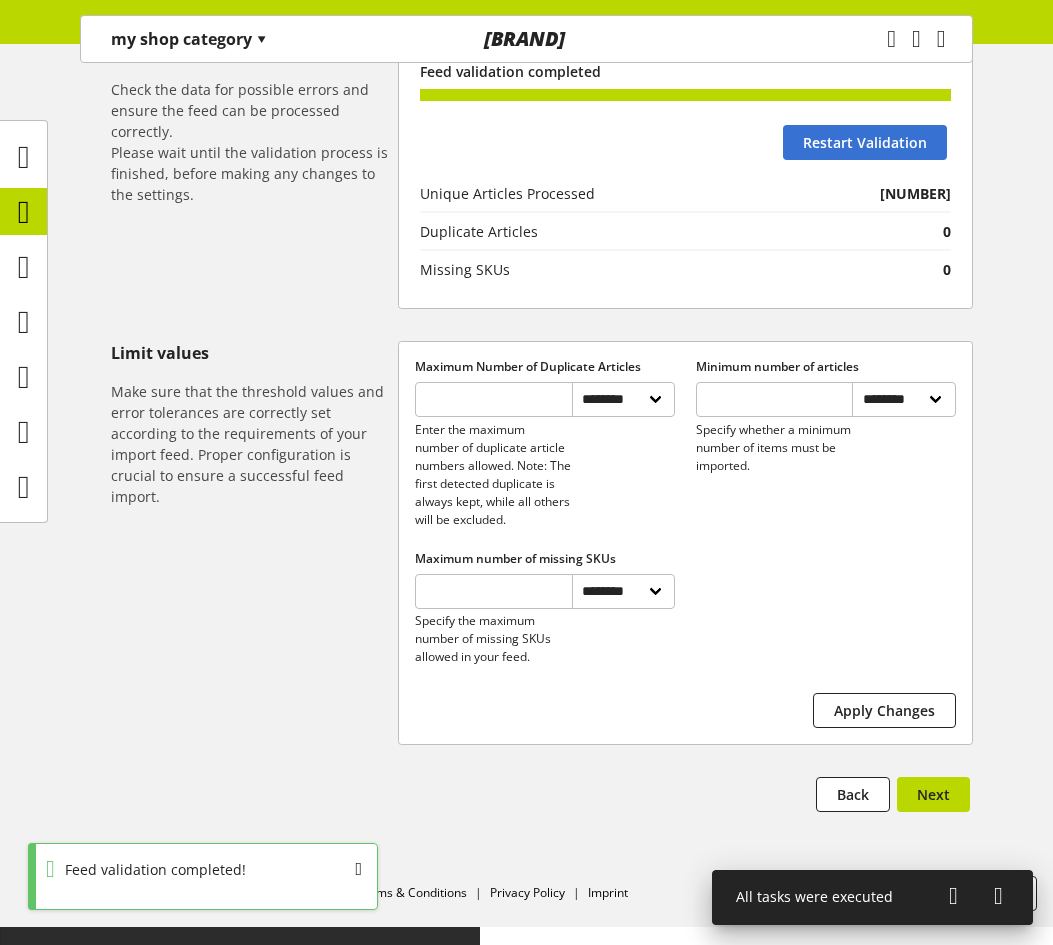 click on "**********" at bounding box center (526, 294) 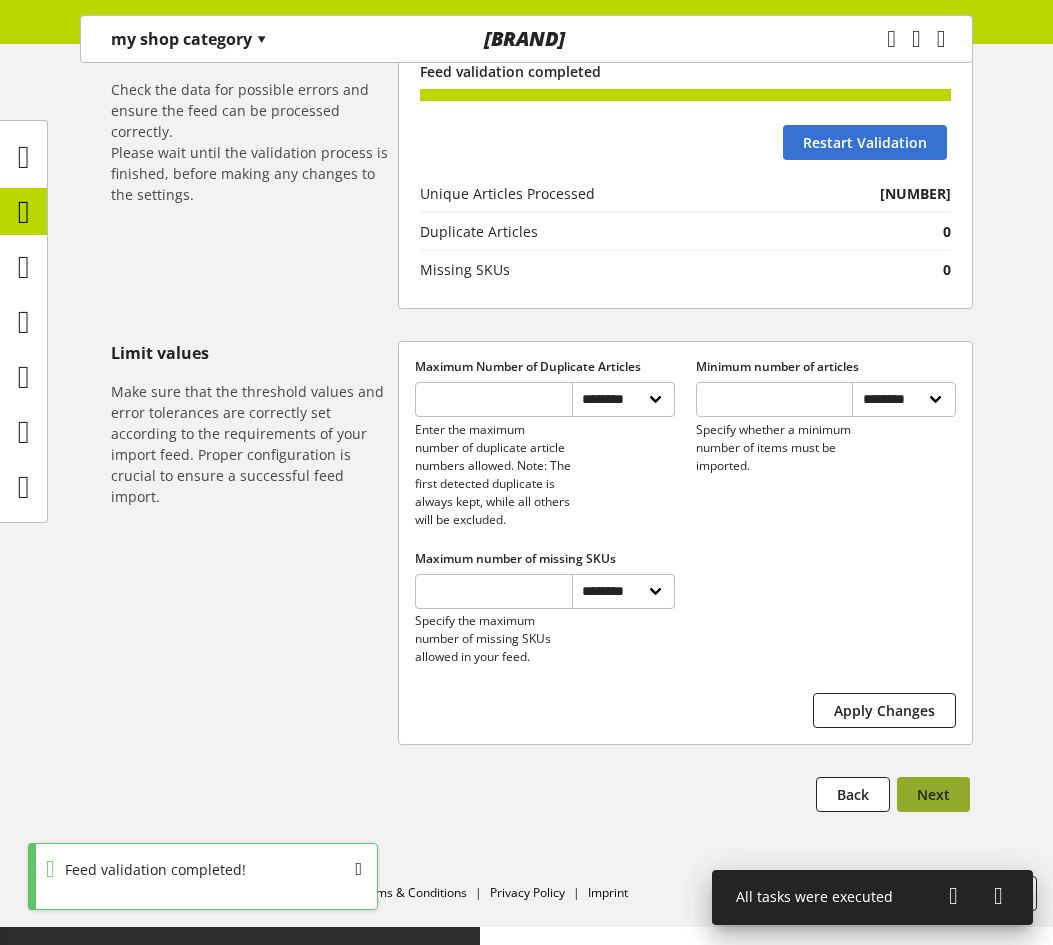 click on "Next" at bounding box center [933, 794] 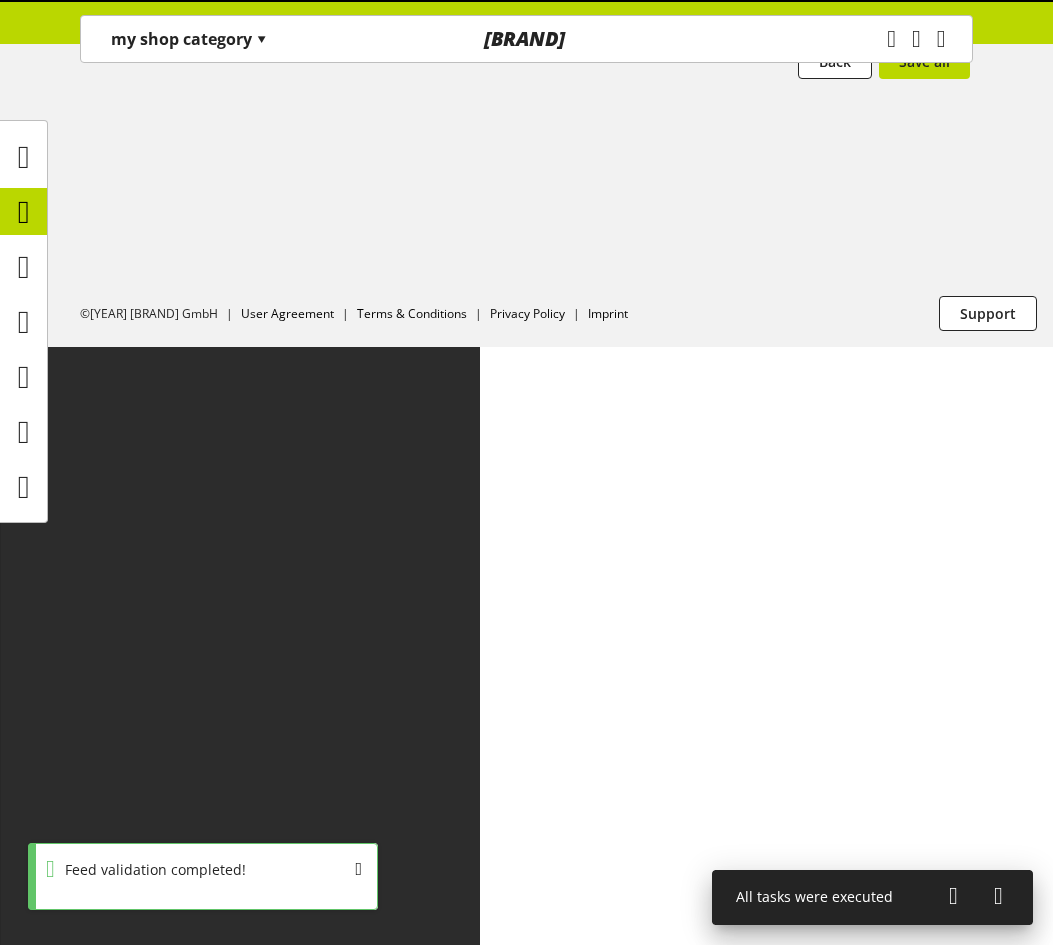 scroll, scrollTop: 0, scrollLeft: 0, axis: both 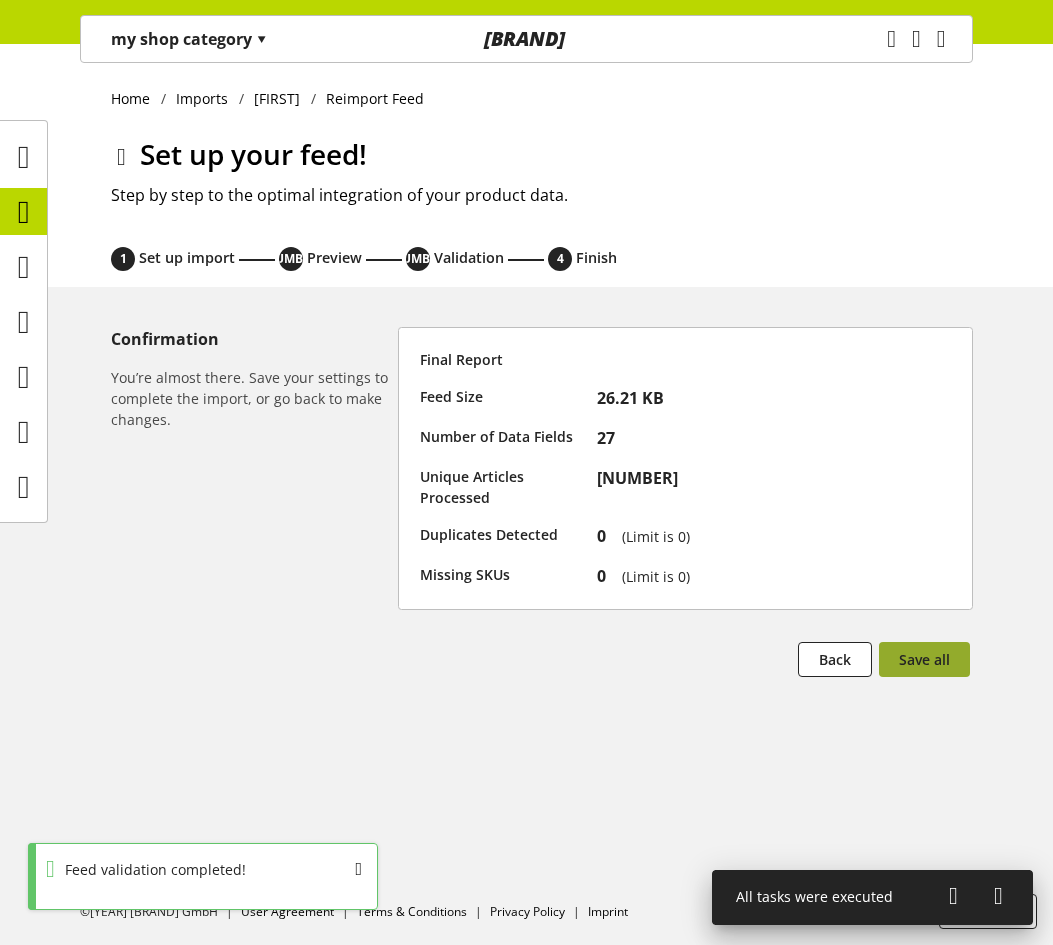 click on "Save all" at bounding box center (924, 659) 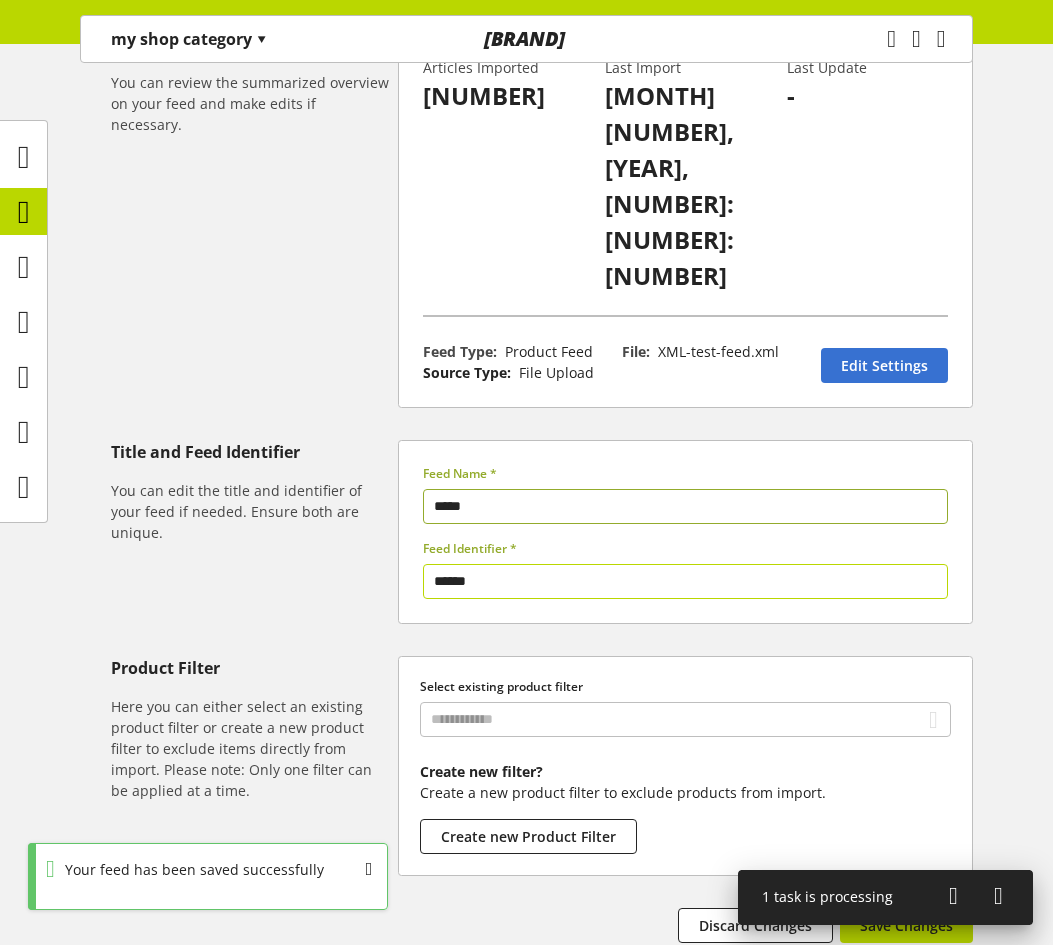 scroll, scrollTop: 292, scrollLeft: 0, axis: vertical 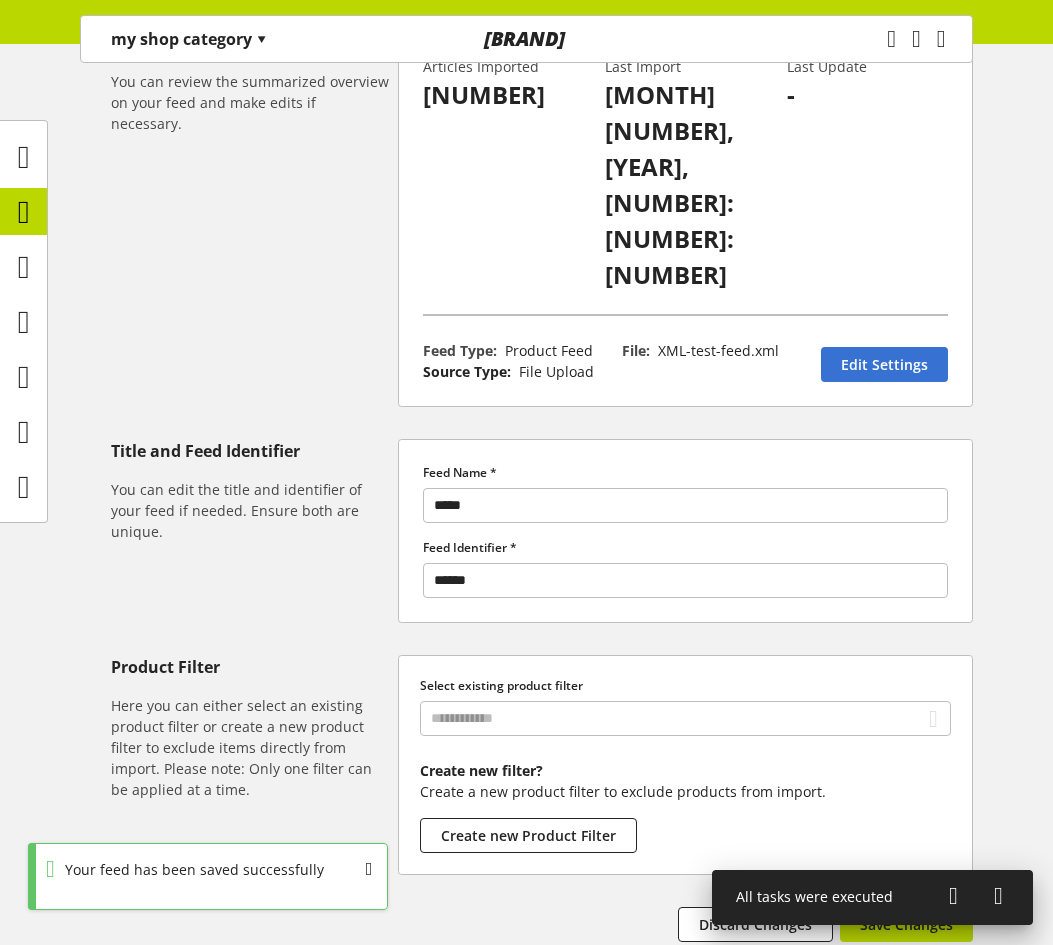 click at bounding box center (953, 896) 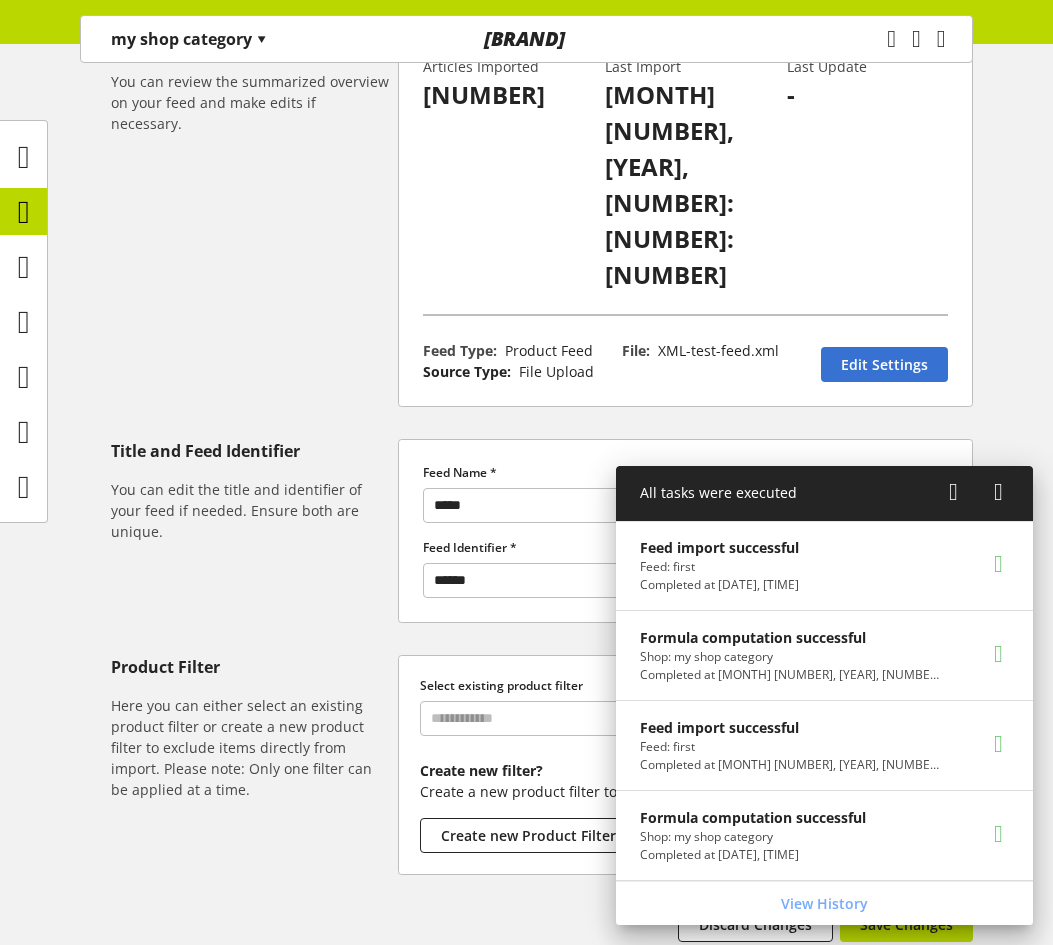 click at bounding box center (953, 492) 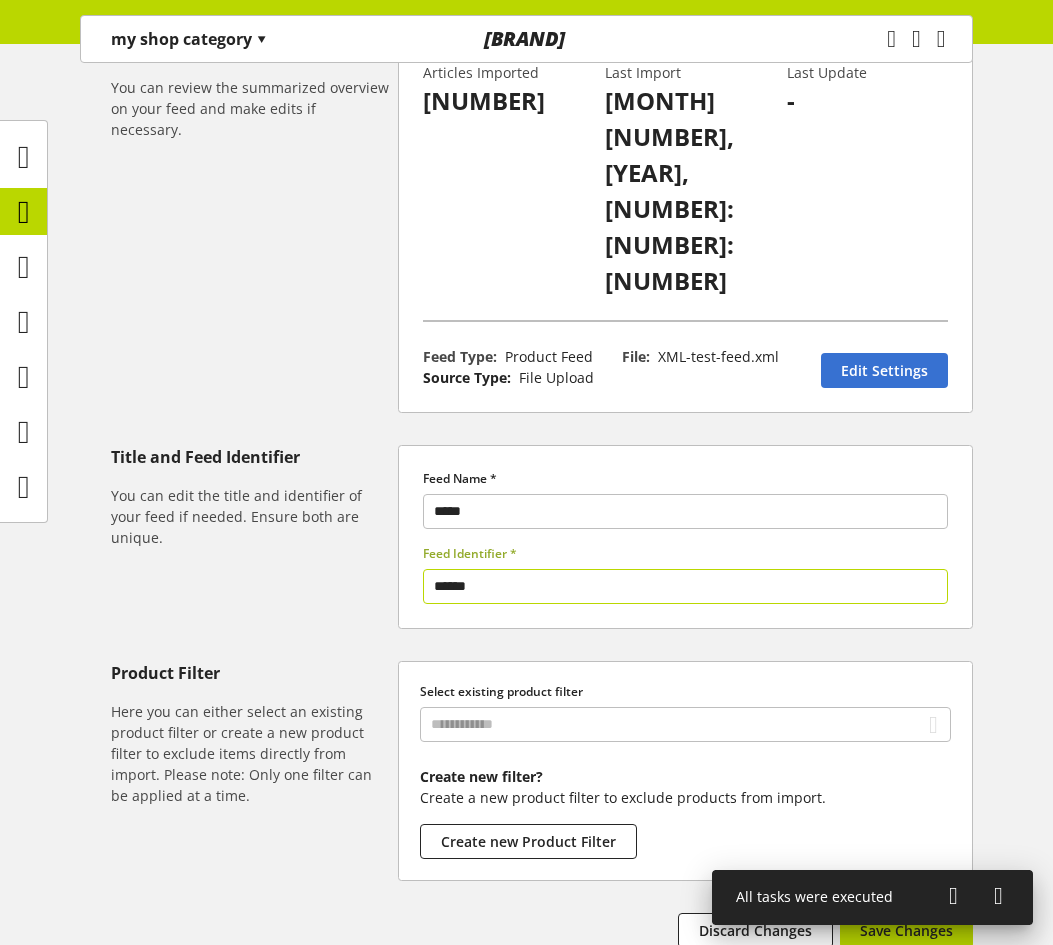 scroll, scrollTop: 0, scrollLeft: 0, axis: both 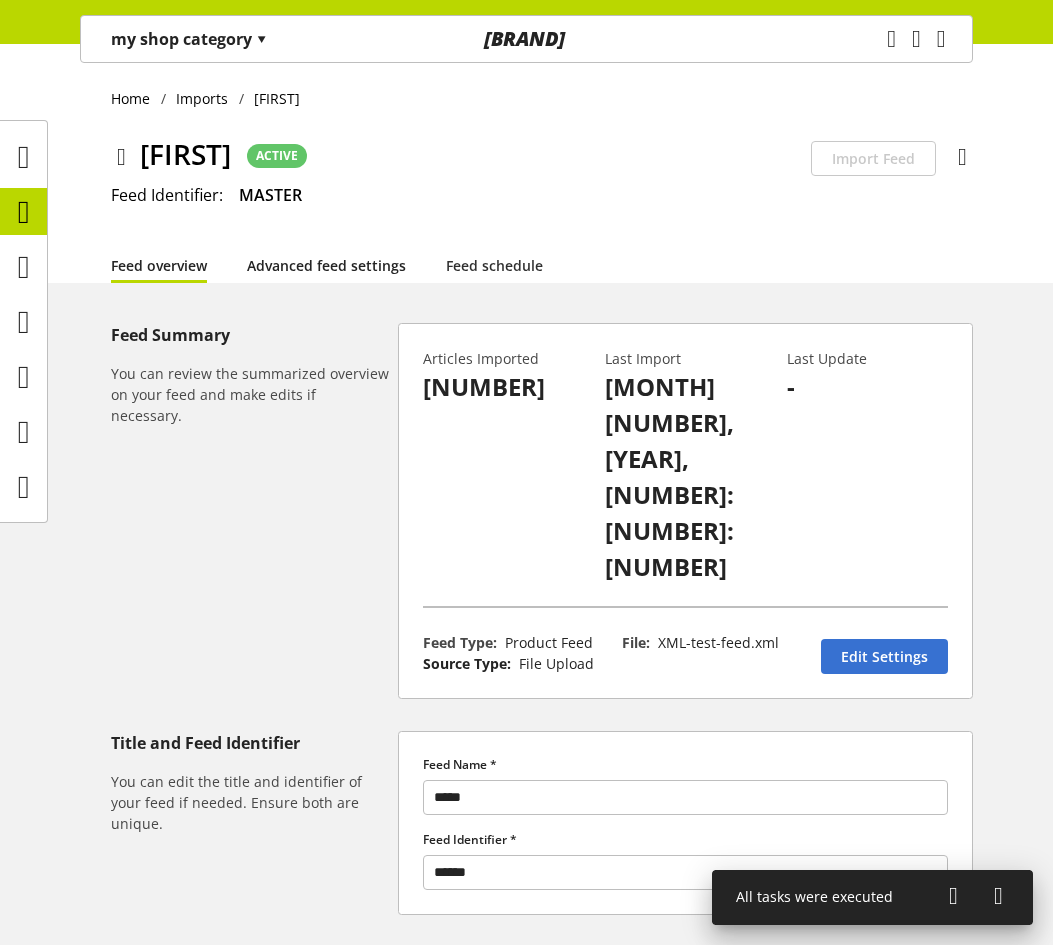 click on "Advanced feed settings" at bounding box center (326, 265) 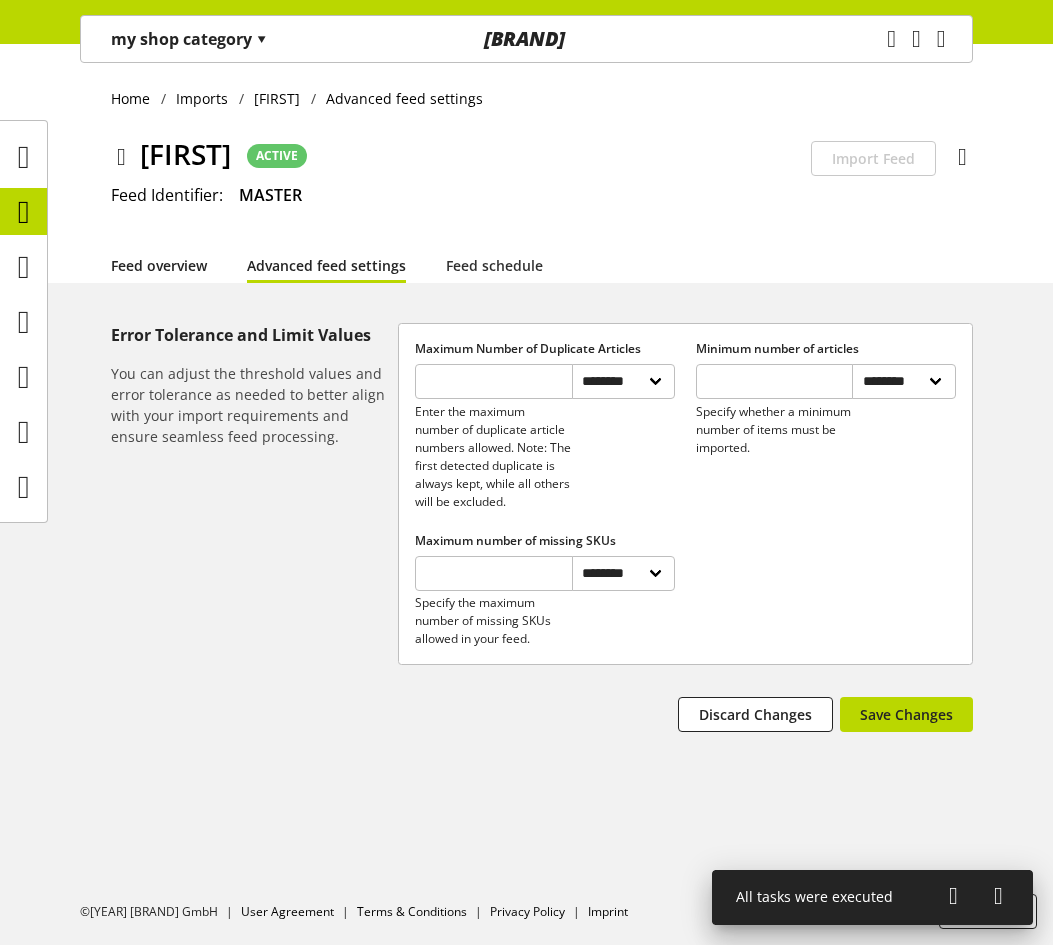 click on "Feed overview" at bounding box center [159, 265] 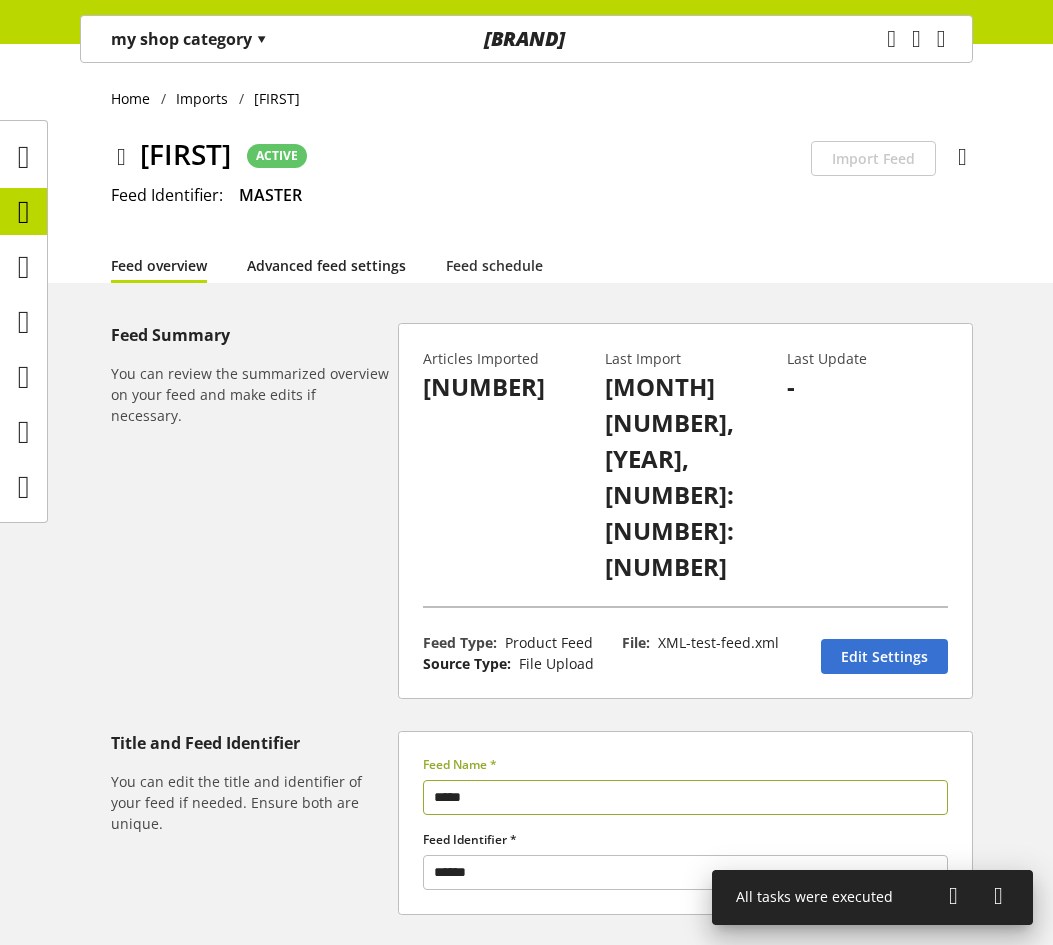 click on "Advanced feed settings" at bounding box center (326, 265) 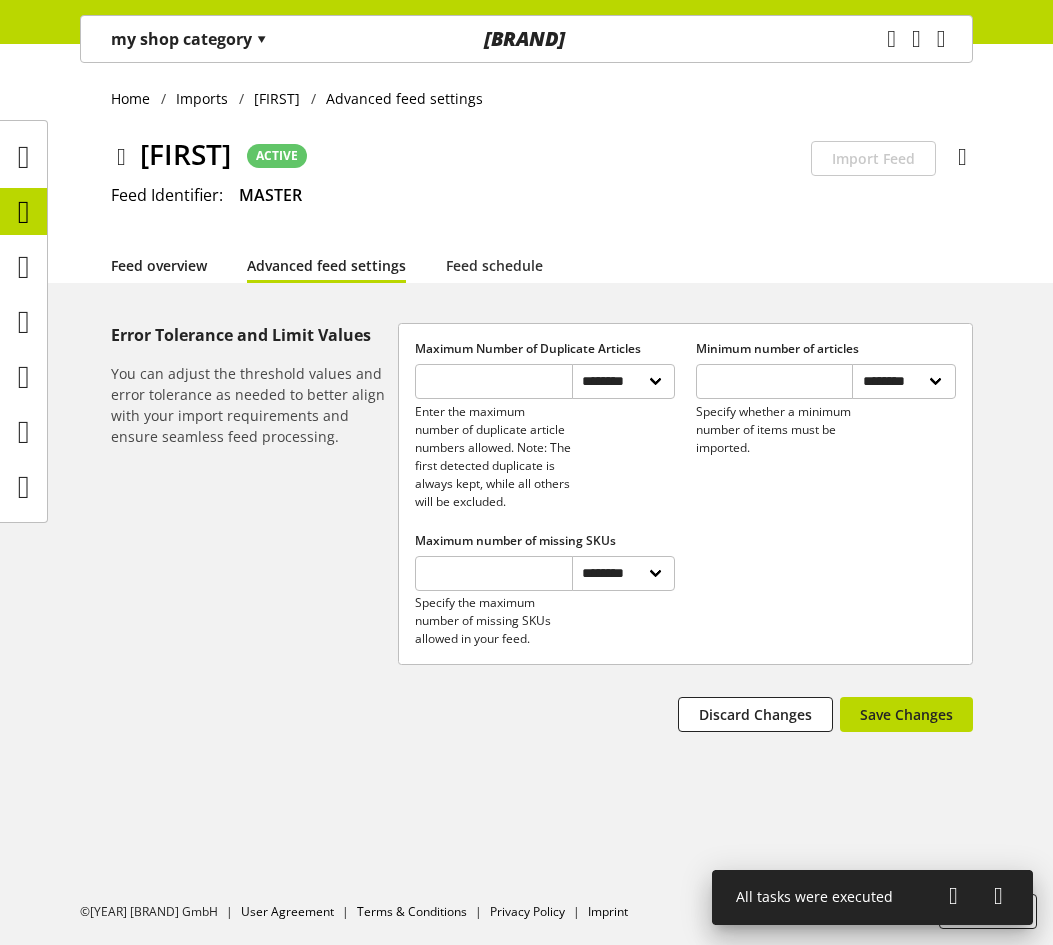 click on "Feed overview" at bounding box center (159, 265) 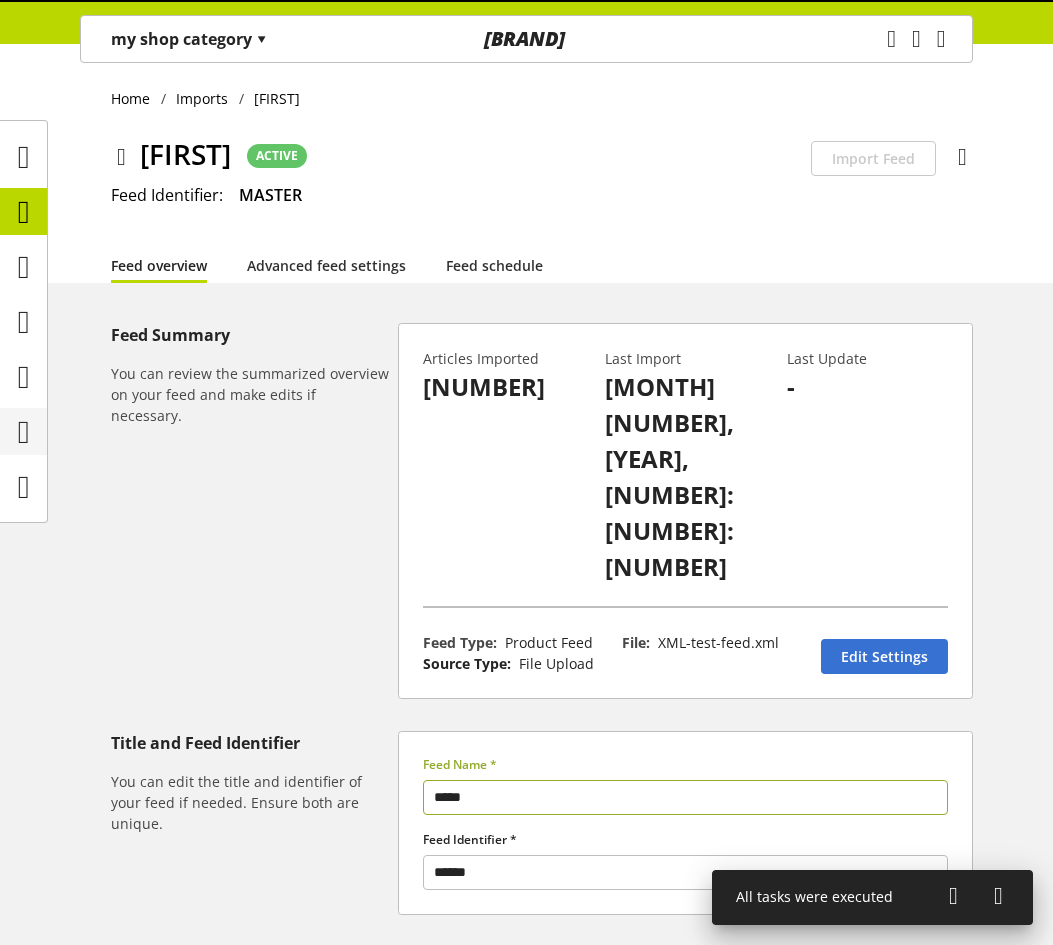 click at bounding box center (24, 432) 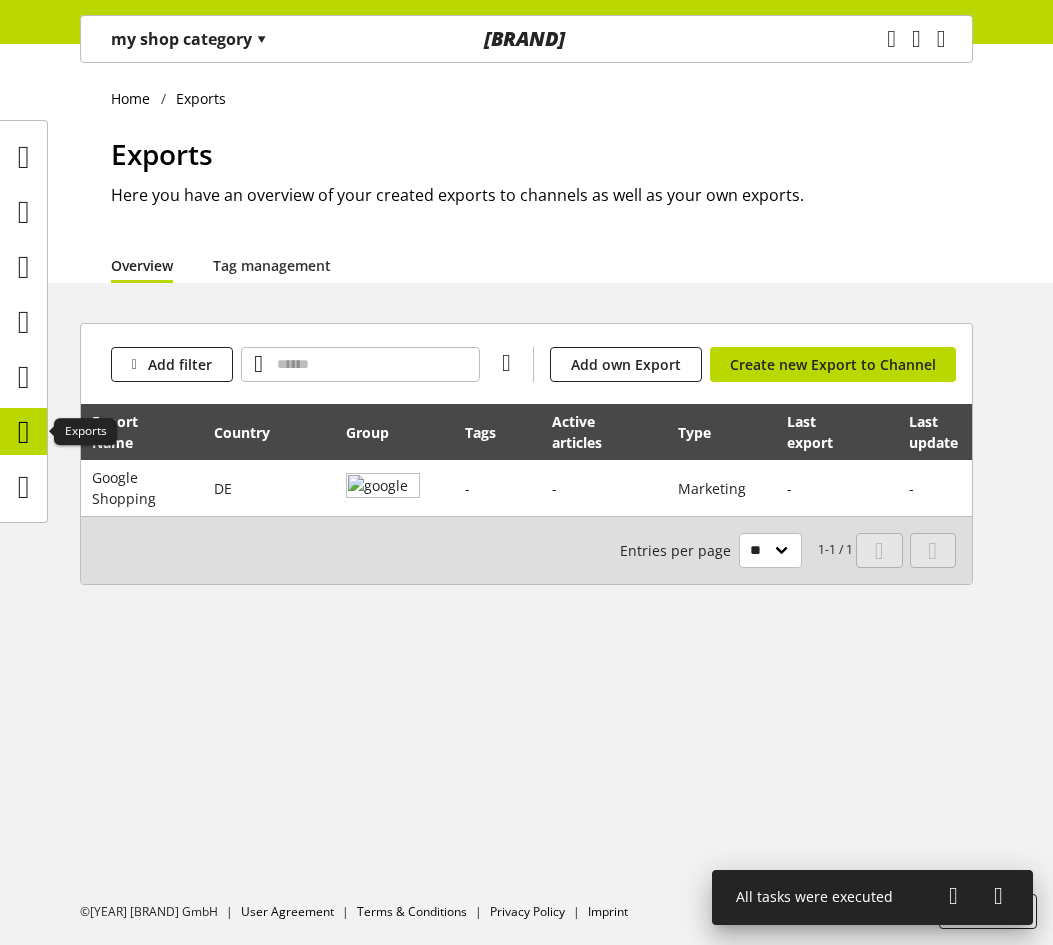 click at bounding box center [24, 432] 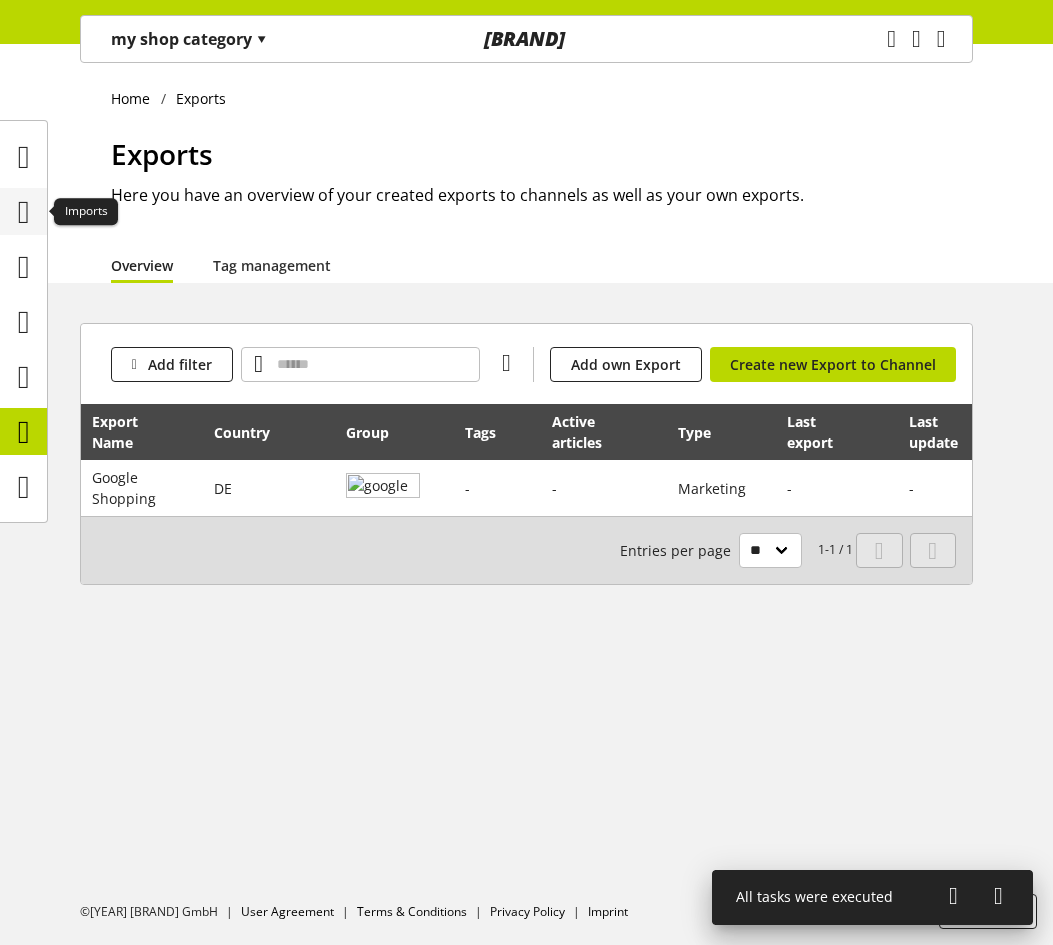 click at bounding box center (24, 212) 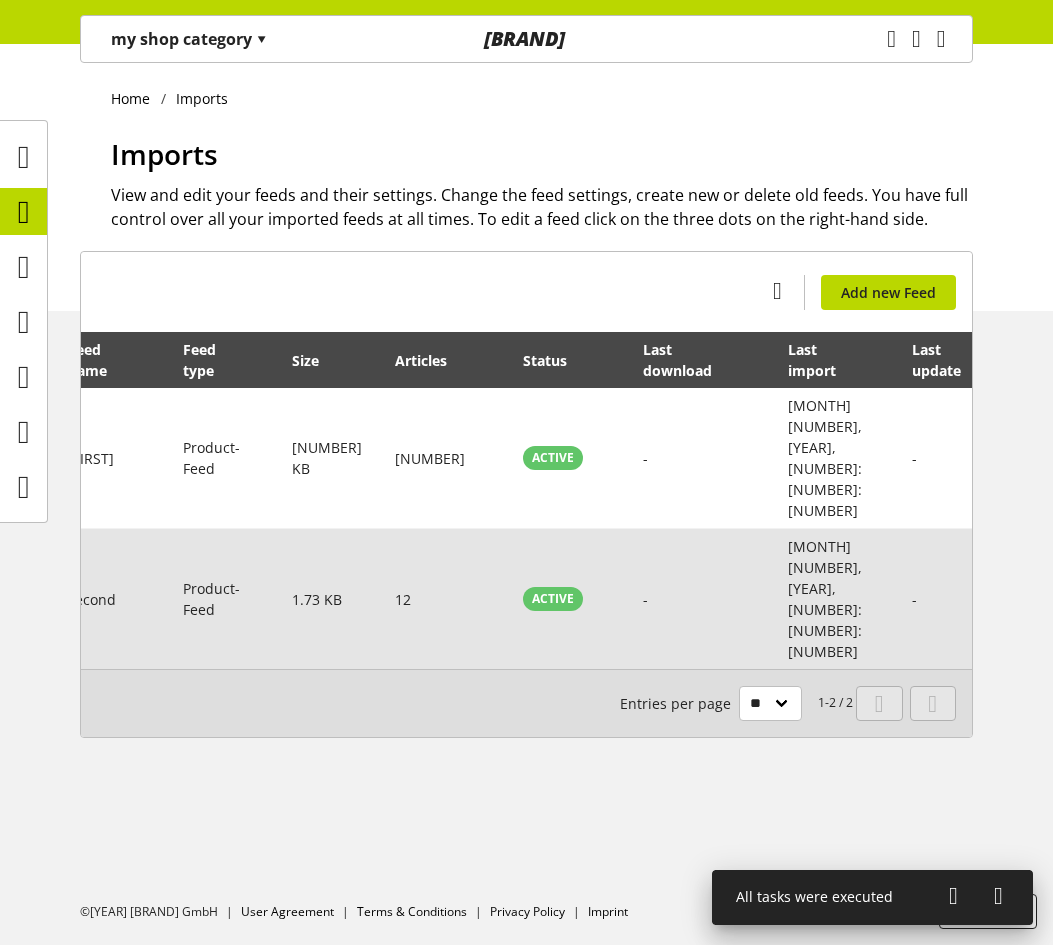 scroll, scrollTop: 0, scrollLeft: 169, axis: horizontal 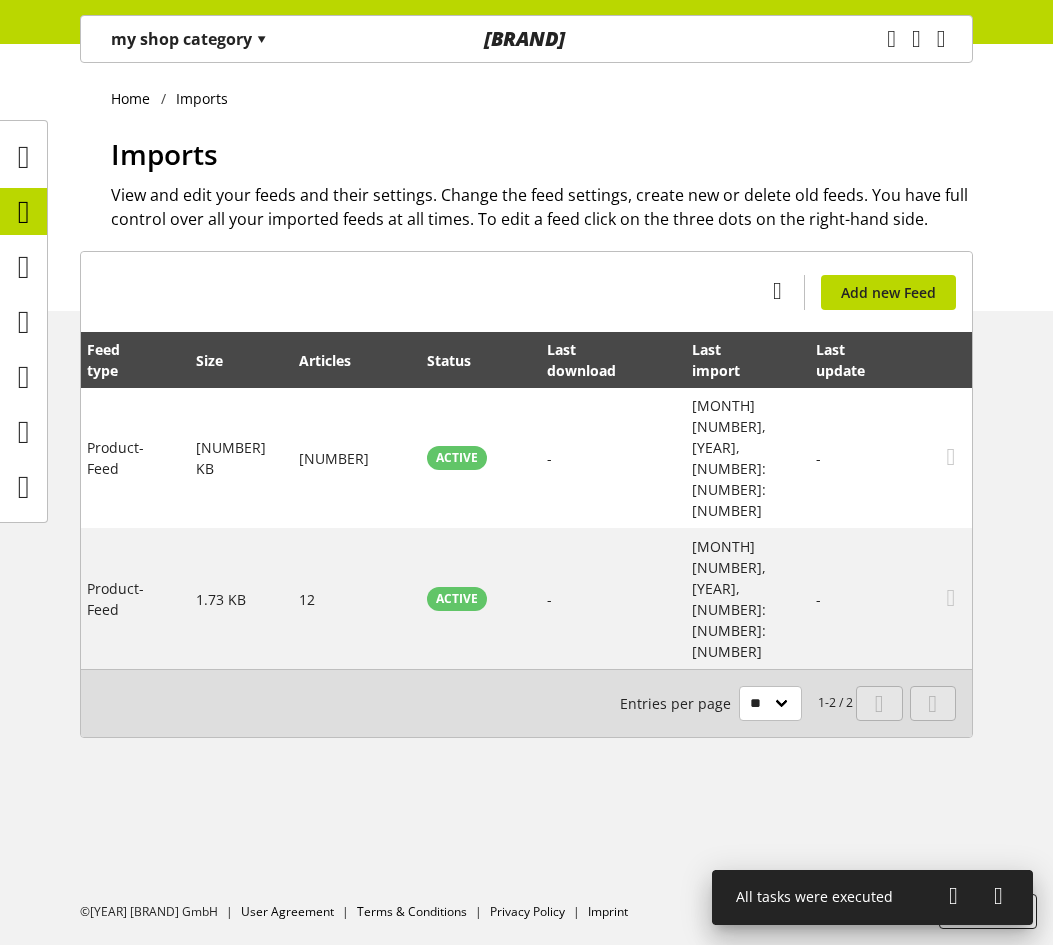 click on "▾" at bounding box center (261, 39) 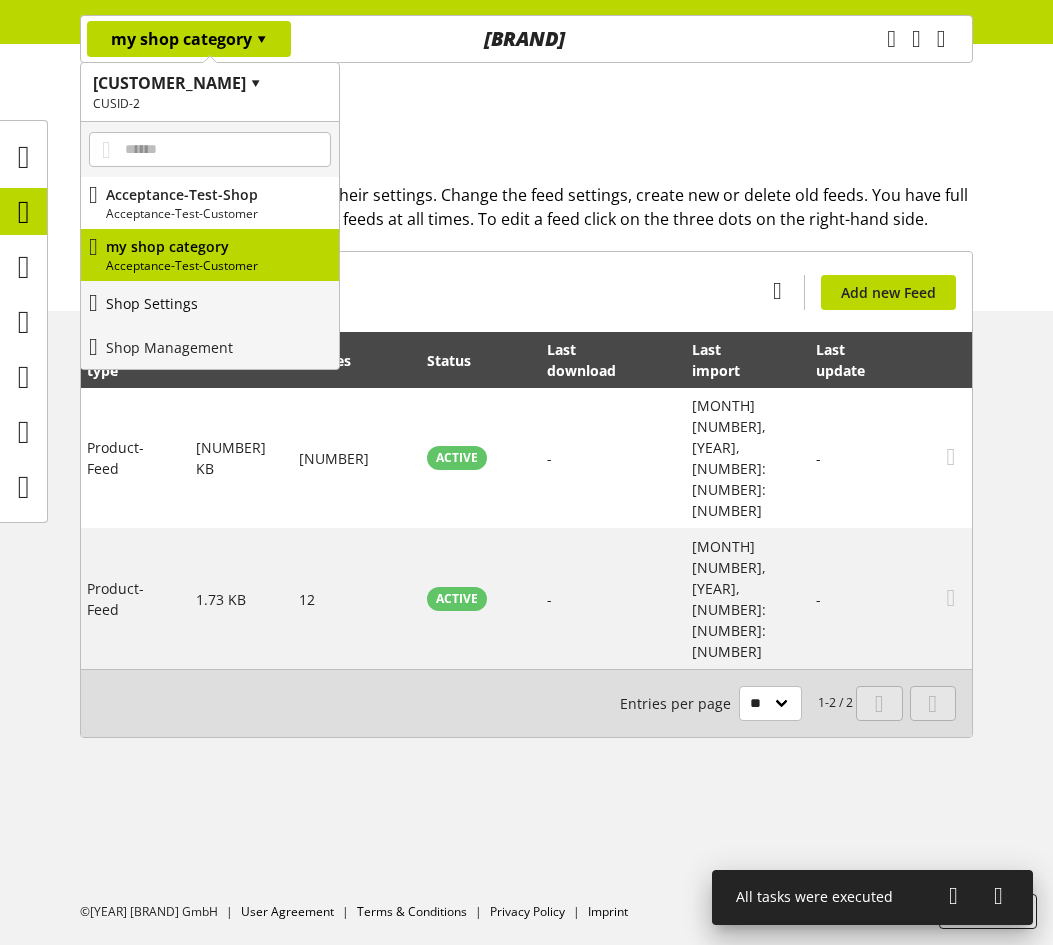 click on "Shop Settings" at bounding box center [210, 303] 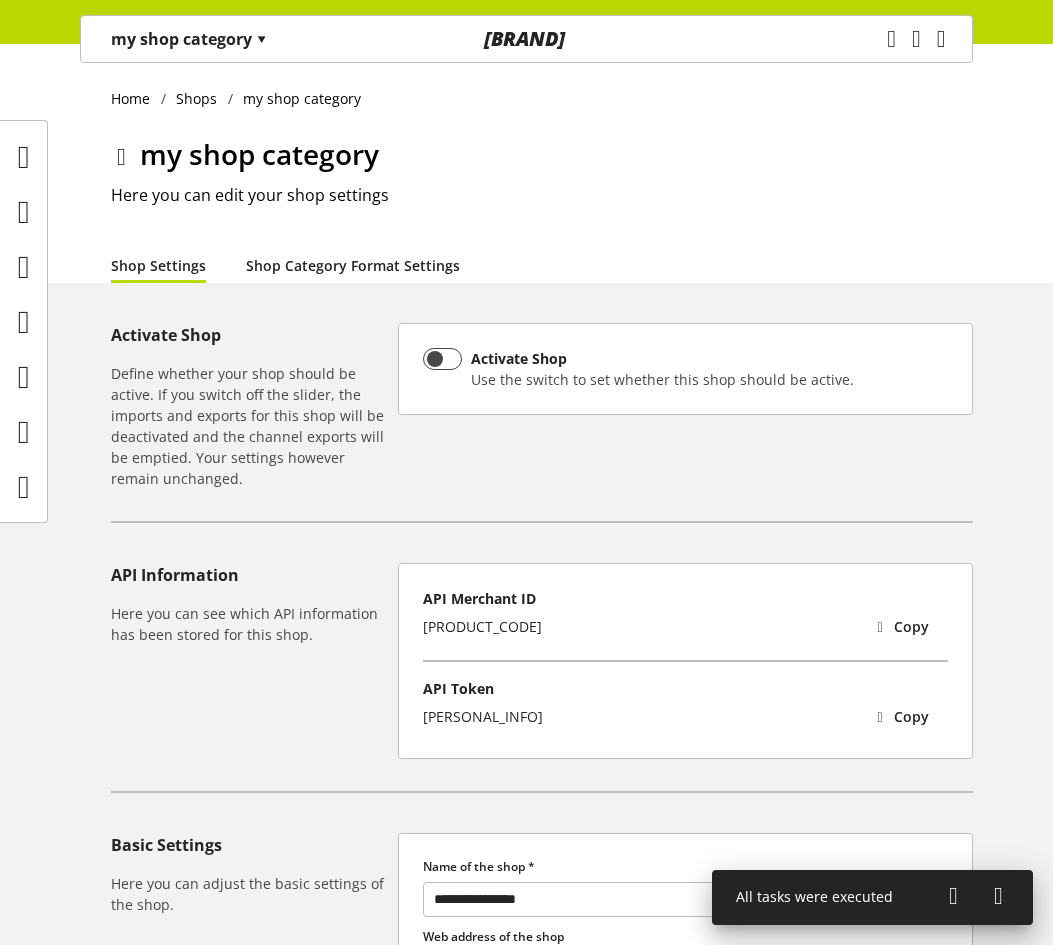 click on "Shop Category Format Settings" at bounding box center (353, 265) 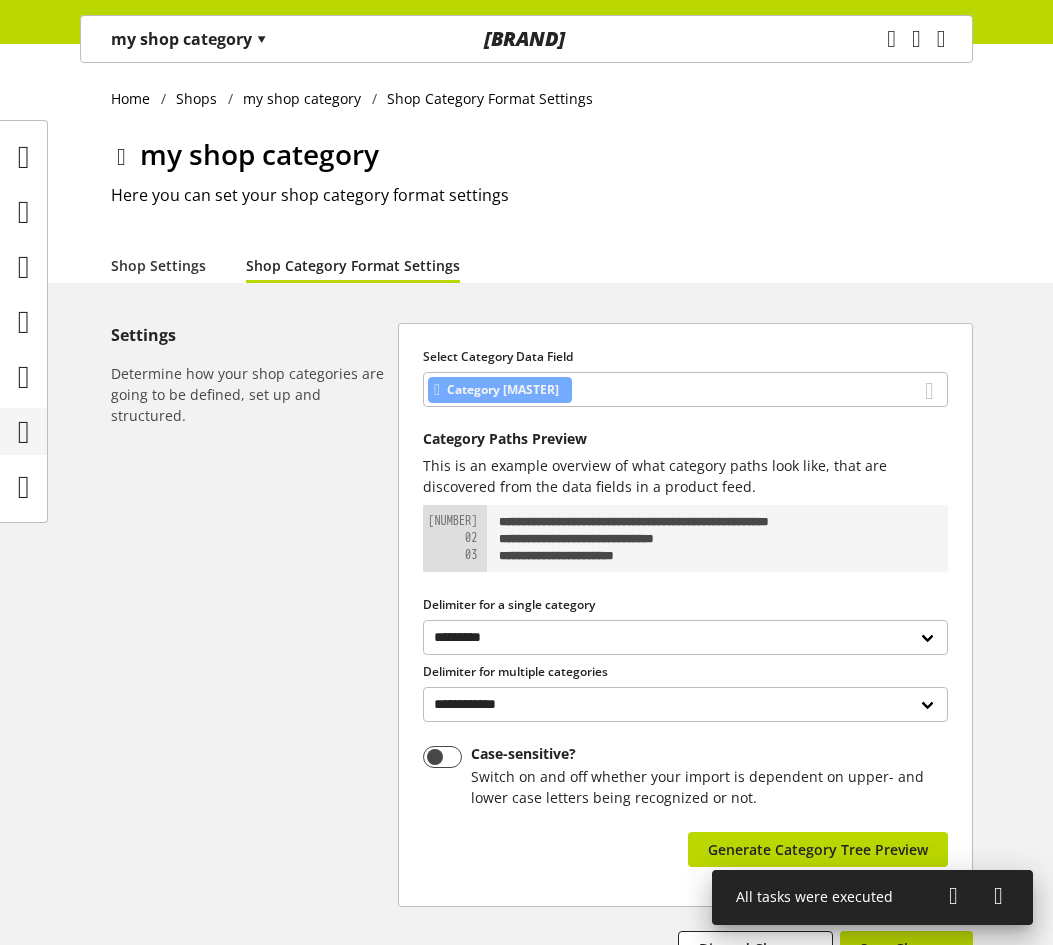 click at bounding box center [24, 432] 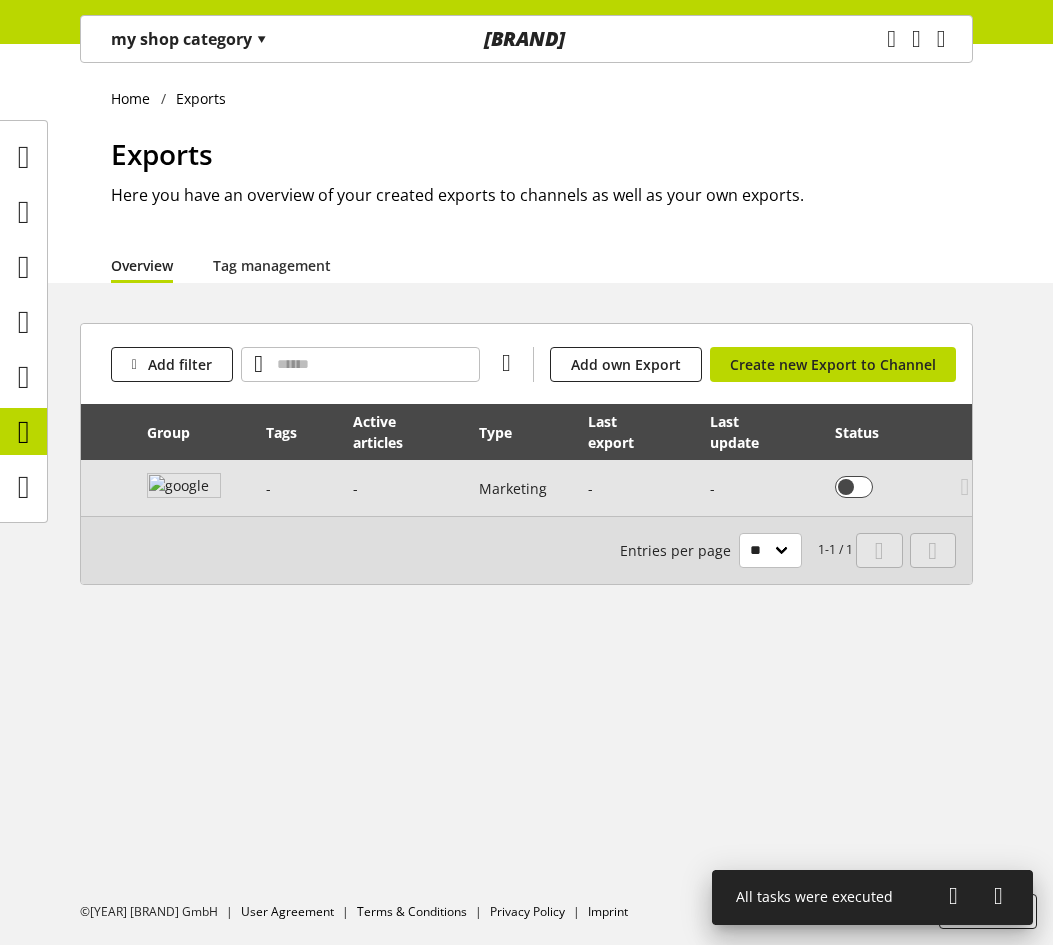 scroll, scrollTop: 0, scrollLeft: 218, axis: horizontal 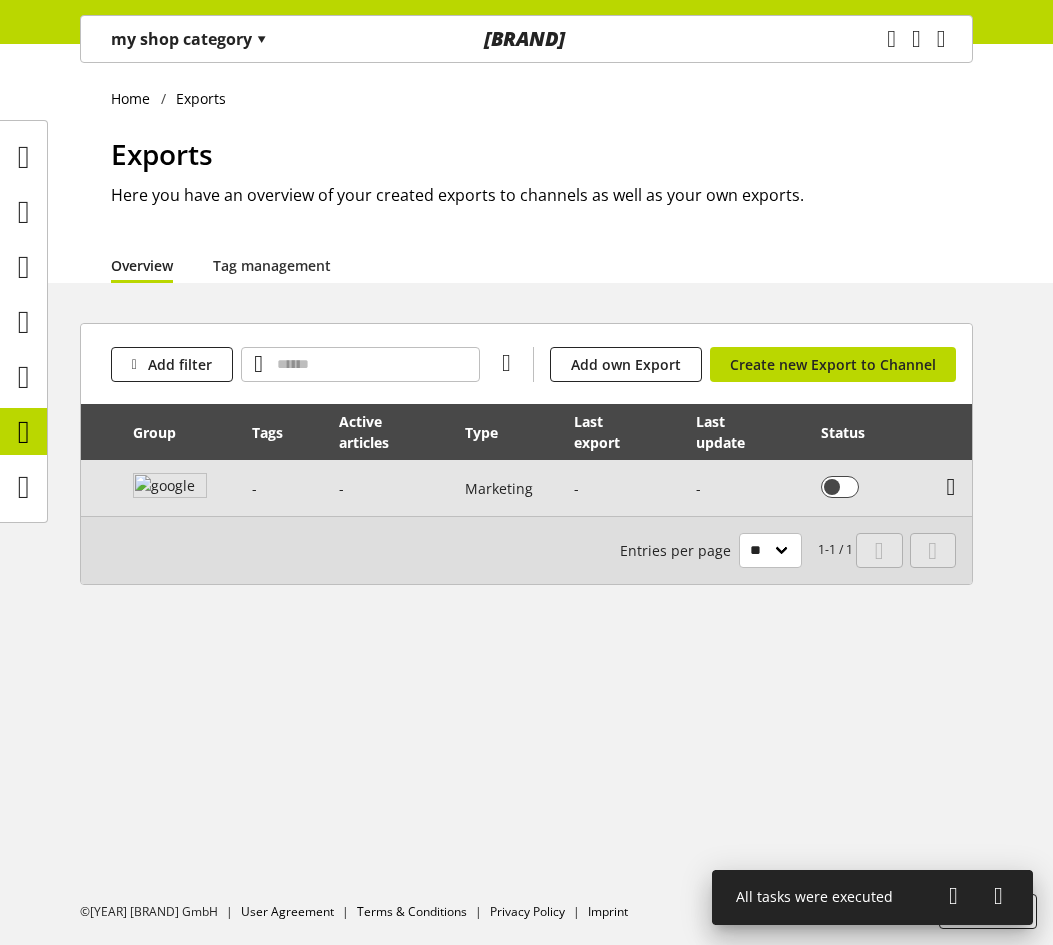 click at bounding box center [951, 487] 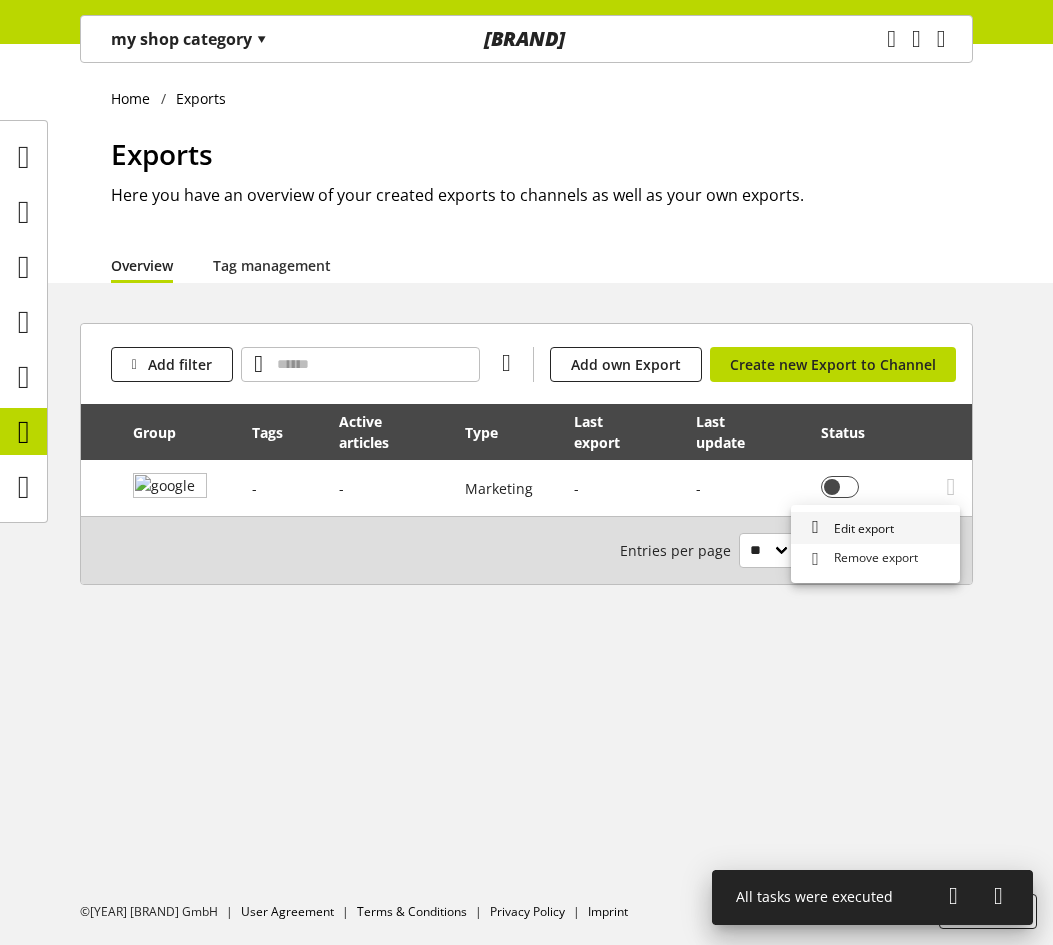 drag, startPoint x: 912, startPoint y: 504, endPoint x: 909, endPoint y: 515, distance: 11.401754 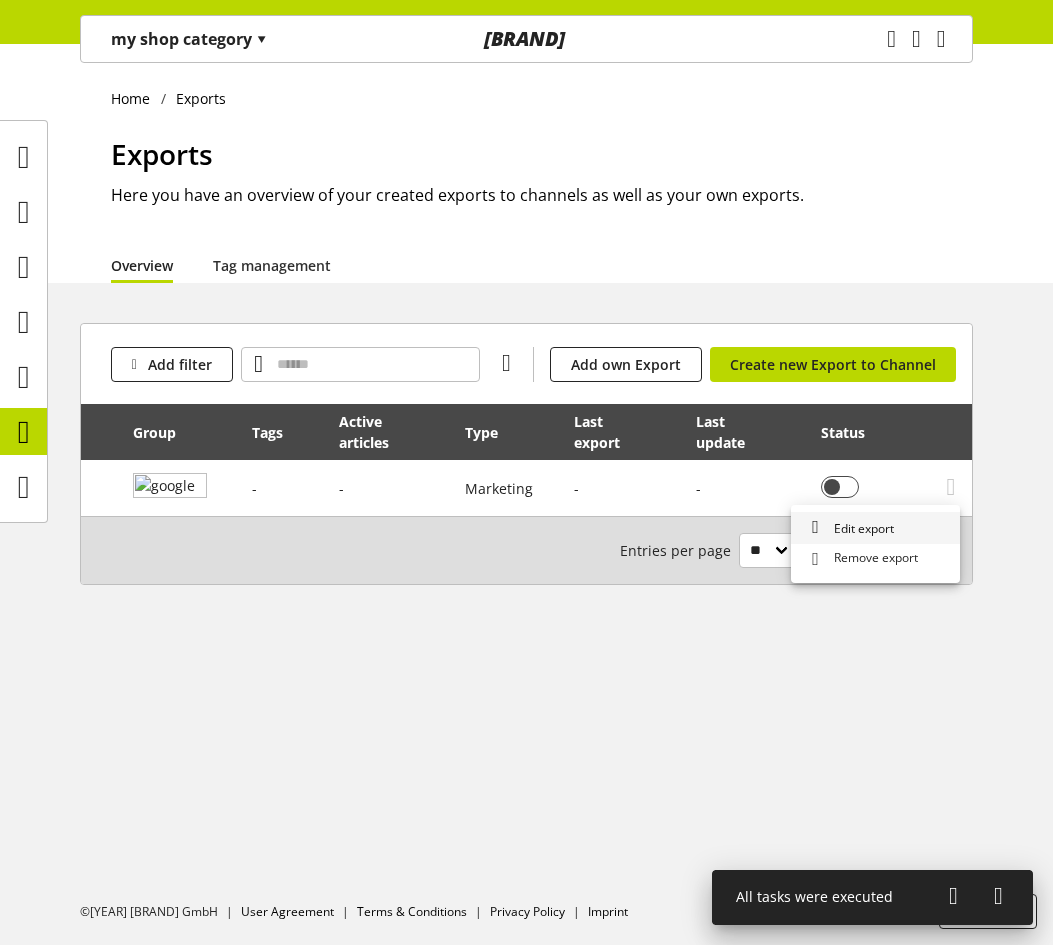 click on "Edit export" at bounding box center (875, 528) 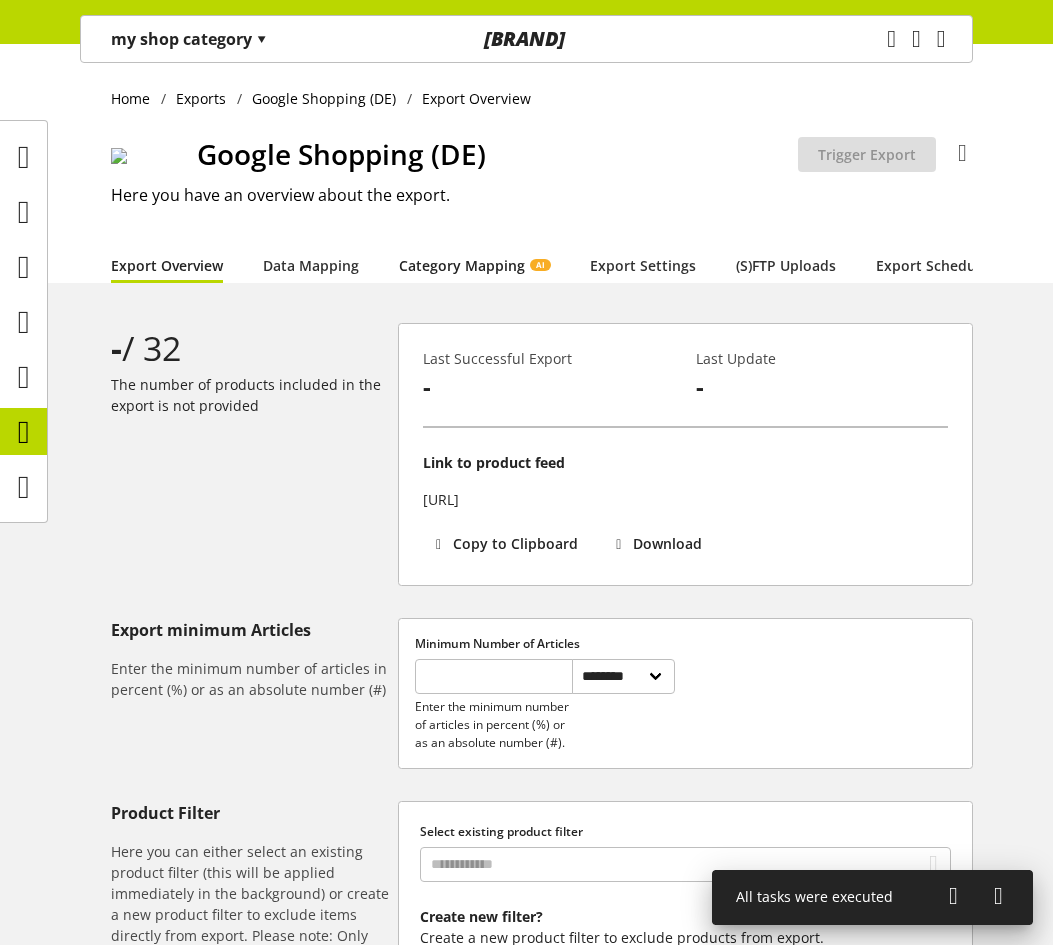 click on "Category Mapping AI" at bounding box center [474, 265] 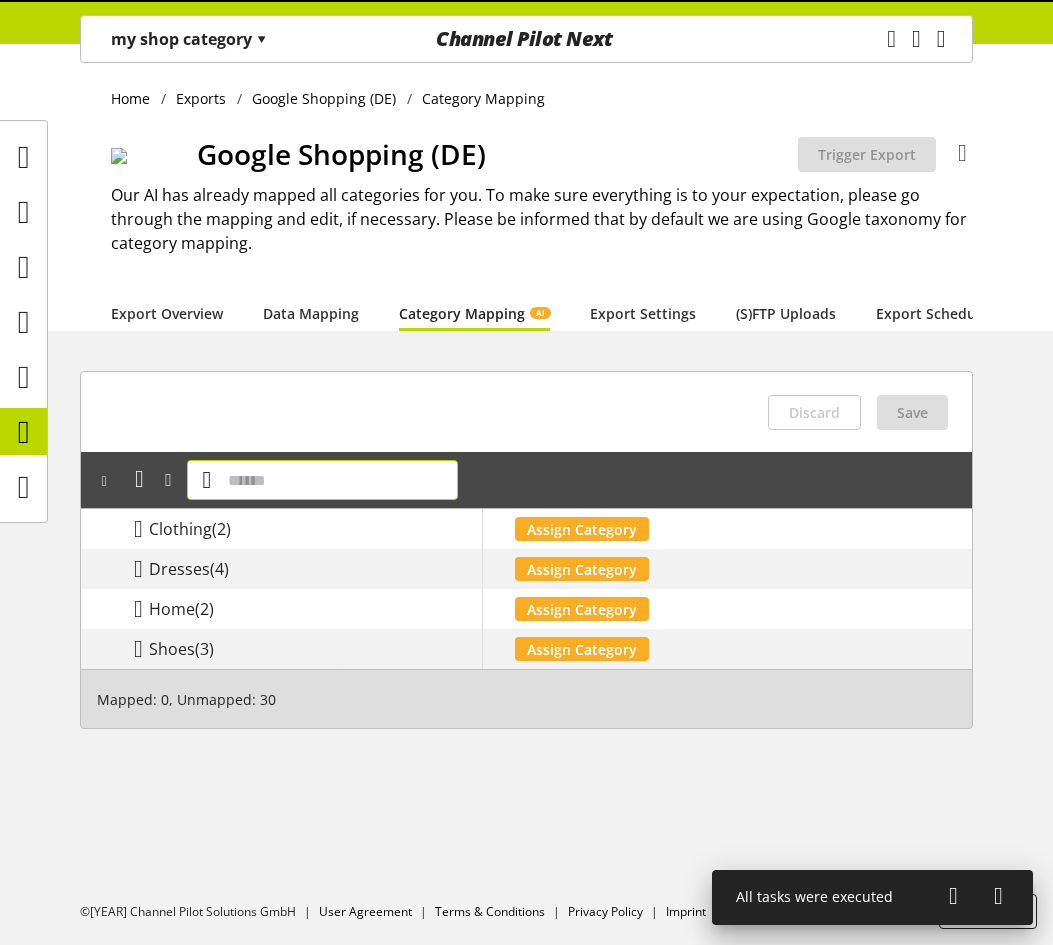 scroll, scrollTop: 0, scrollLeft: 0, axis: both 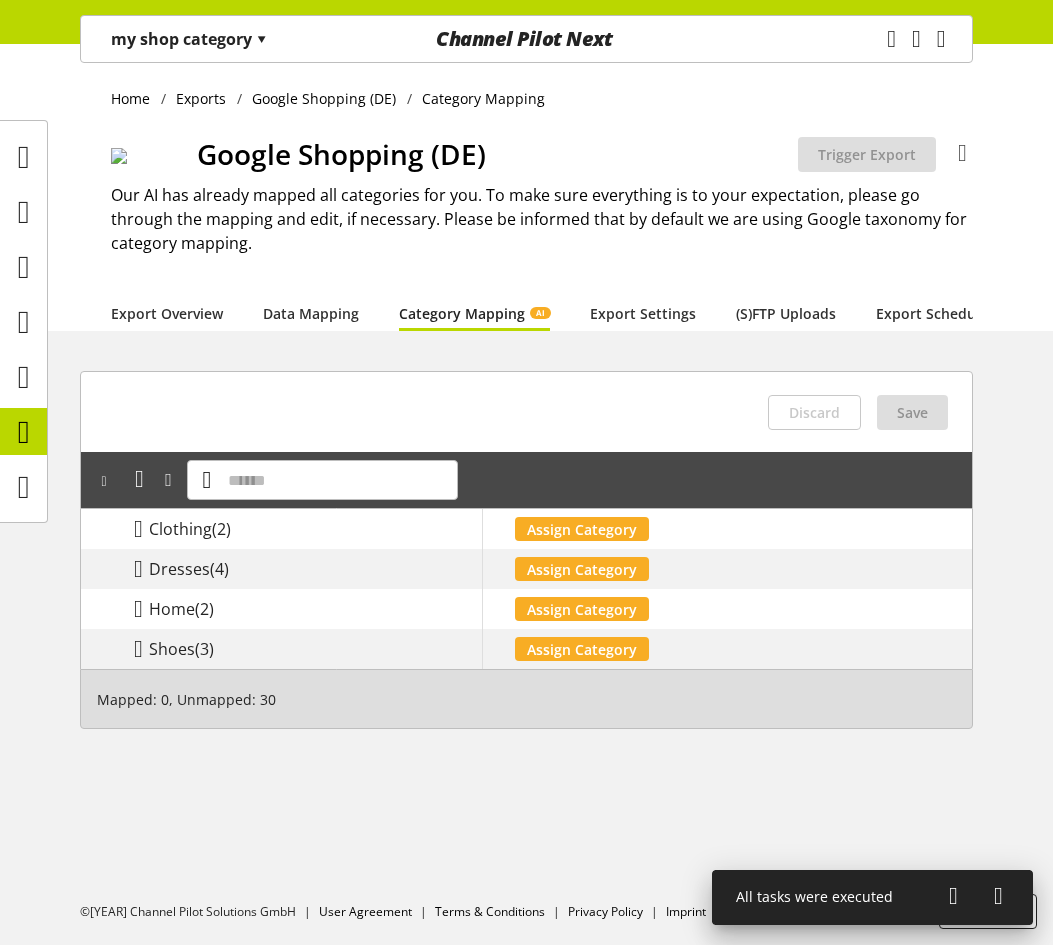 click on "my shop category ▾" at bounding box center (189, 39) 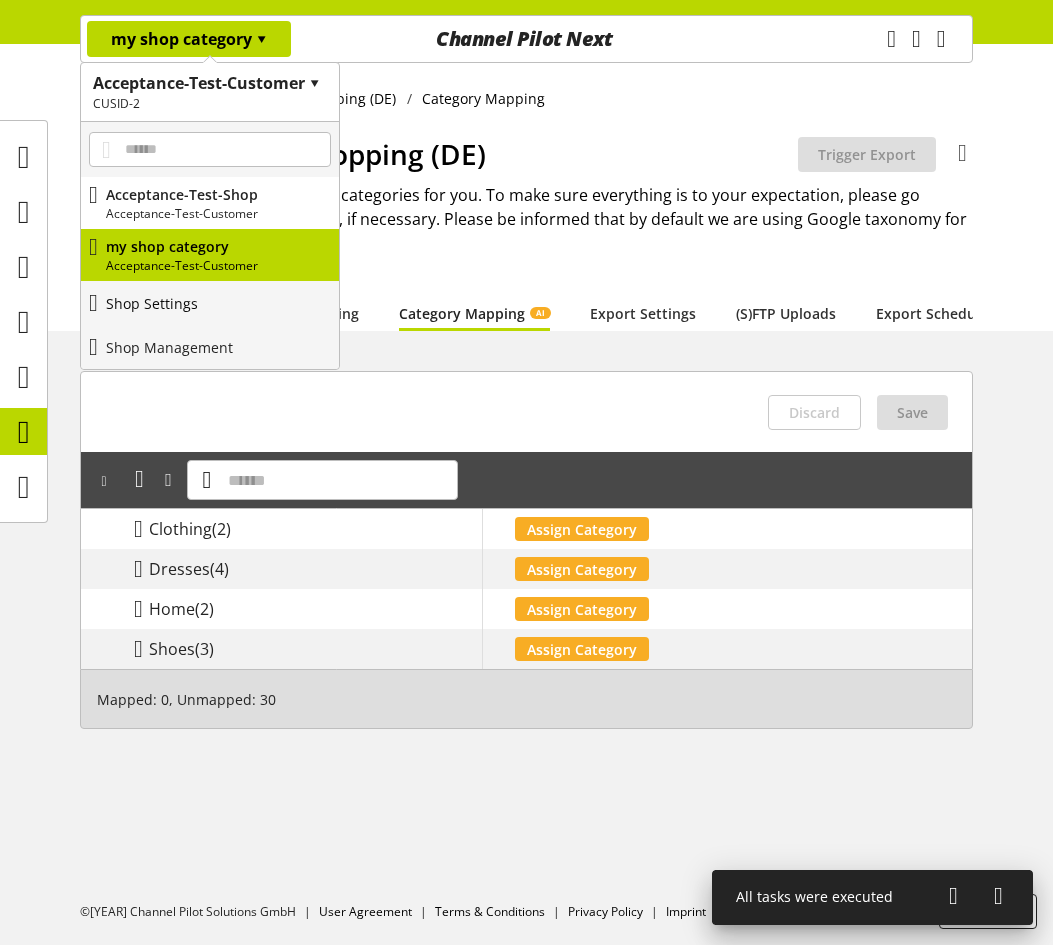 click on "Shop Settings" at bounding box center [210, 303] 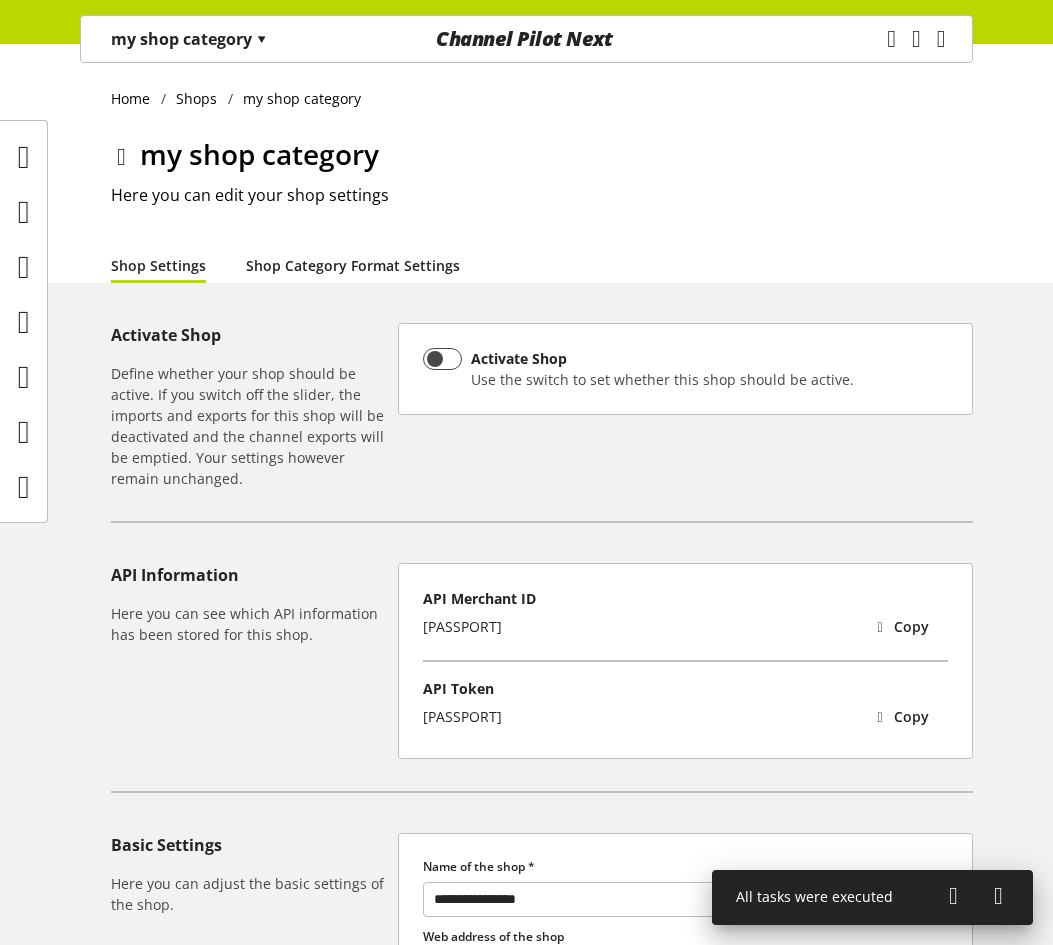 click on "Shop Category Format Settings" at bounding box center [353, 265] 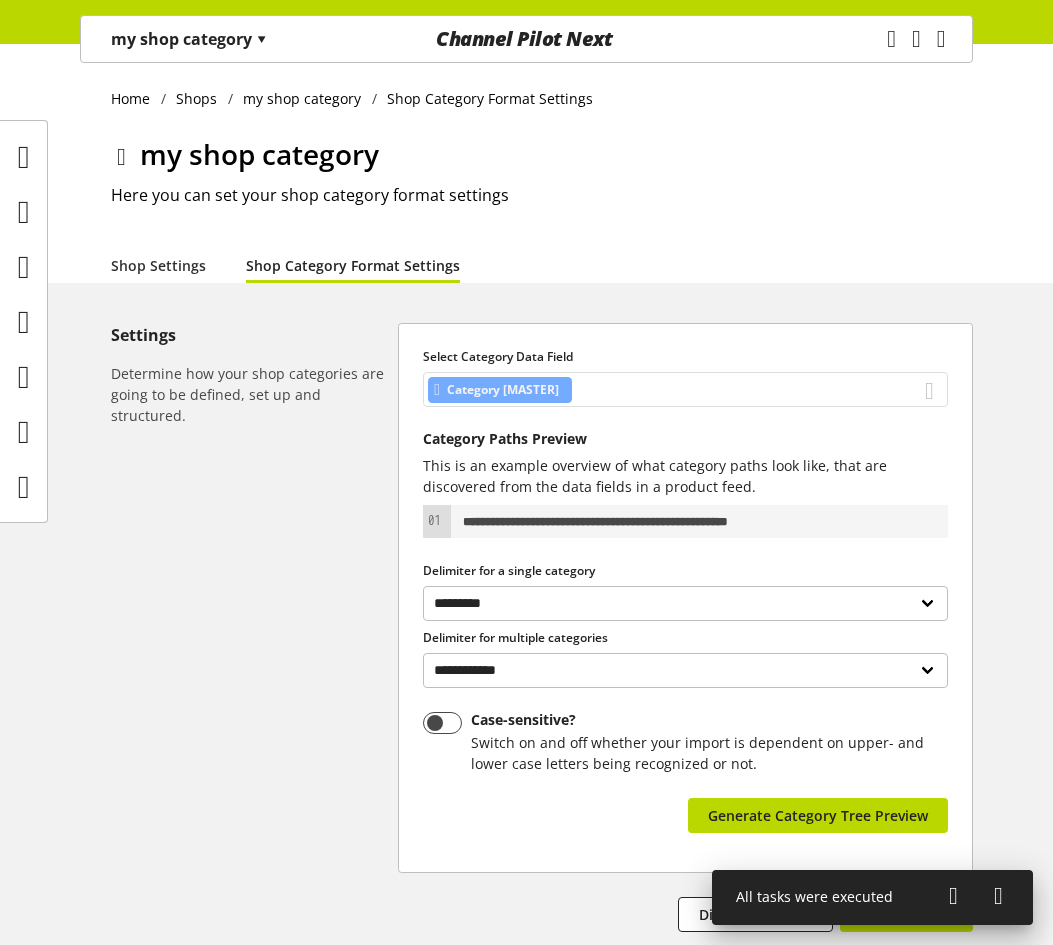 click on "Category [MASTER]" at bounding box center (685, 389) 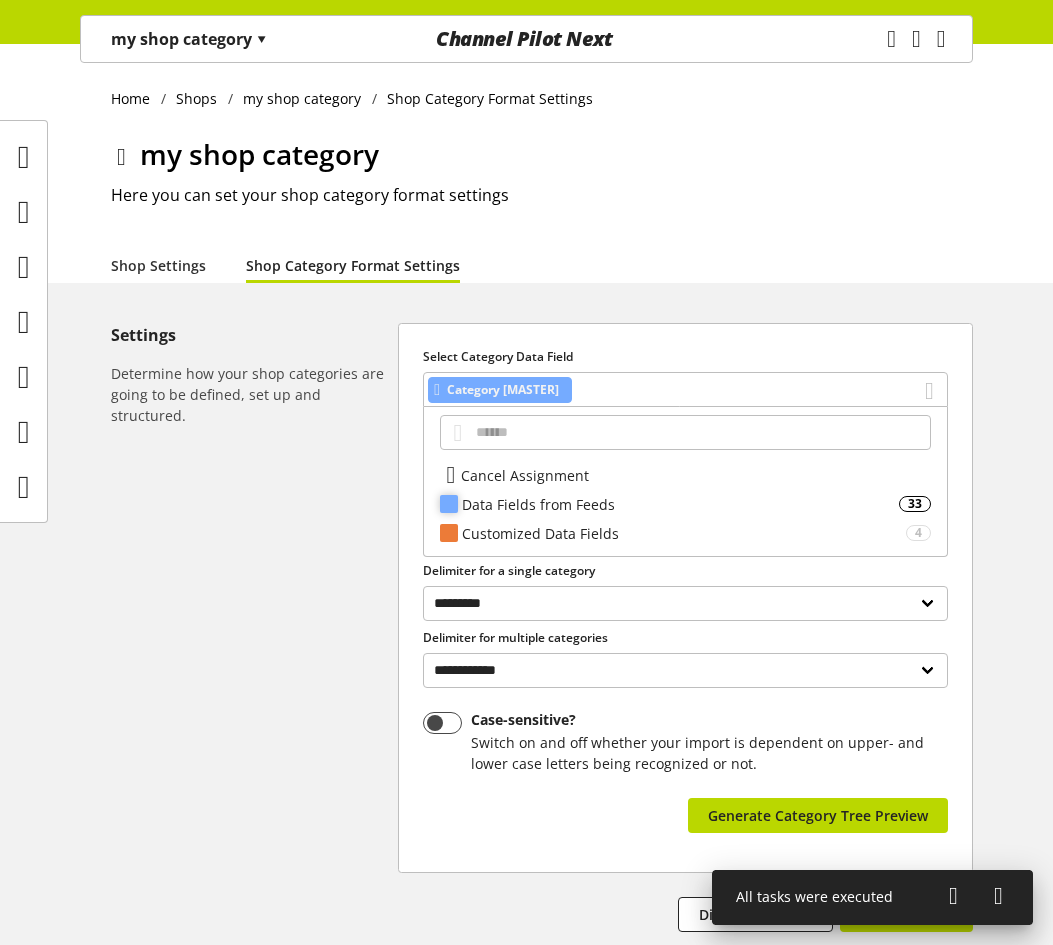 click on "Data Fields from Feeds" at bounding box center [680, 504] 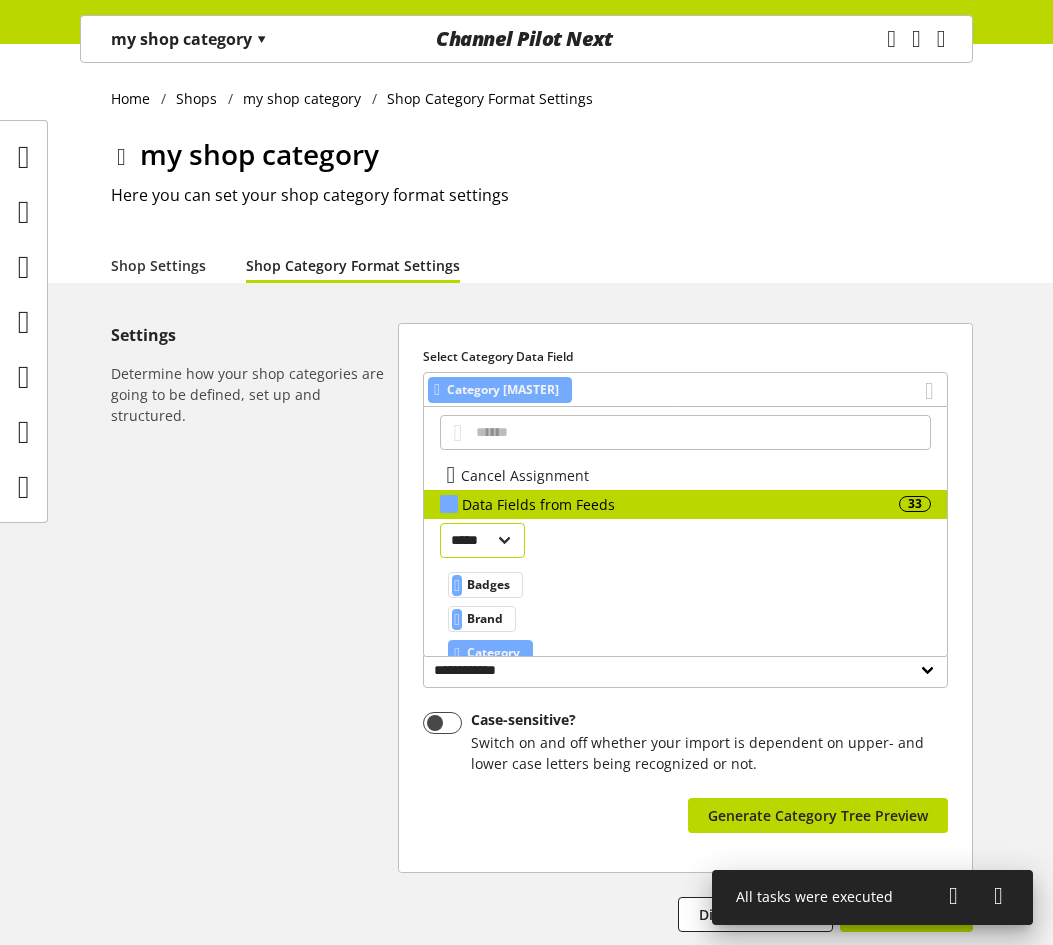 click on "[PERSONAL_INFO]" at bounding box center [482, 540] 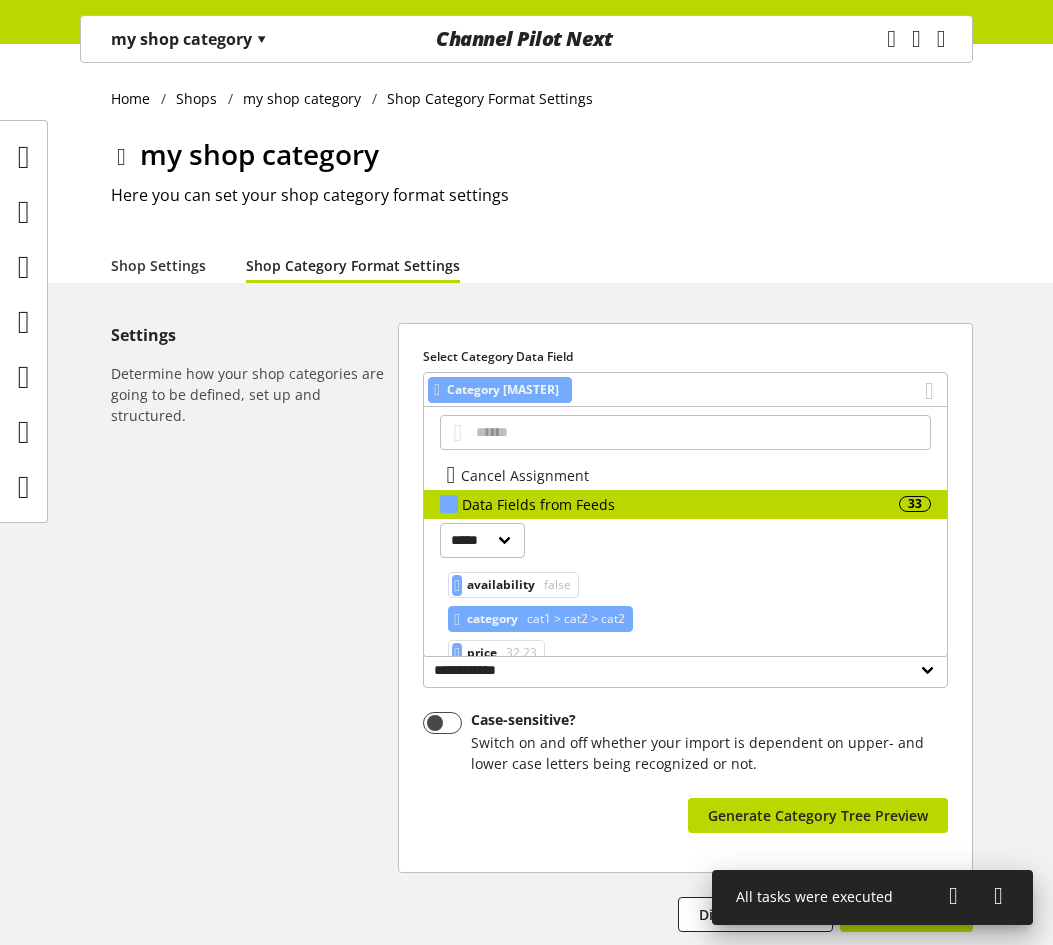 click on "cat1 > cat2 > cat2" at bounding box center [555, 585] 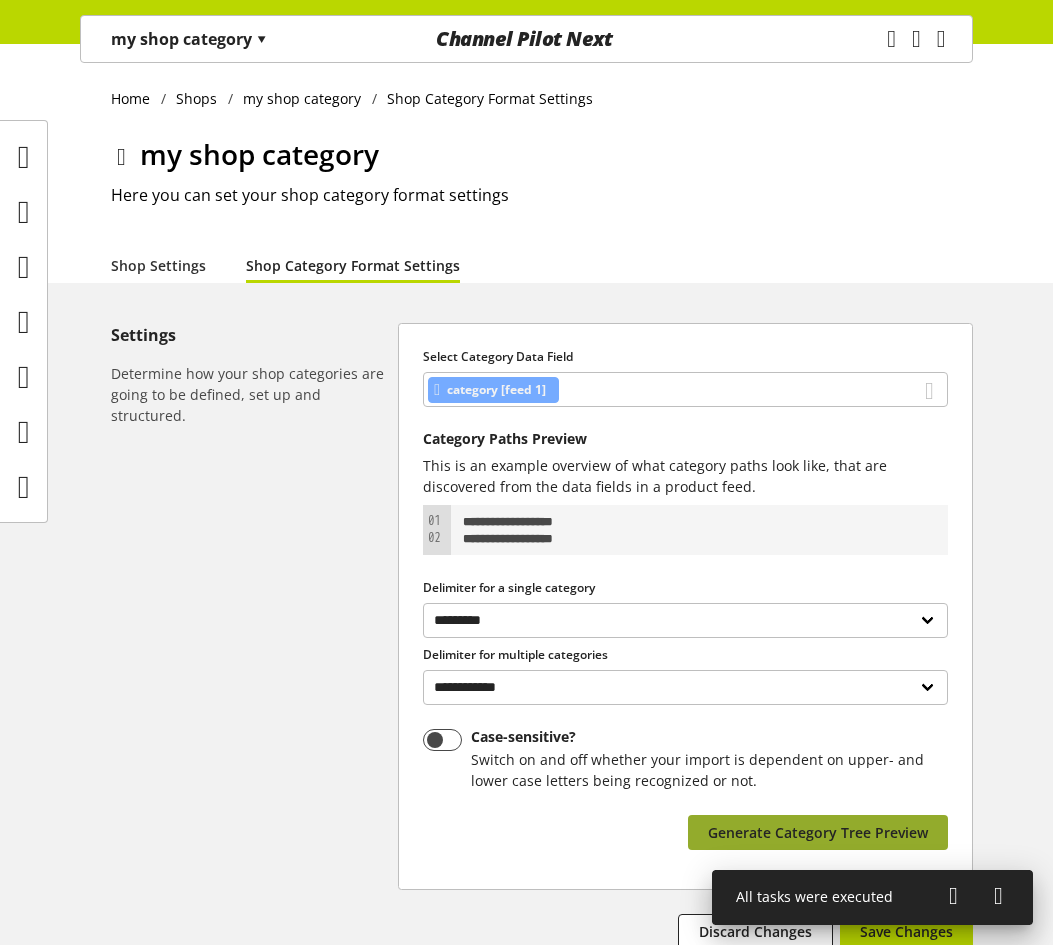 click on "Generate Category Tree Preview" at bounding box center (818, 832) 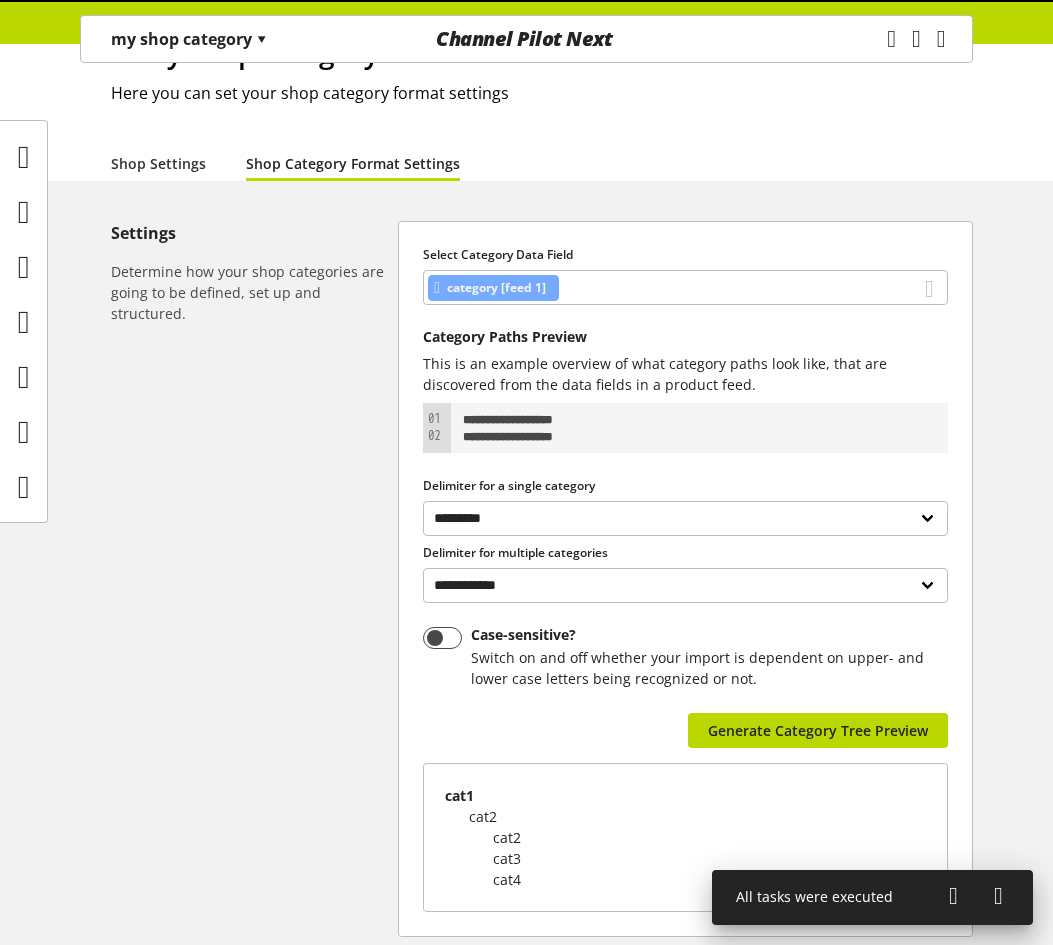 scroll, scrollTop: 300, scrollLeft: 0, axis: vertical 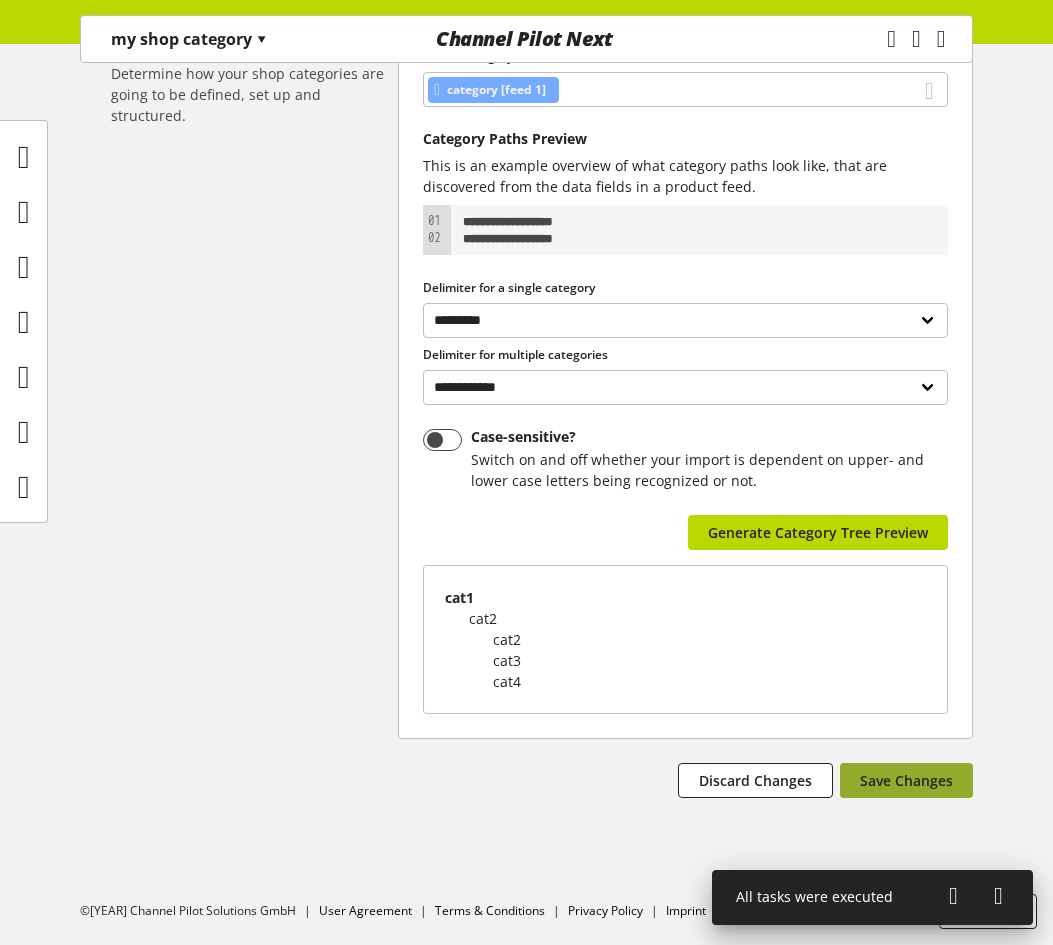 click on "Save Changes" at bounding box center [906, 780] 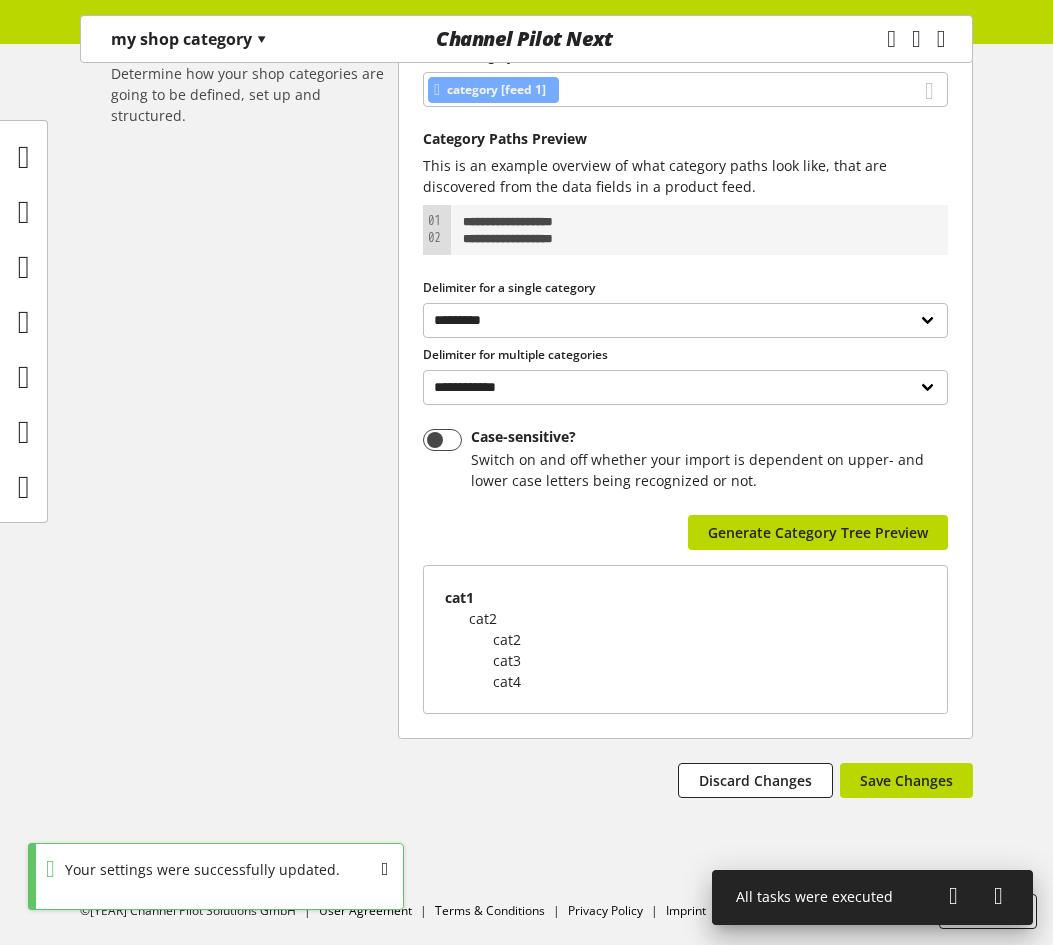 click at bounding box center (953, 896) 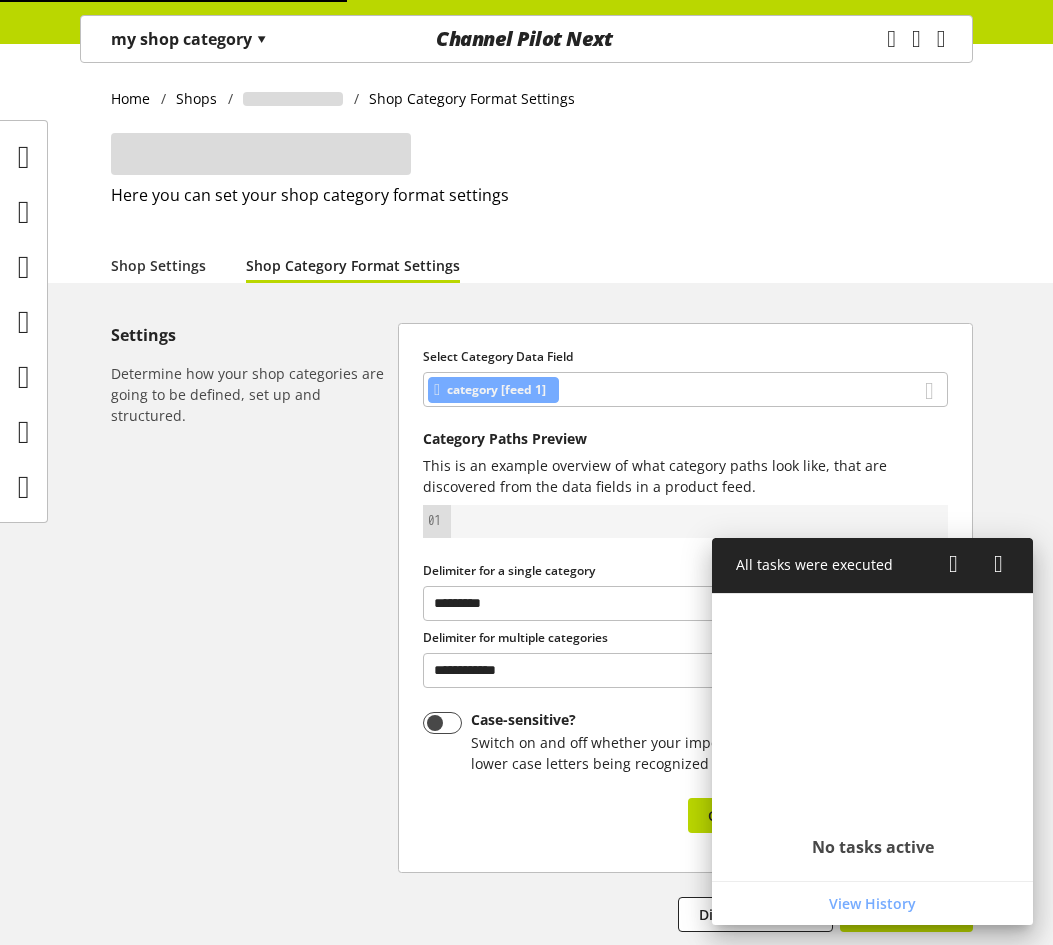scroll, scrollTop: 0, scrollLeft: 0, axis: both 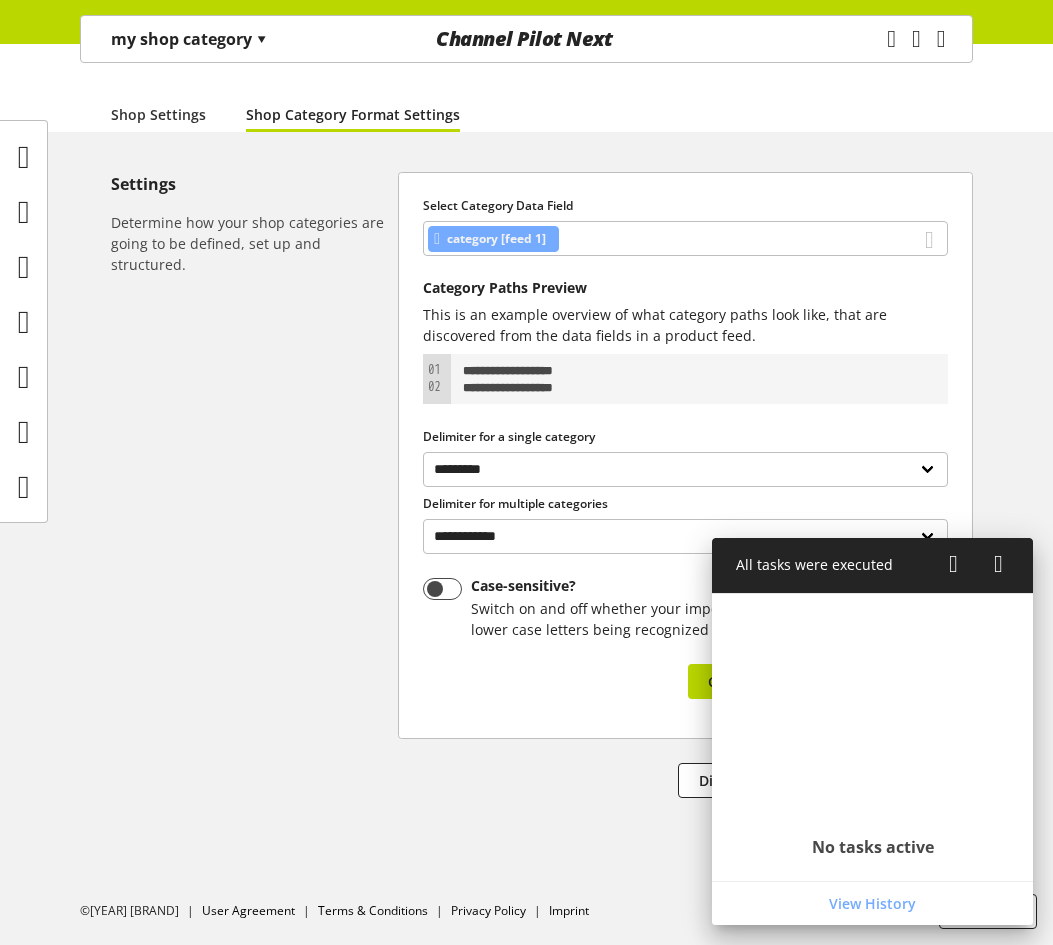 click at bounding box center [953, 564] 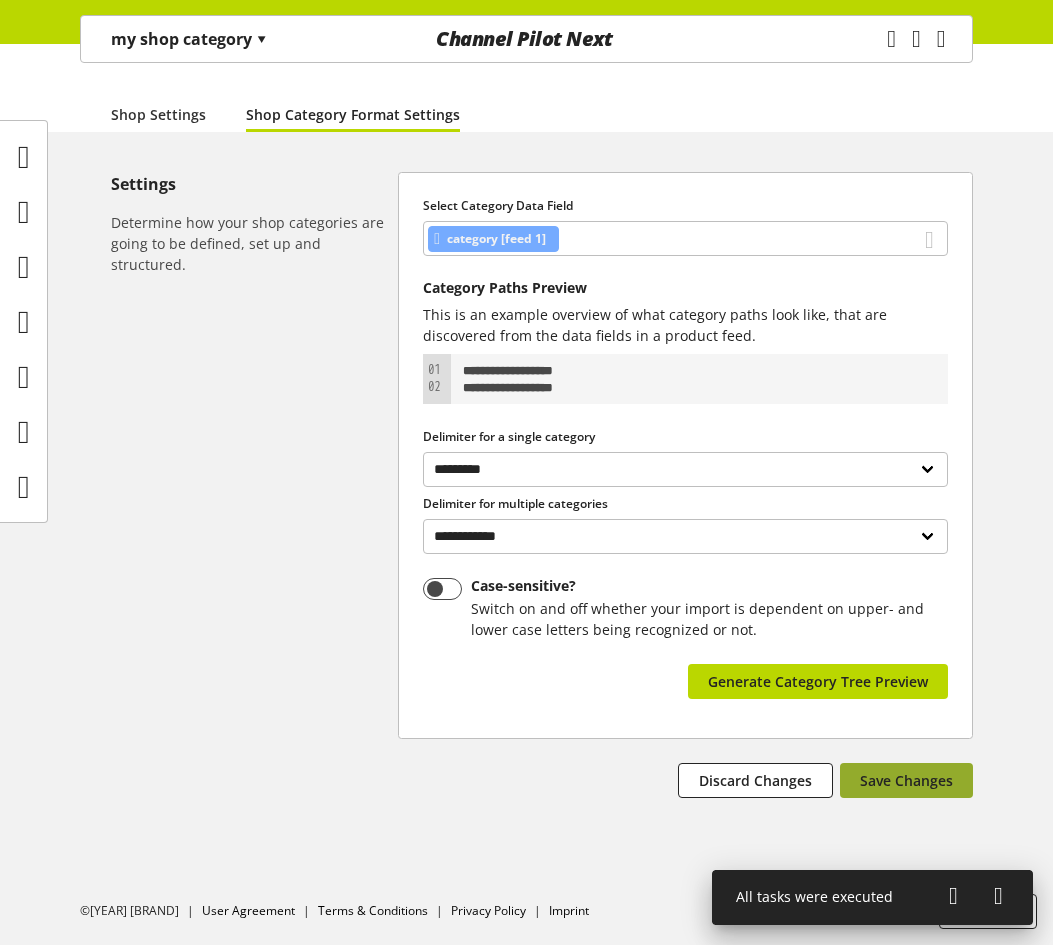 click on "Save Changes" at bounding box center [906, 780] 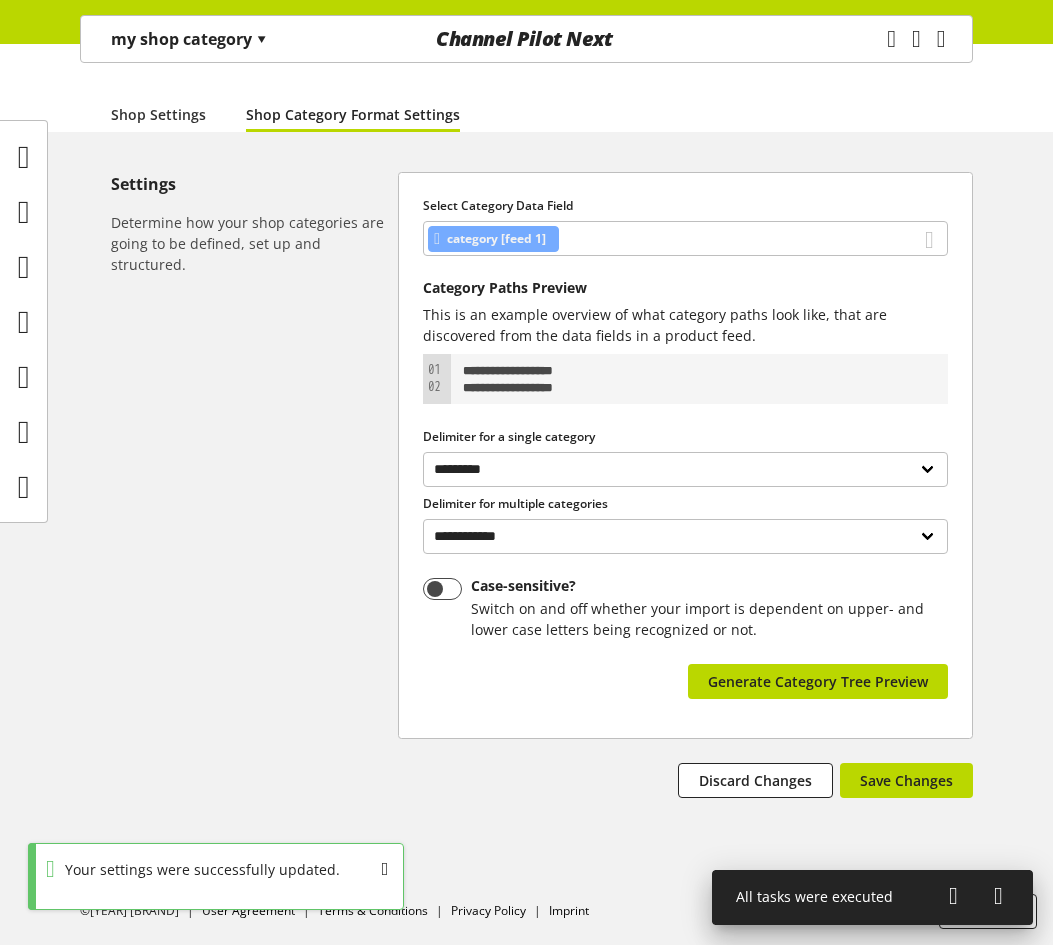 click at bounding box center (953, 896) 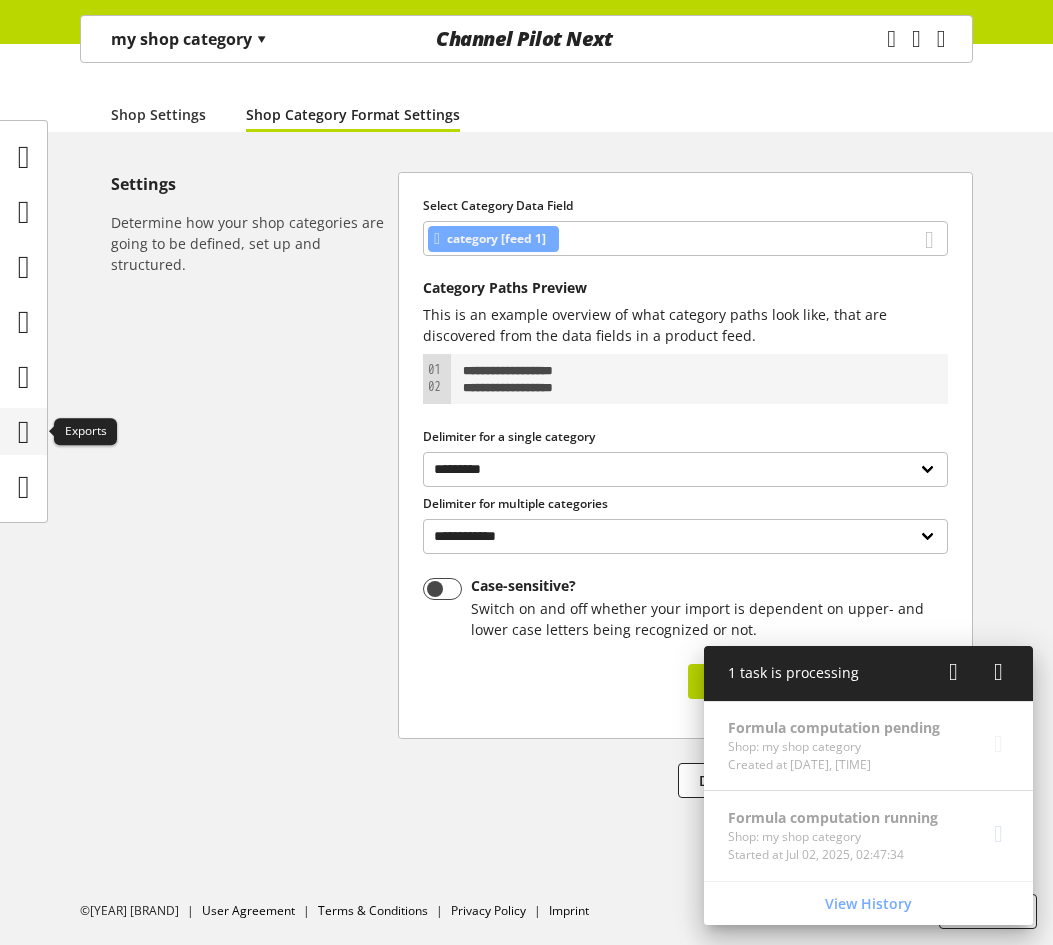 click at bounding box center (24, 432) 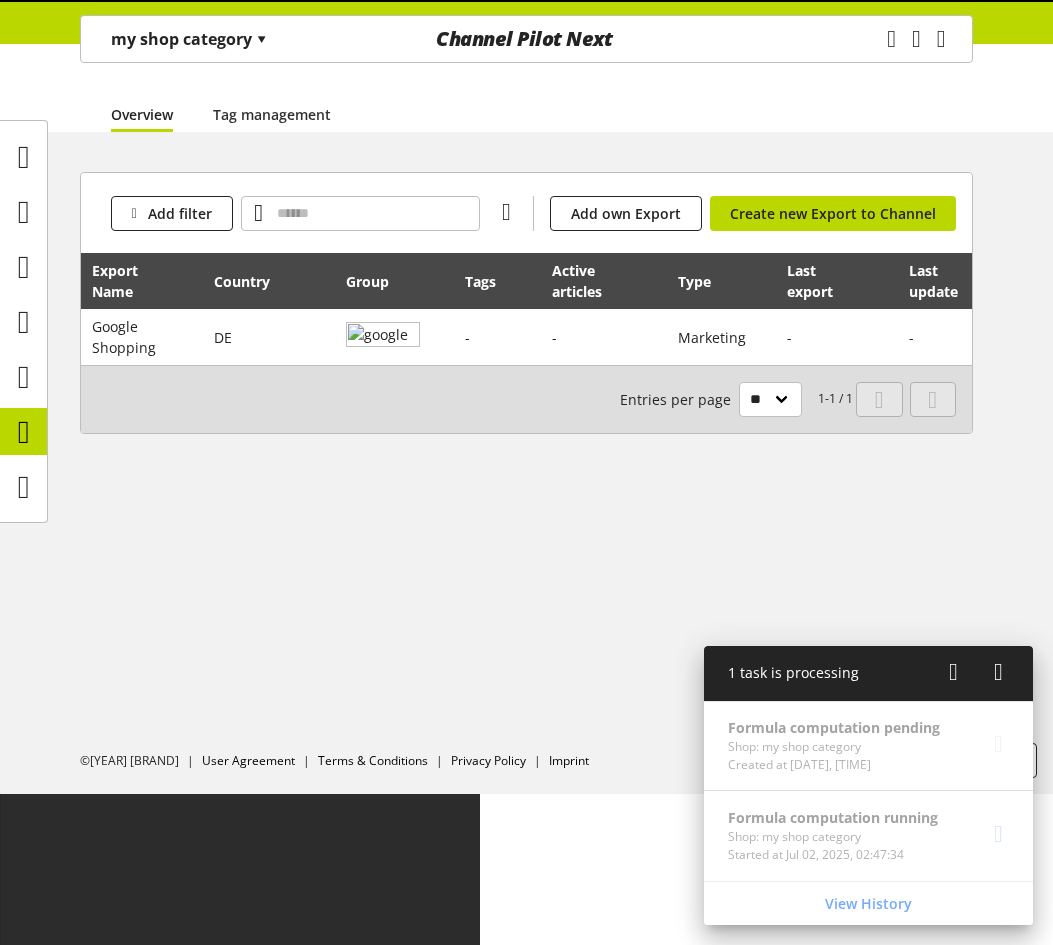 scroll, scrollTop: 0, scrollLeft: 0, axis: both 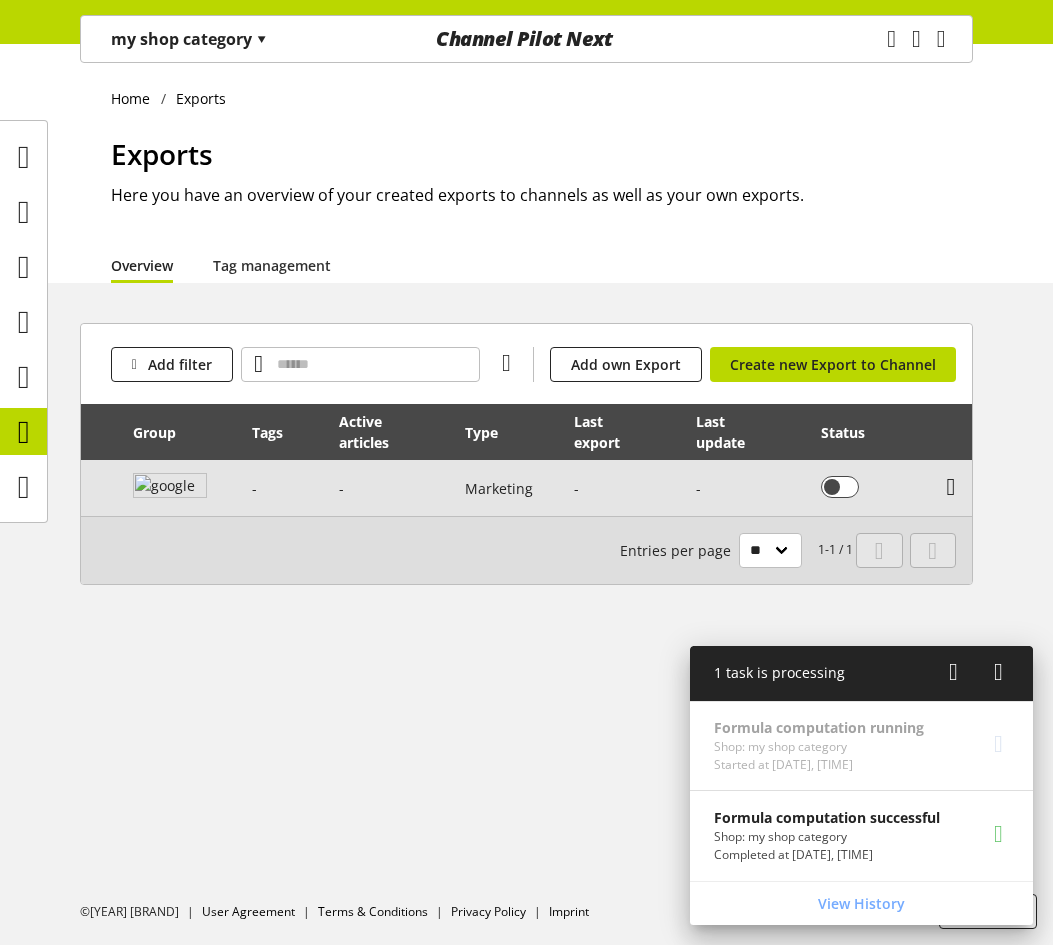 click at bounding box center (951, 487) 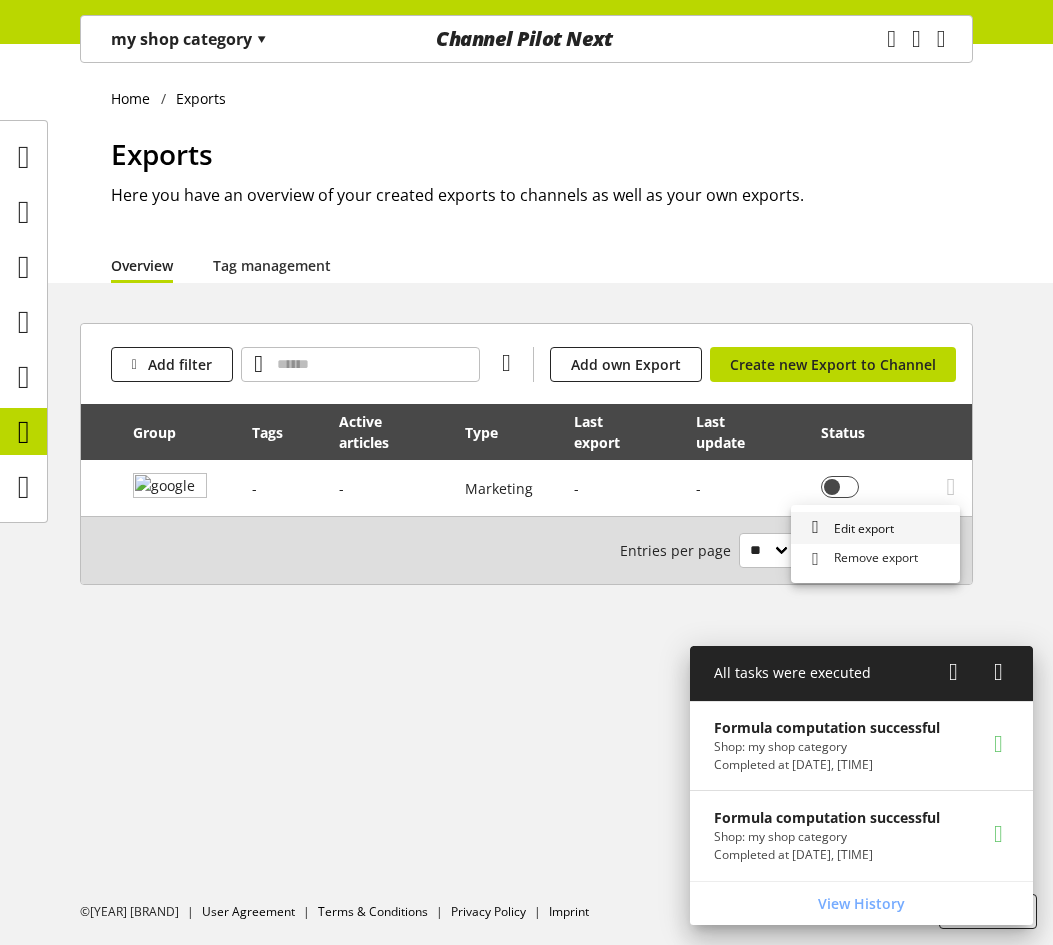 click on "Edit export" at bounding box center (875, 528) 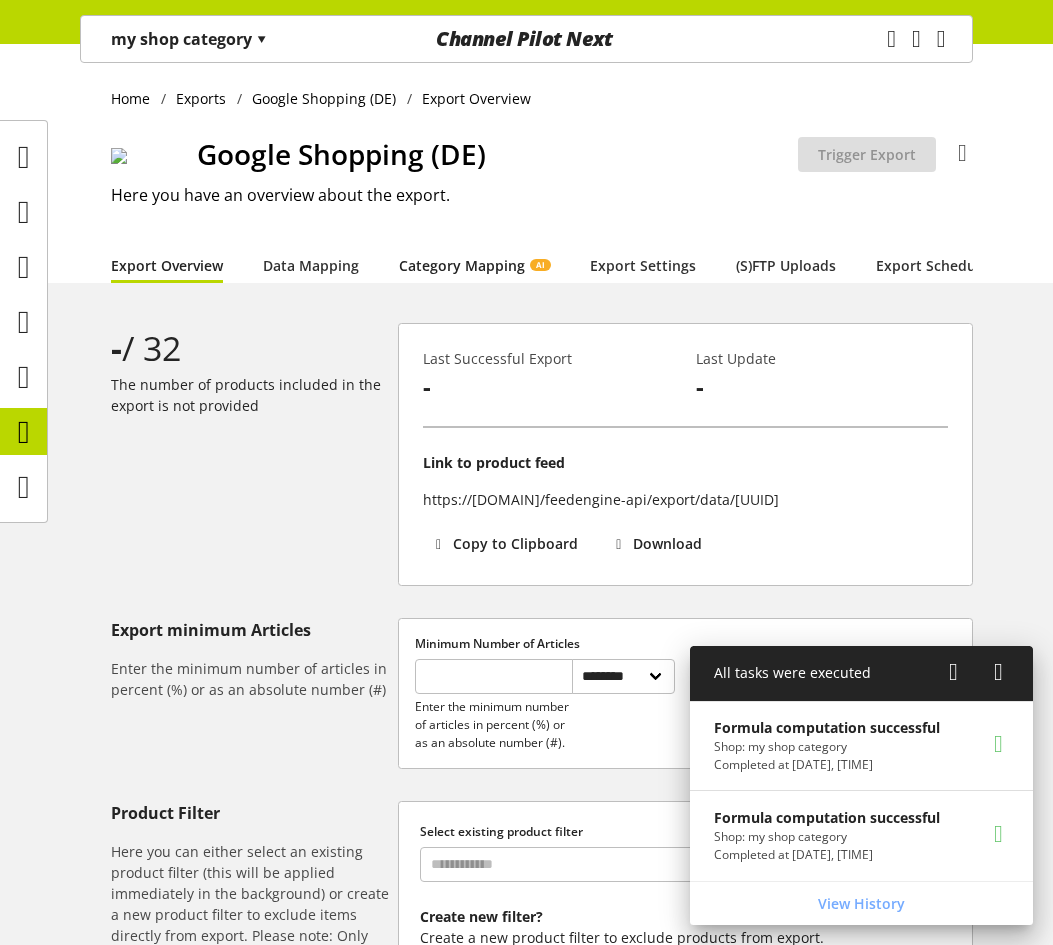 click on "Category Mapping AI" at bounding box center (474, 265) 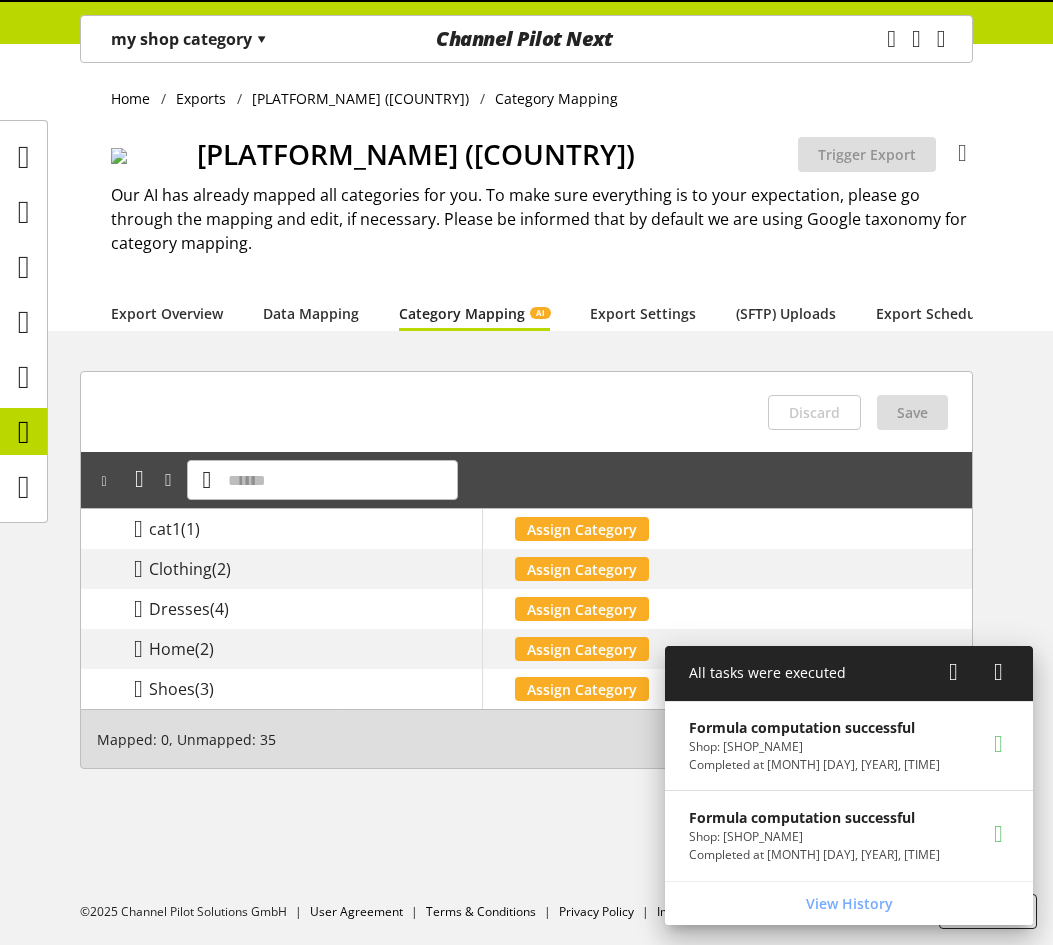 scroll, scrollTop: 0, scrollLeft: 0, axis: both 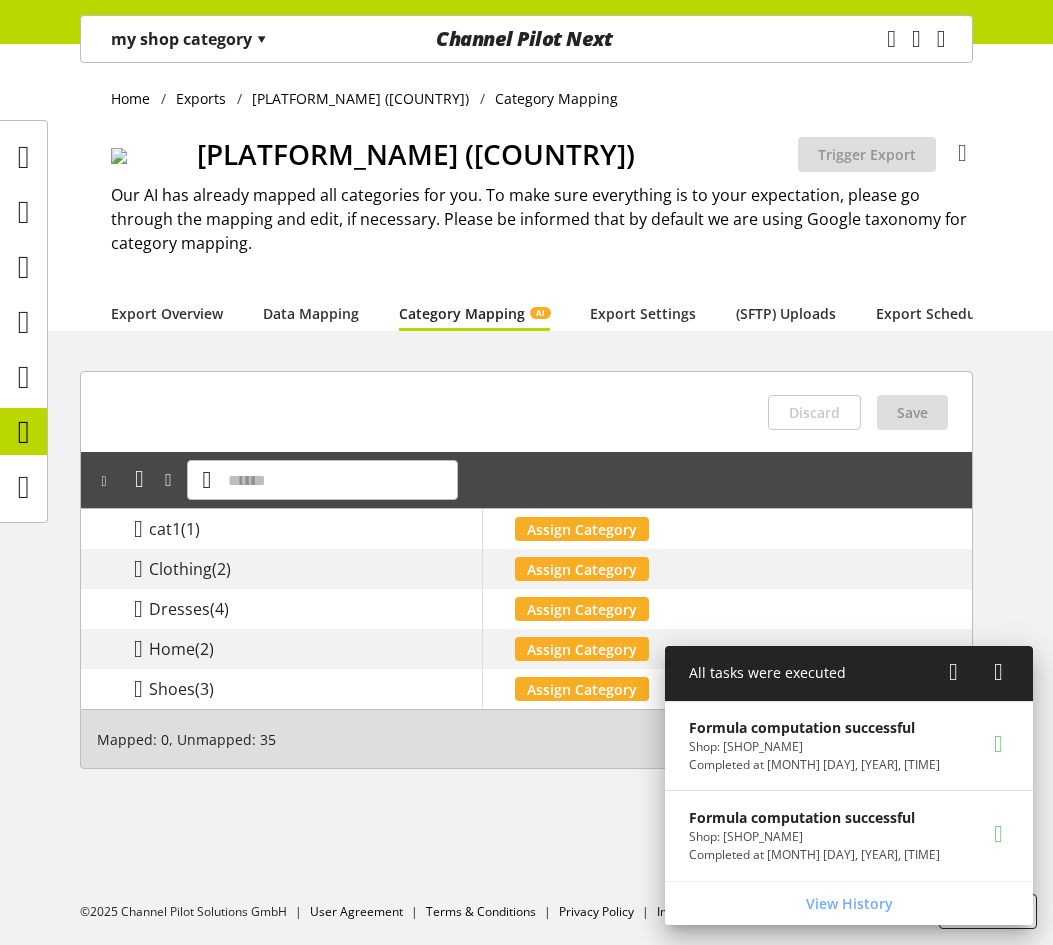 click on "my shop category ▾" at bounding box center (189, 39) 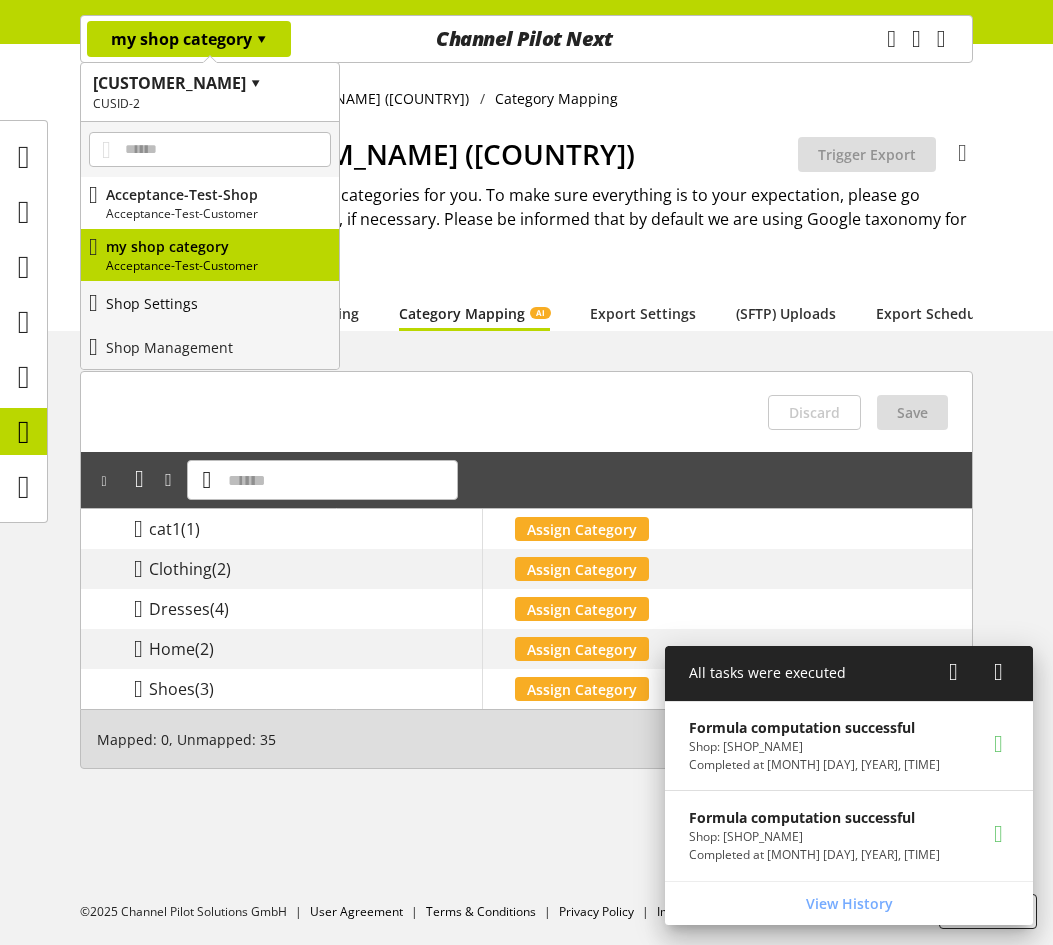 click on "Shop Settings" at bounding box center [152, 303] 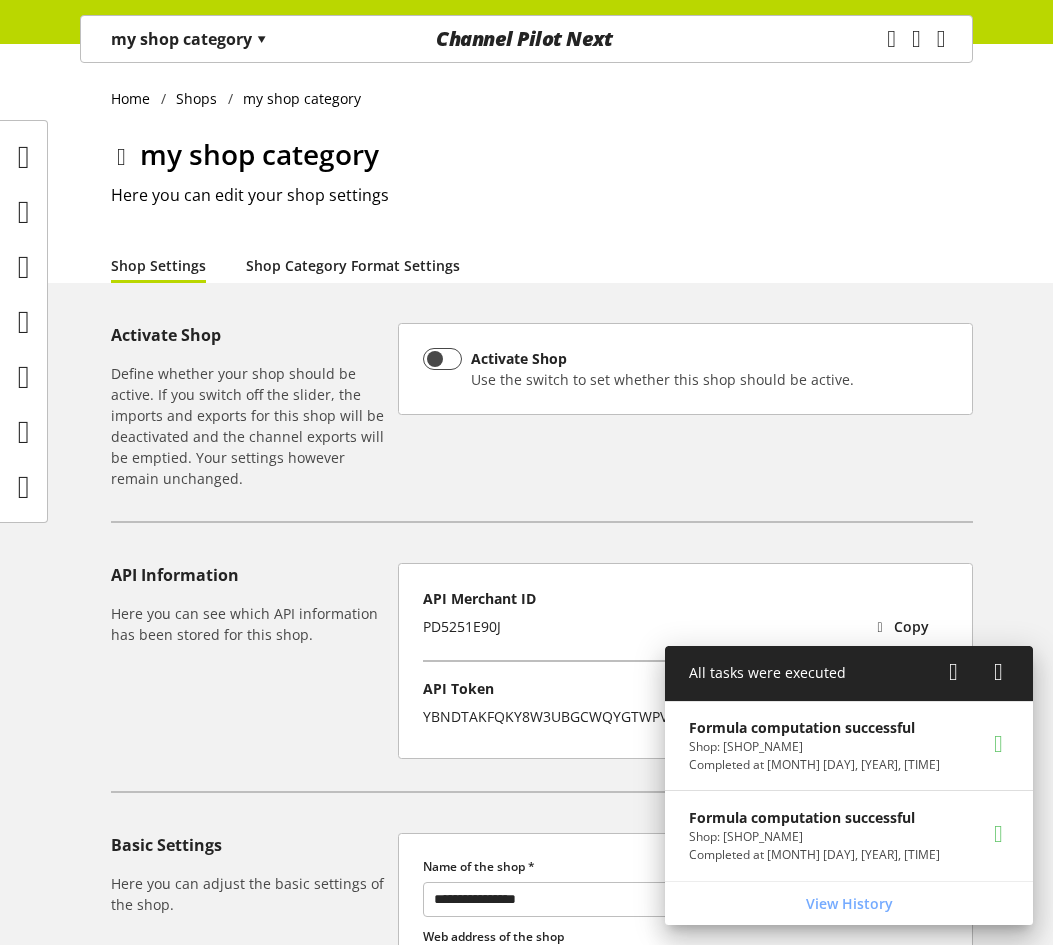 click on "Shop Category Format Settings" at bounding box center (353, 265) 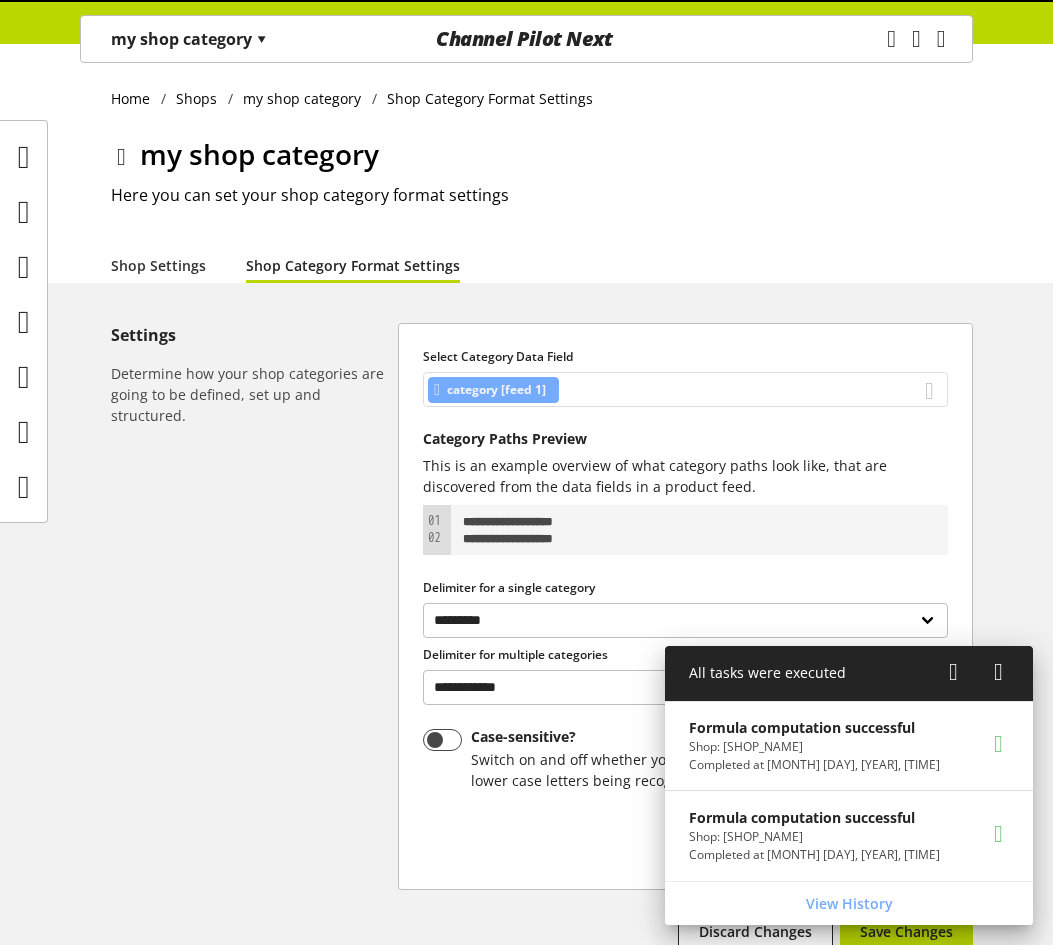 click on "category [feed 1]" at bounding box center (685, 389) 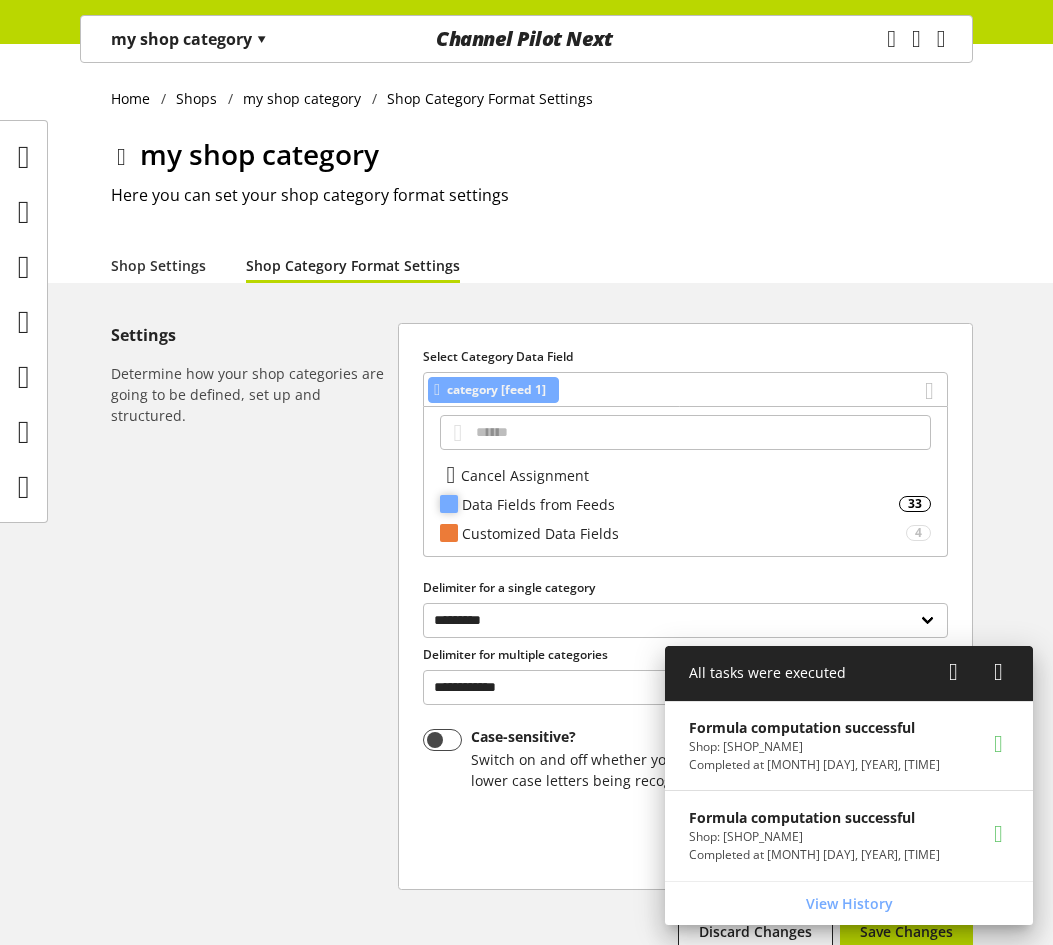 click on "Data Fields from Feeds" at bounding box center [680, 504] 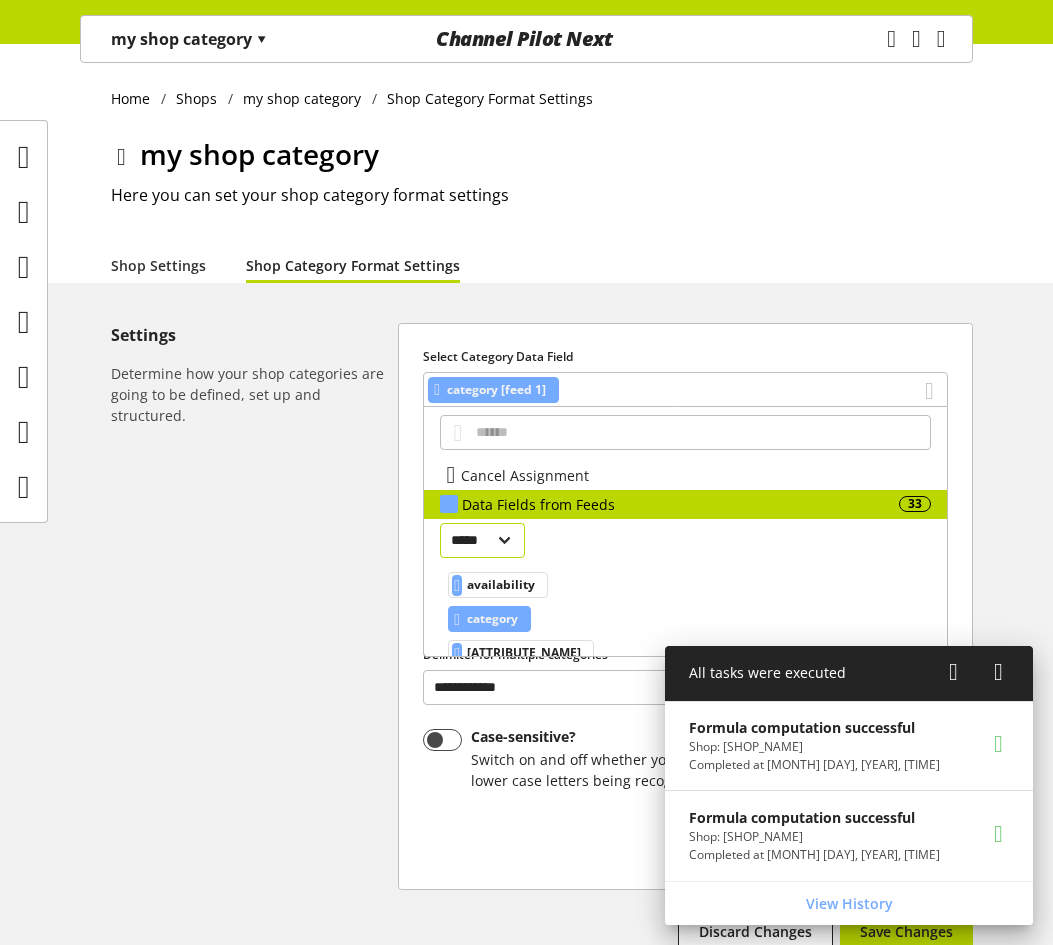 click on "[PERSONAL_INFO]" at bounding box center (482, 540) 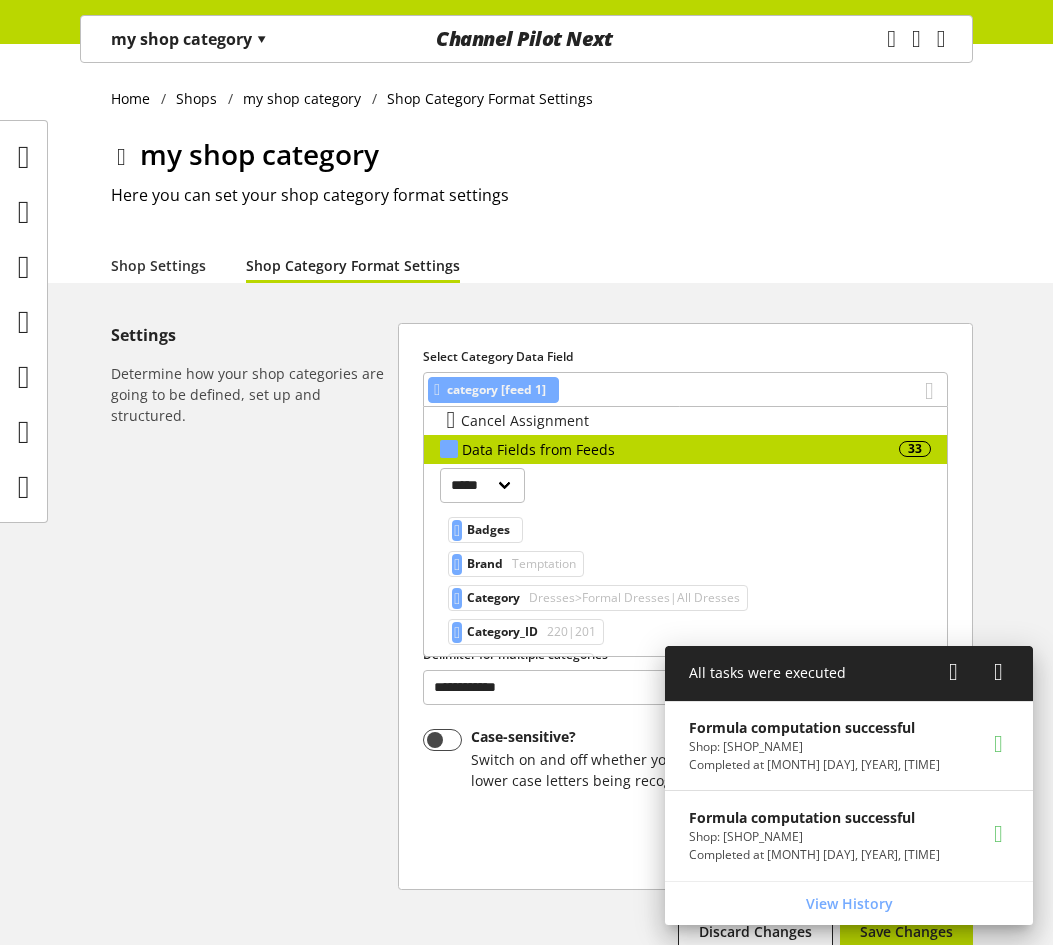 scroll, scrollTop: 100, scrollLeft: 0, axis: vertical 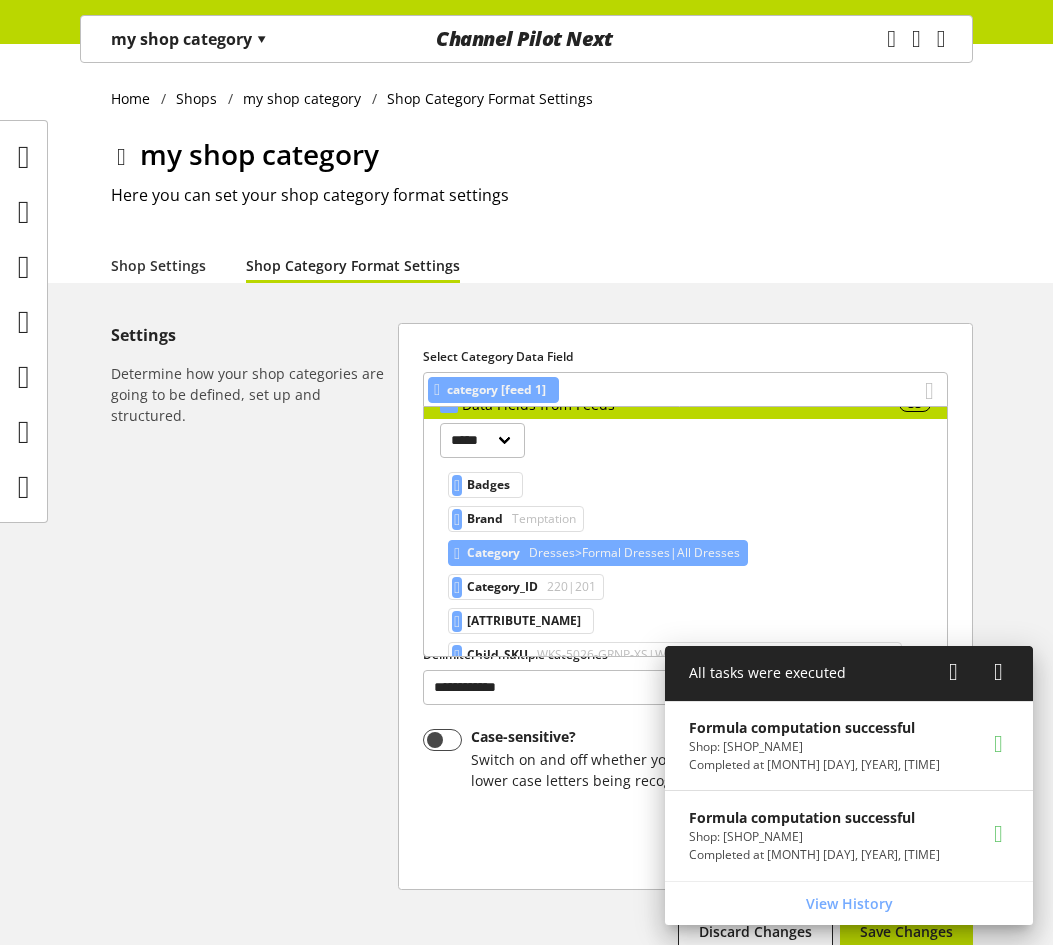 click on "Dresses>Formal Dresses|All Dresses" at bounding box center [542, 519] 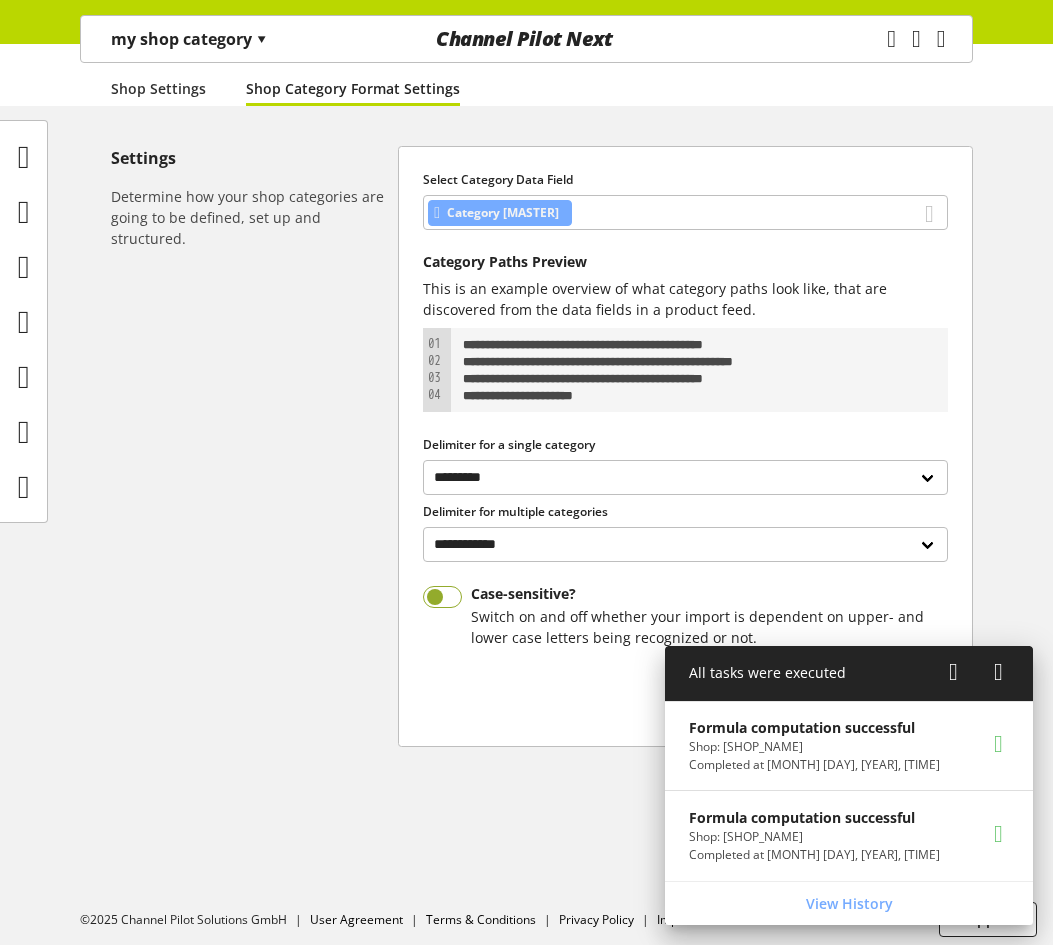scroll, scrollTop: 185, scrollLeft: 0, axis: vertical 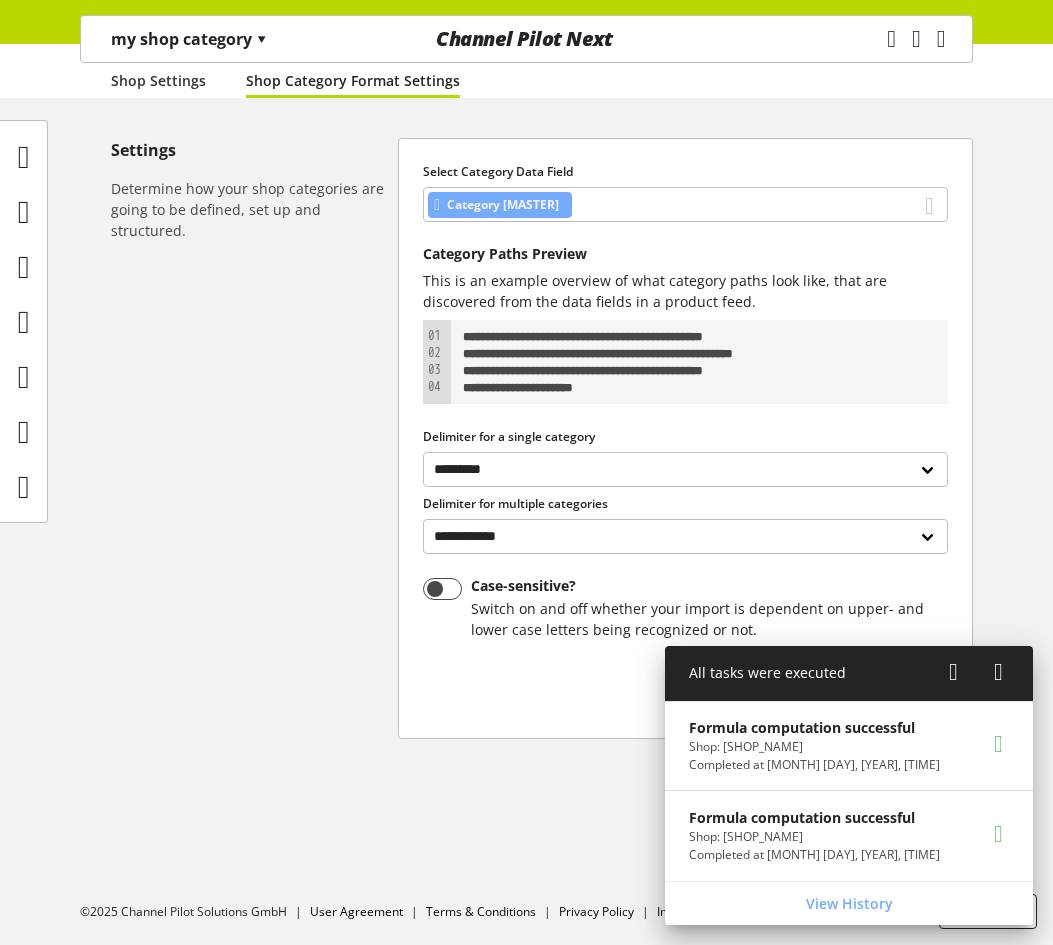 click at bounding box center [953, 672] 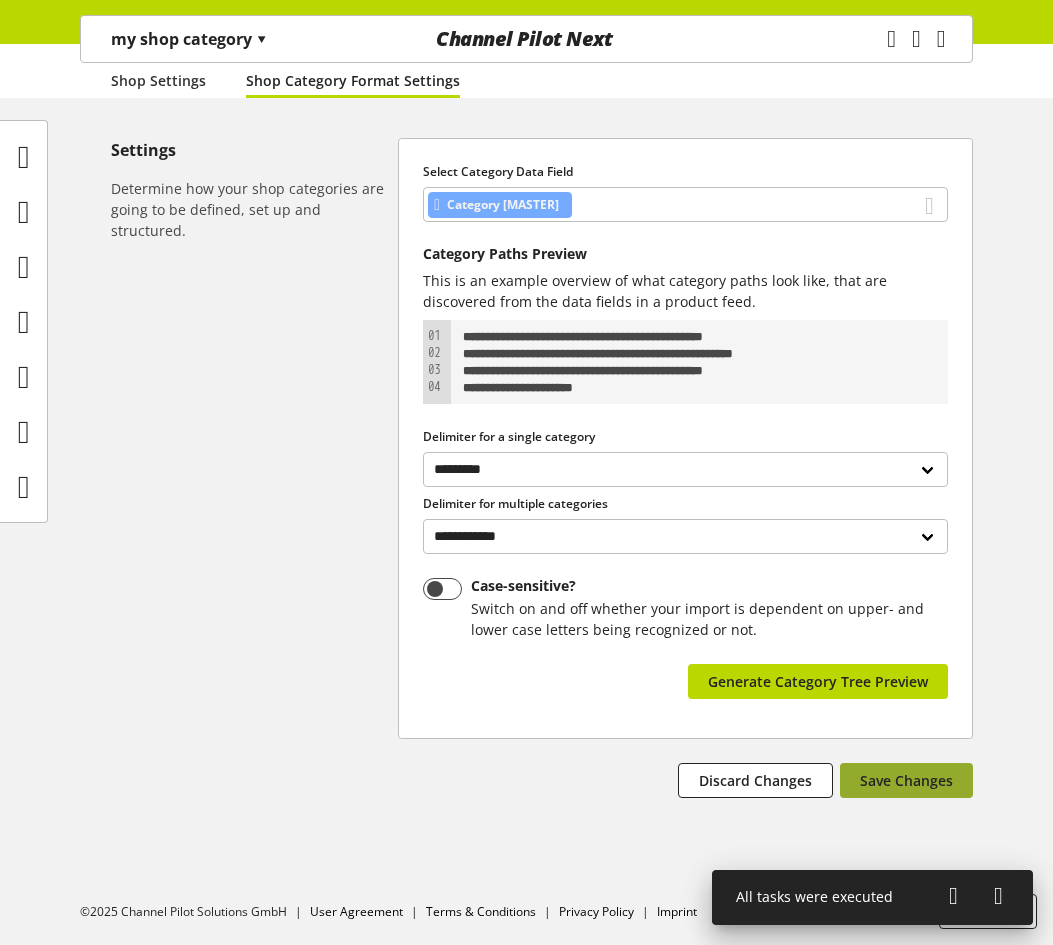 click on "Save Changes" at bounding box center (906, 780) 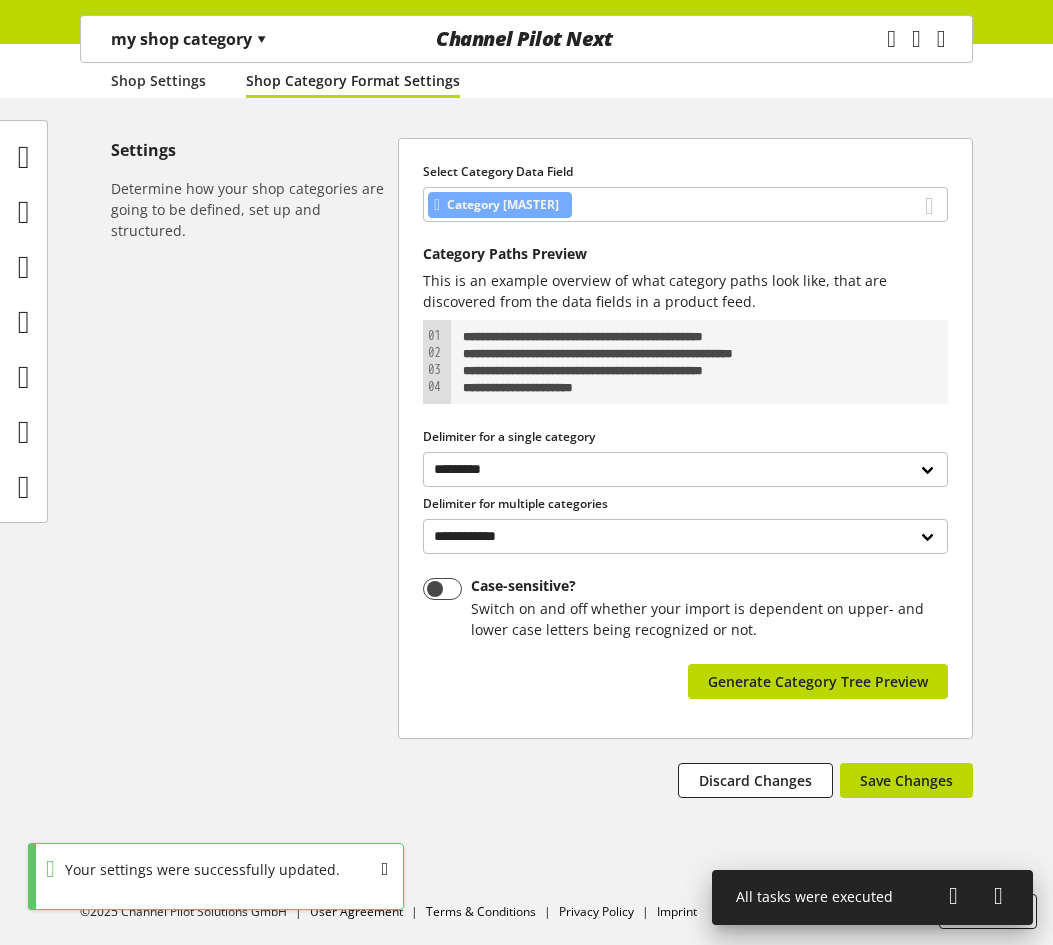 click at bounding box center [953, 896] 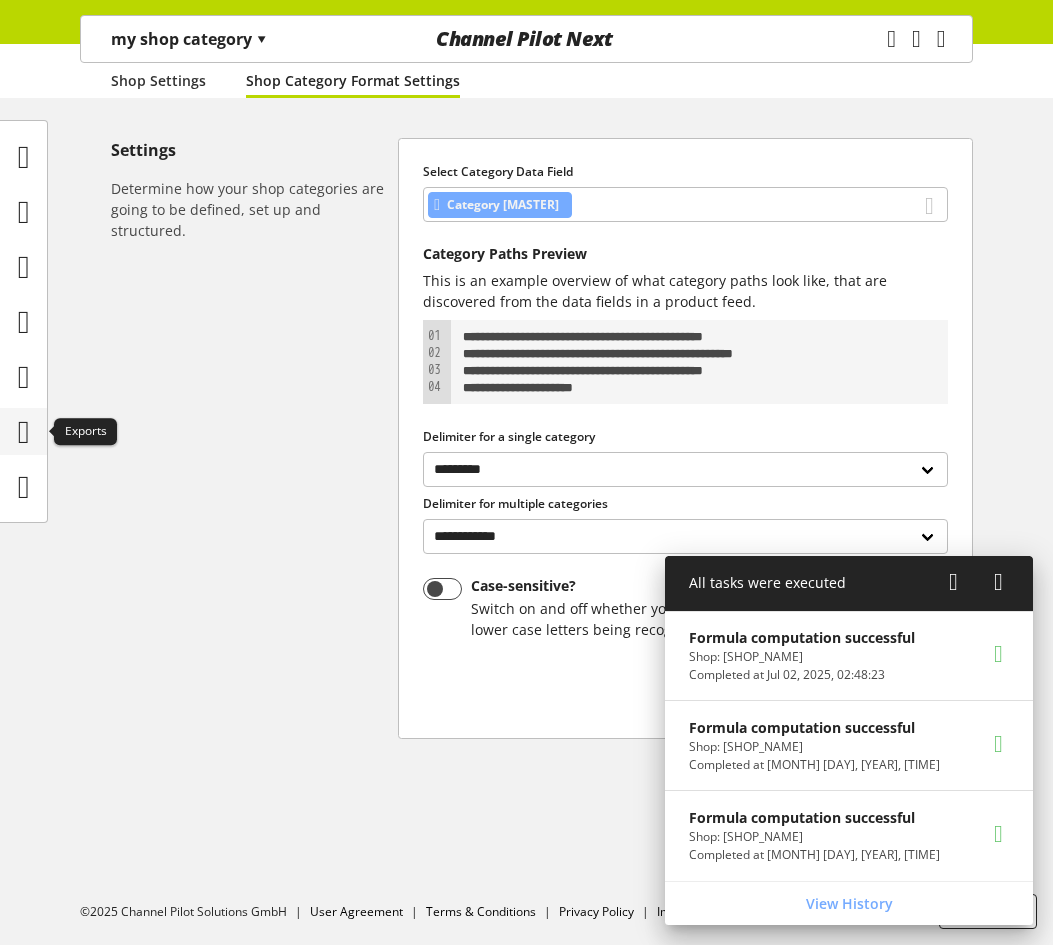 click at bounding box center (23, 431) 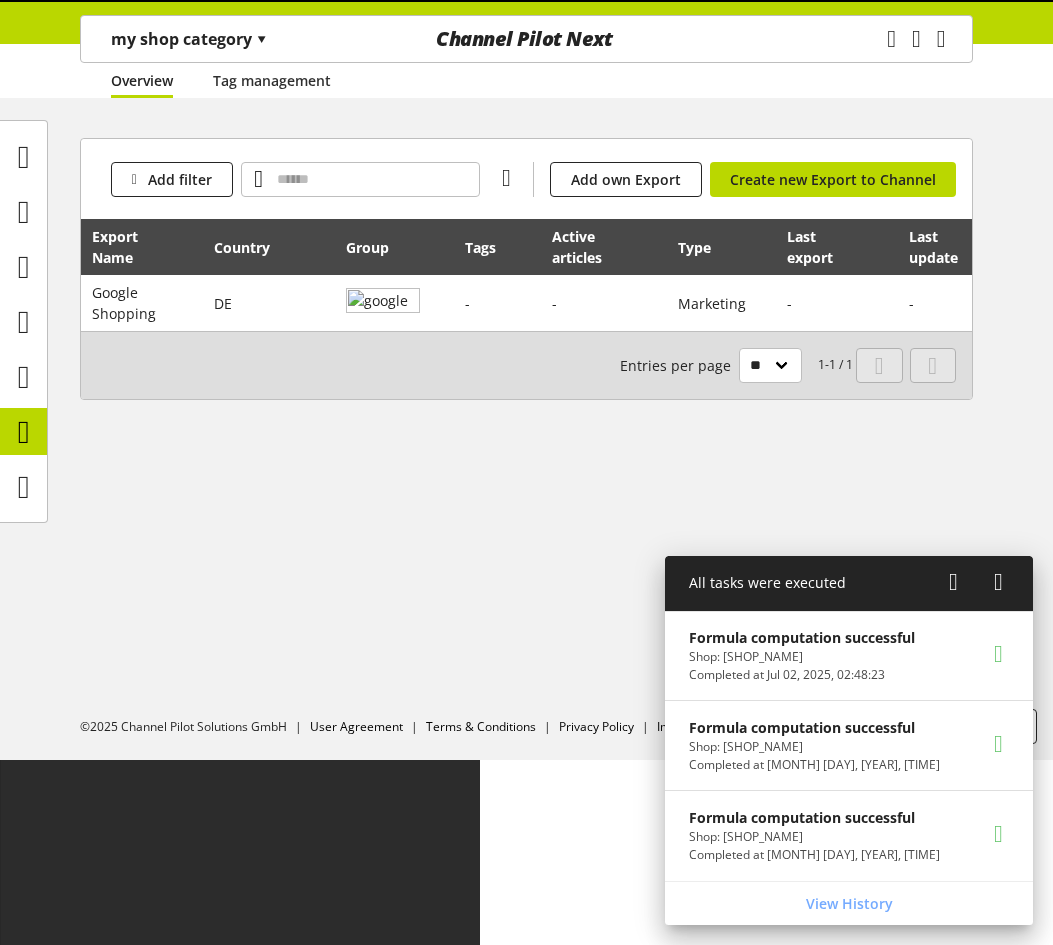 scroll, scrollTop: 0, scrollLeft: 0, axis: both 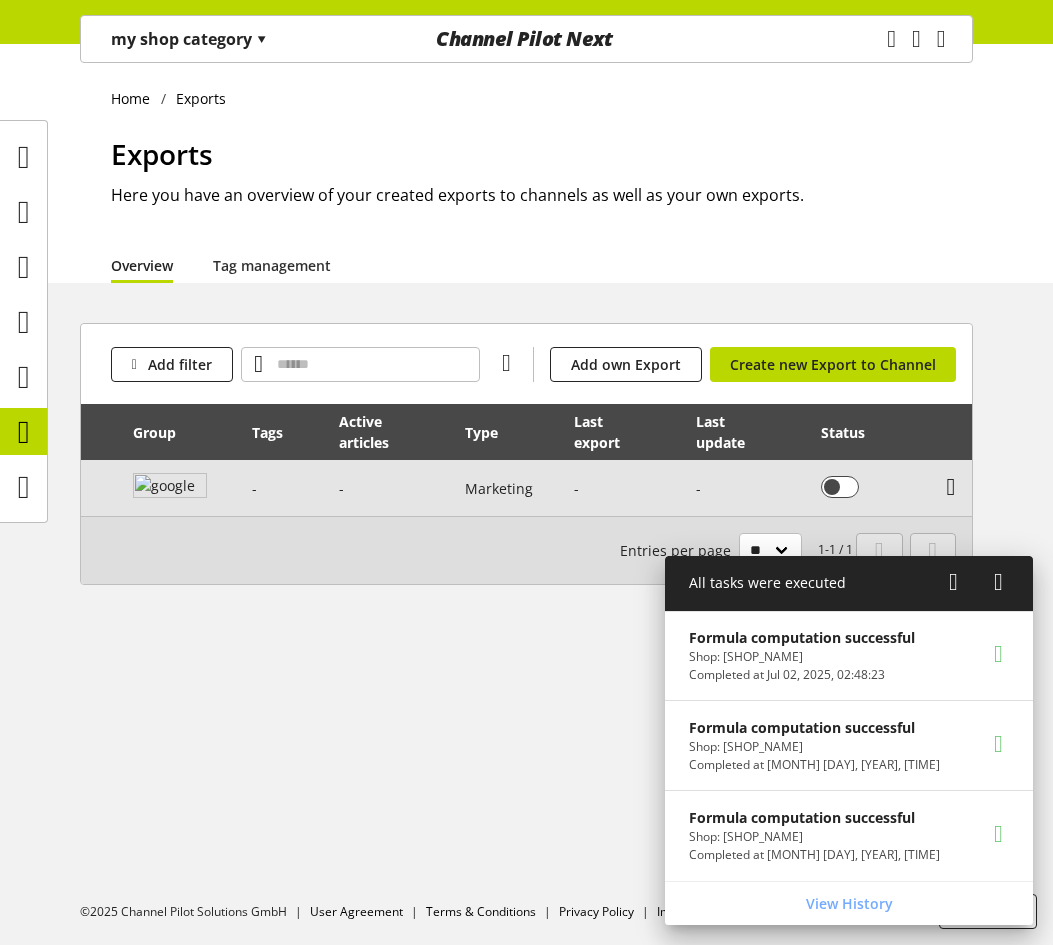 click at bounding box center [951, 487] 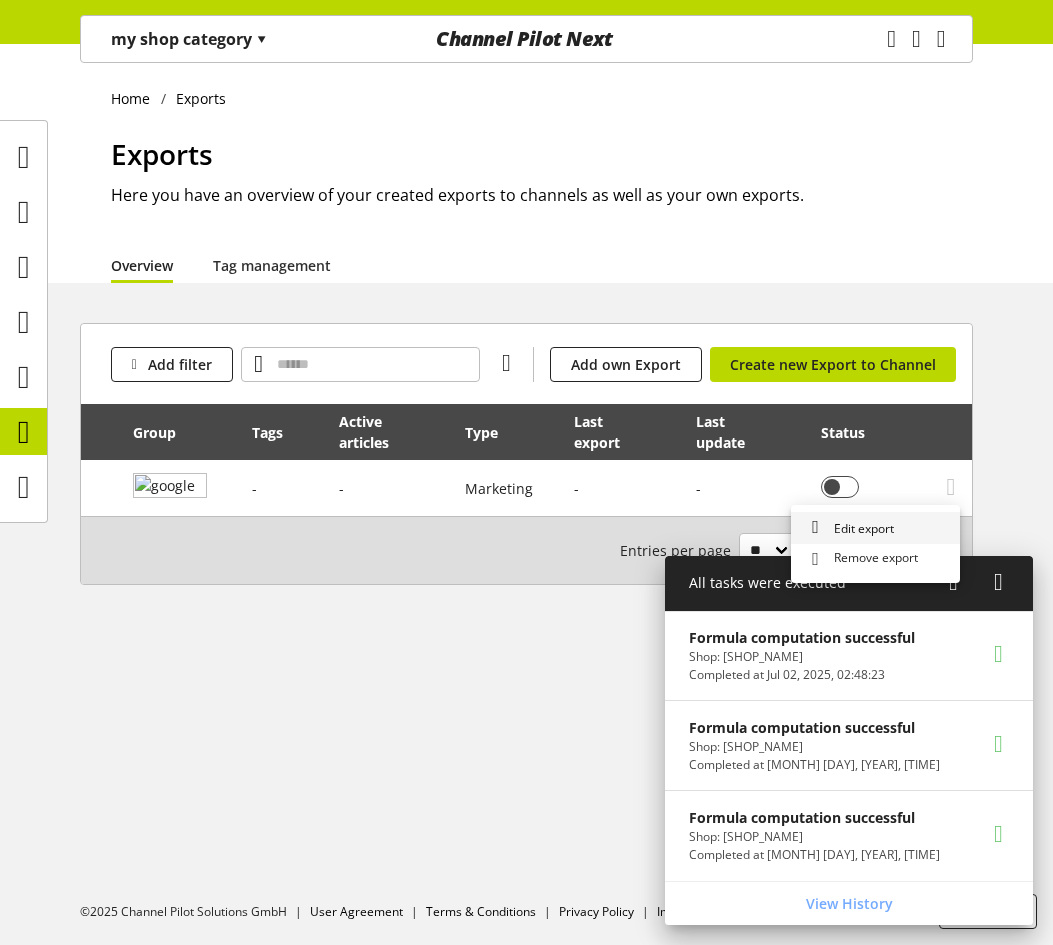 click on "Edit export" at bounding box center (875, 528) 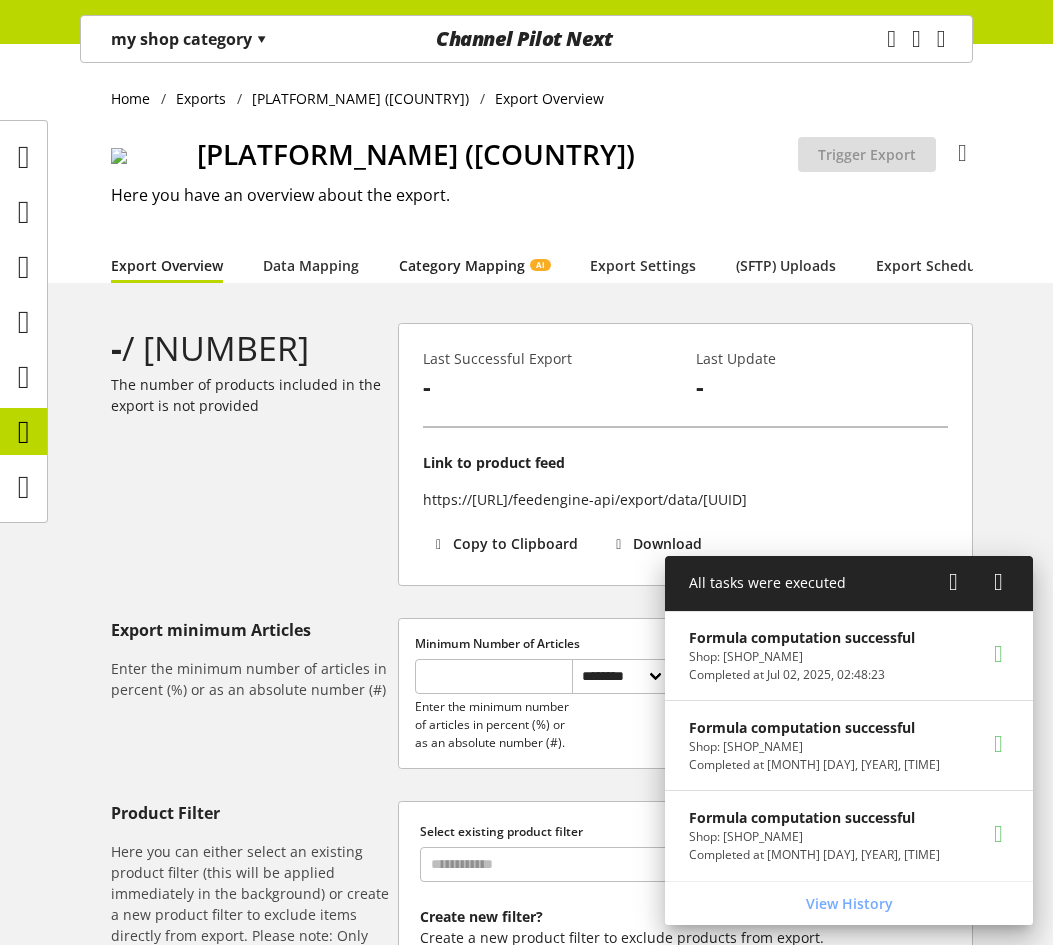 click on "Category Mapping AI" at bounding box center [474, 265] 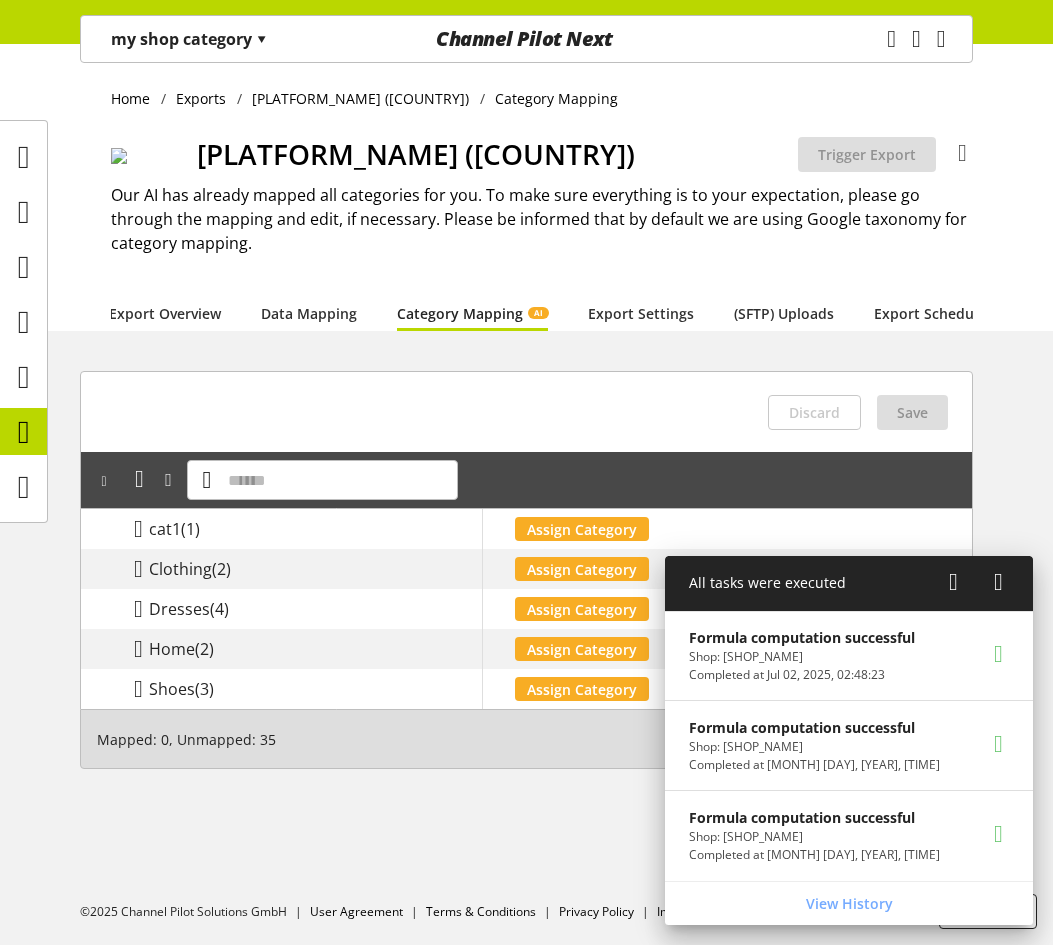 scroll, scrollTop: 0, scrollLeft: 3, axis: horizontal 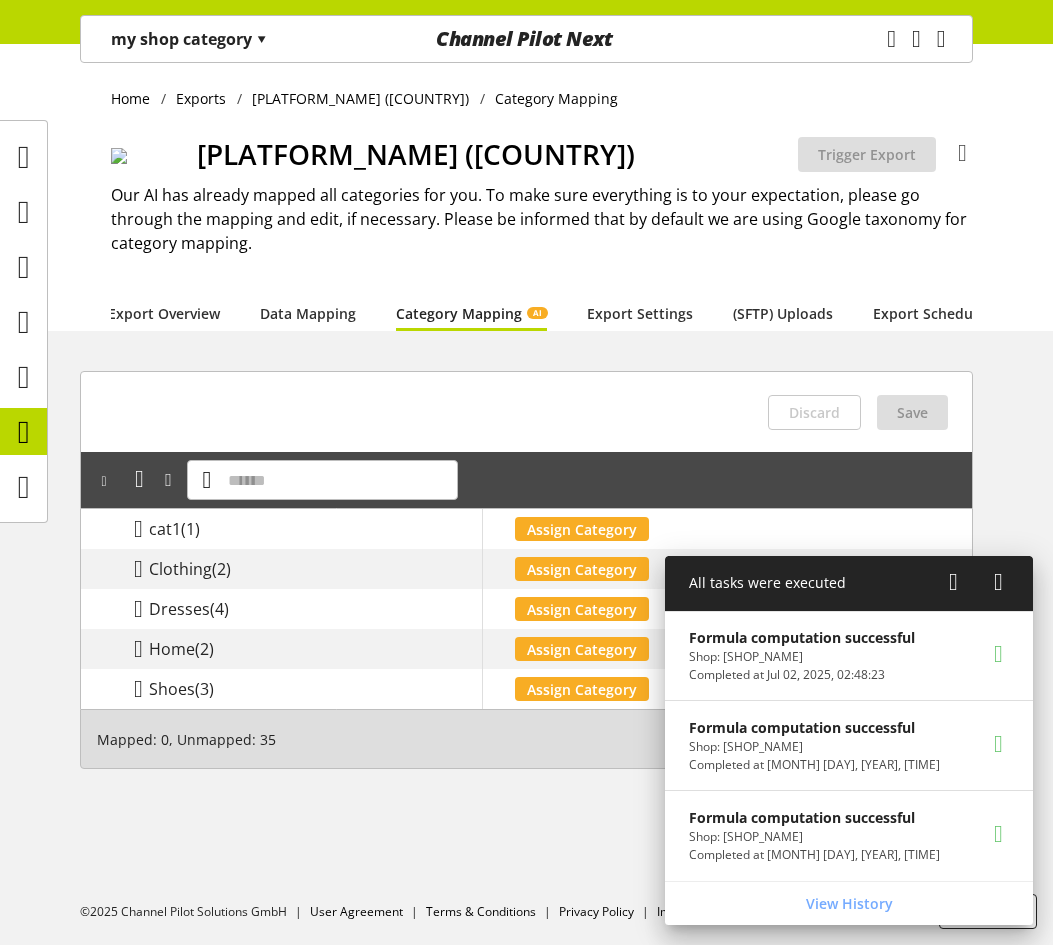 click on "my shop category ▾" at bounding box center (189, 39) 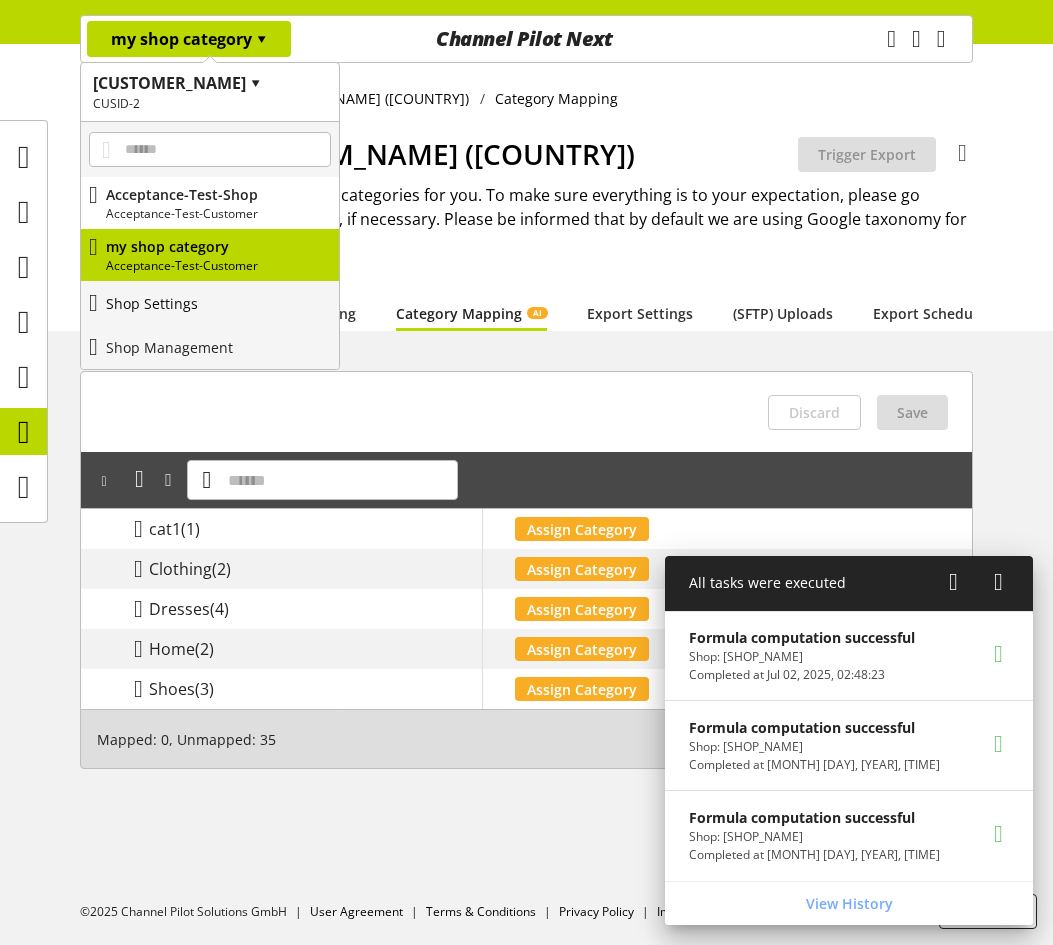 click on "Shop Settings" at bounding box center [152, 303] 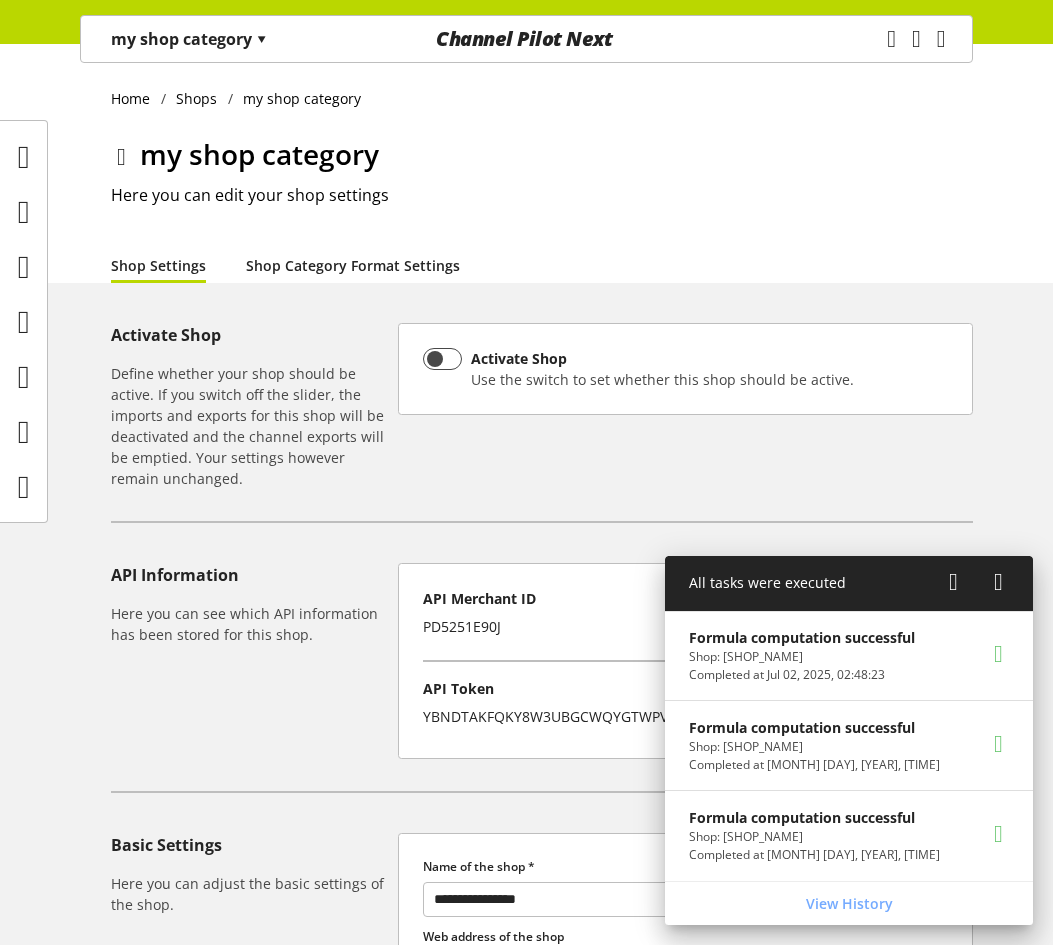 click on "Shop Category Format Settings" at bounding box center (353, 265) 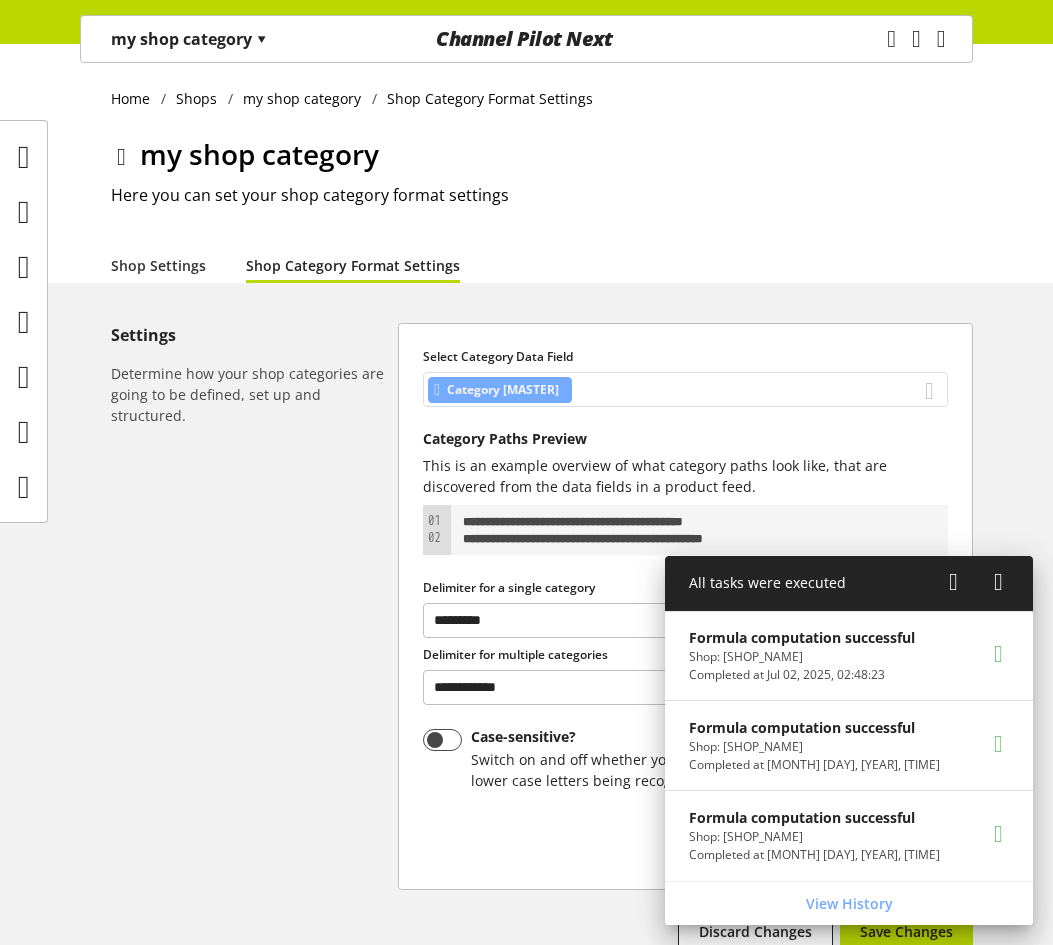 click on "Category [MASTER]" at bounding box center (685, 389) 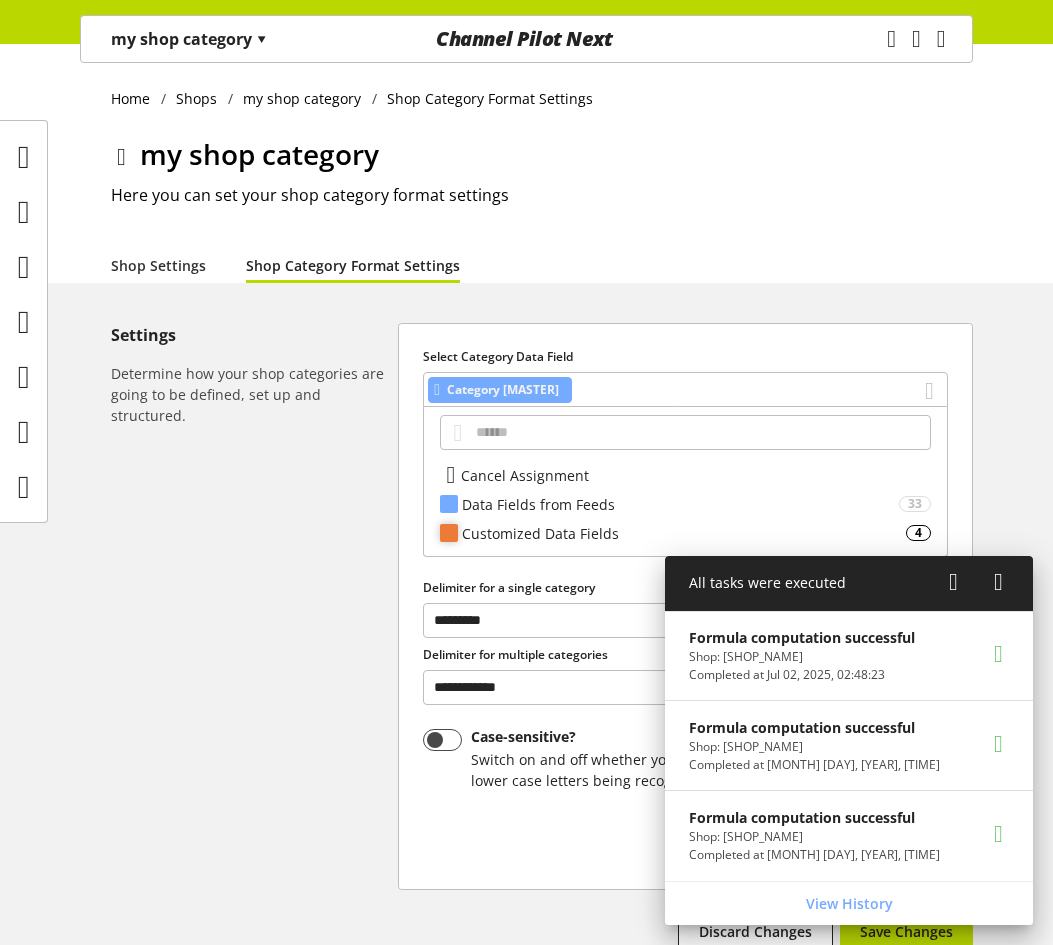 click on "Customized Data Fields" at bounding box center [680, 504] 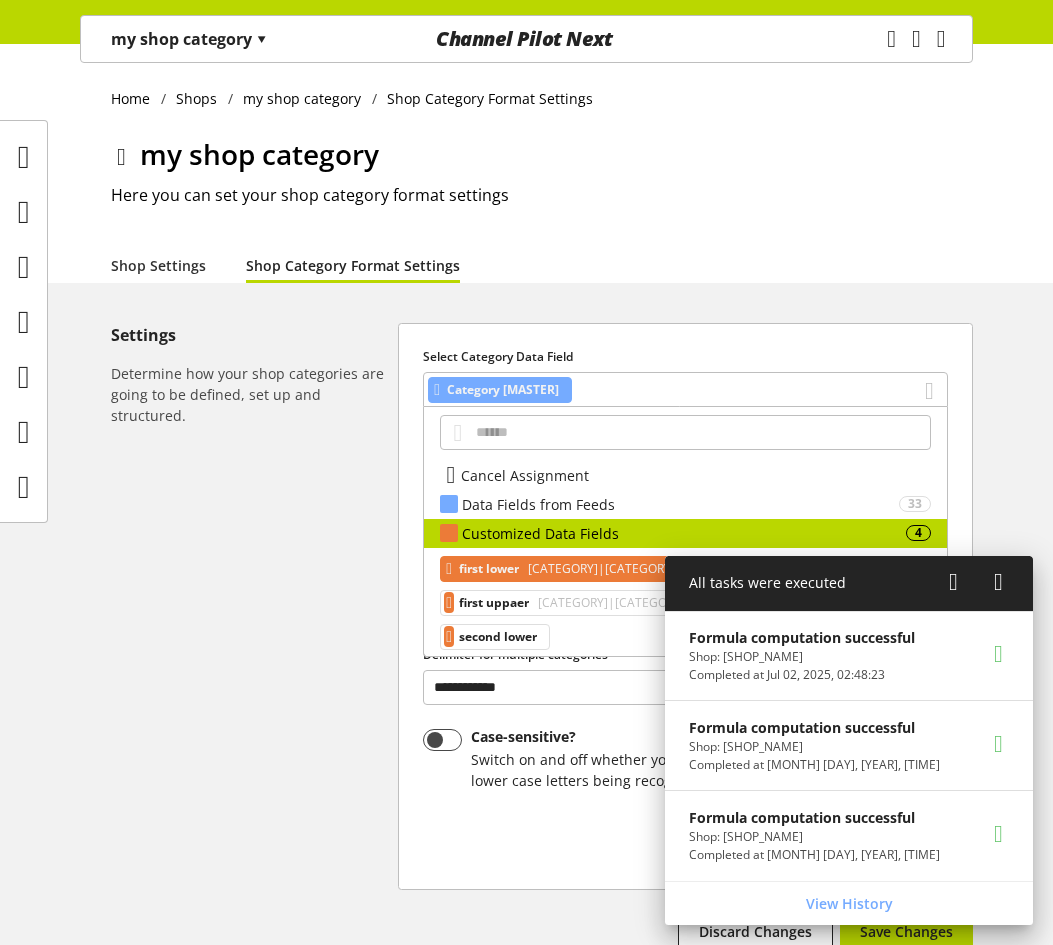 click on "first lower" at bounding box center (489, 569) 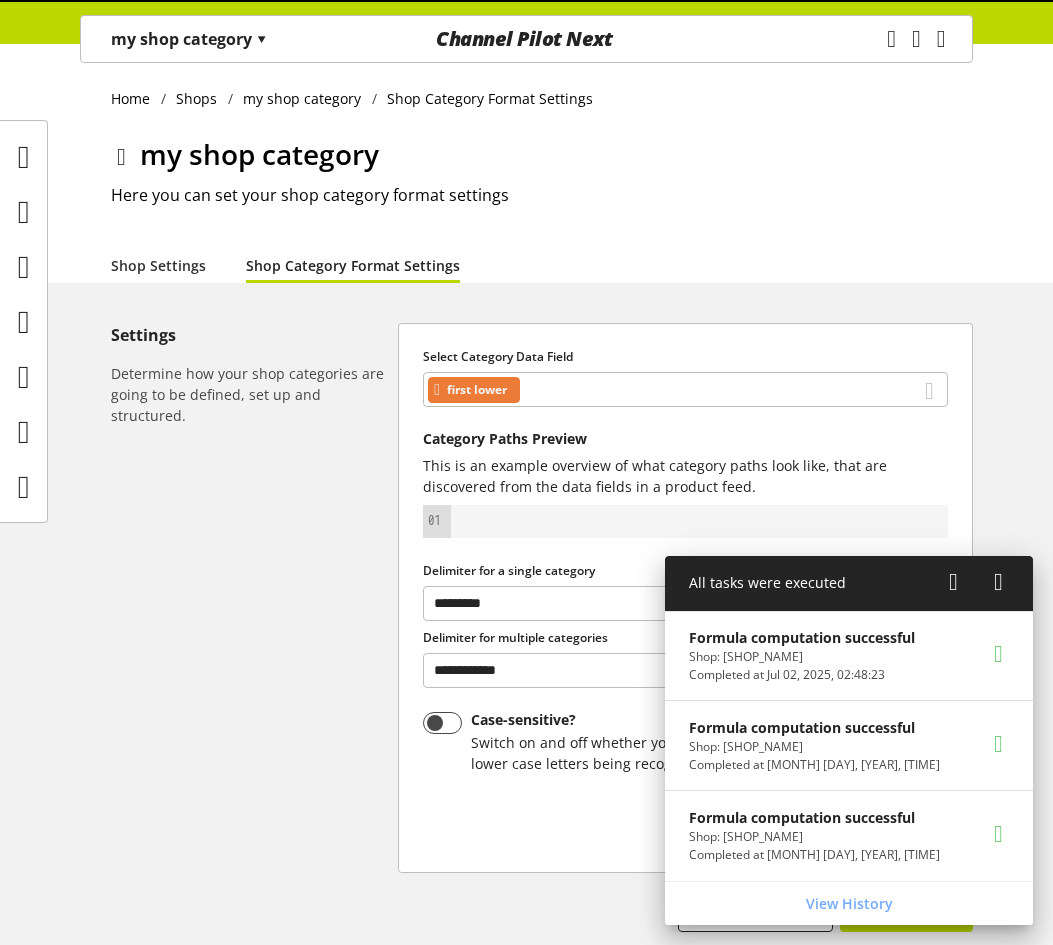 scroll, scrollTop: 134, scrollLeft: 0, axis: vertical 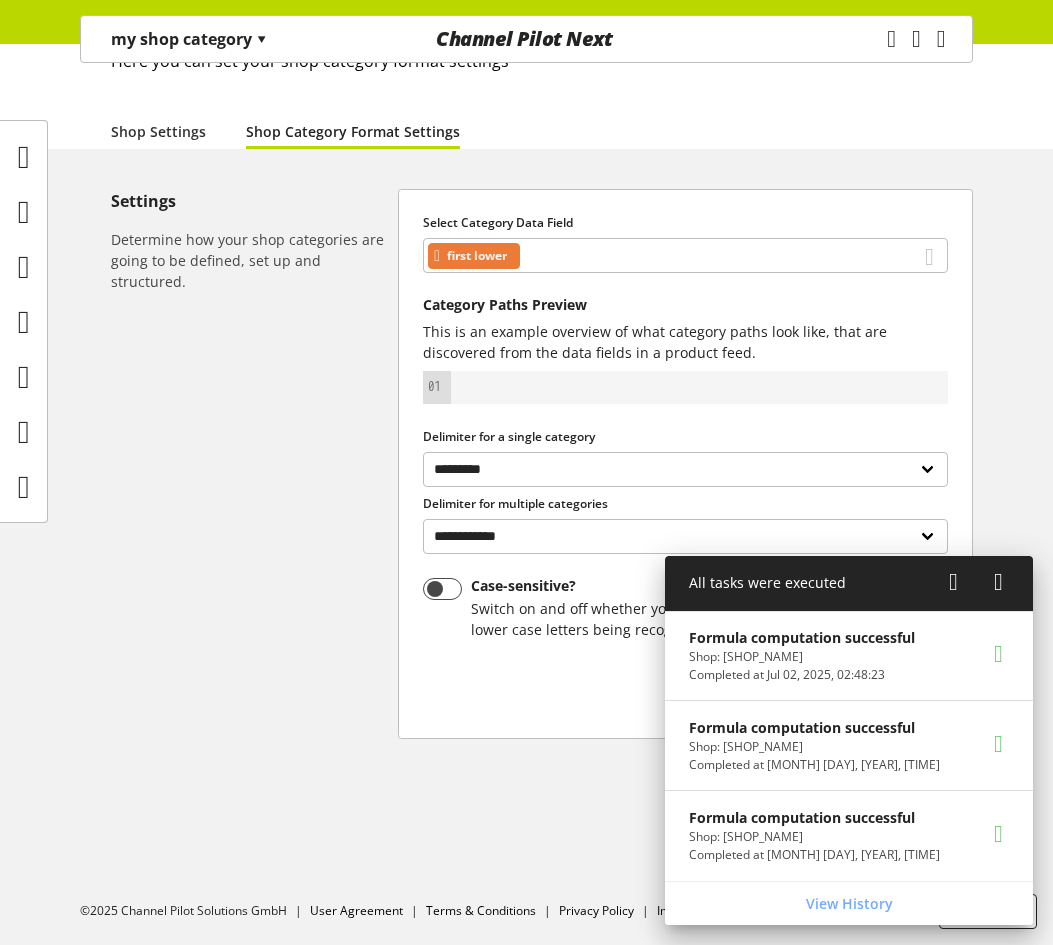 click at bounding box center (953, 582) 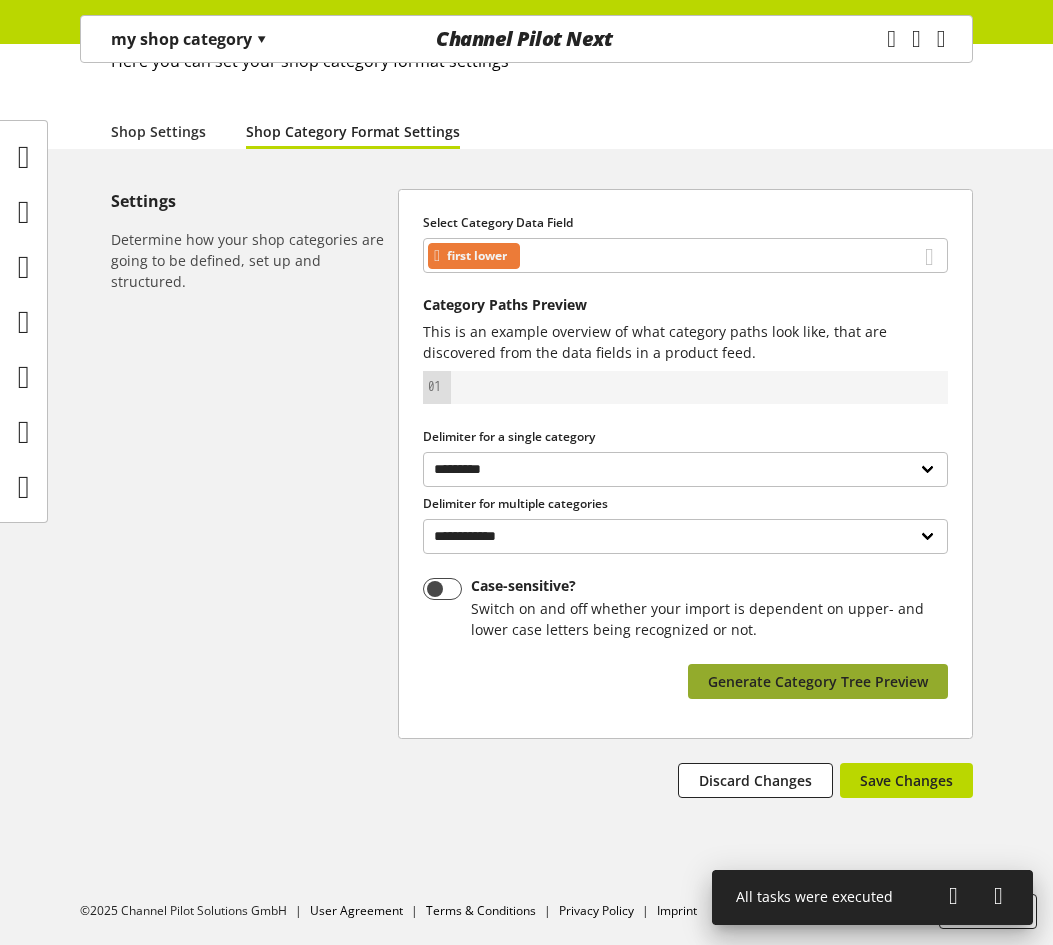 click on "Generate Category Tree Preview" at bounding box center (818, 681) 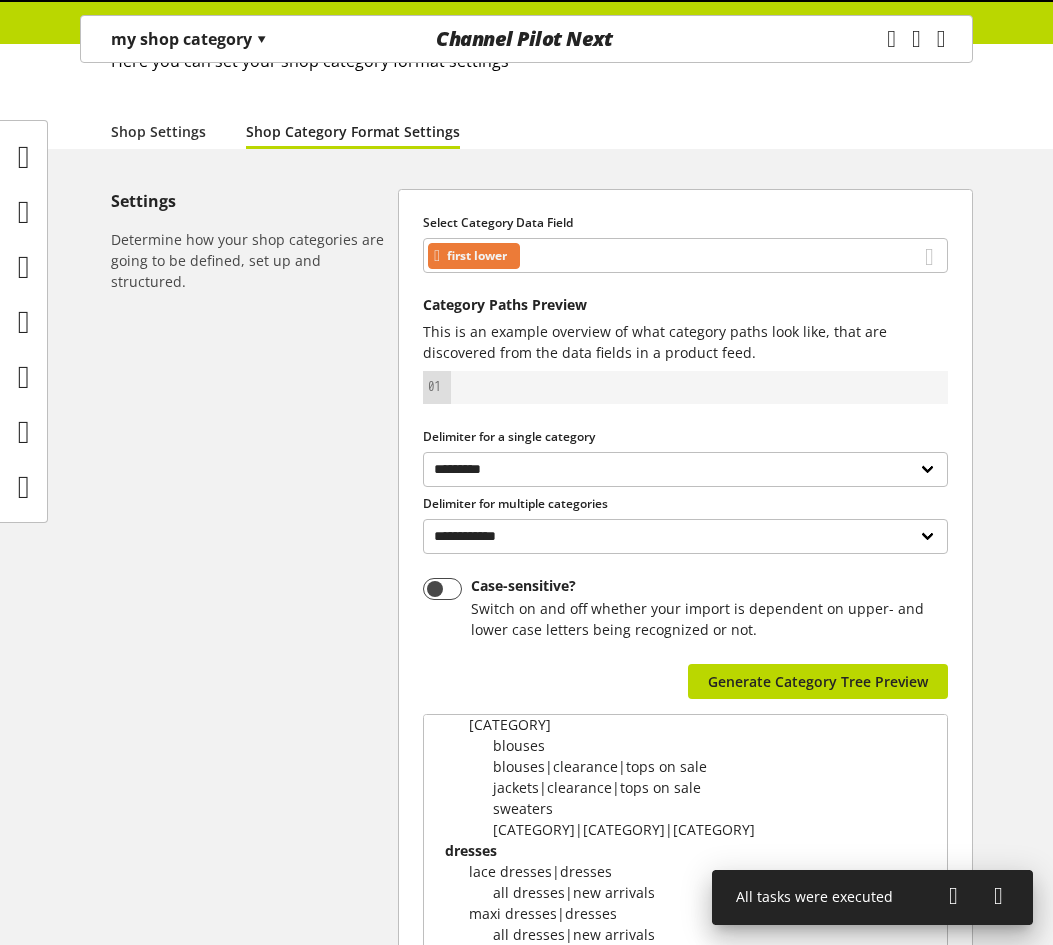 scroll, scrollTop: 214, scrollLeft: 0, axis: vertical 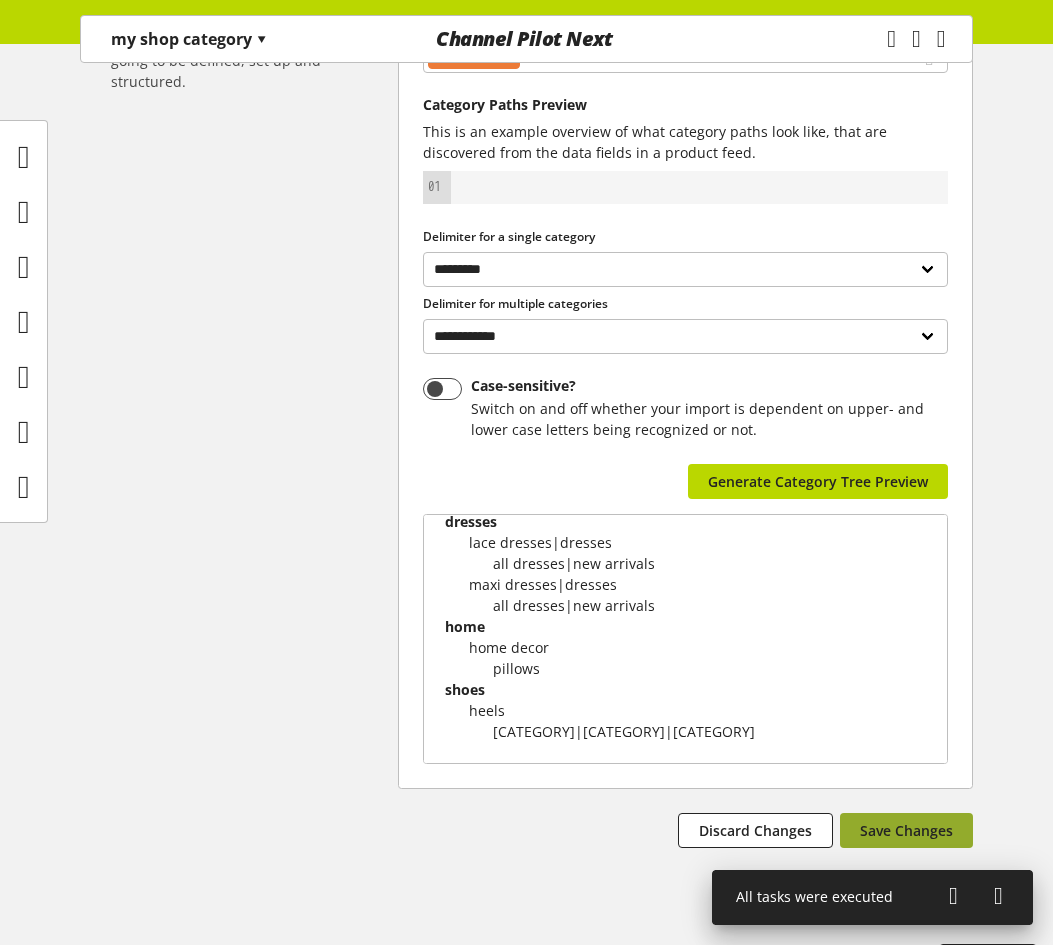 click on "Save Changes" at bounding box center (906, 830) 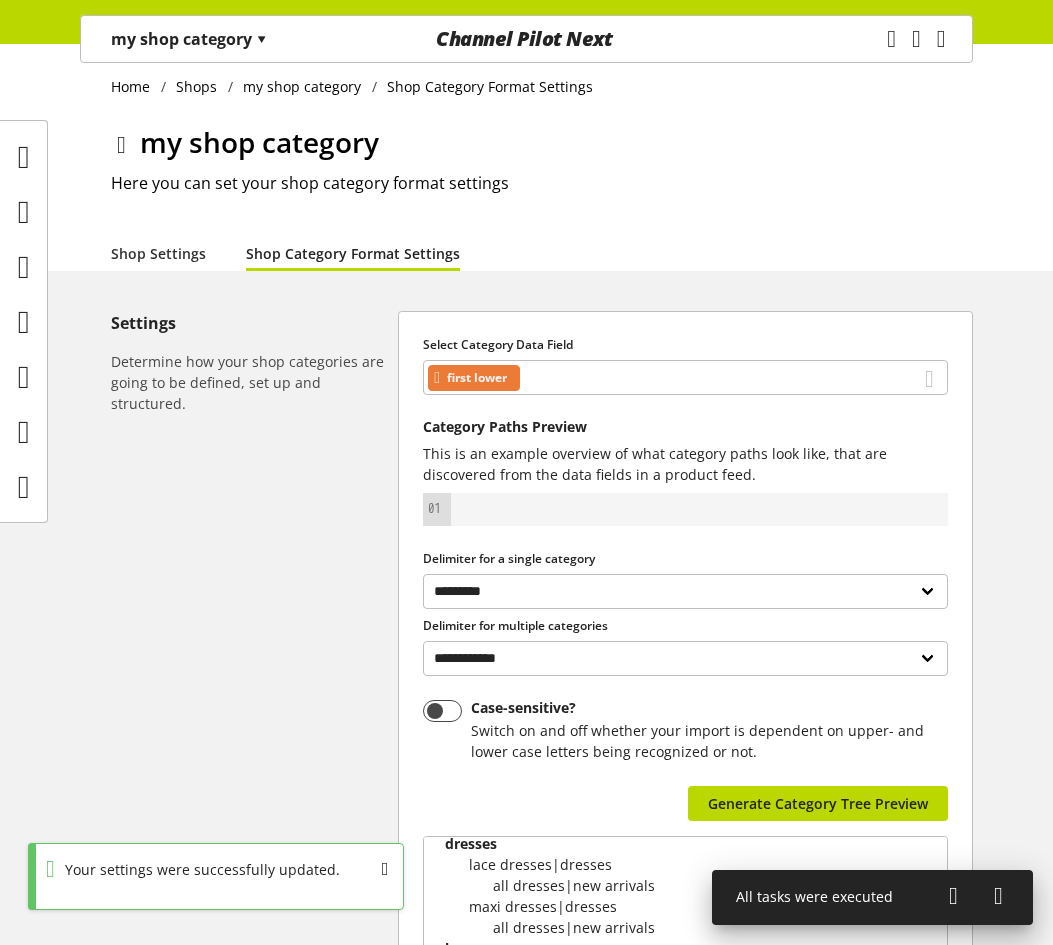 scroll, scrollTop: 0, scrollLeft: 0, axis: both 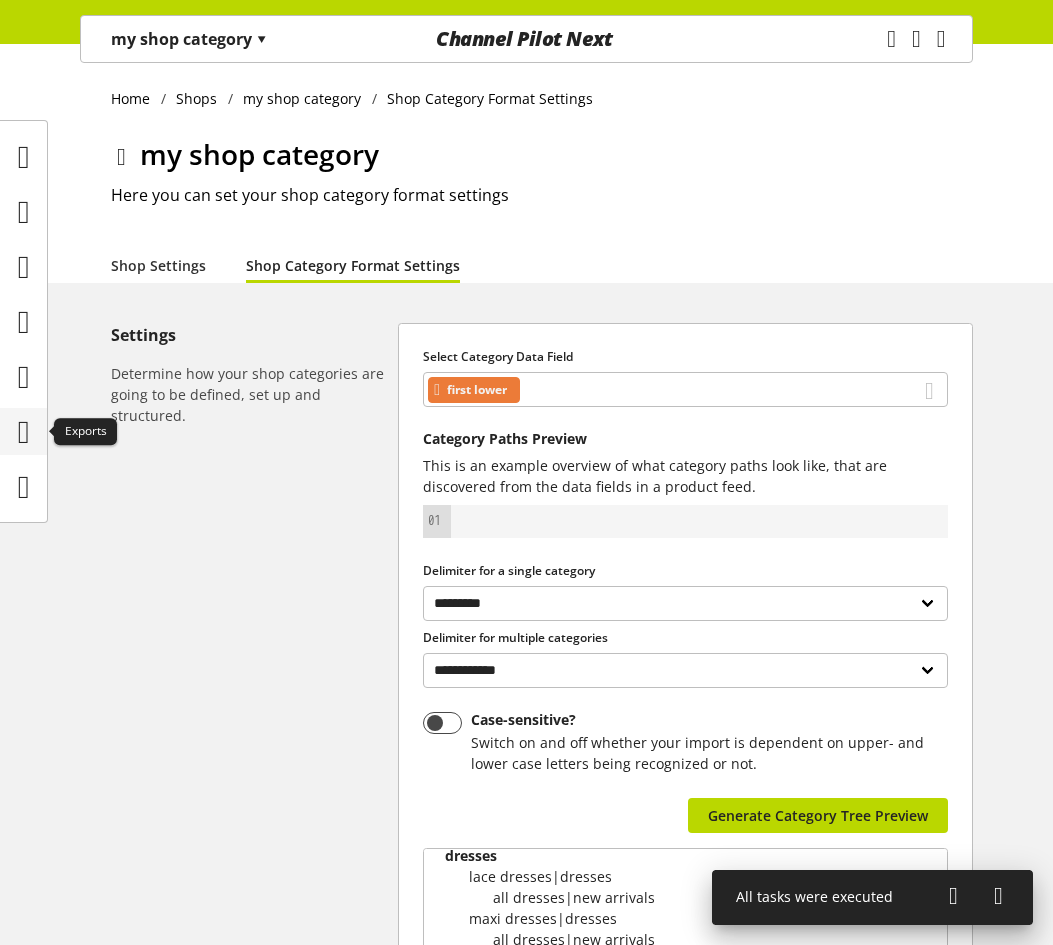 click at bounding box center (24, 432) 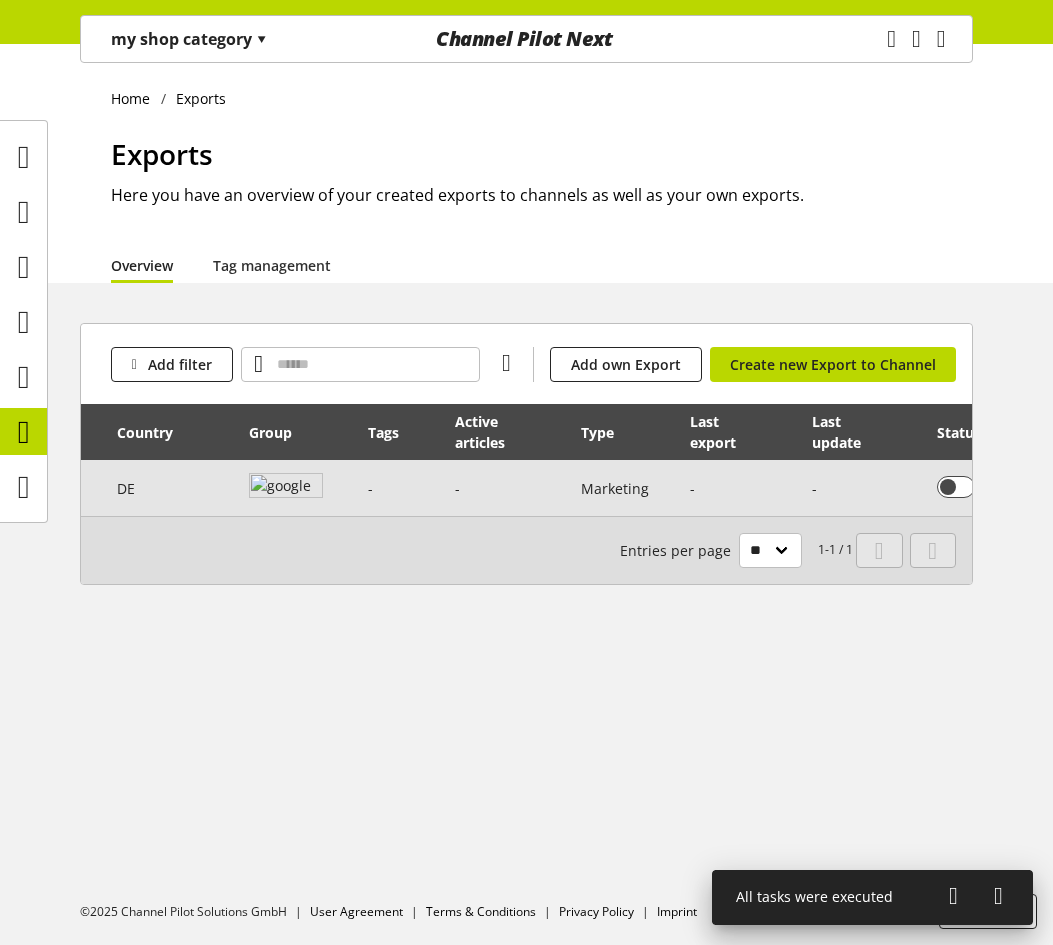 scroll, scrollTop: 0, scrollLeft: 218, axis: horizontal 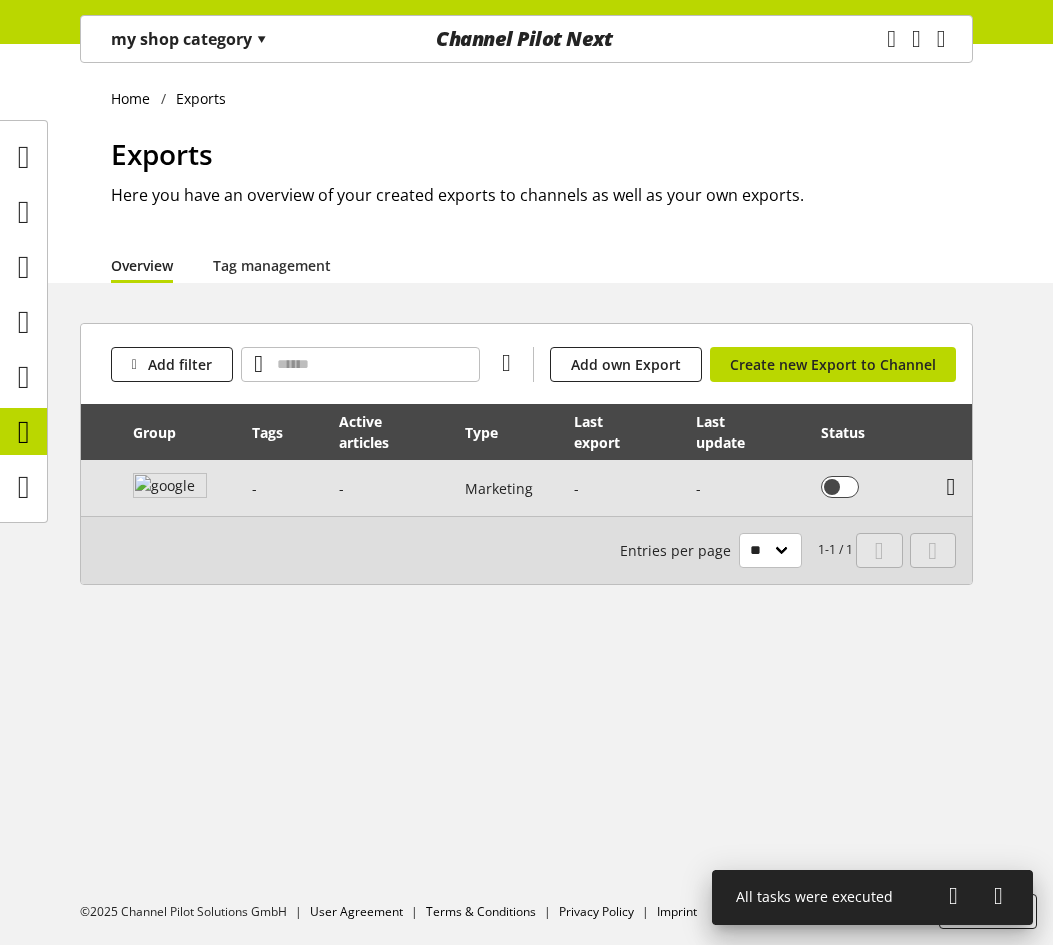 click at bounding box center (951, 487) 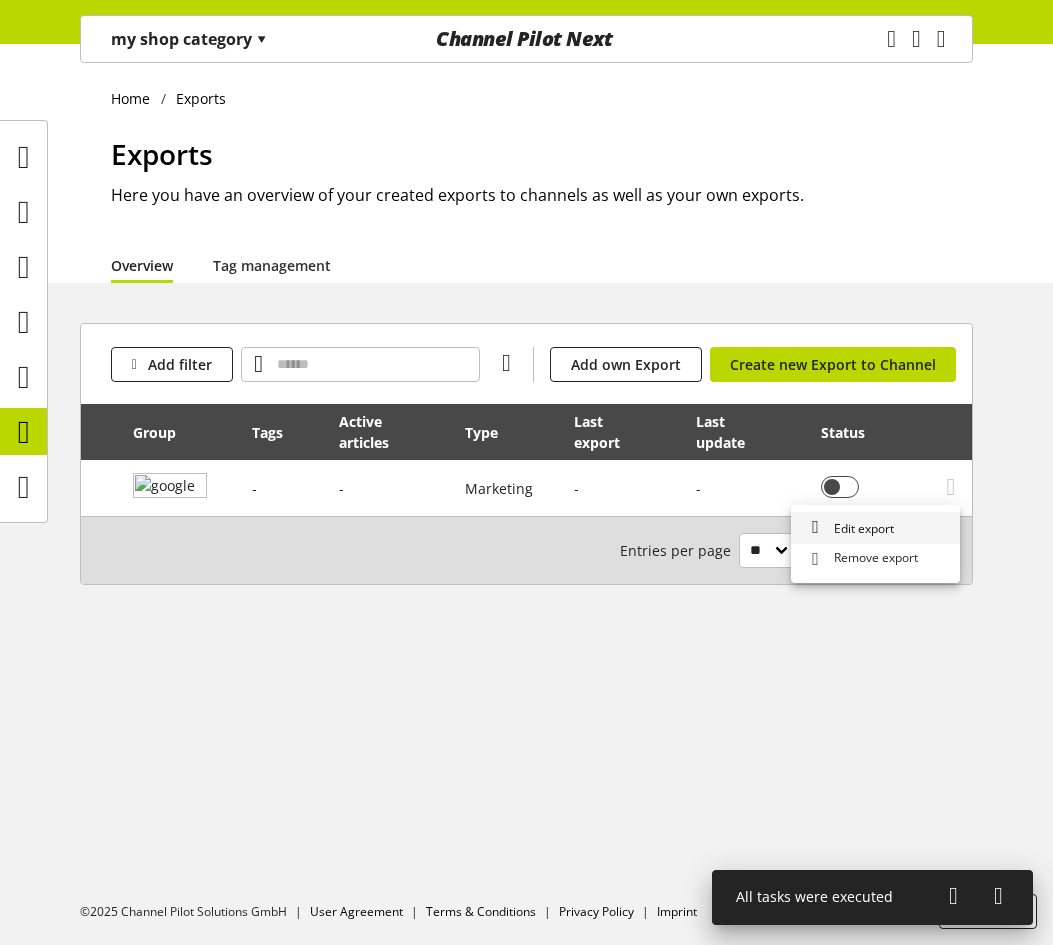 click on "Edit export" at bounding box center [875, 528] 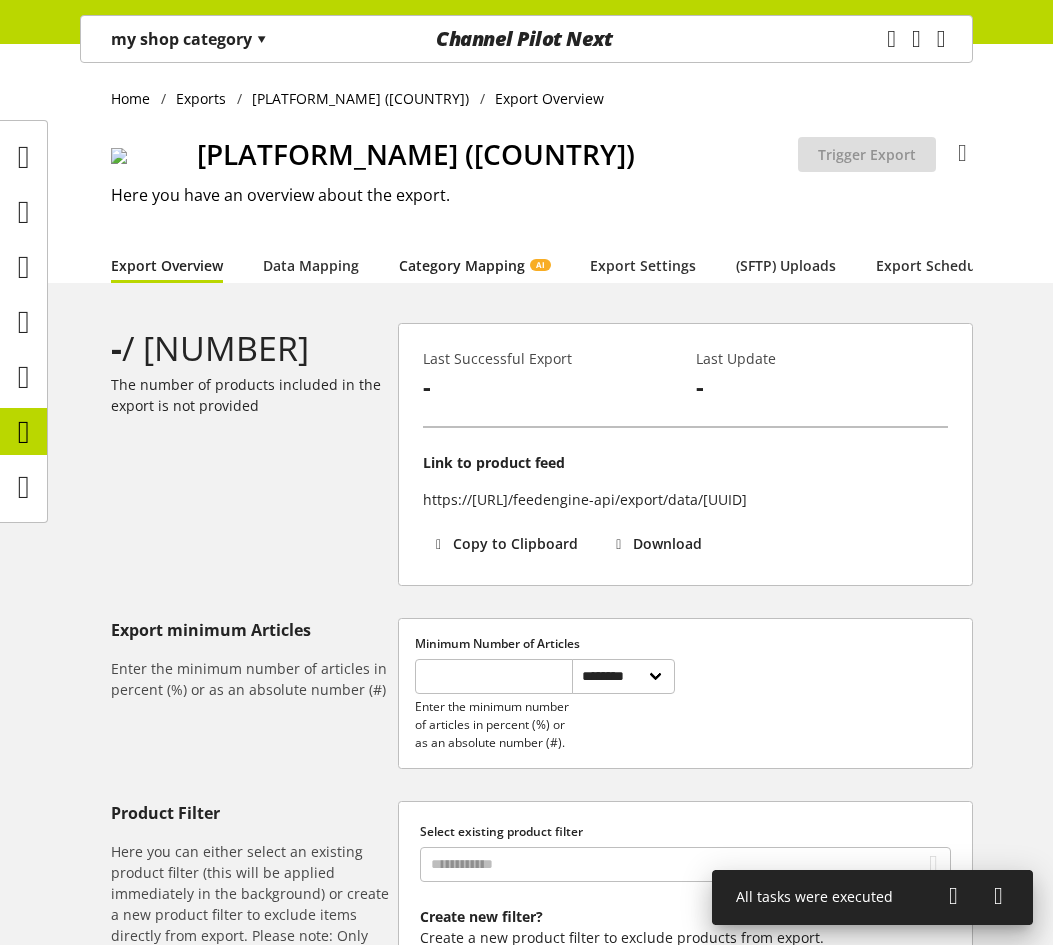 click on "Category Mapping AI" at bounding box center [474, 265] 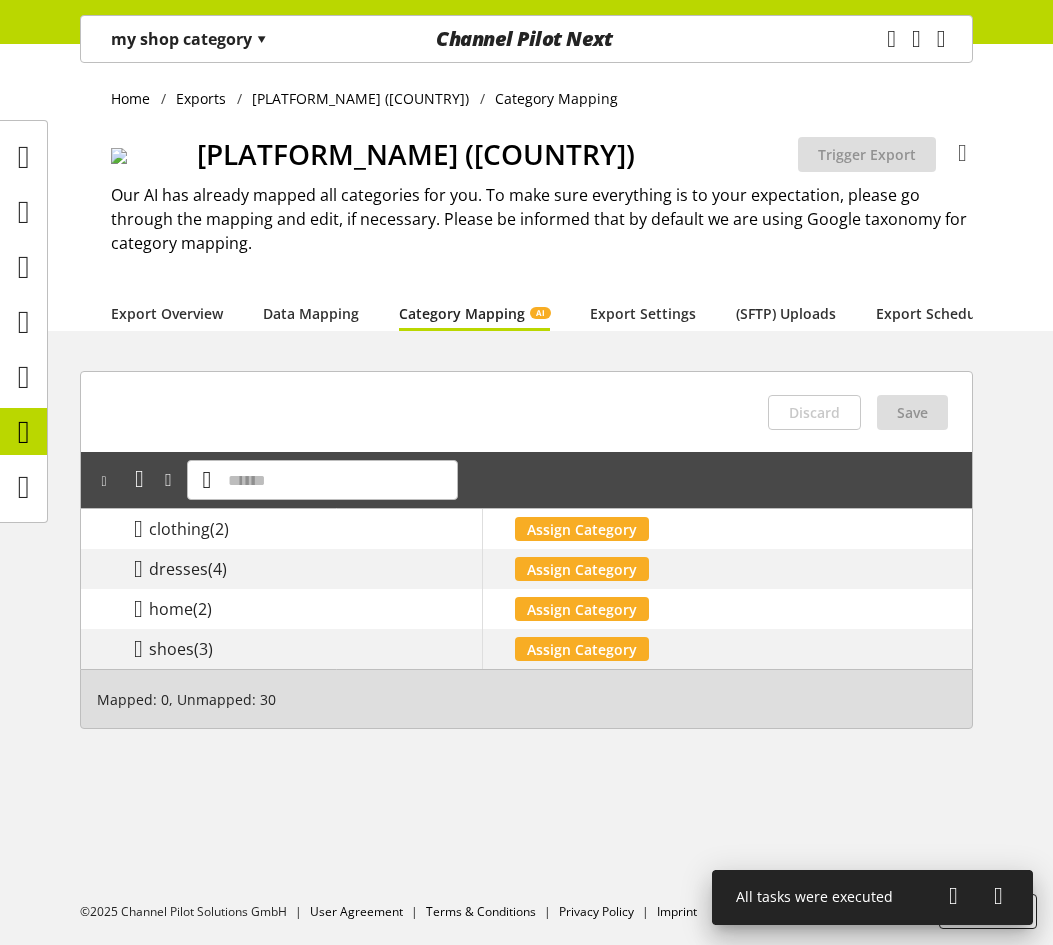 click on "my shop category ▾" at bounding box center [189, 39] 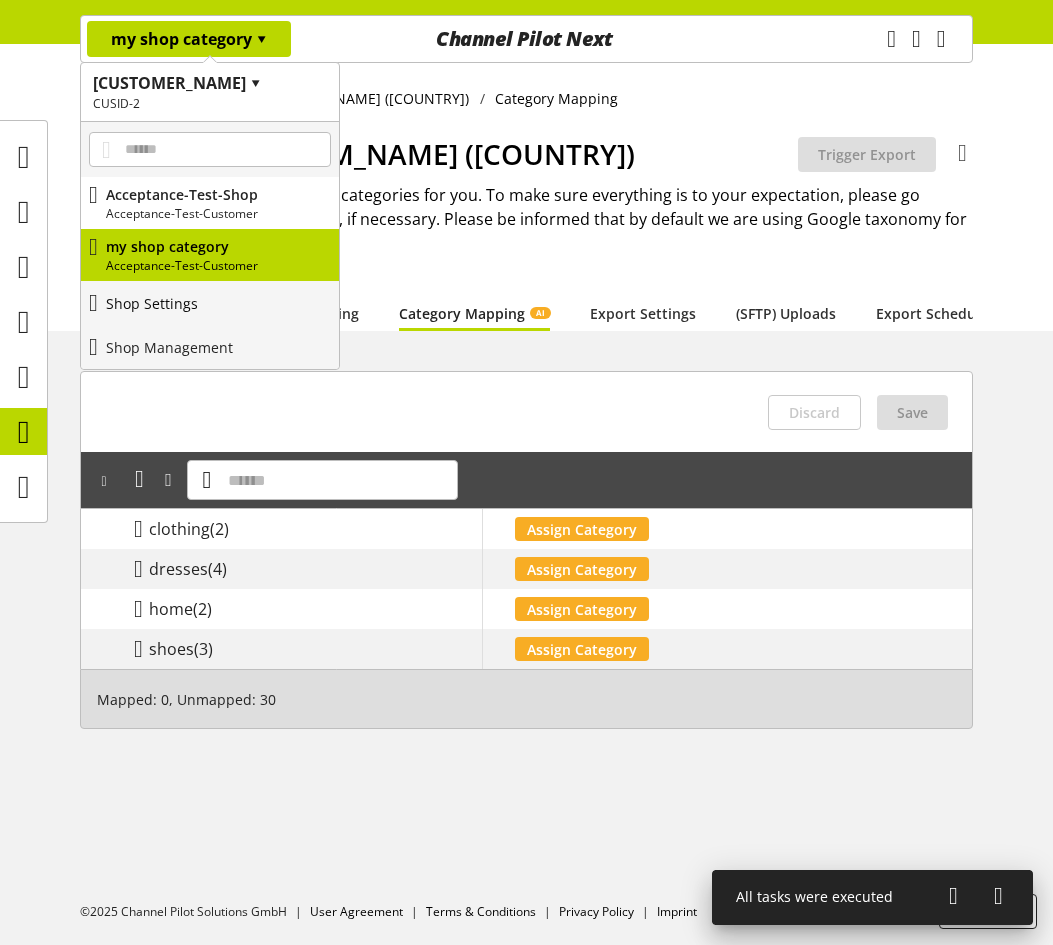 click on "Shop Settings" at bounding box center (152, 303) 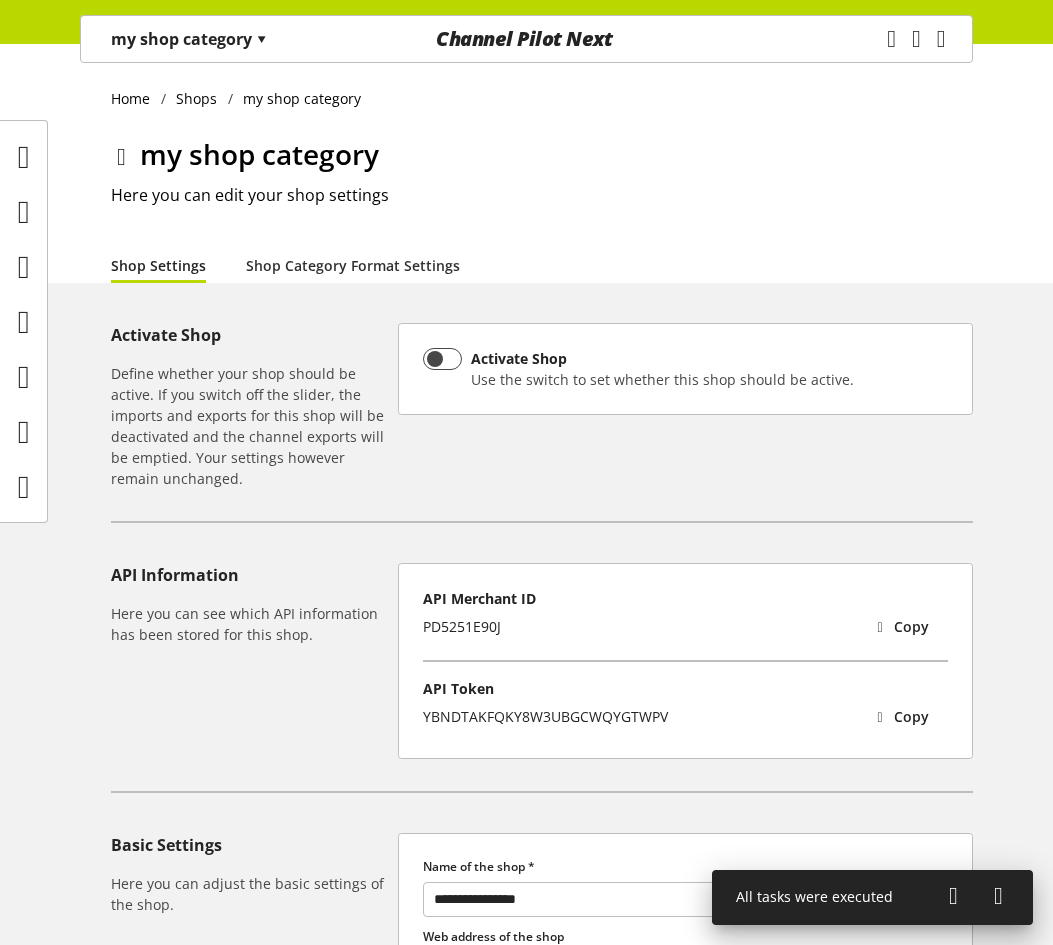 click on "my shop category Here you can edit your shop settings" at bounding box center (542, 190) 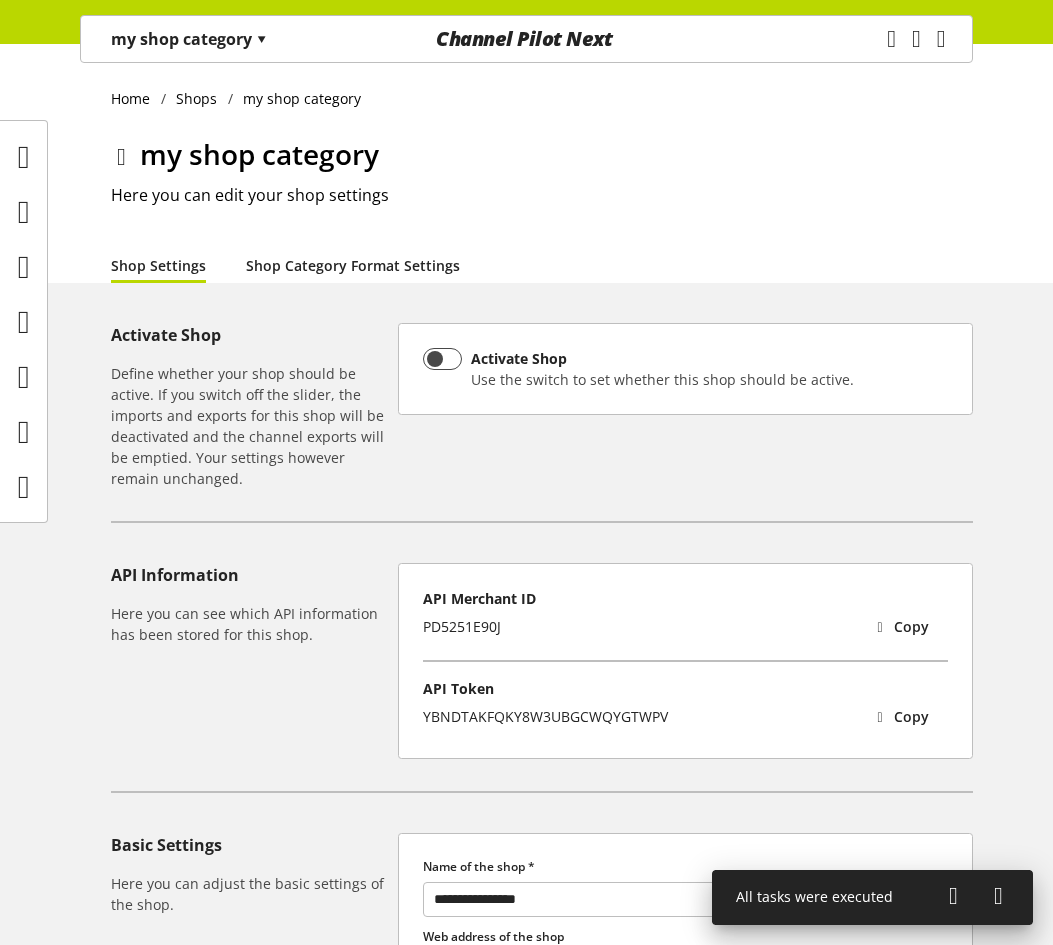 click on "Shop Category Format Settings" at bounding box center (353, 265) 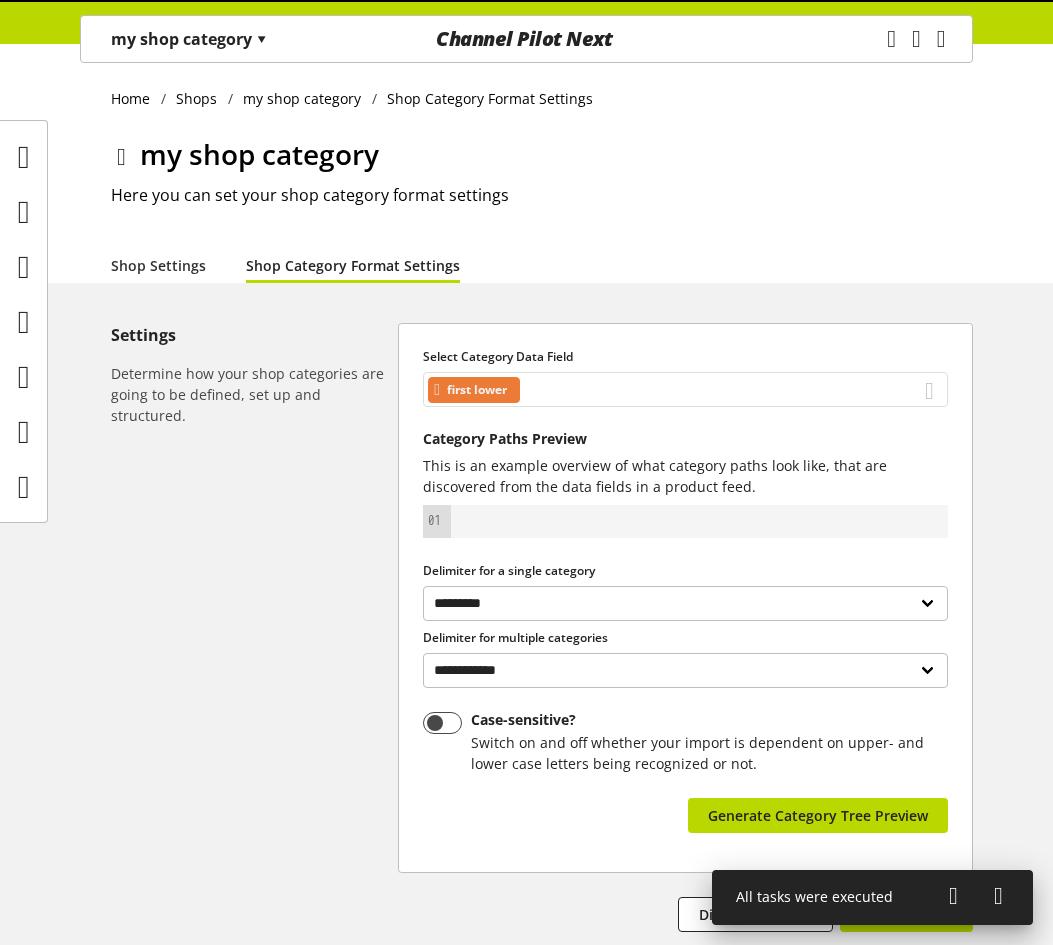 click on "first lower" at bounding box center [685, 389] 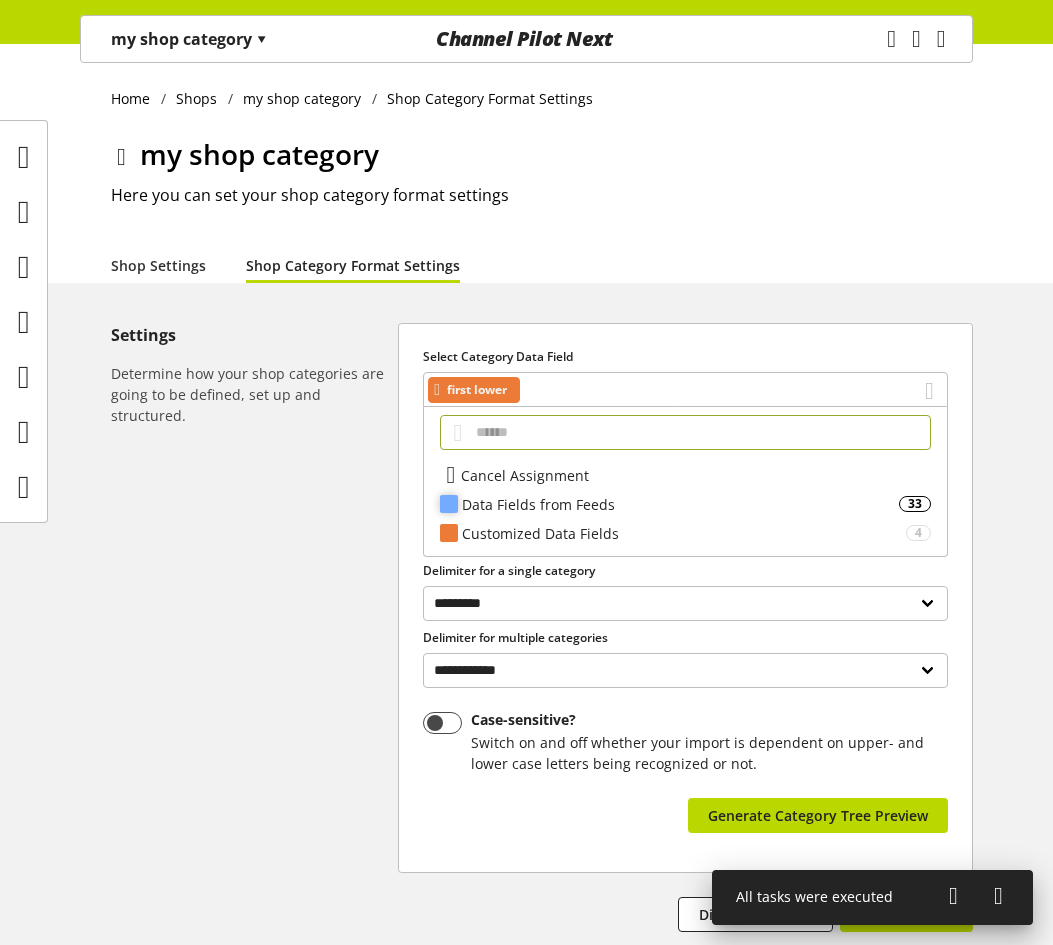 click on "Data Fields from Feeds 33" at bounding box center (685, 504) 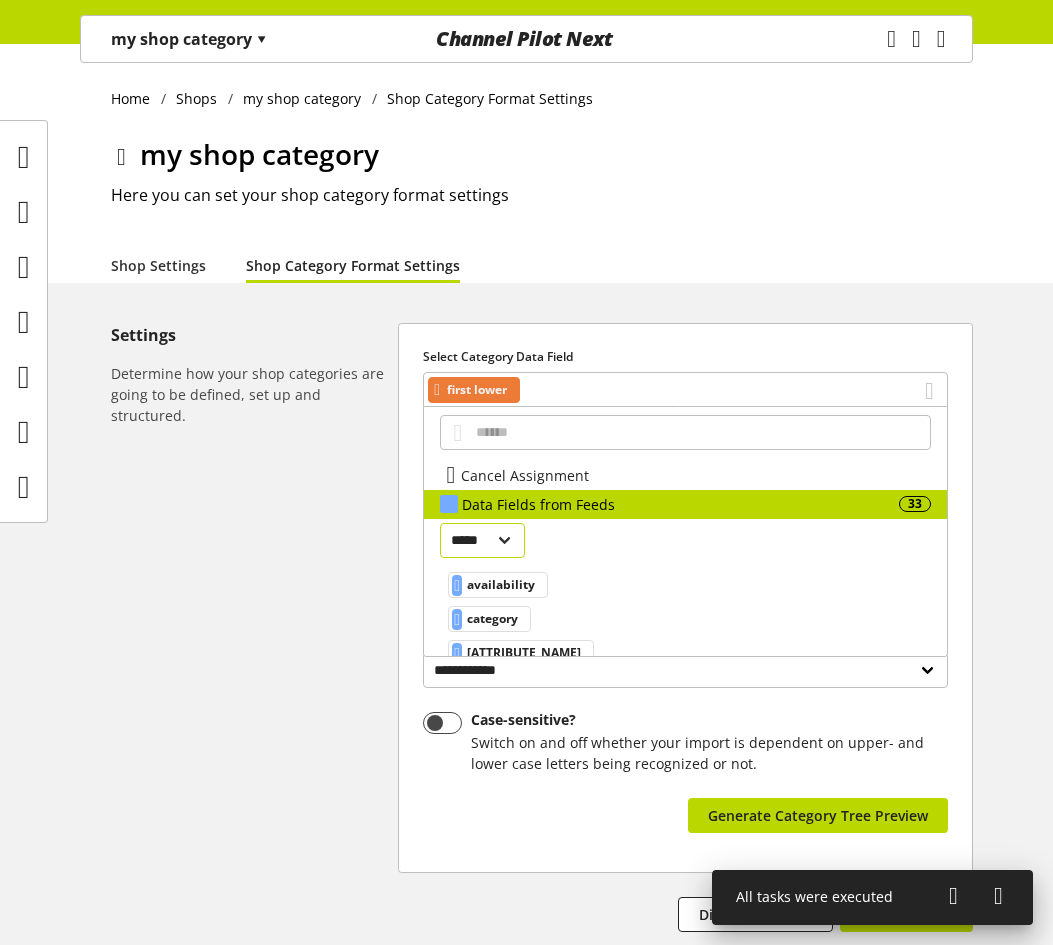 click on "[PERSONAL_INFO]" at bounding box center [482, 540] 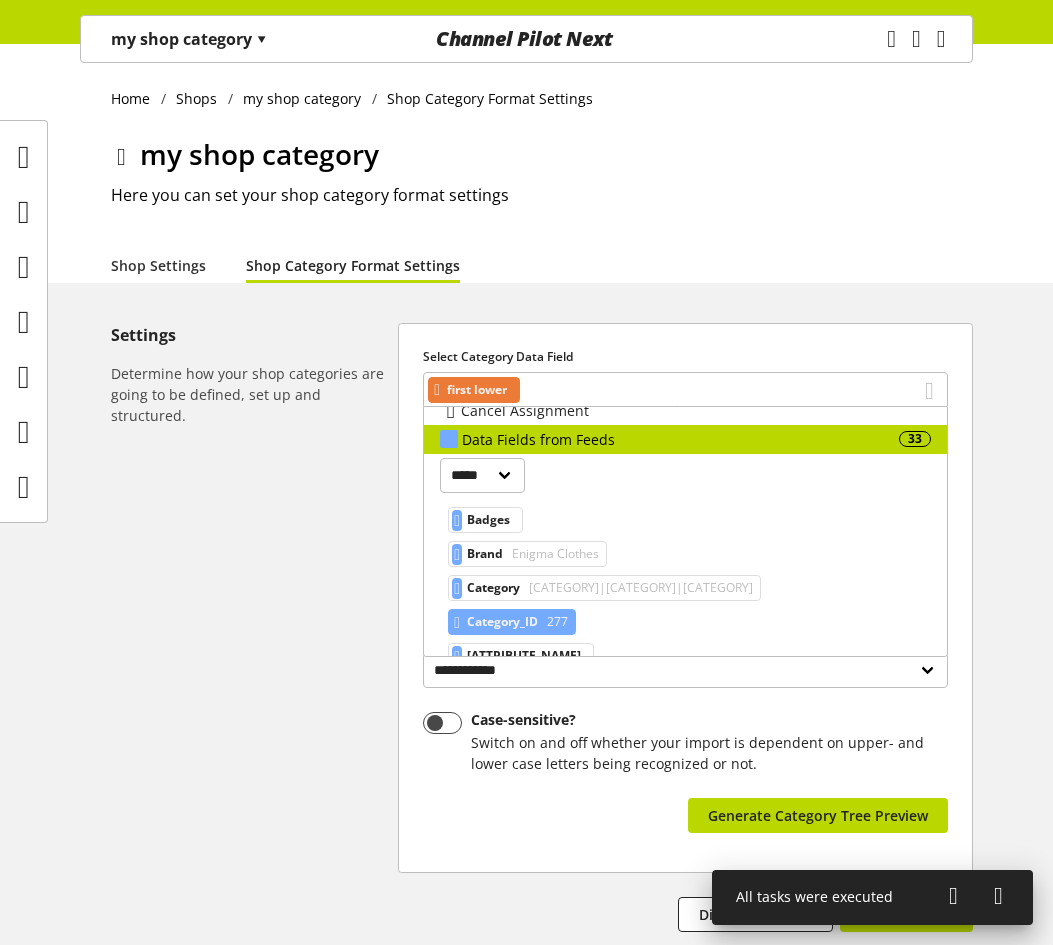 scroll, scrollTop: 100, scrollLeft: 0, axis: vertical 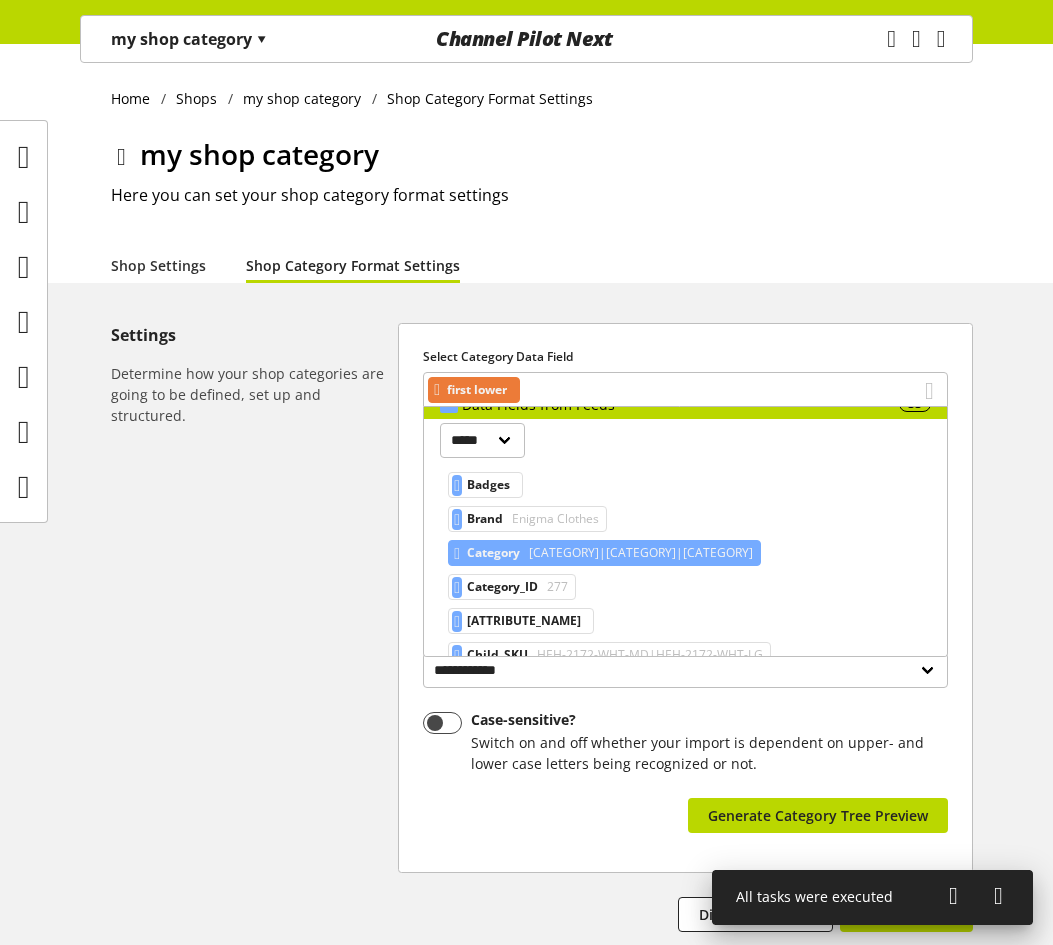click on "Category" at bounding box center [488, 485] 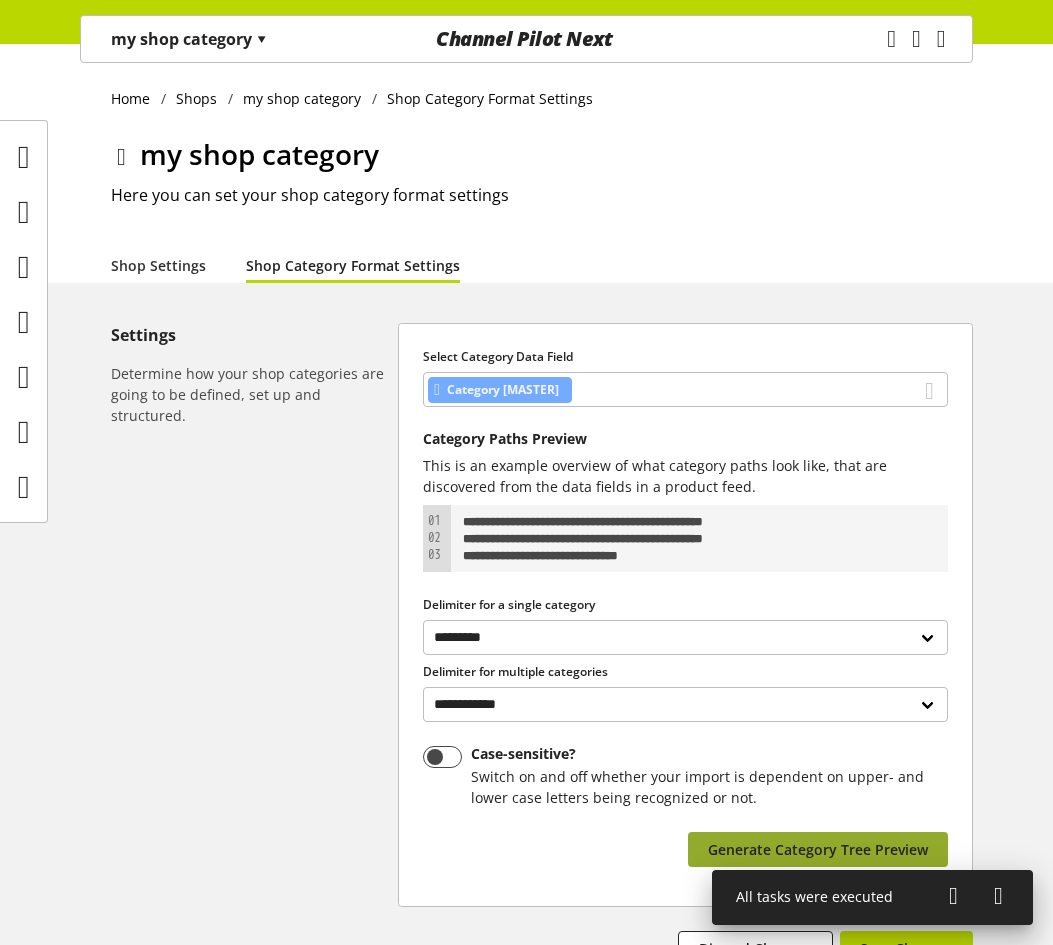 click on "Generate Category Tree Preview" at bounding box center [818, 849] 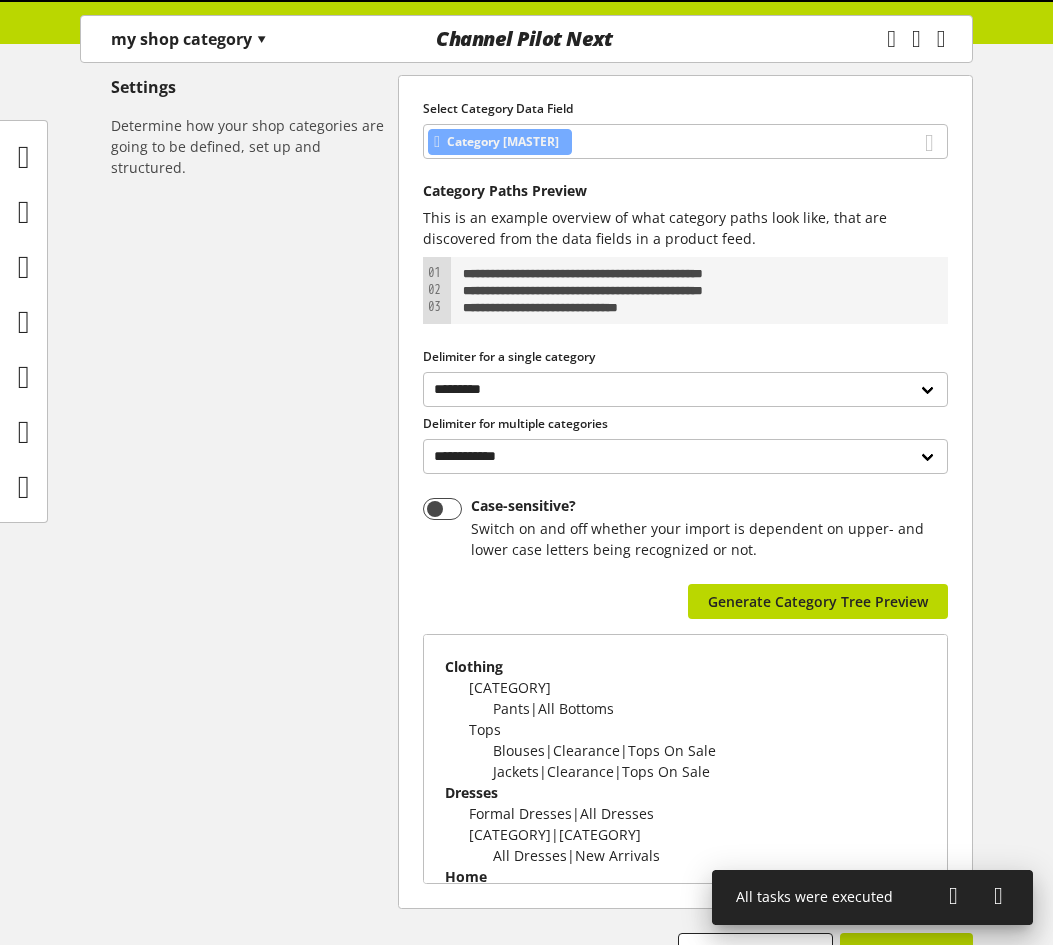 scroll, scrollTop: 310, scrollLeft: 0, axis: vertical 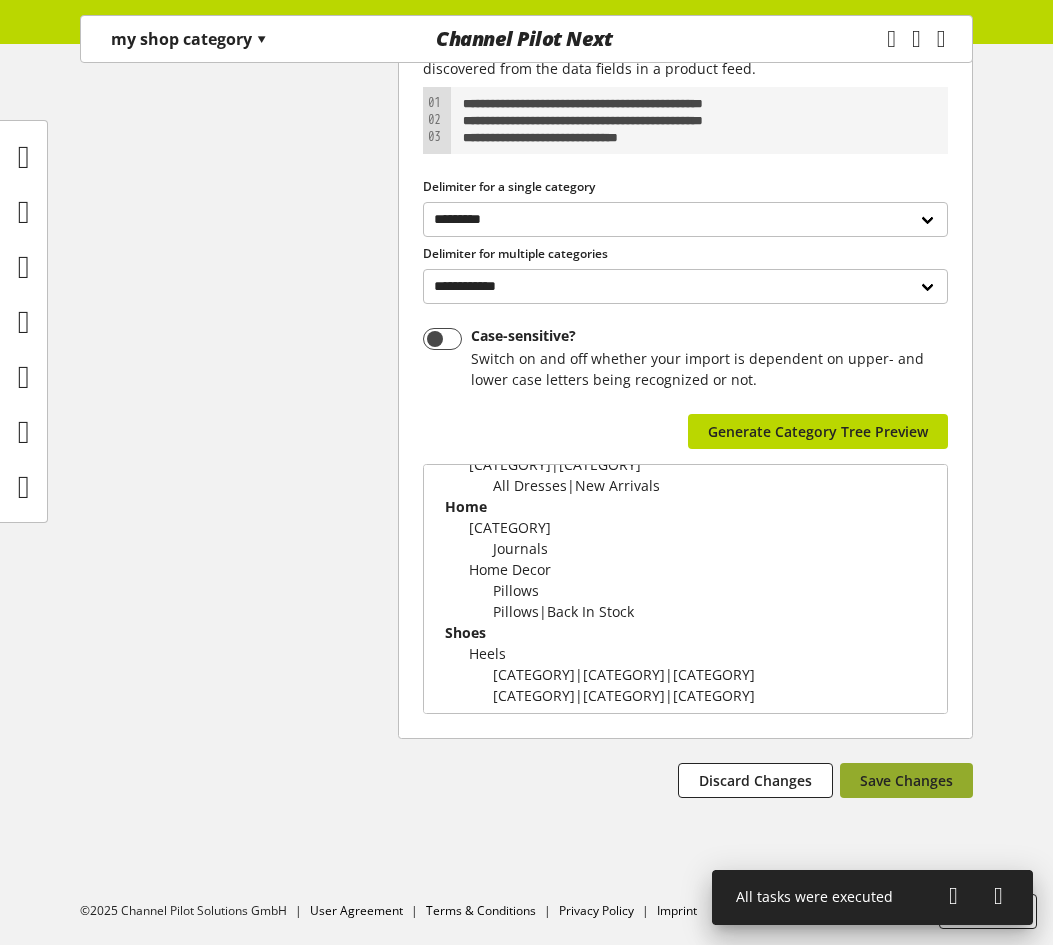 click on "Save Changes" at bounding box center (906, 780) 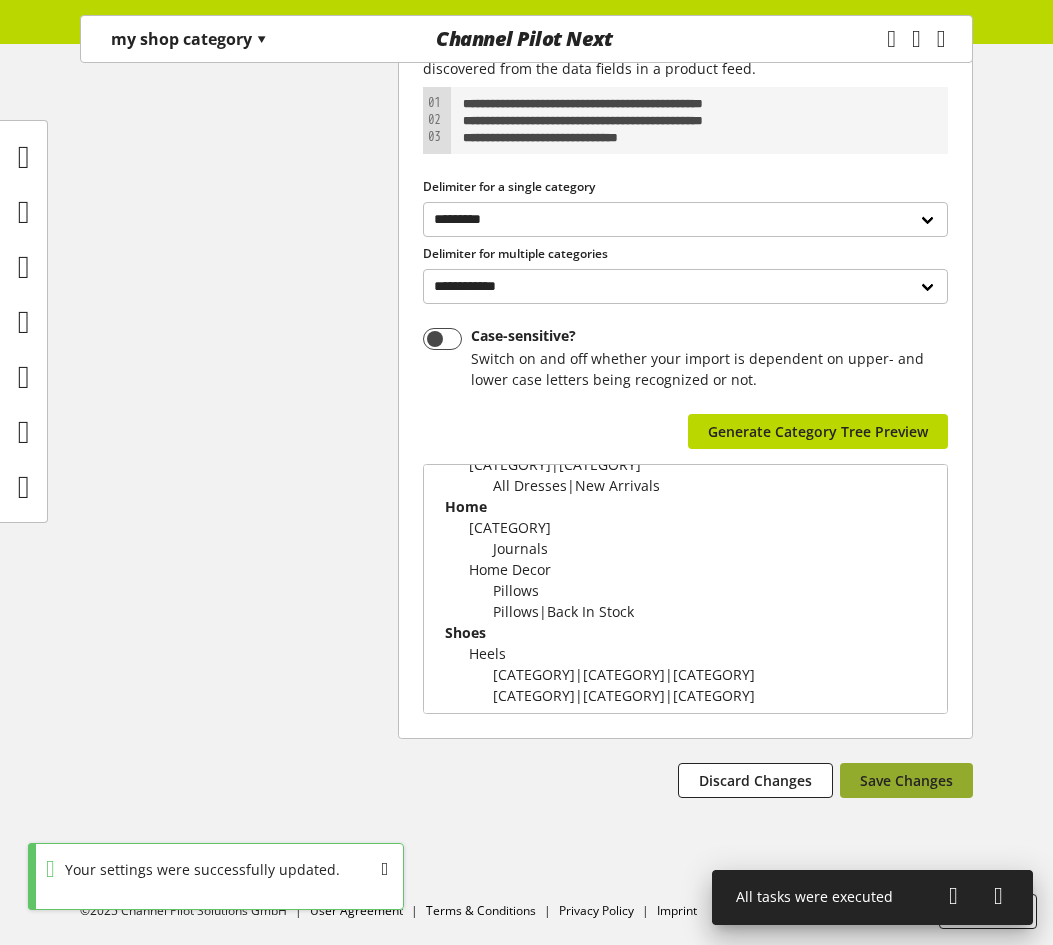 type 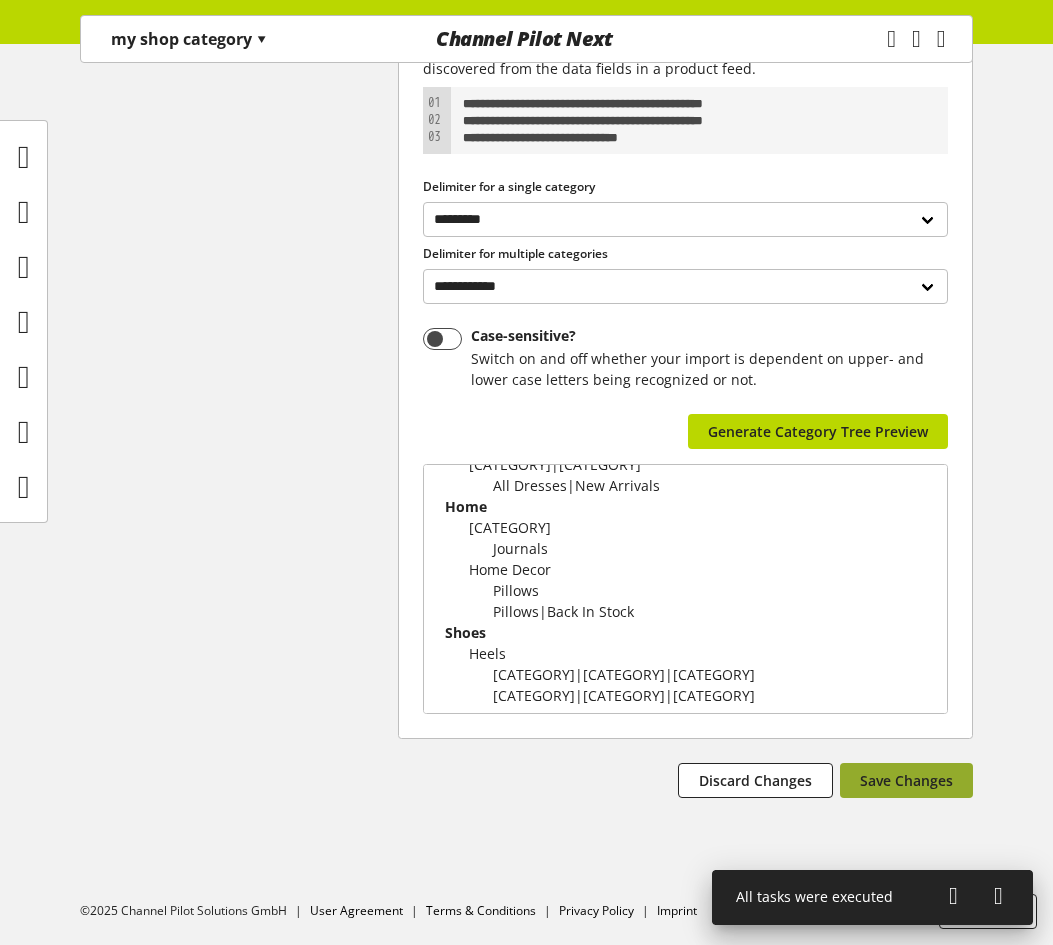 scroll, scrollTop: 0, scrollLeft: 0, axis: both 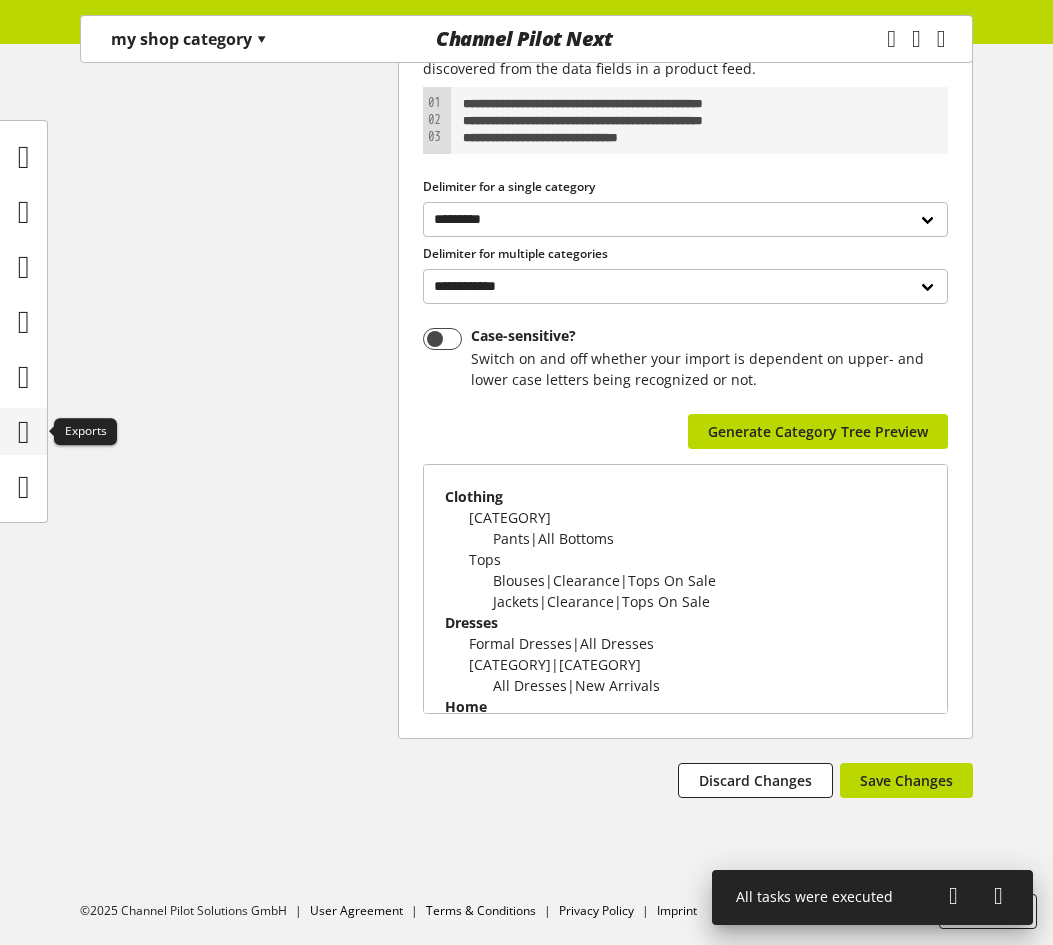 click at bounding box center [24, 432] 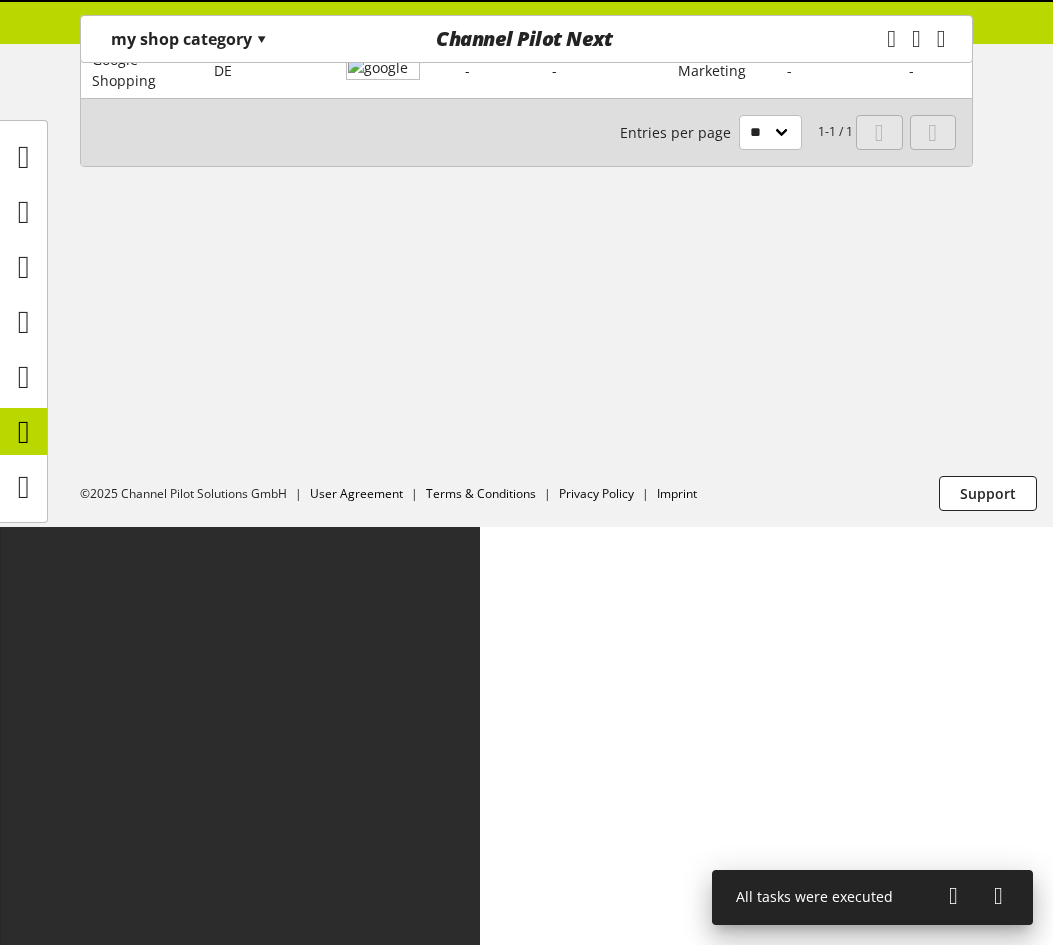 scroll, scrollTop: 0, scrollLeft: 0, axis: both 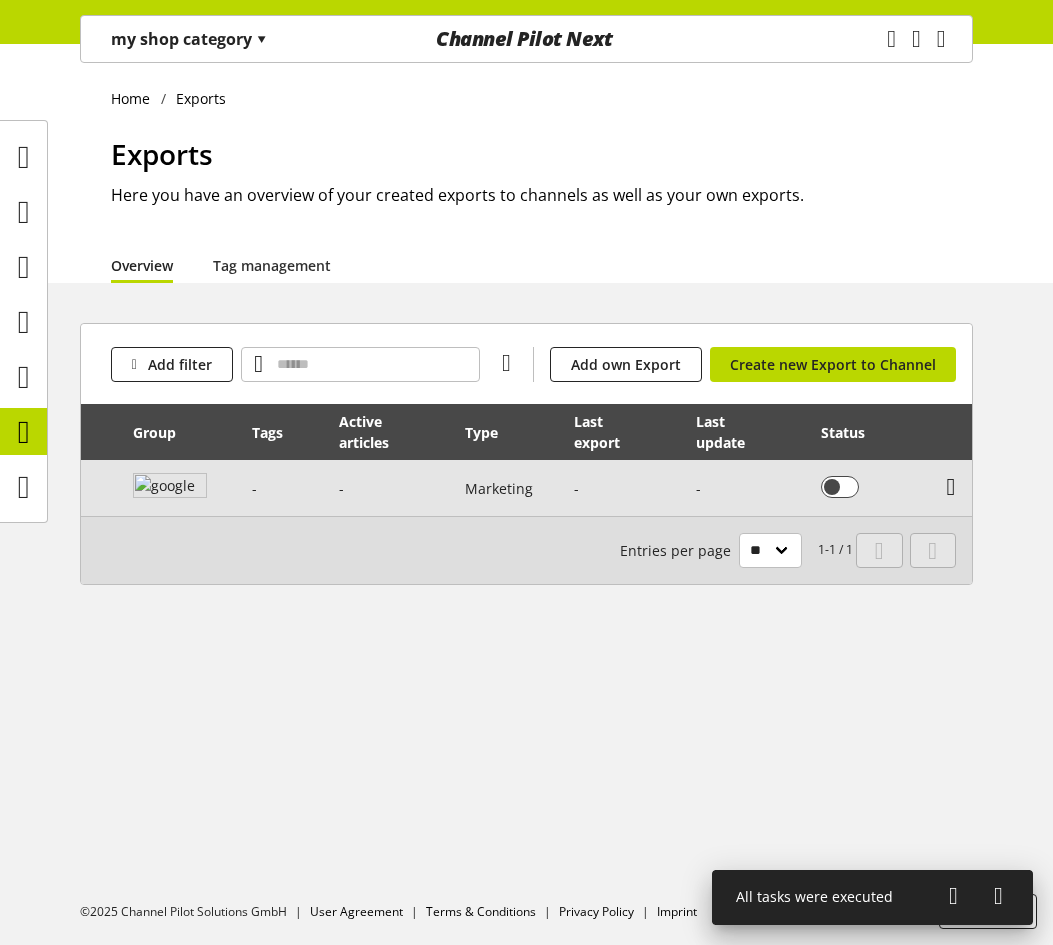click at bounding box center (951, 487) 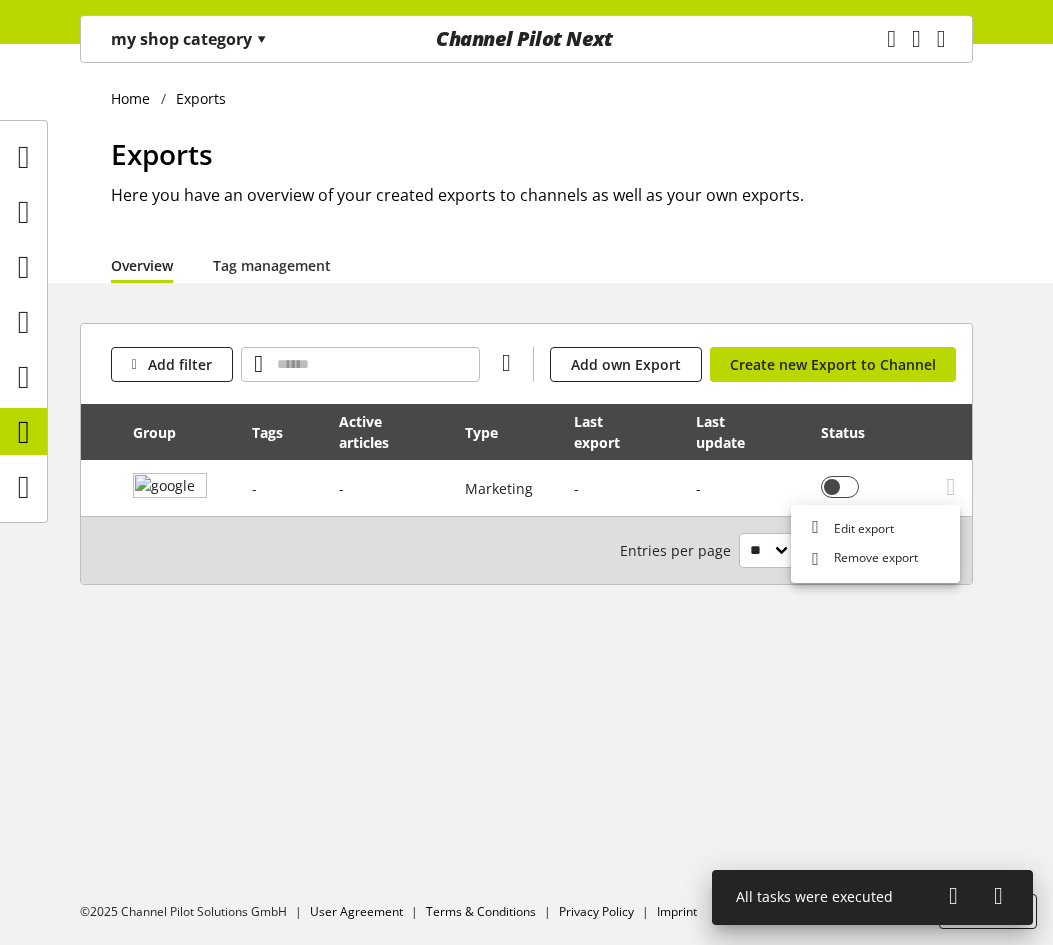 click on "You don't have permission to edit an export Edit export This export is active and cannot be deleted. Remove export" at bounding box center [875, 544] 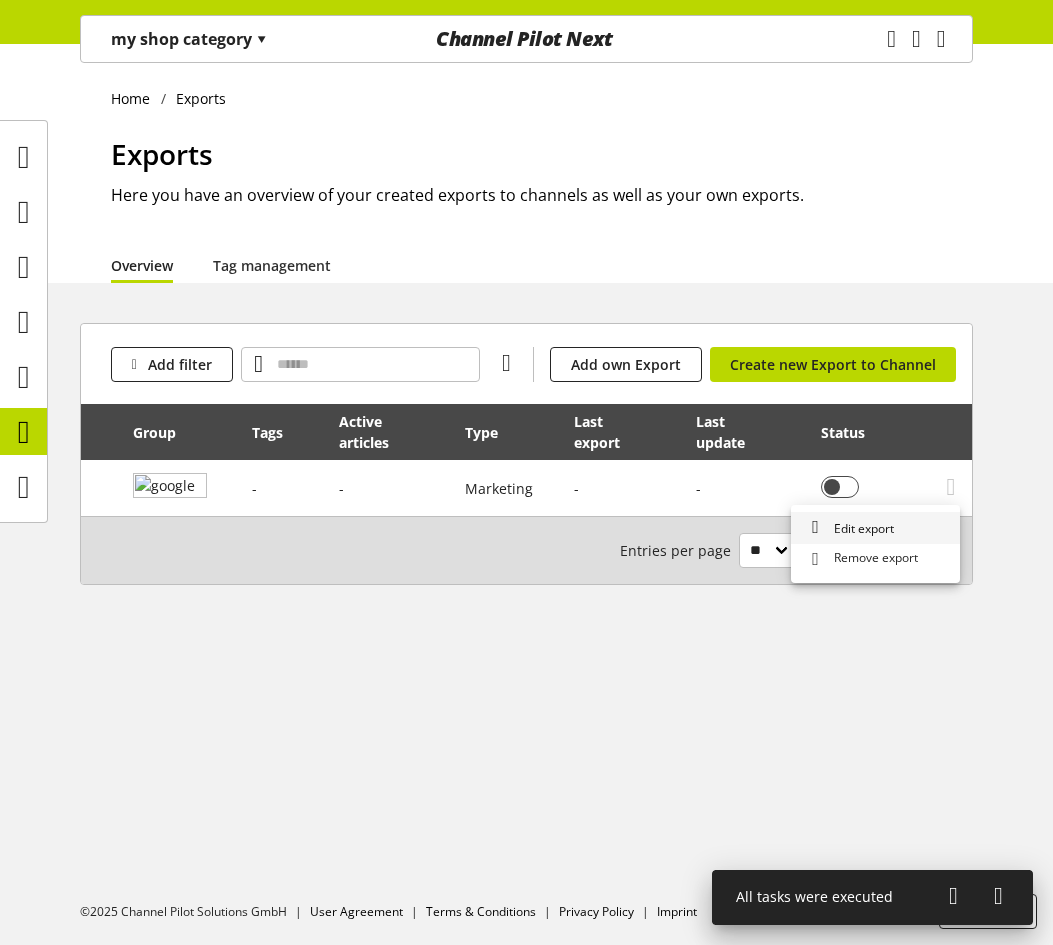 click on "Edit export" at bounding box center (875, 528) 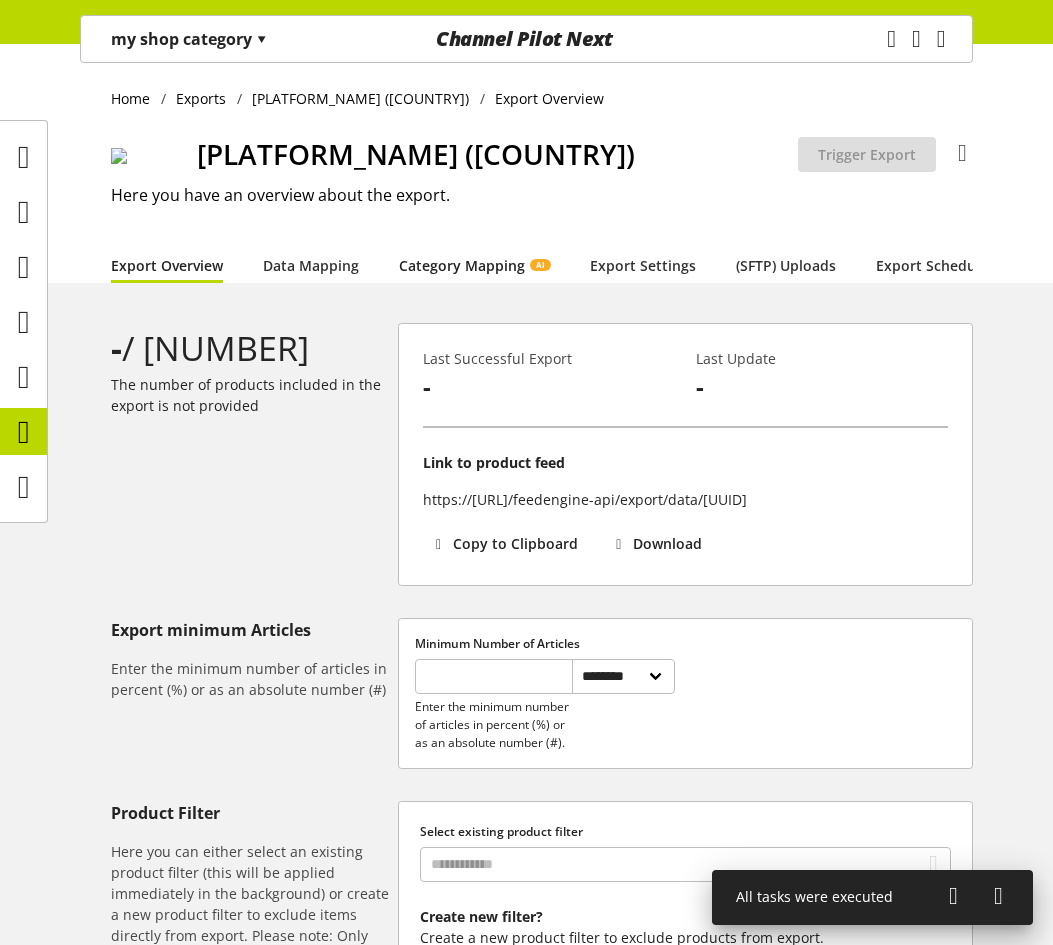 click on "Category Mapping AI" at bounding box center [474, 265] 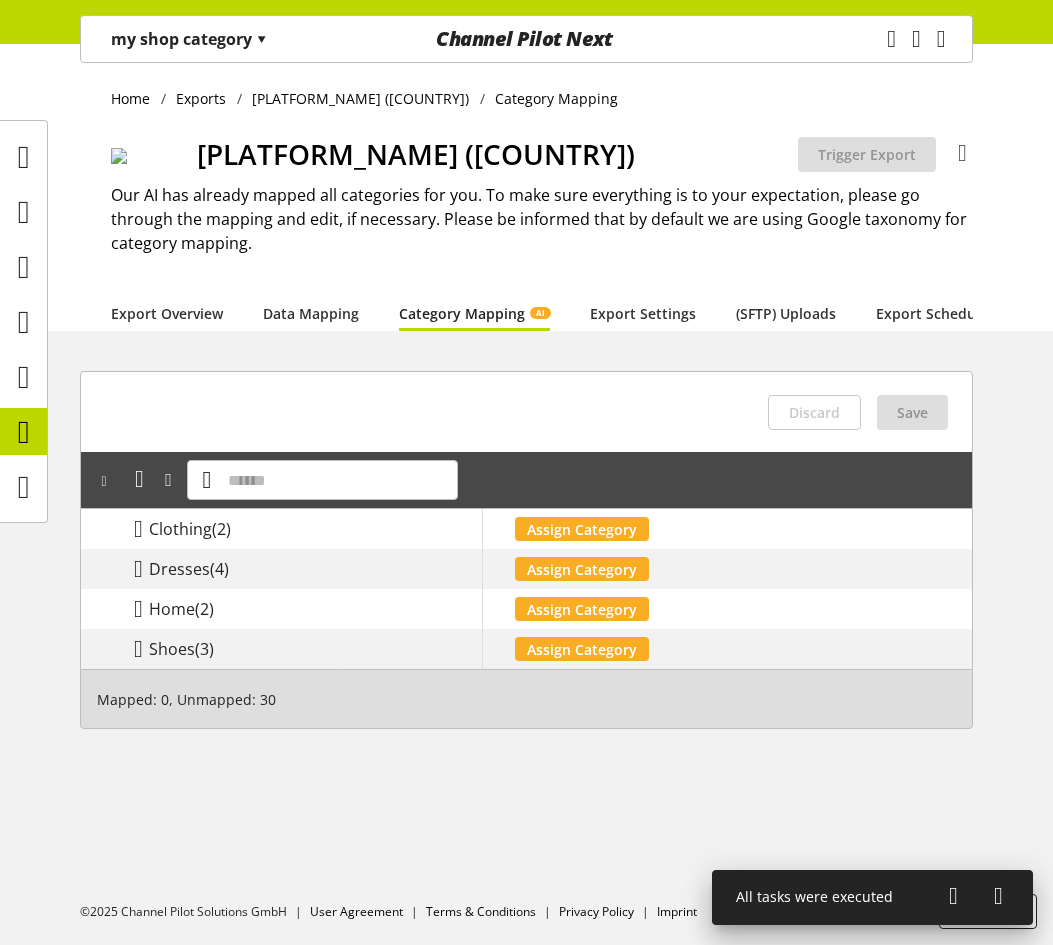 click on "▾" at bounding box center [261, 39] 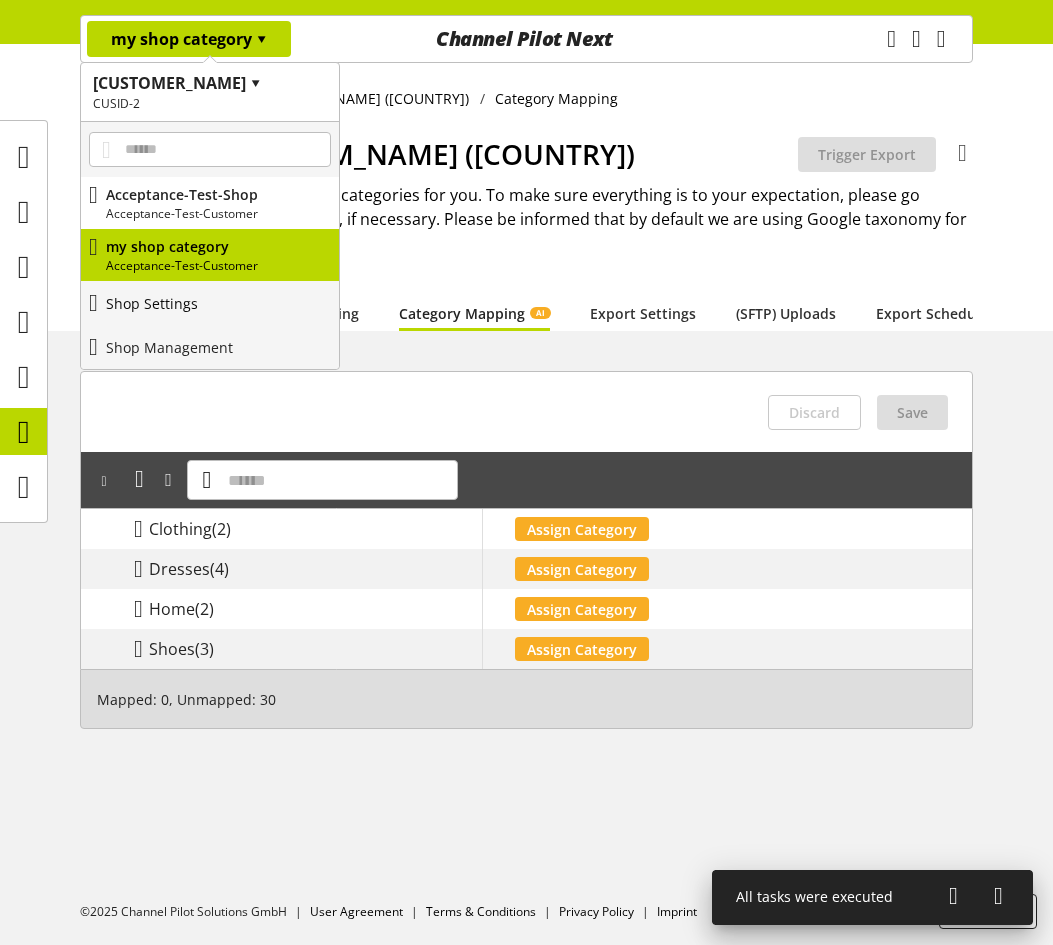 click on "Shop Settings" at bounding box center [210, 303] 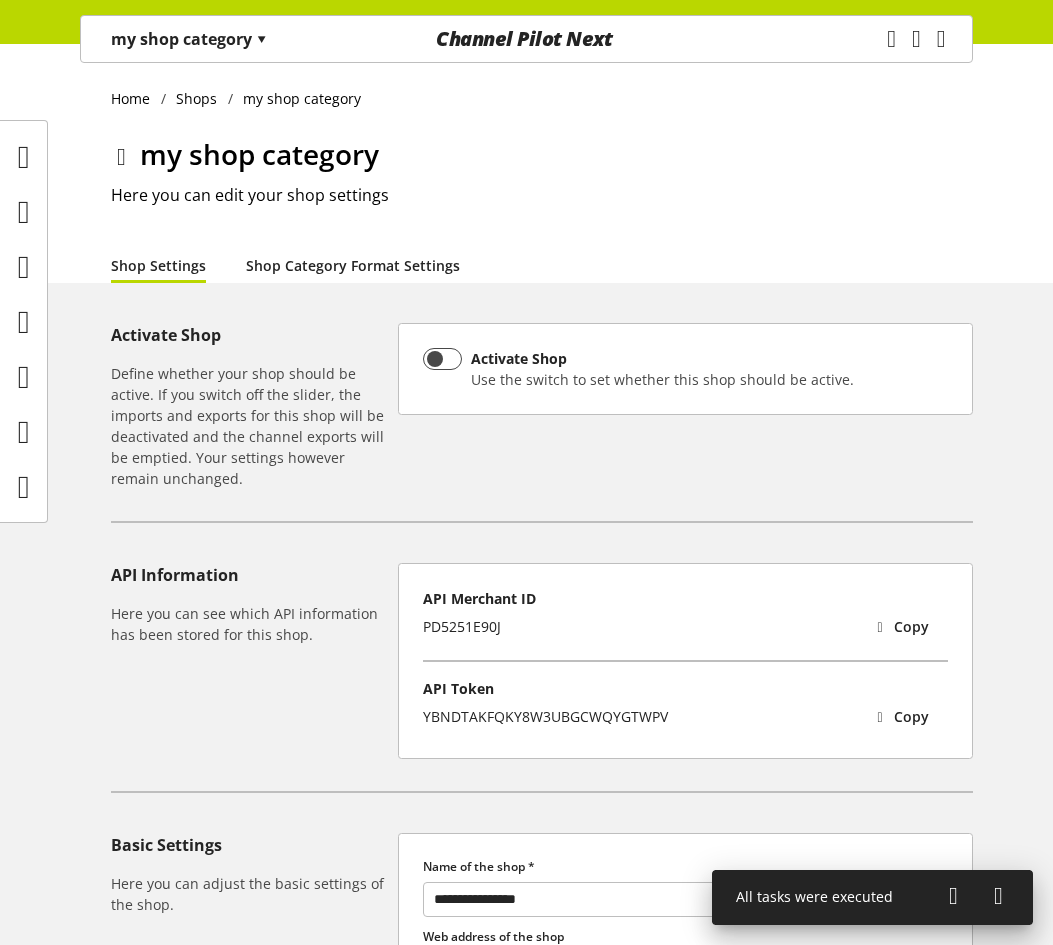 click on "Shop Category Format Settings" at bounding box center (353, 265) 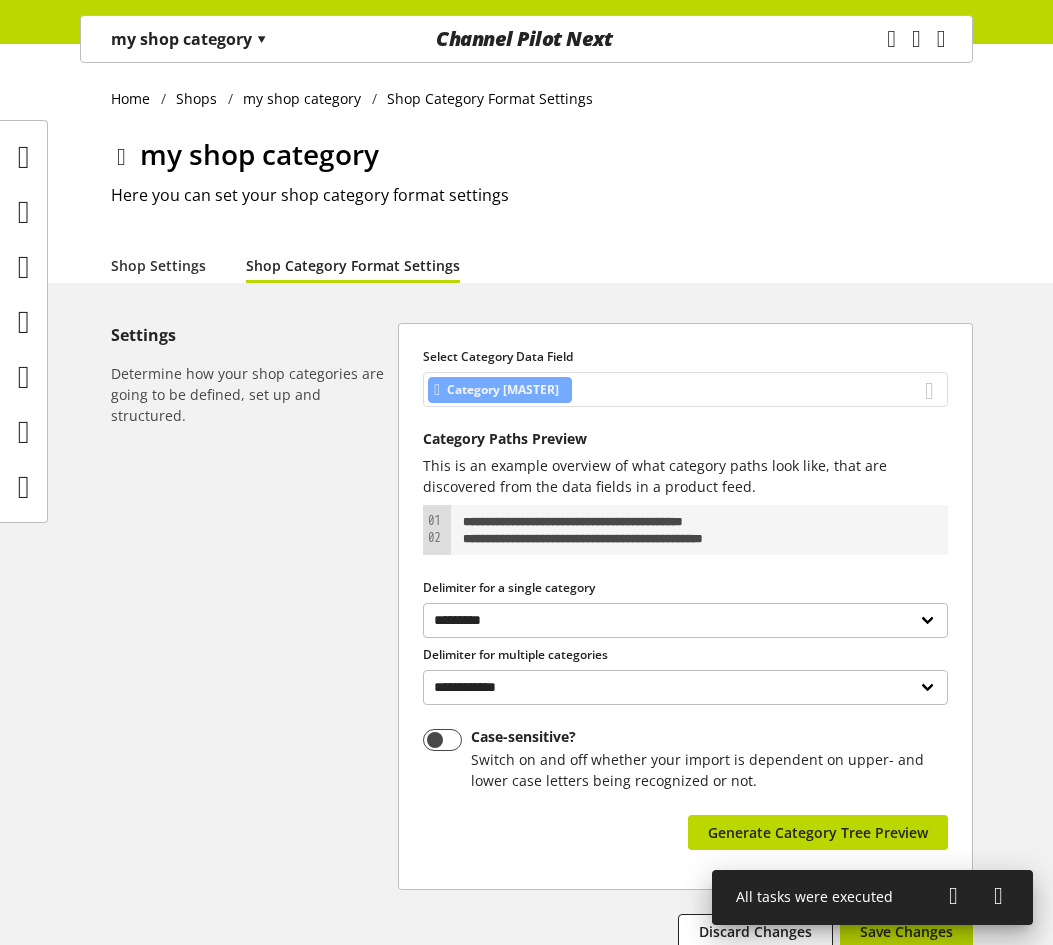 click on "Category [MASTER]" at bounding box center (685, 389) 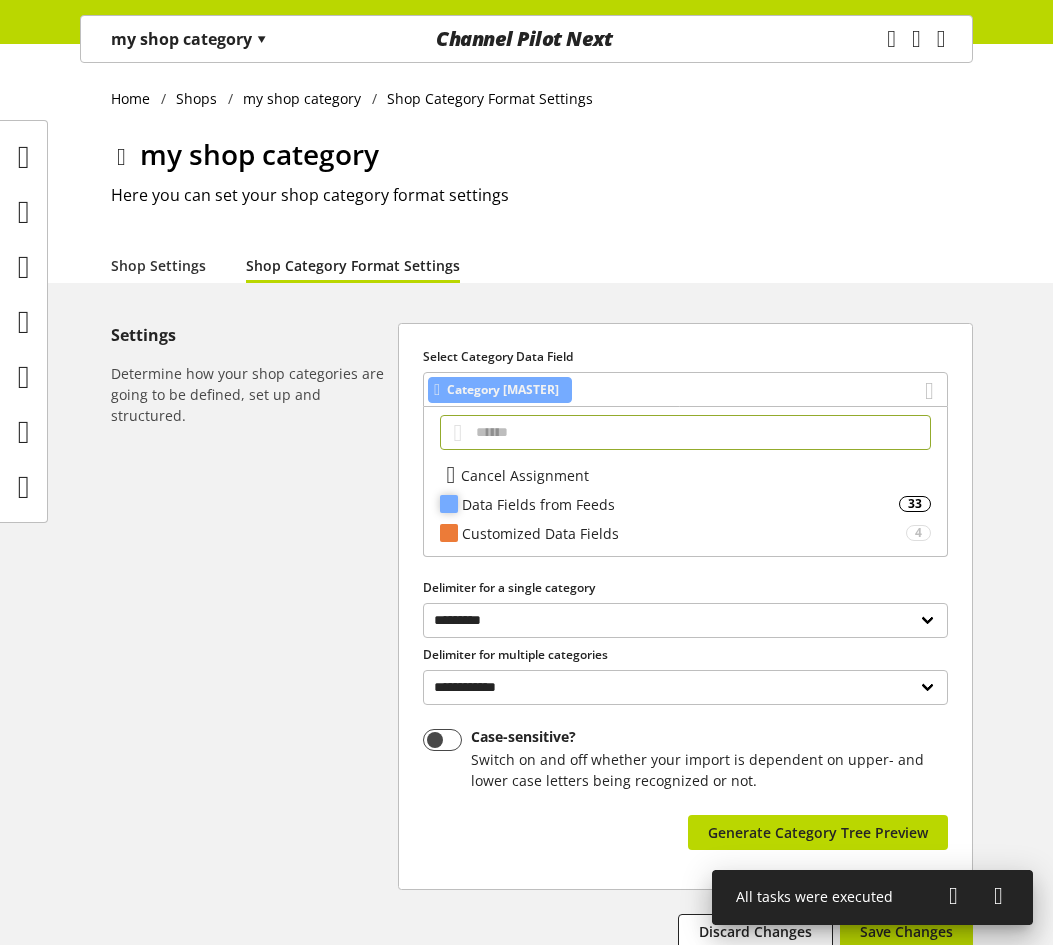 click on "Data Fields from Feeds" at bounding box center (680, 504) 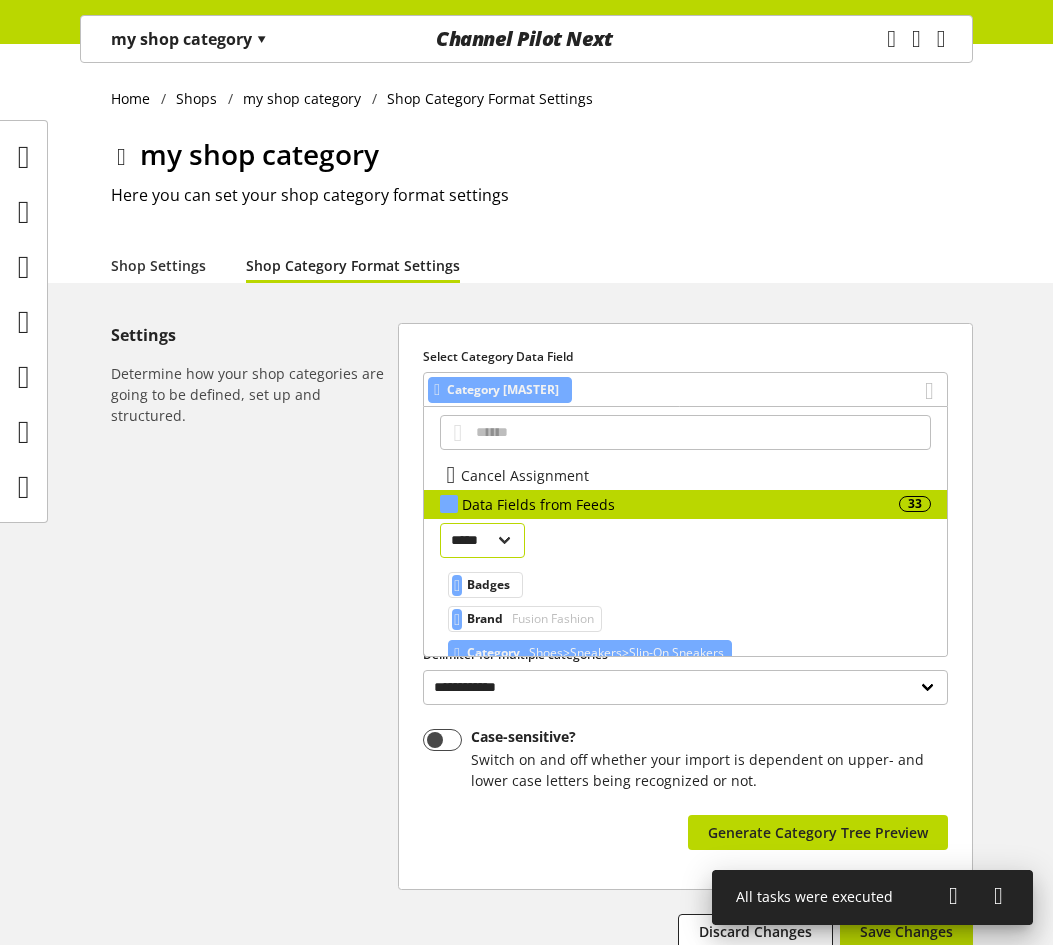 click on "[PERSONAL_INFO]" at bounding box center (482, 540) 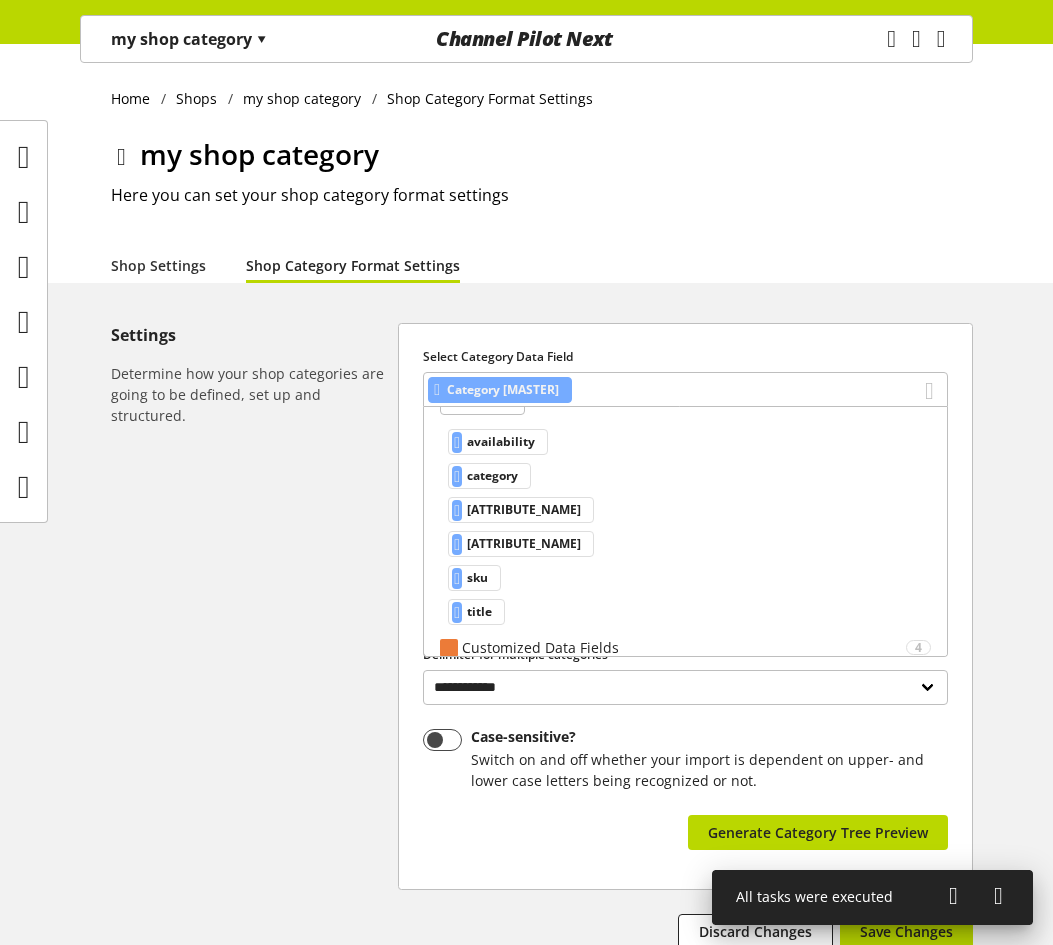 scroll, scrollTop: 157, scrollLeft: 0, axis: vertical 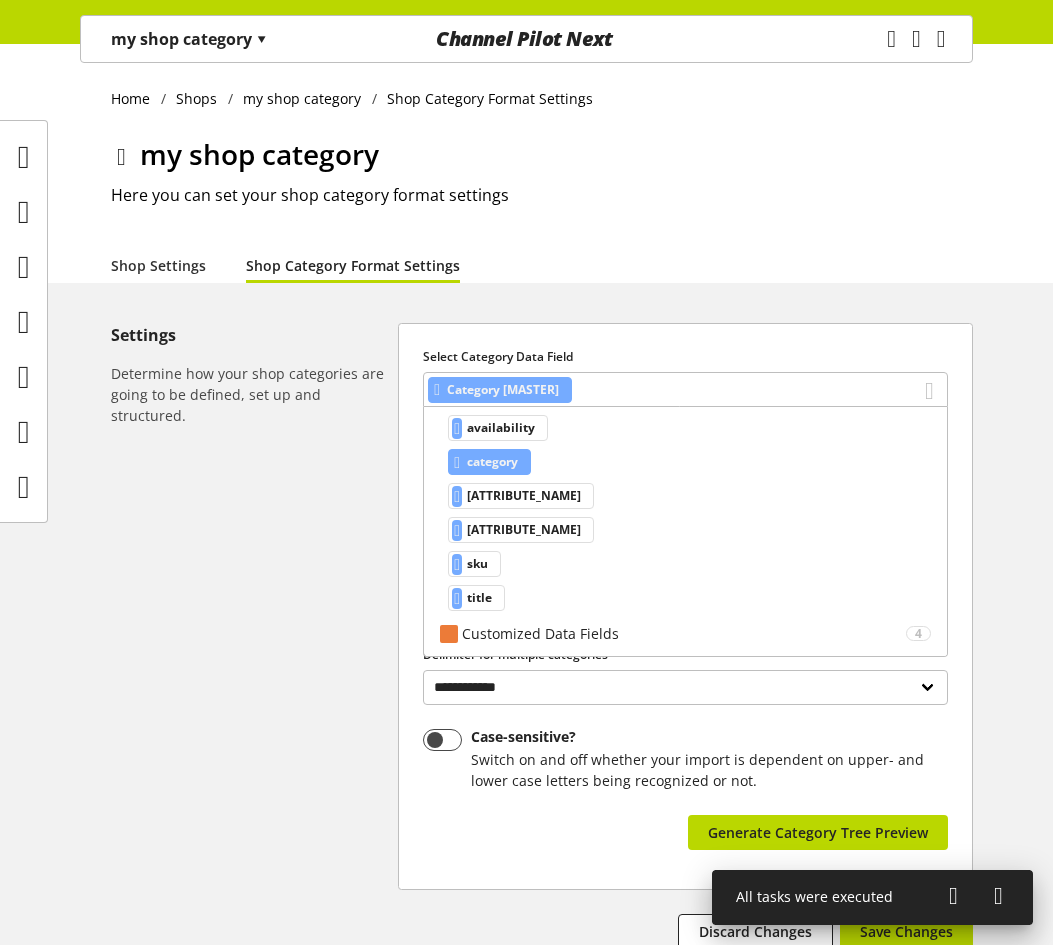 click on "category" at bounding box center (501, 428) 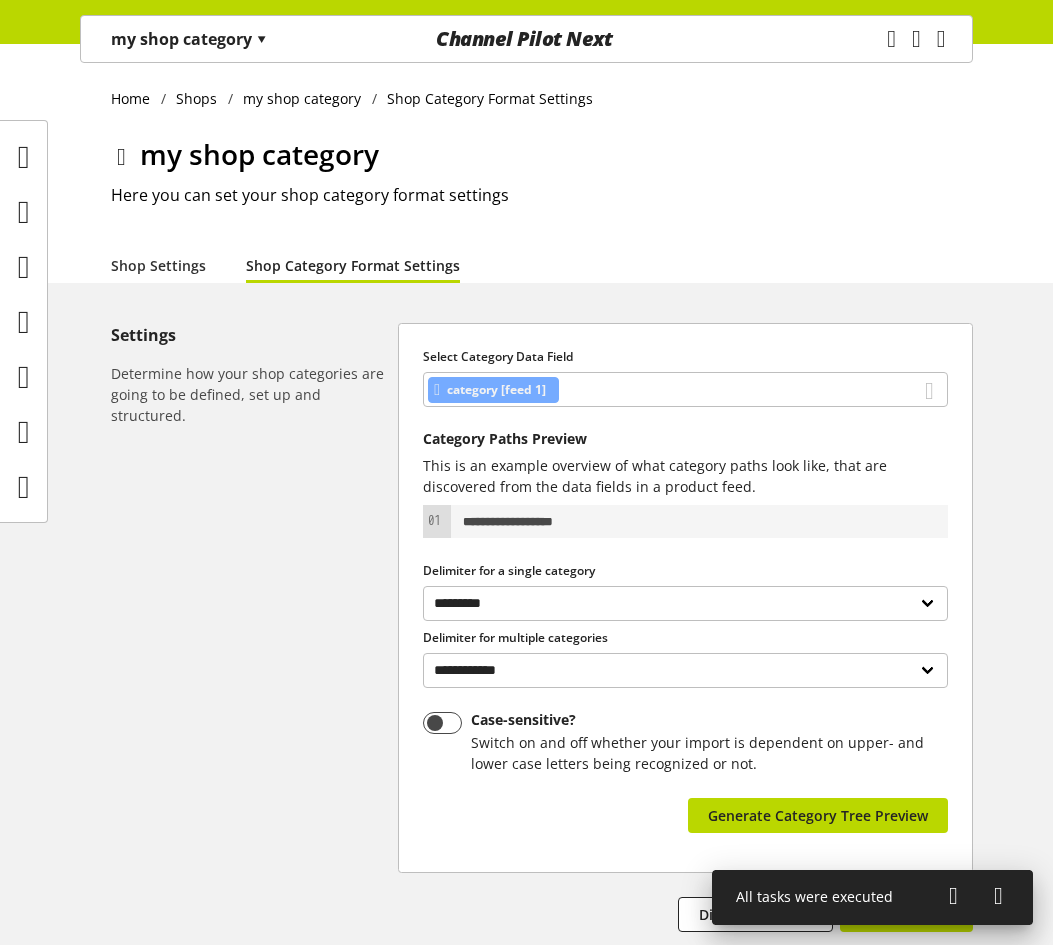 click on "**********" at bounding box center [685, 598] 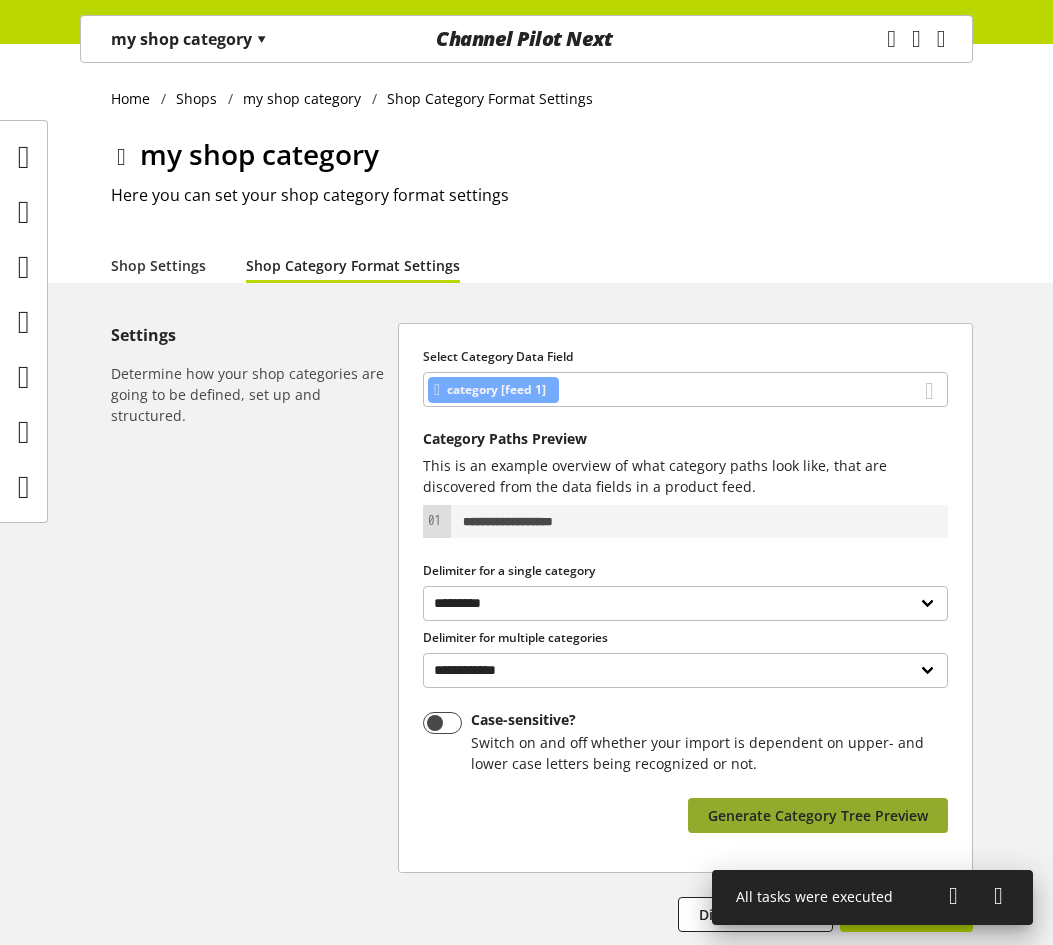 click on "Generate Category Tree Preview" at bounding box center [818, 815] 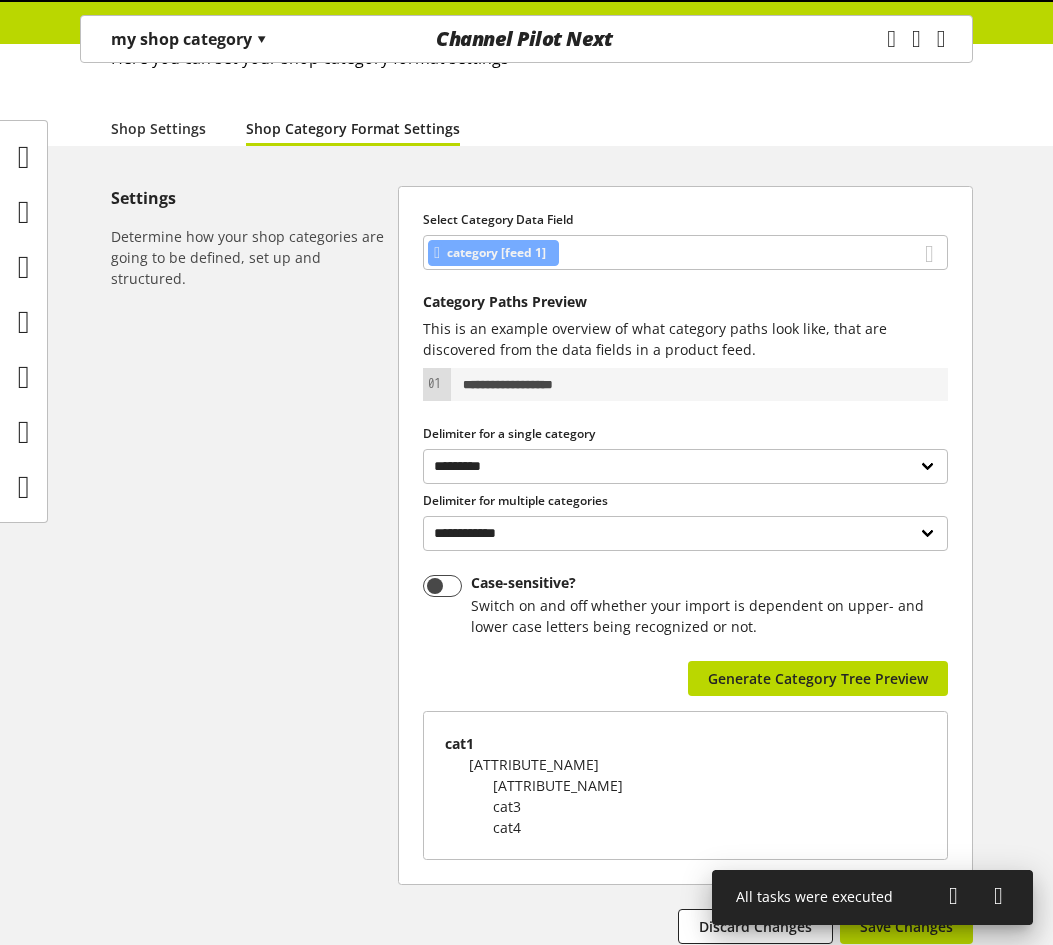 scroll, scrollTop: 283, scrollLeft: 0, axis: vertical 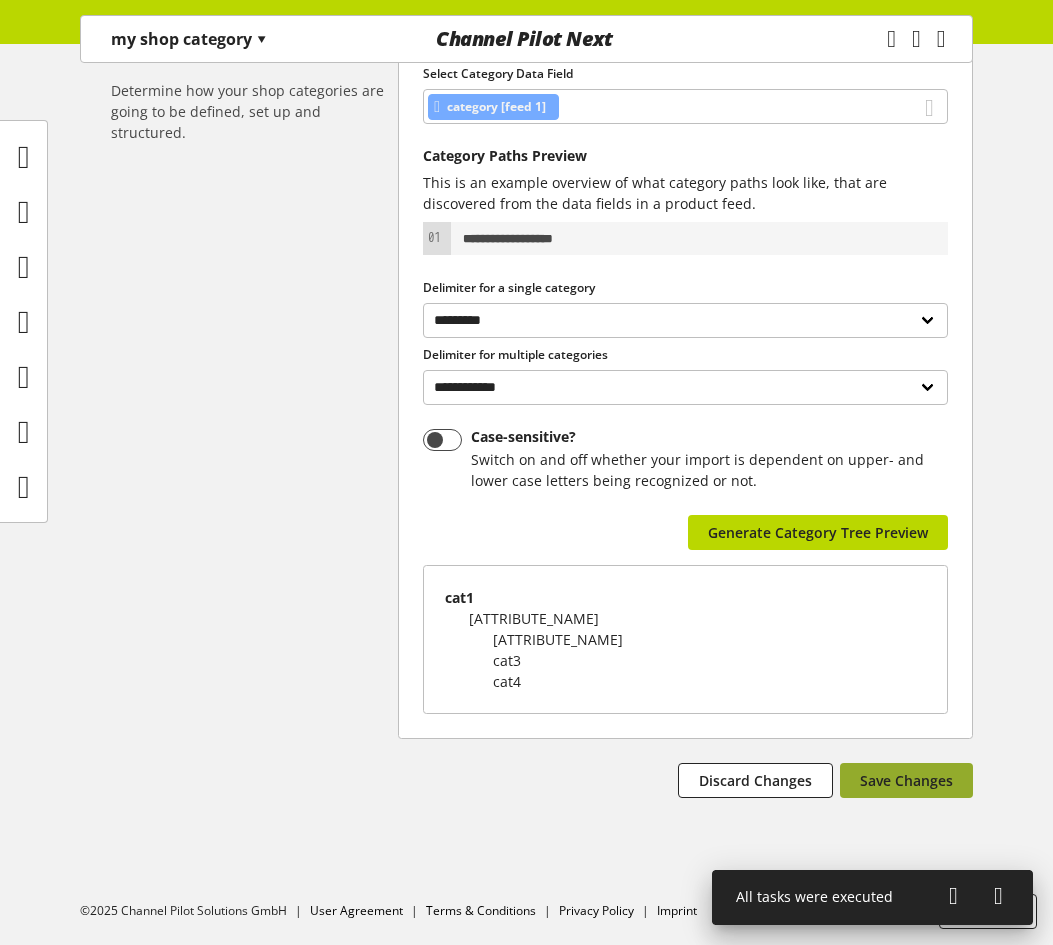 click on "Save Changes" at bounding box center (906, 780) 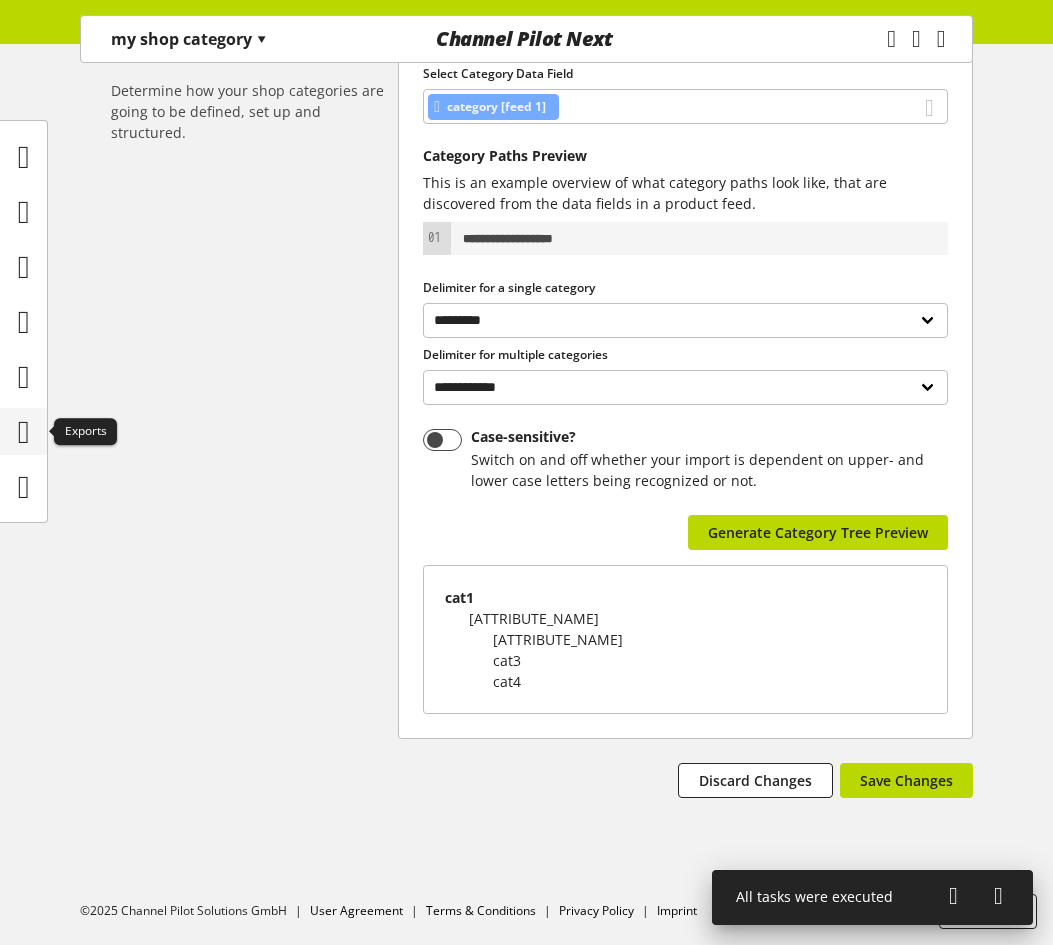 click at bounding box center (24, 432) 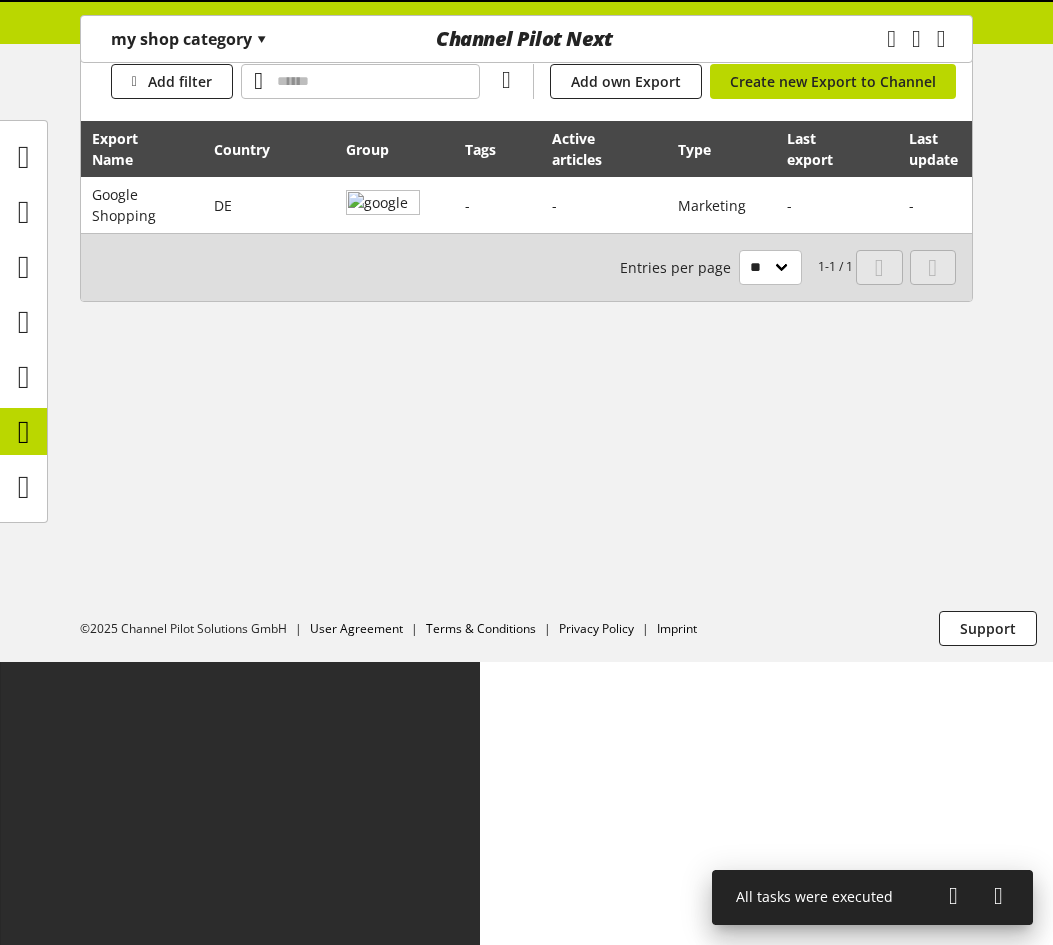scroll, scrollTop: 0, scrollLeft: 0, axis: both 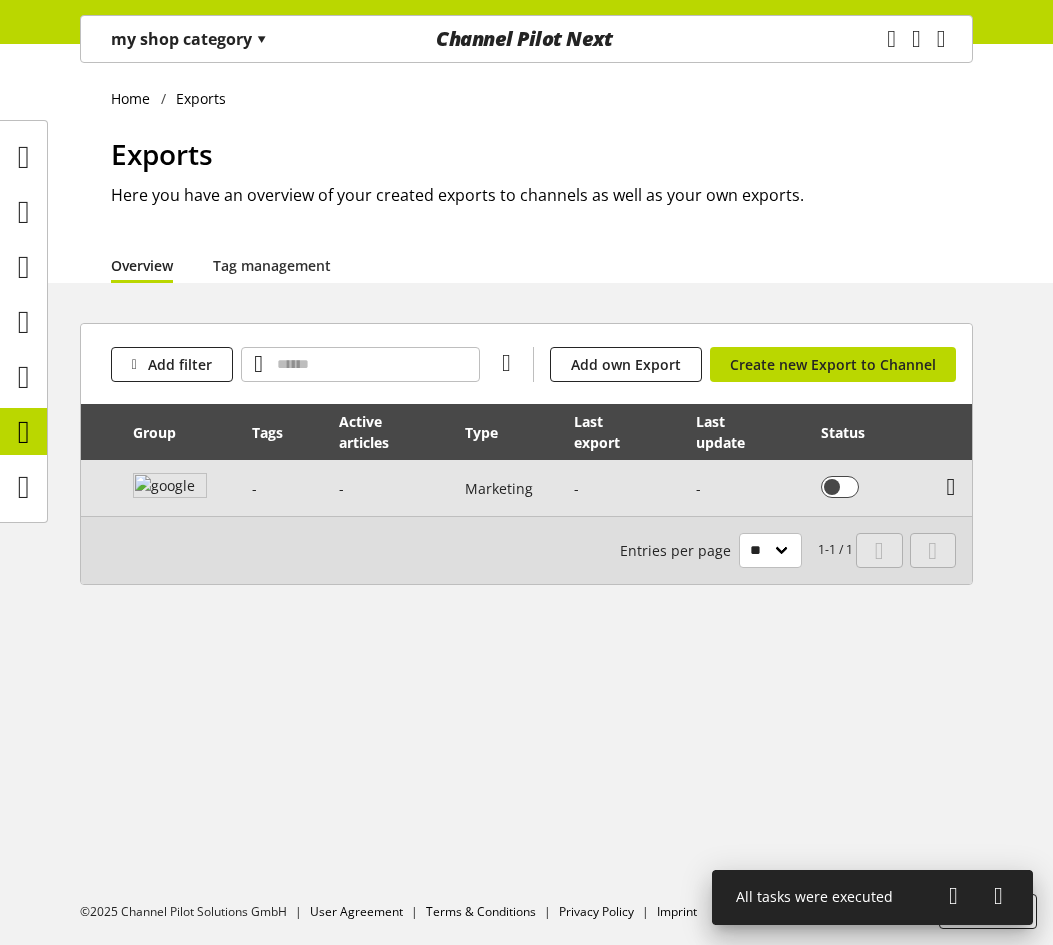 click at bounding box center (951, 487) 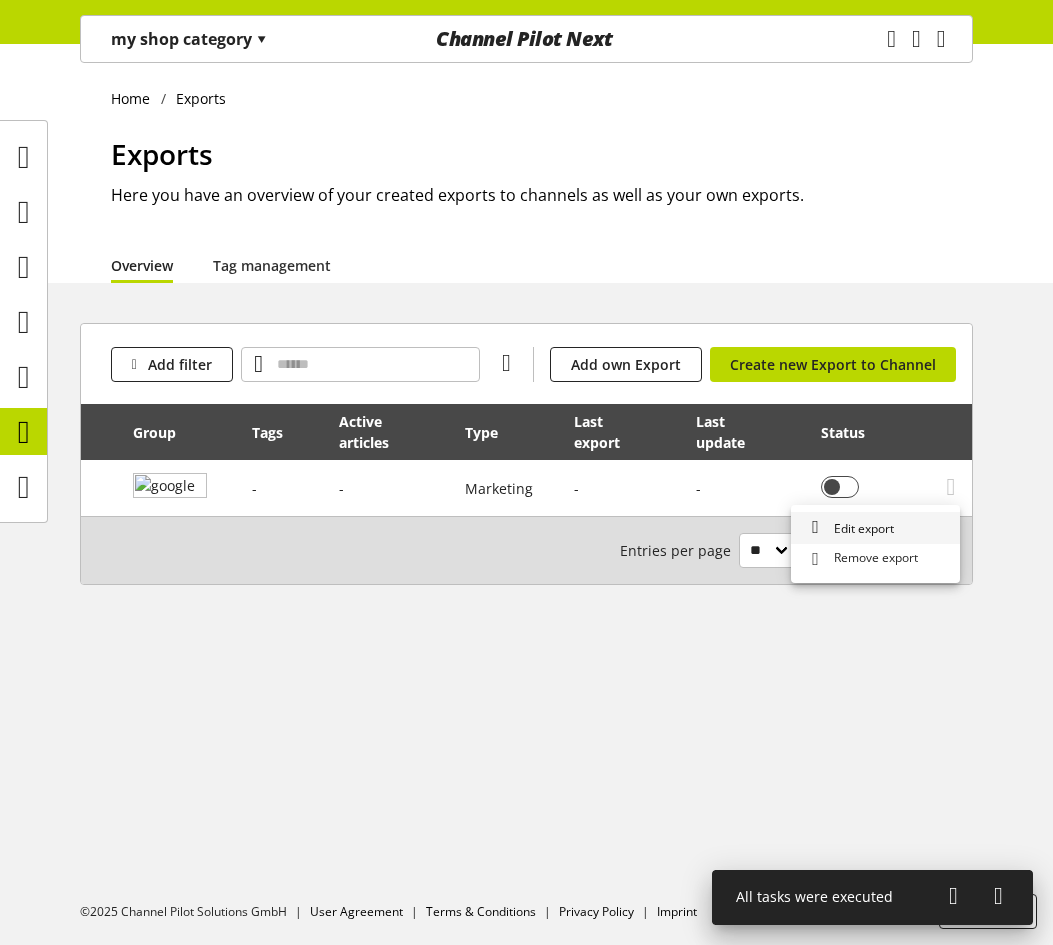 click on "Edit export" at bounding box center (875, 528) 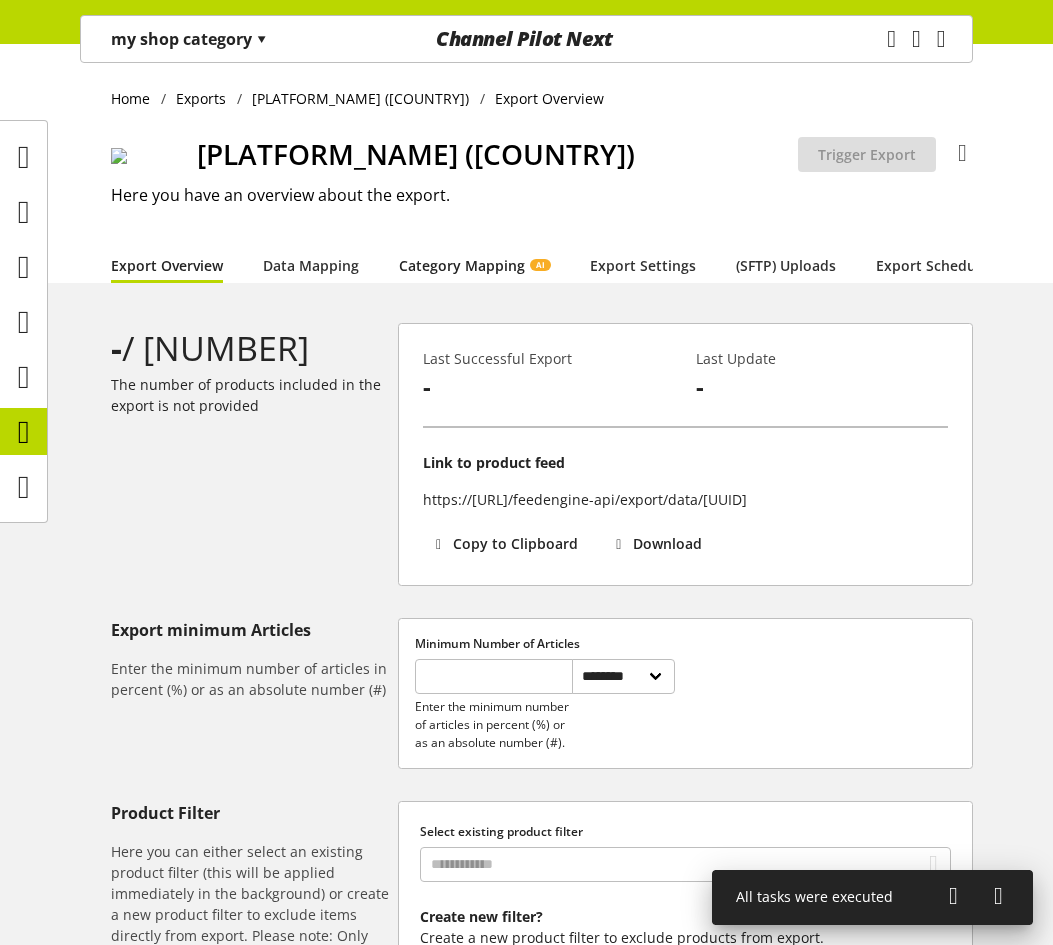 click on "Category Mapping AI" at bounding box center [474, 265] 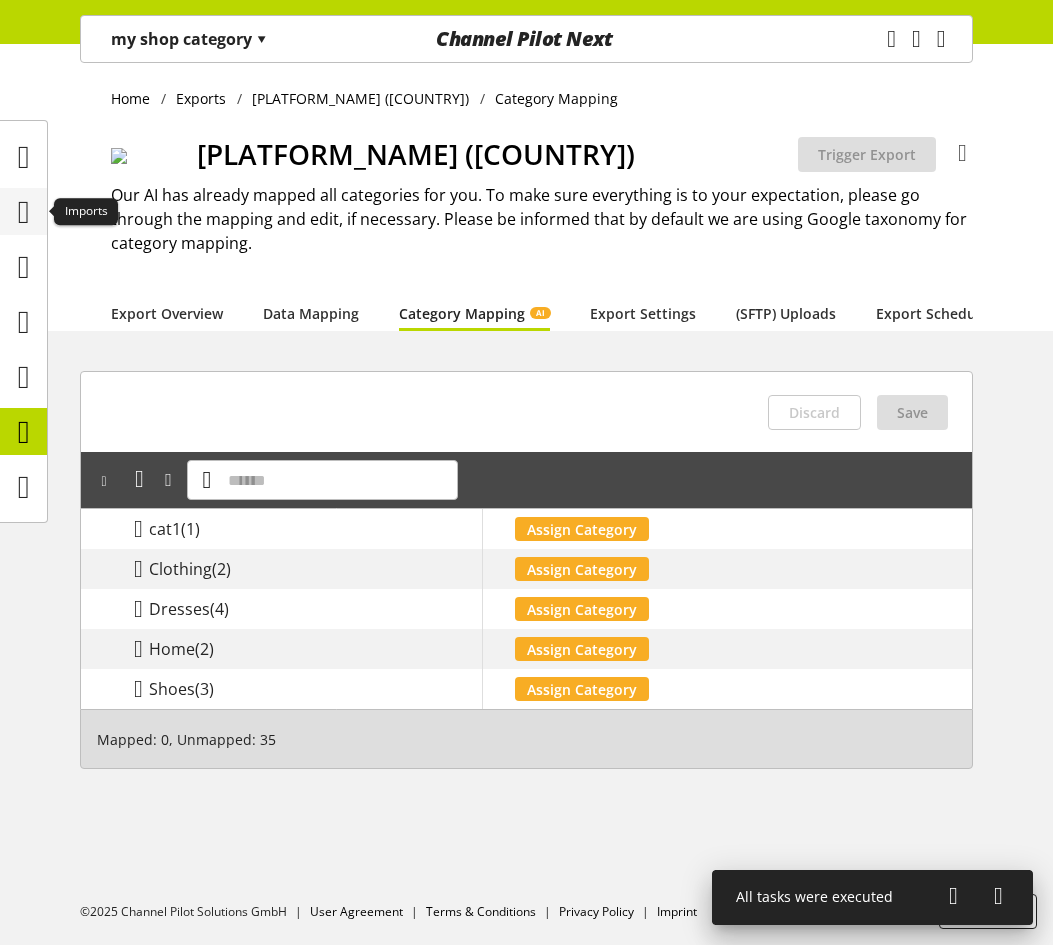 click at bounding box center (24, 212) 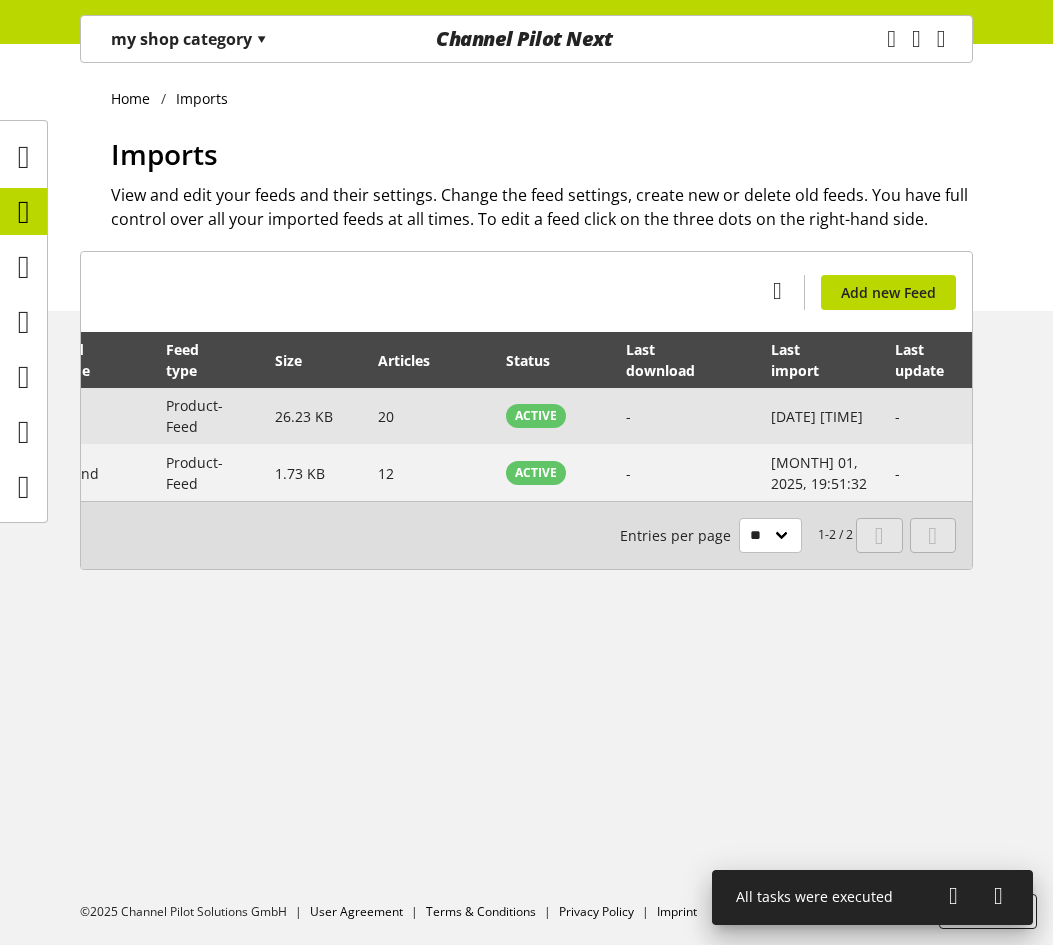 scroll, scrollTop: 0, scrollLeft: 169, axis: horizontal 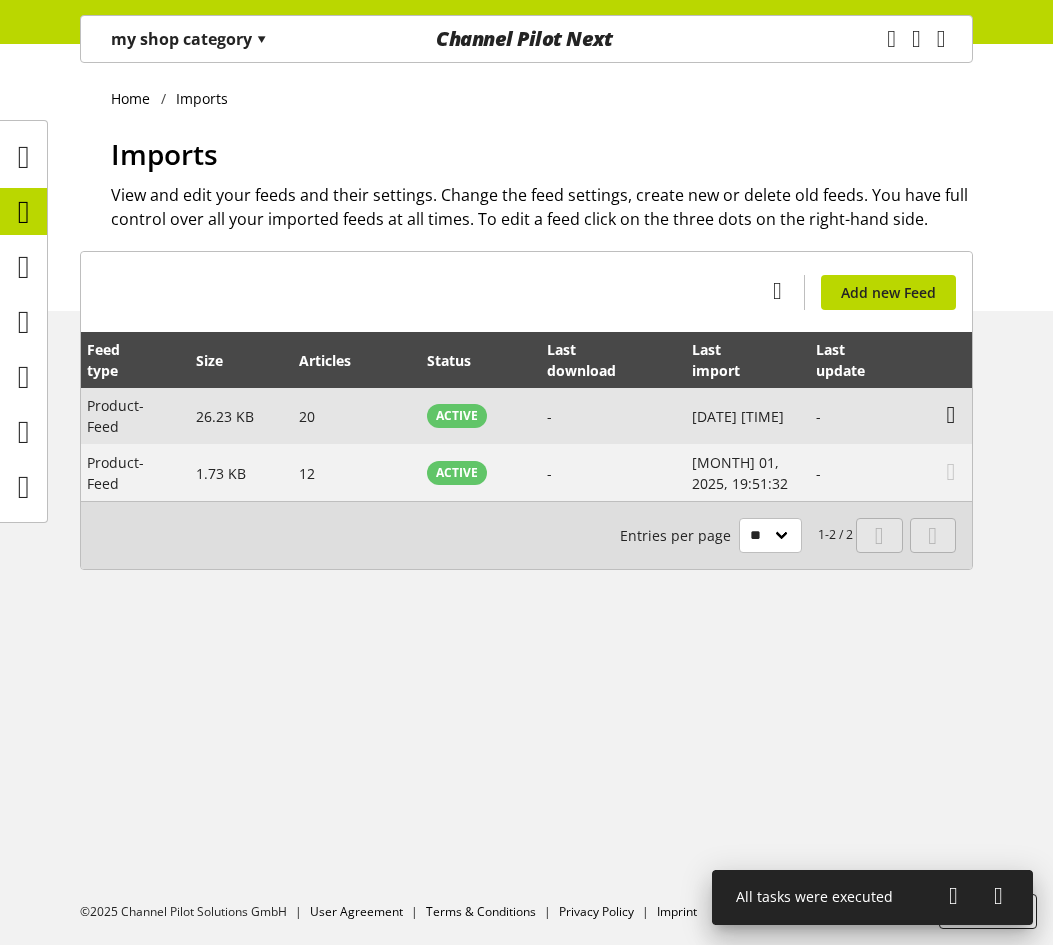 click at bounding box center (951, 415) 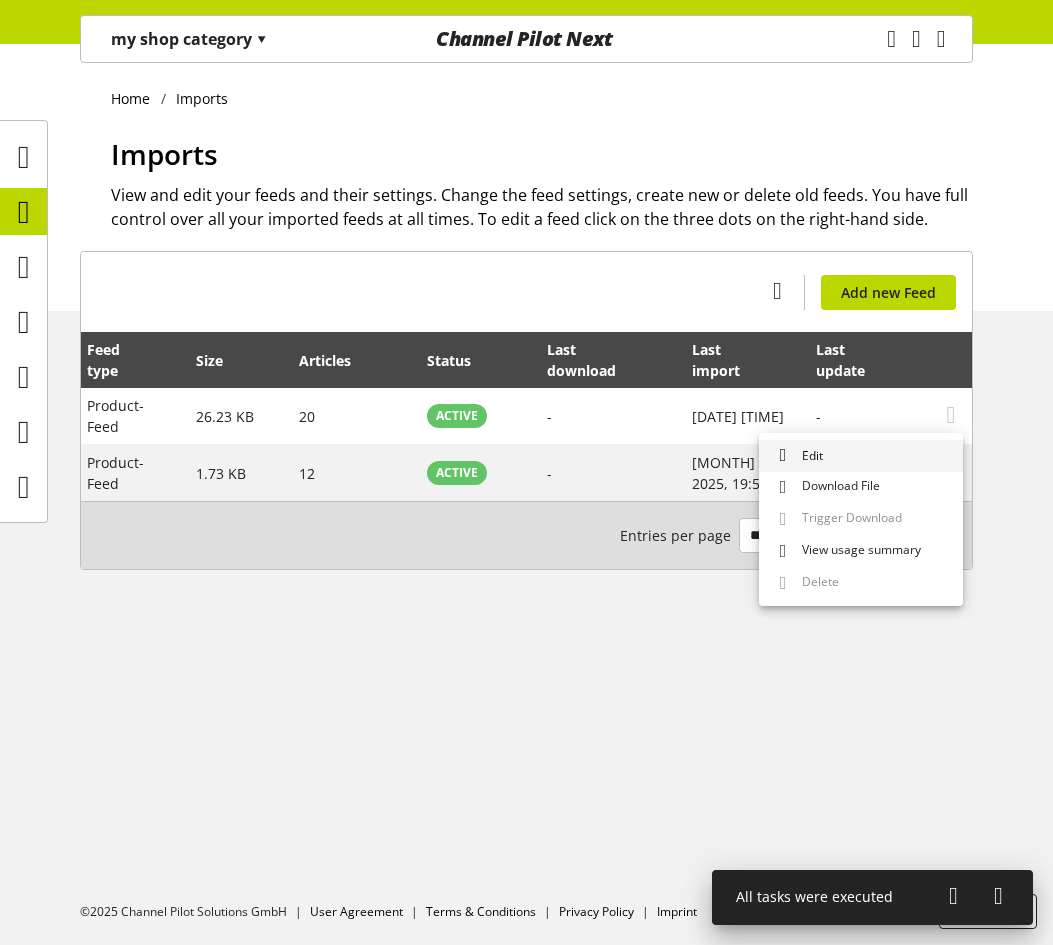 click on "Edit" at bounding box center [861, 456] 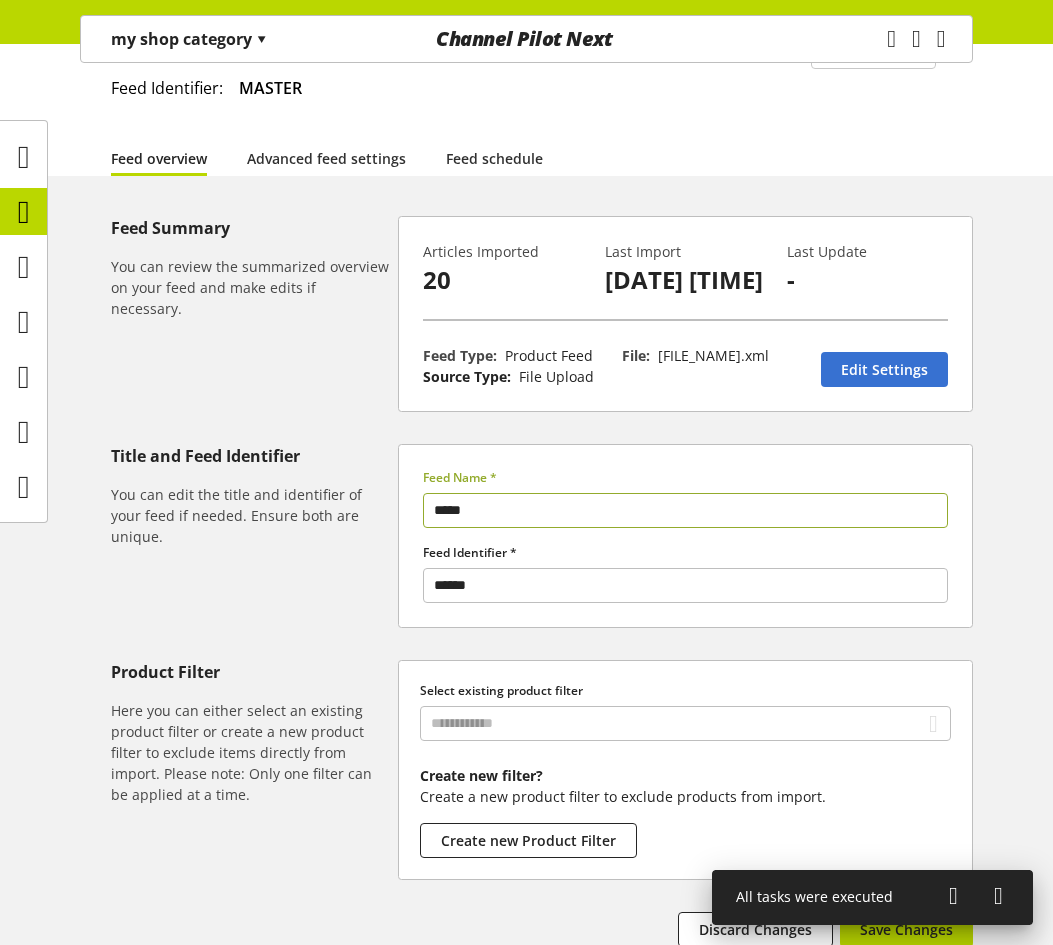 scroll, scrollTop: 292, scrollLeft: 0, axis: vertical 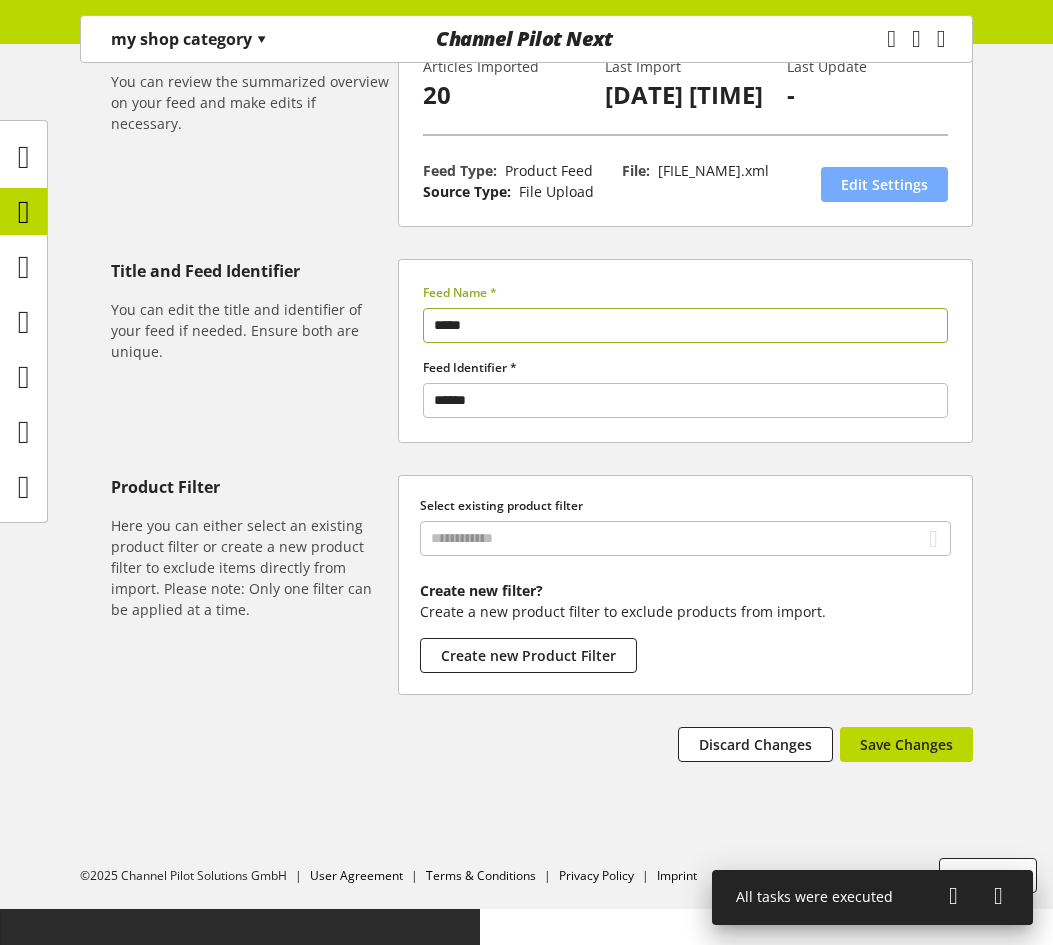 click on "Edit Settings" at bounding box center (884, 184) 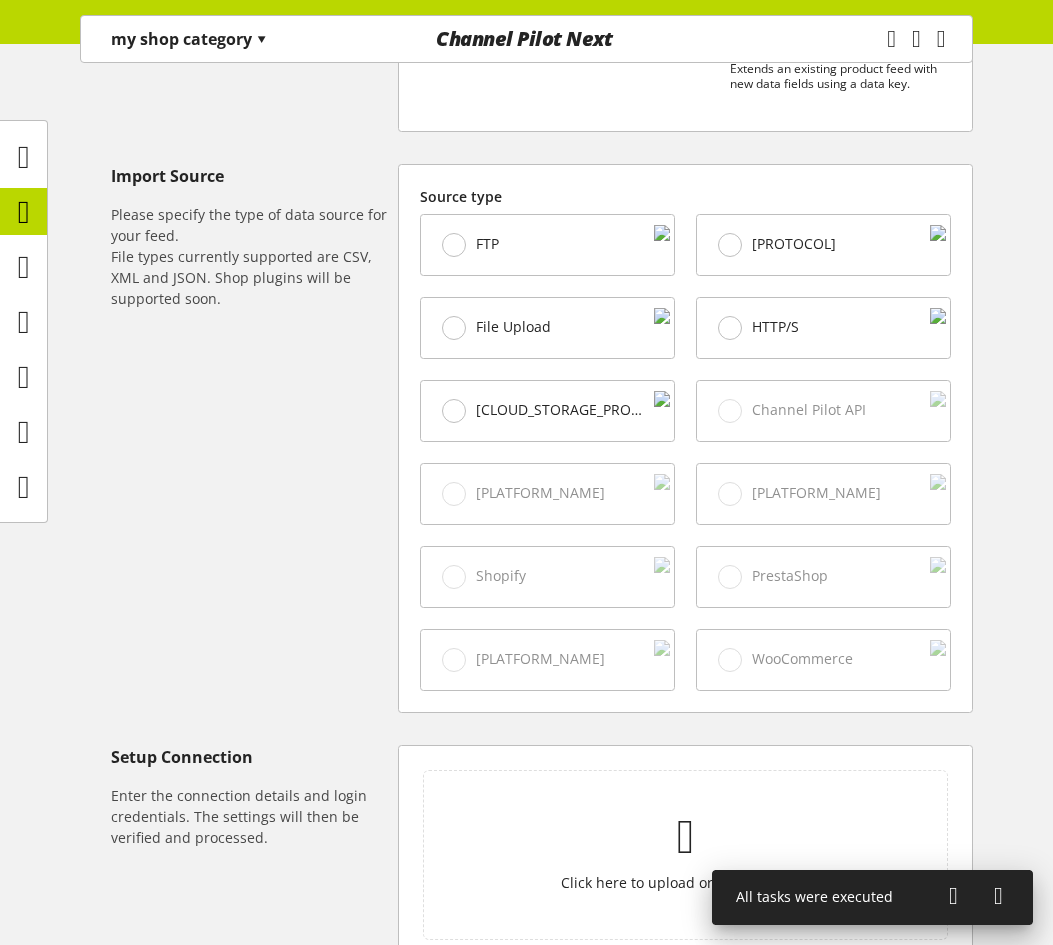 scroll, scrollTop: 794, scrollLeft: 0, axis: vertical 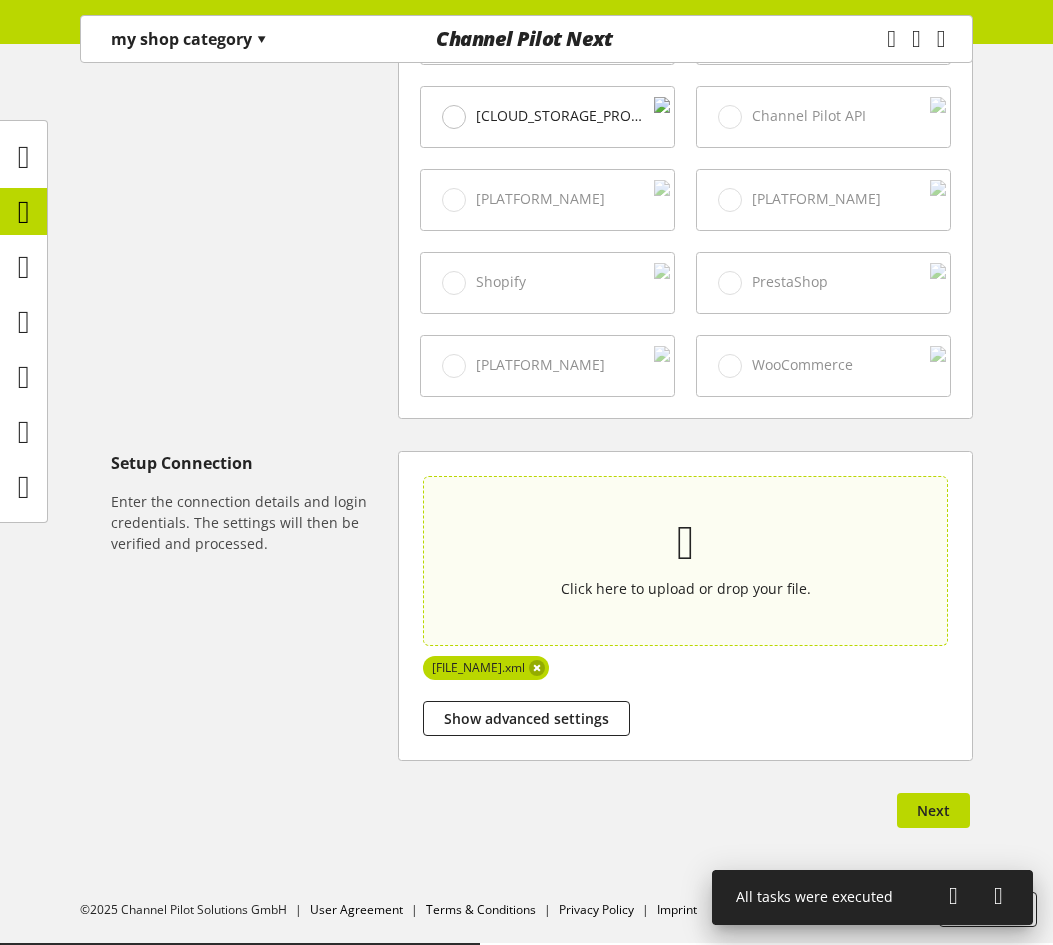 click on "Click here to upload or drop your file." at bounding box center (686, 560) 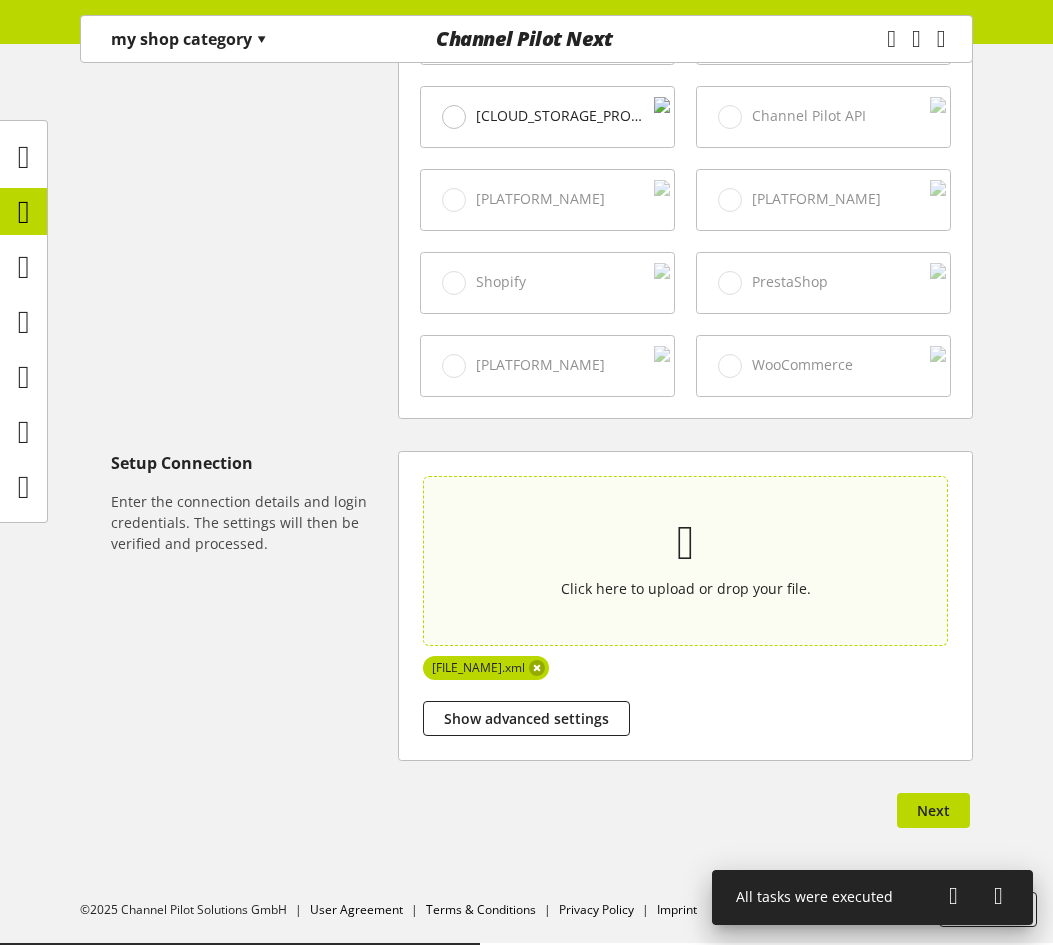 type on "**********" 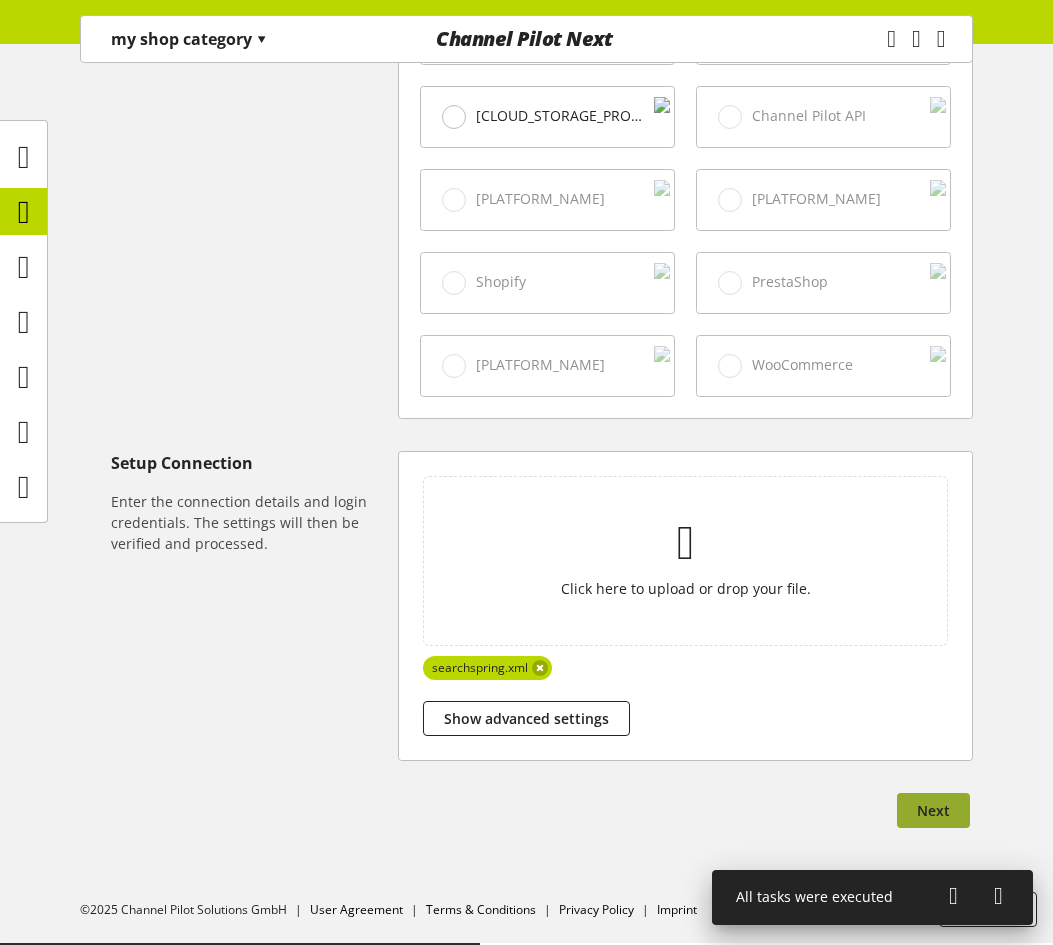 click on "Next" at bounding box center [933, 810] 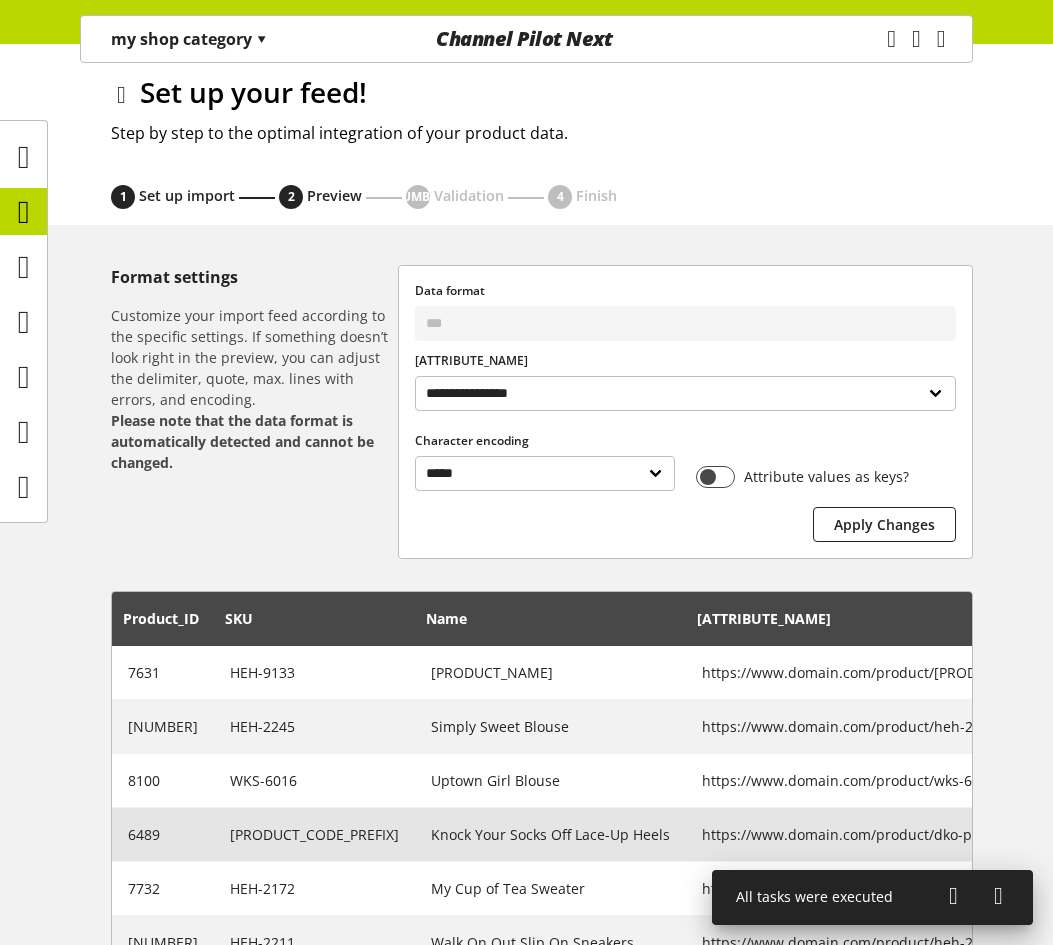 scroll, scrollTop: 492, scrollLeft: 0, axis: vertical 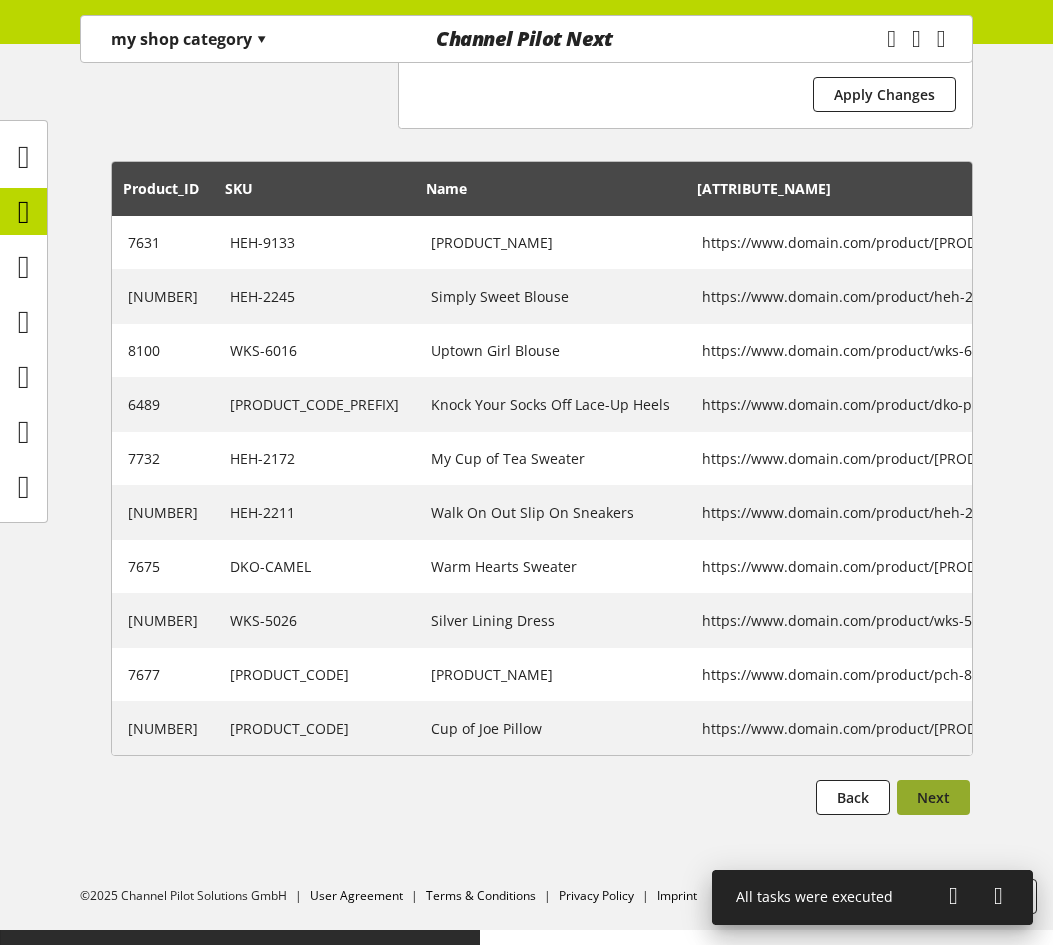 click on "Next" at bounding box center [933, 797] 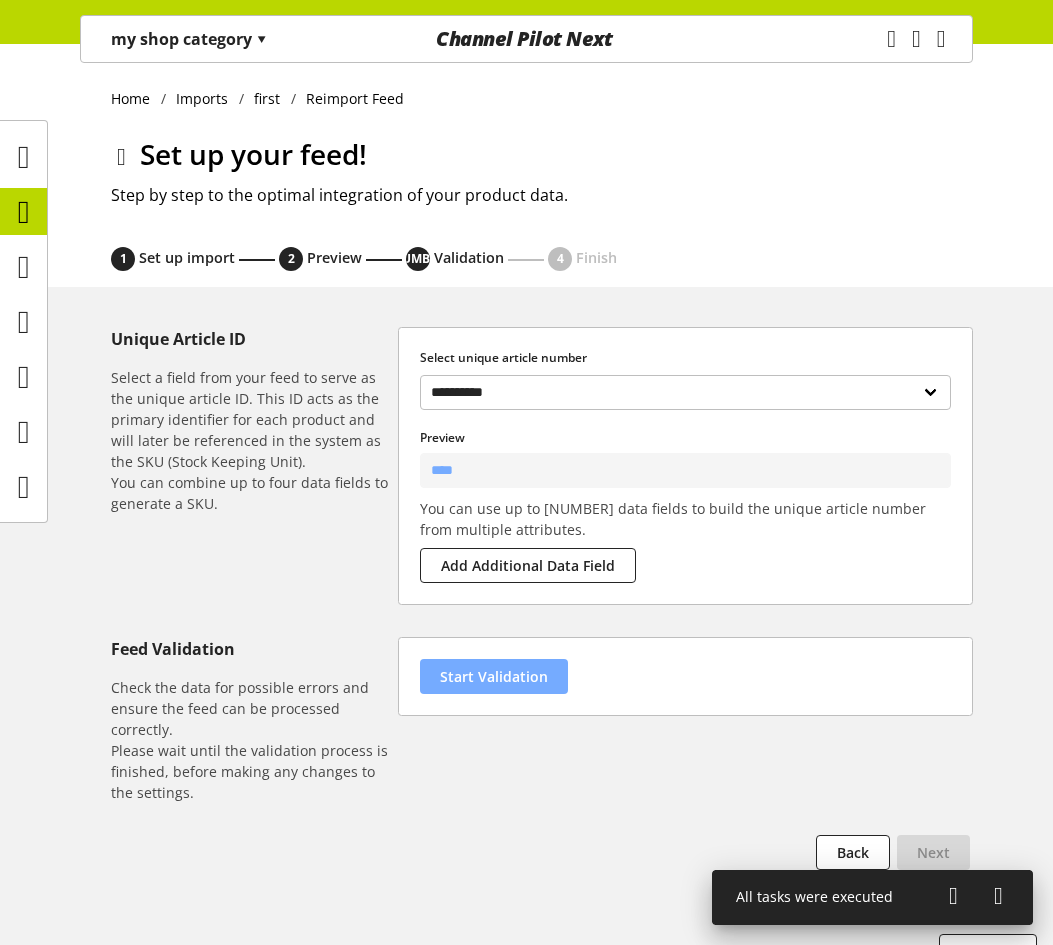 click on "Start Validation" at bounding box center [494, 676] 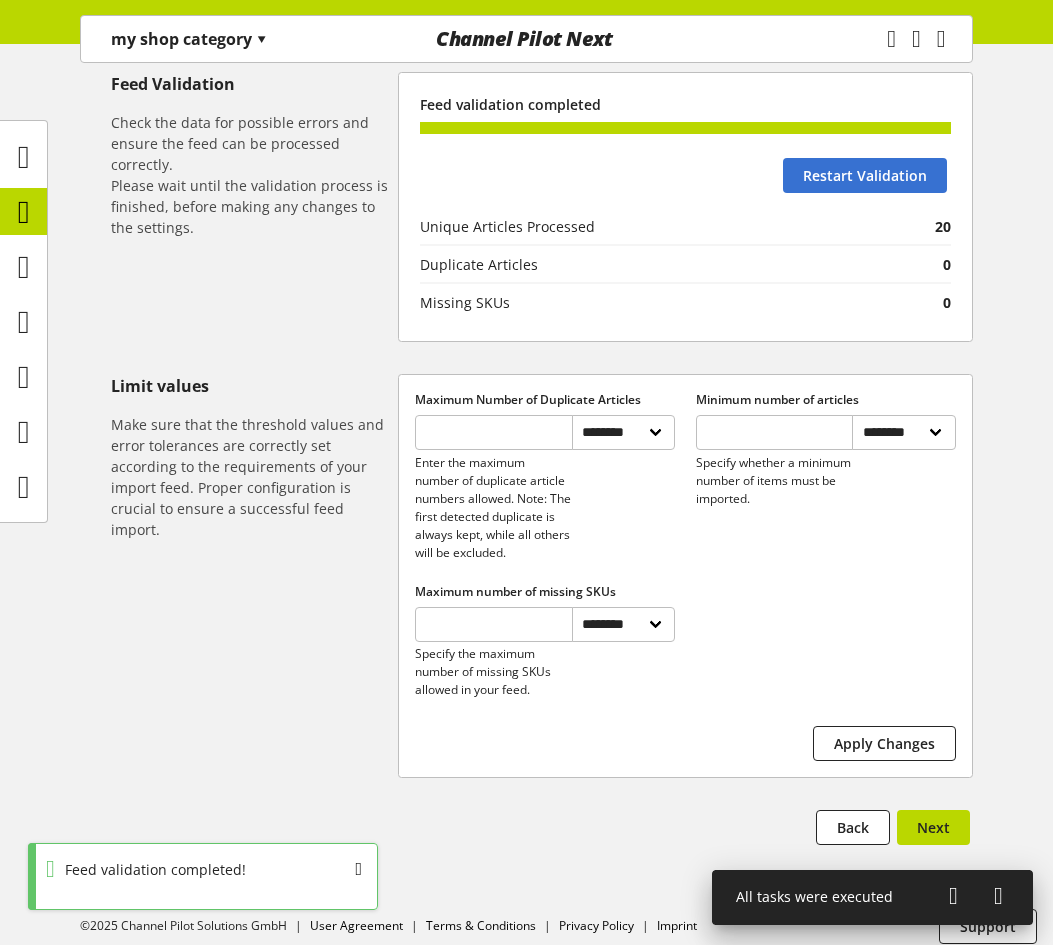scroll, scrollTop: 598, scrollLeft: 0, axis: vertical 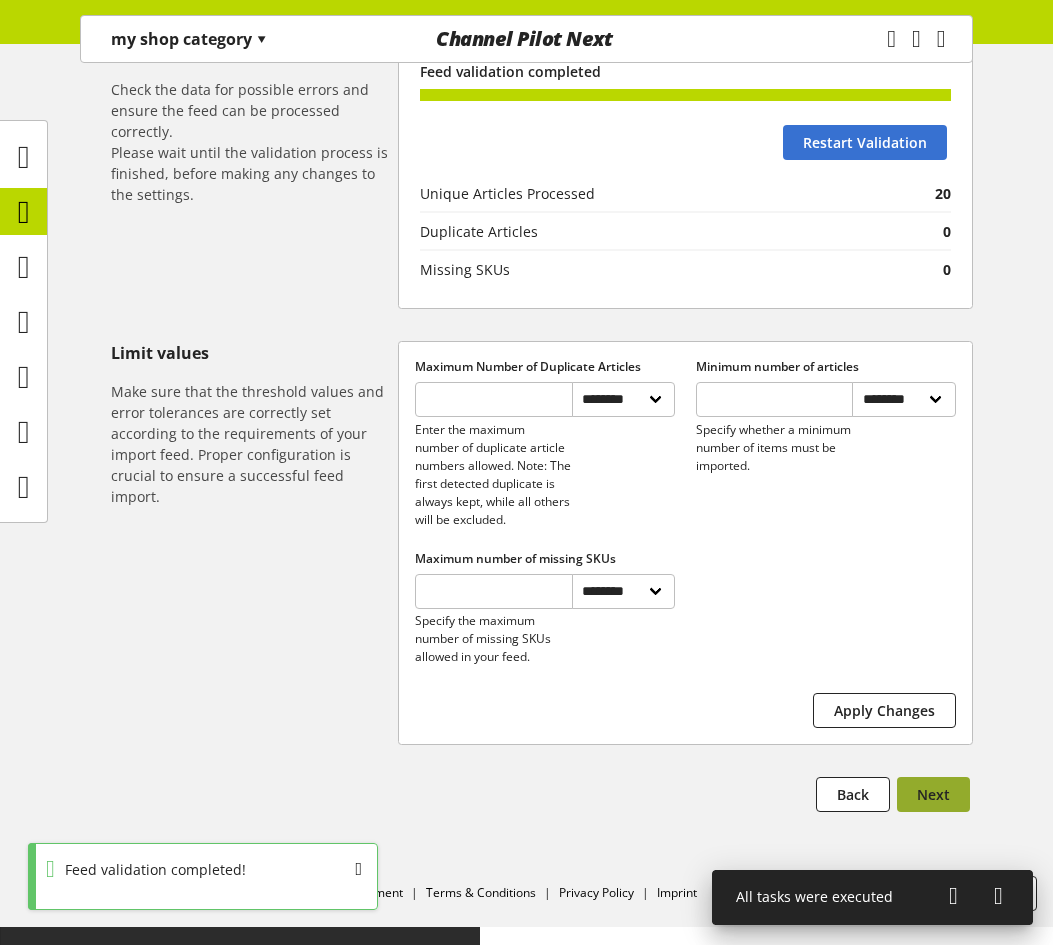 click on "Next" at bounding box center [933, 794] 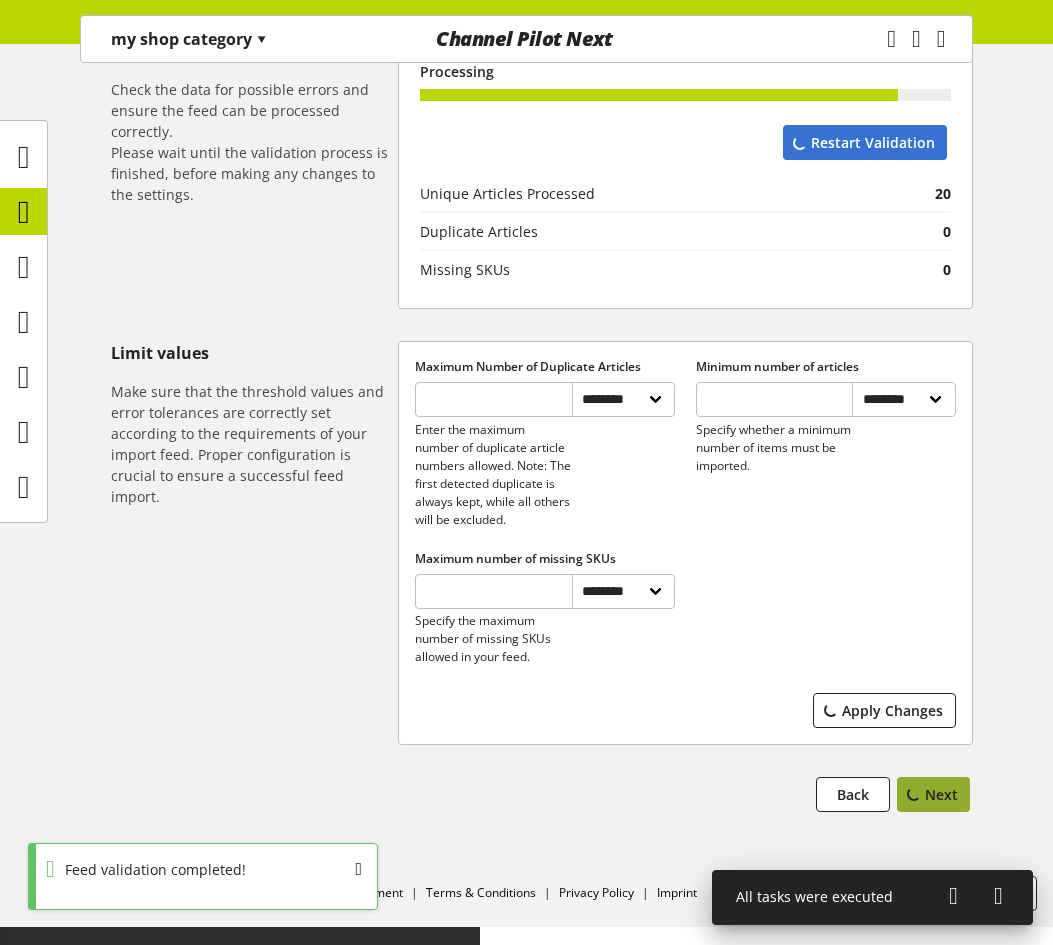 scroll, scrollTop: 0, scrollLeft: 0, axis: both 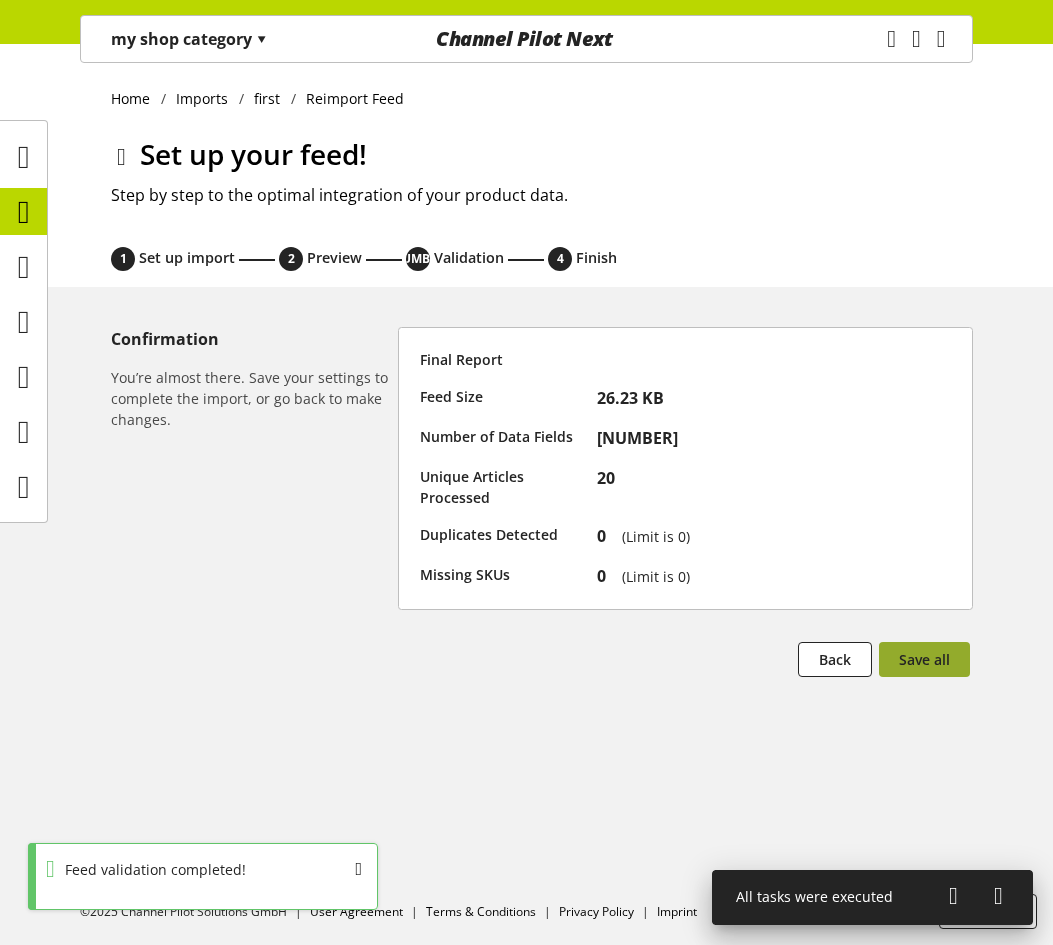 click on "Save all" at bounding box center (924, 659) 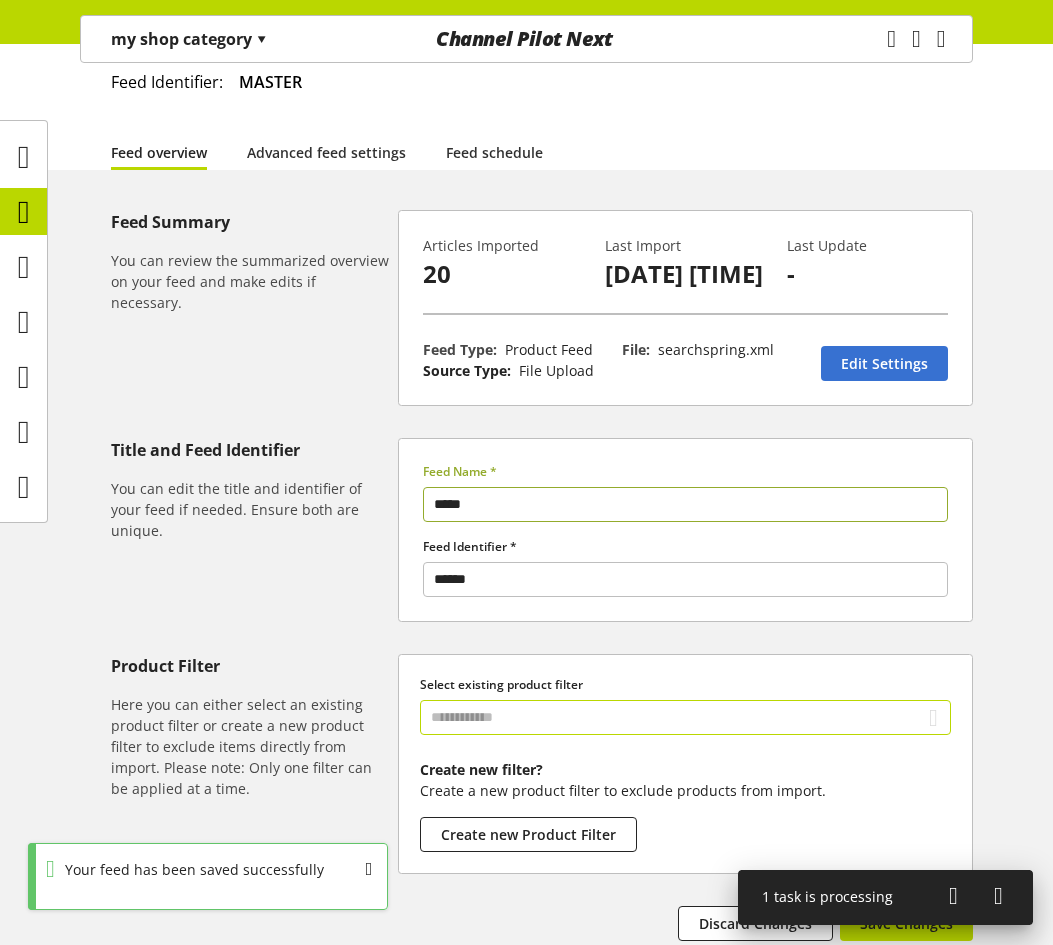 scroll, scrollTop: 292, scrollLeft: 0, axis: vertical 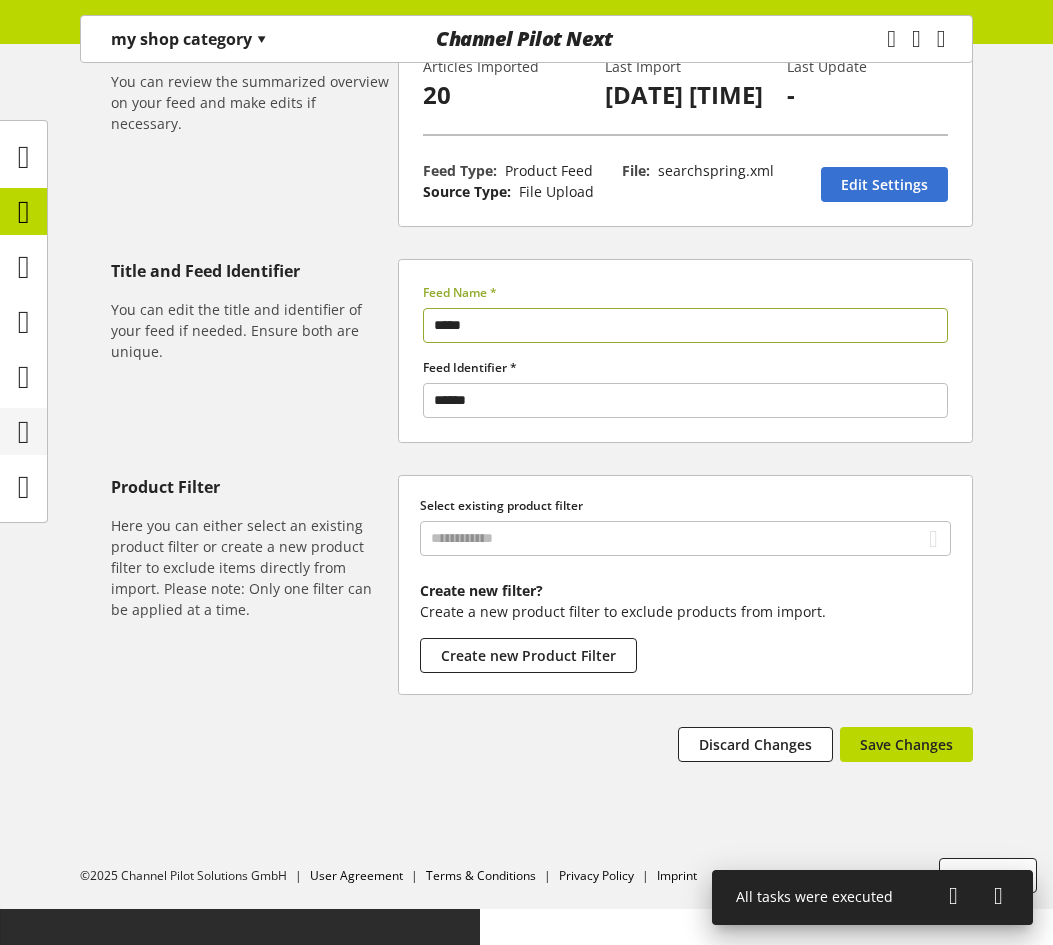 click at bounding box center [24, 432] 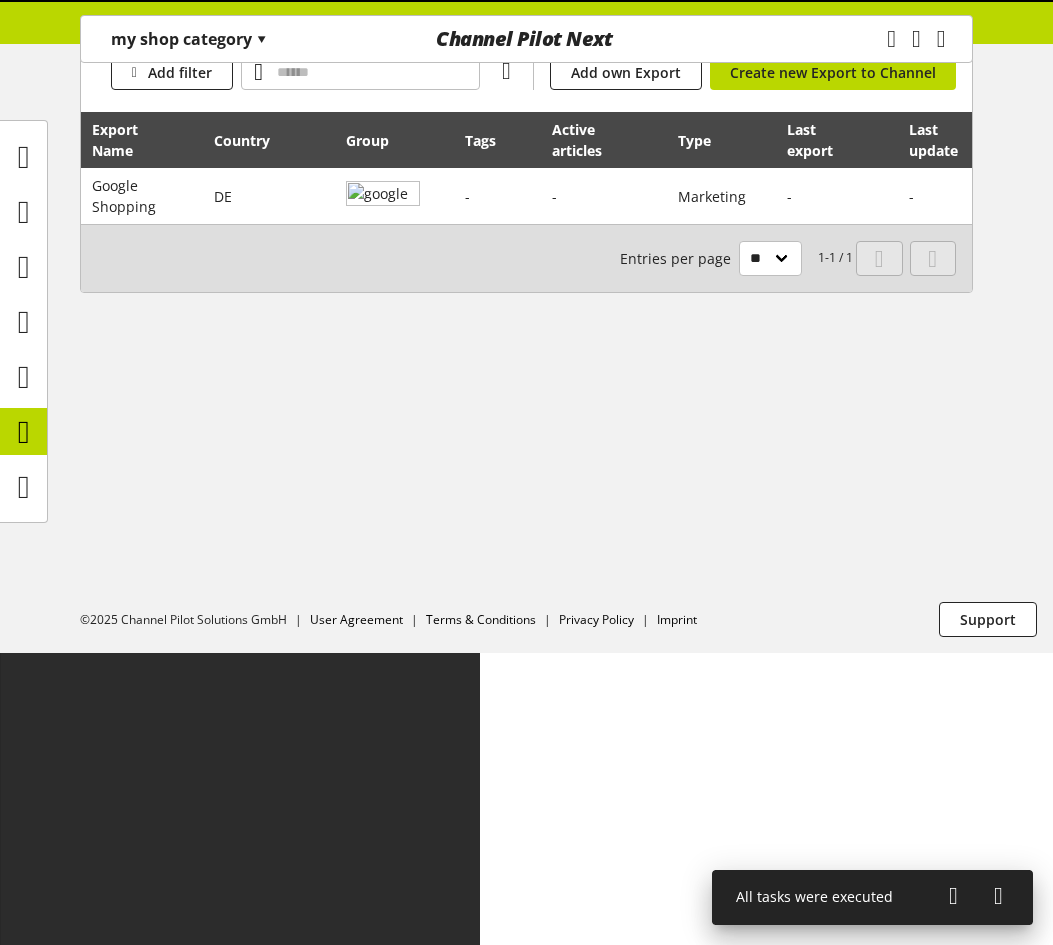 scroll, scrollTop: 0, scrollLeft: 0, axis: both 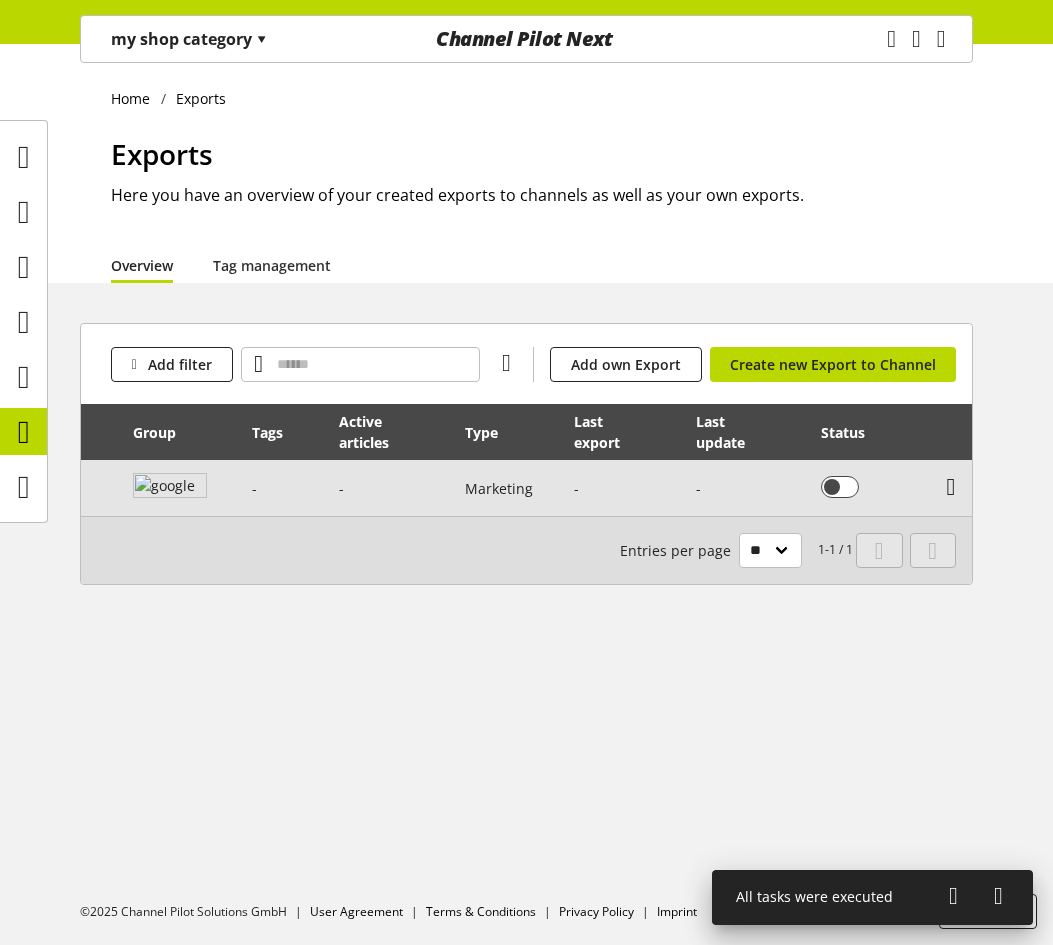 click at bounding box center (951, 487) 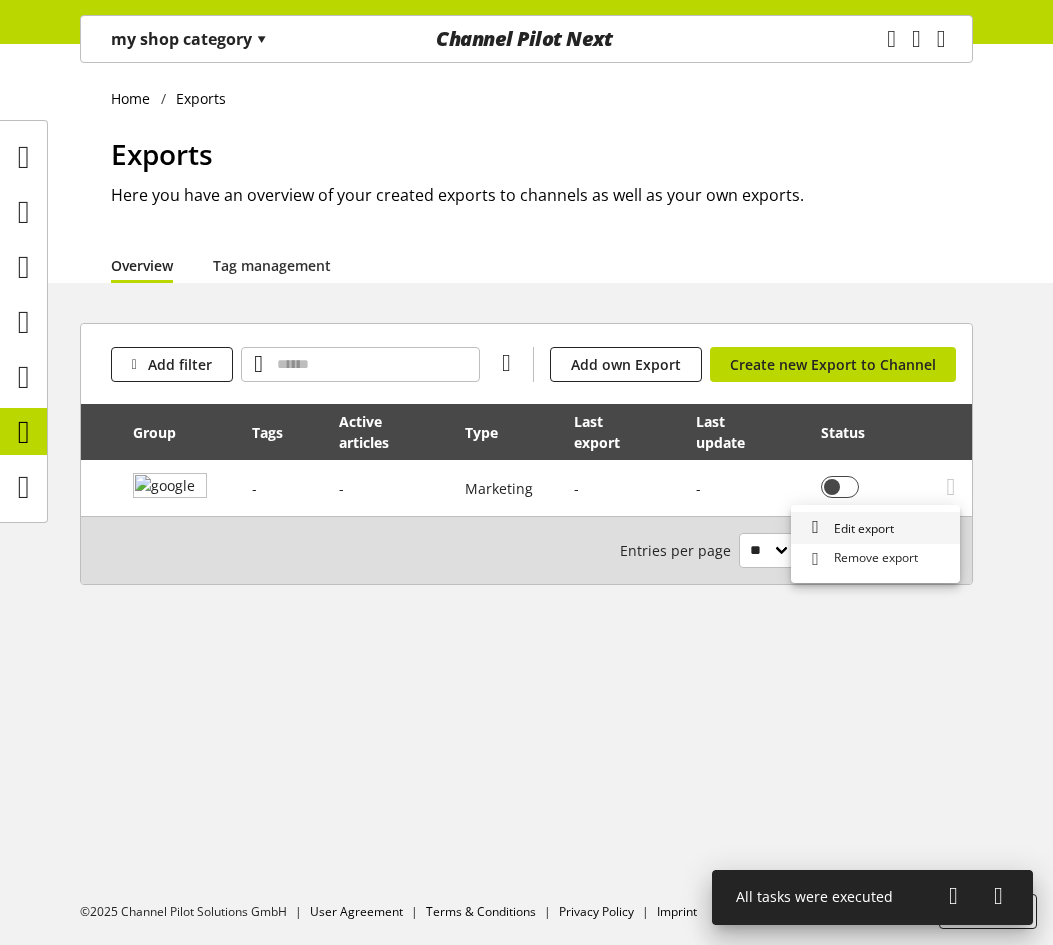 click on "Edit export" at bounding box center (875, 528) 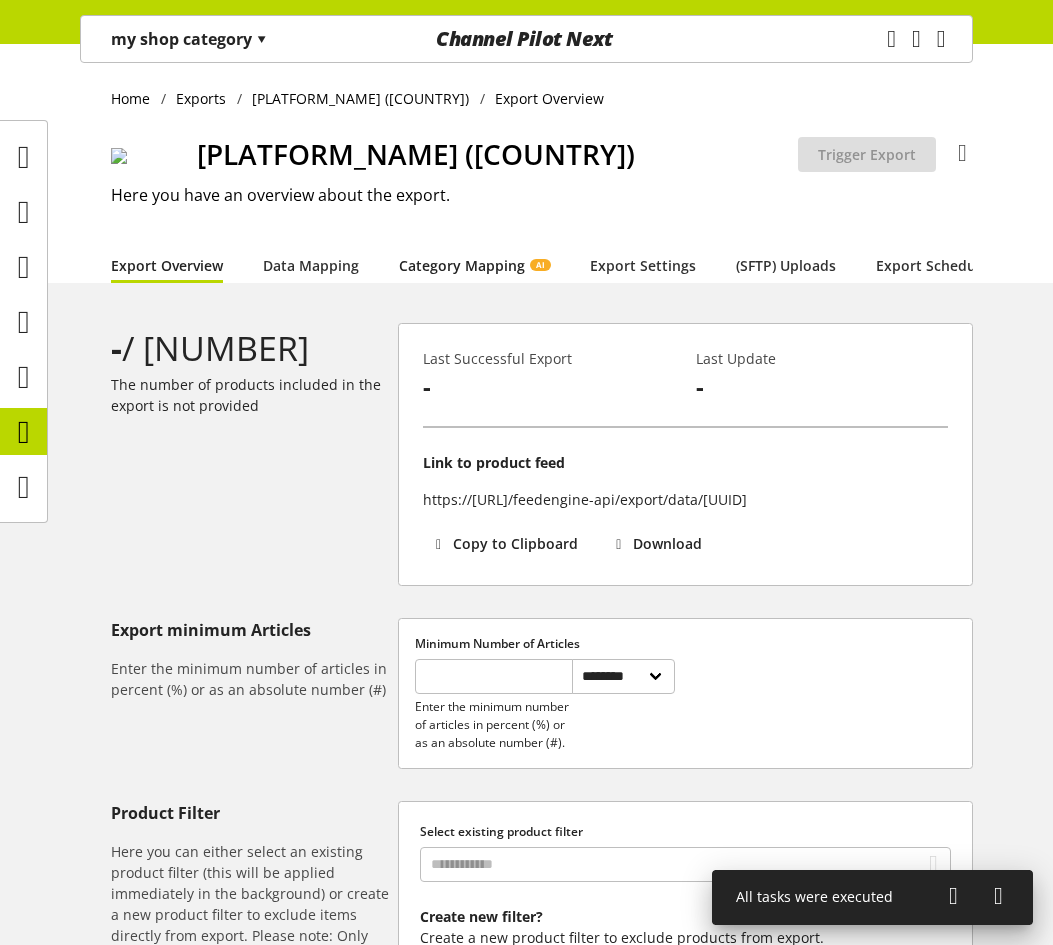 click on "Category Mapping AI" at bounding box center (474, 265) 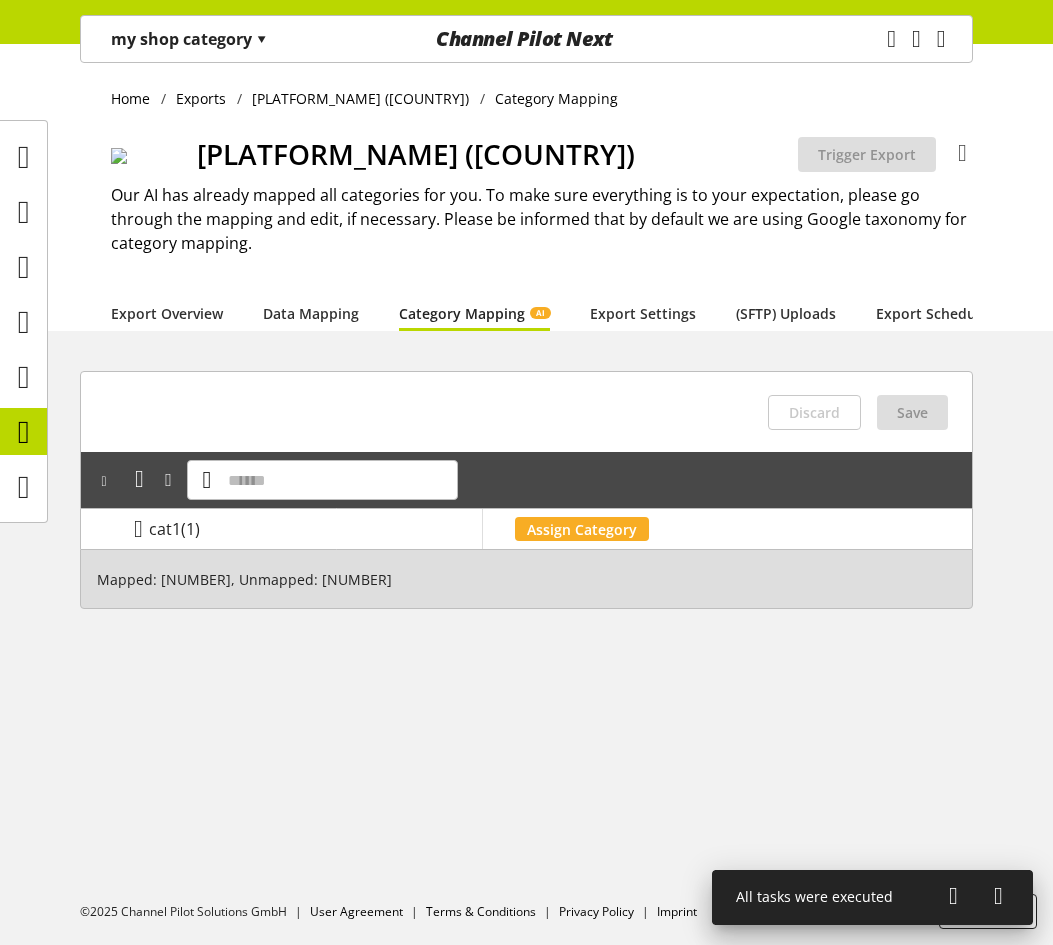 click on "▾" at bounding box center [261, 39] 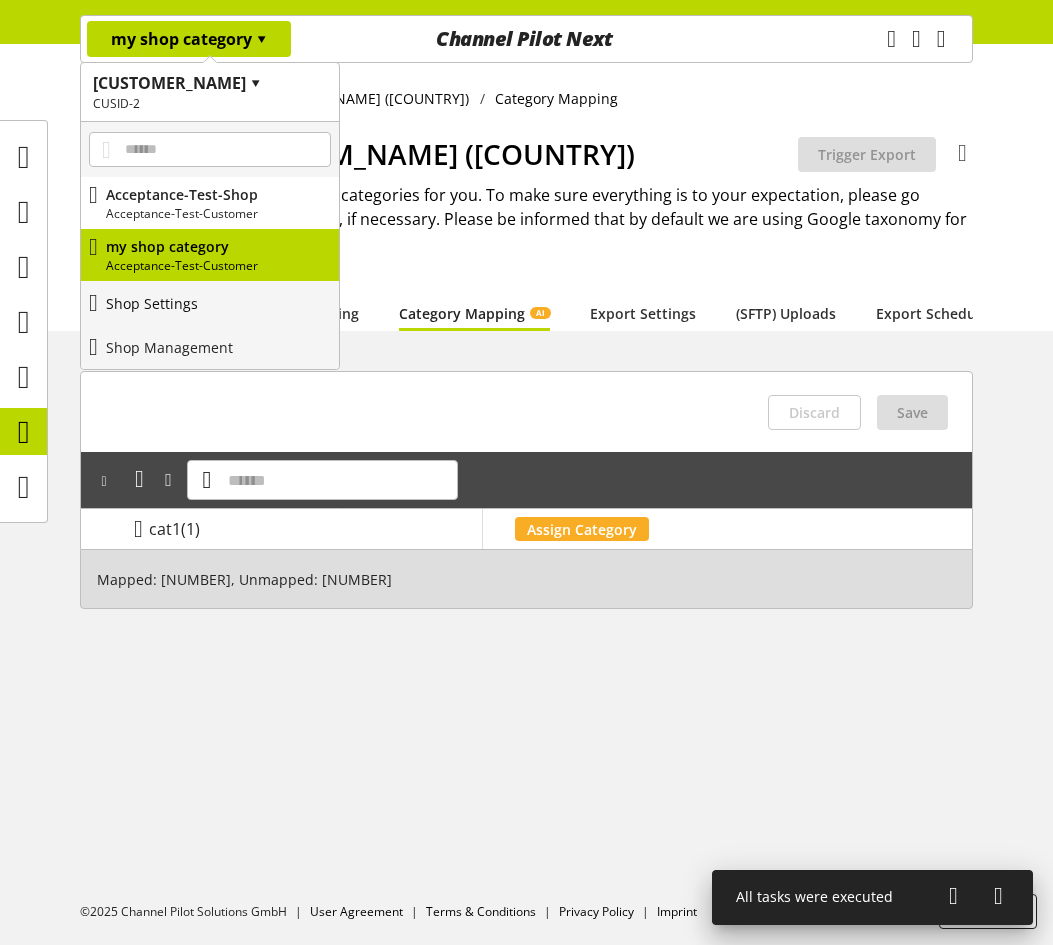 click on "Shop Settings" at bounding box center [152, 303] 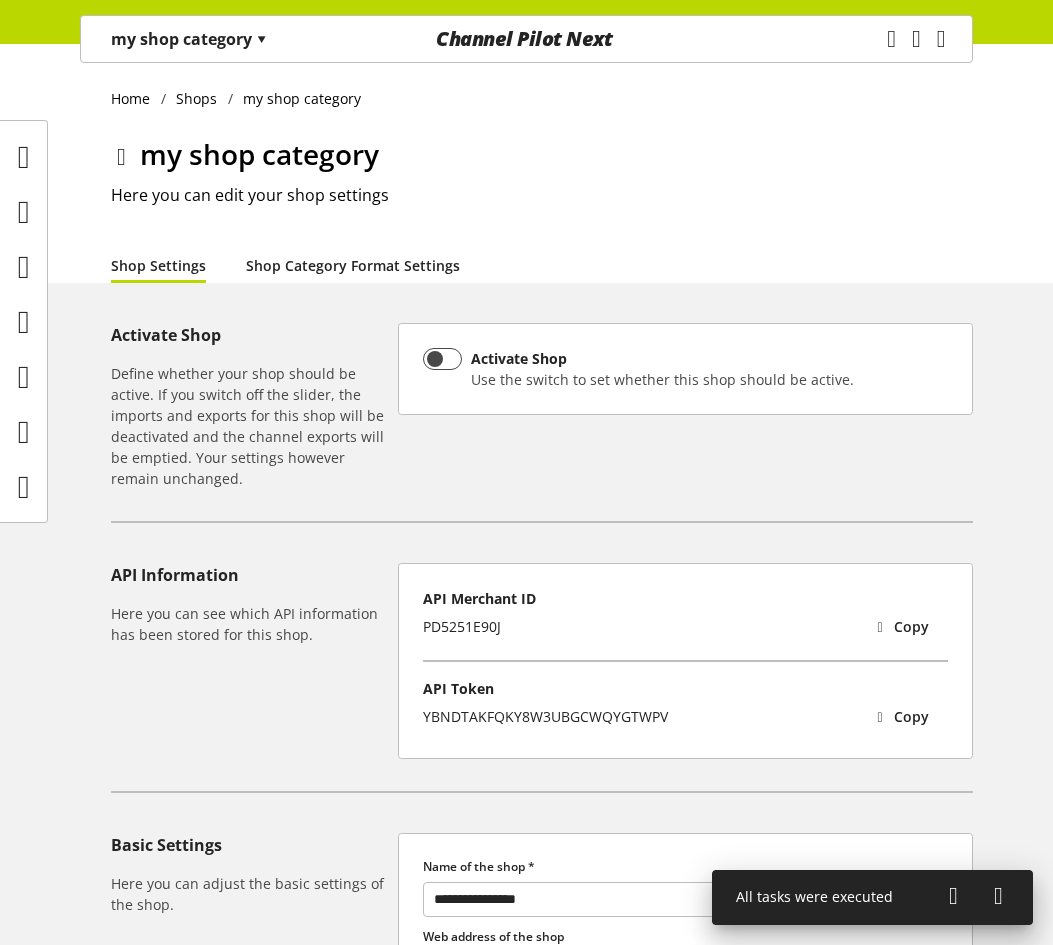 click on "Shop Category Format Settings" at bounding box center [353, 265] 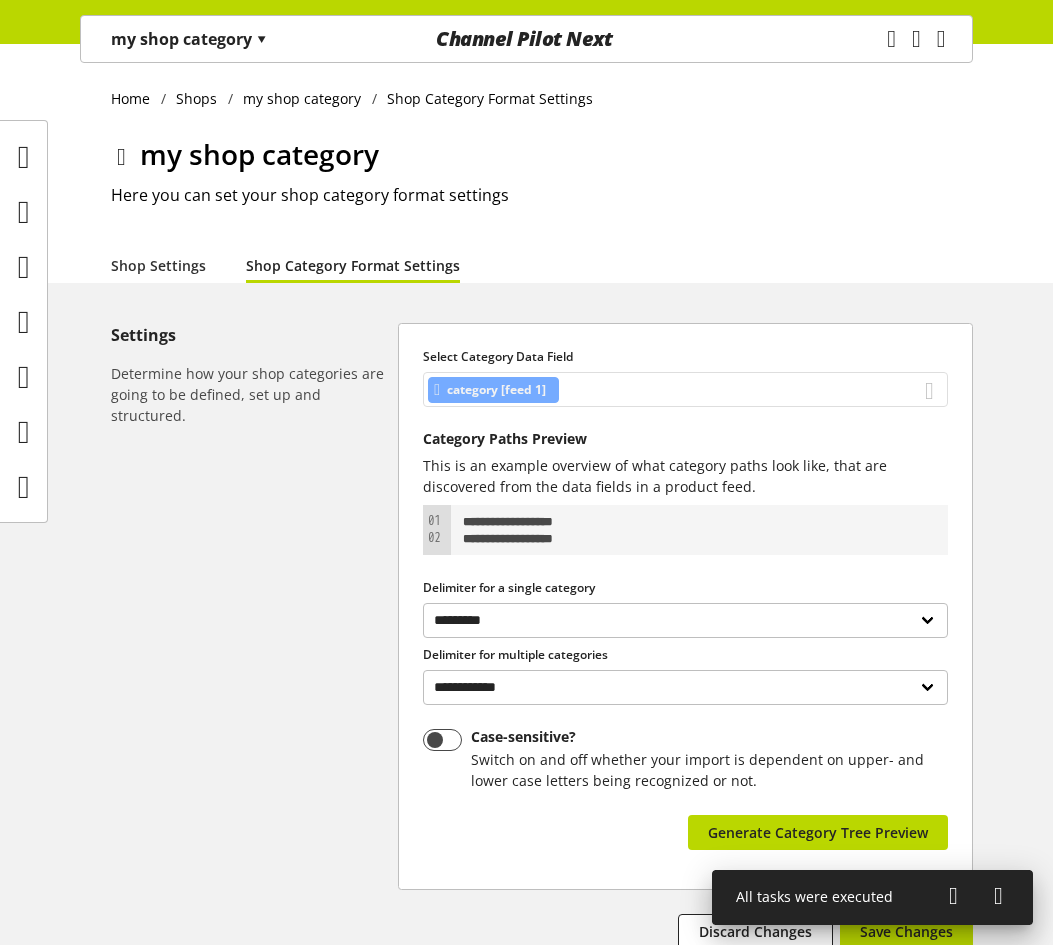 click on "category [feed 1]" at bounding box center (685, 389) 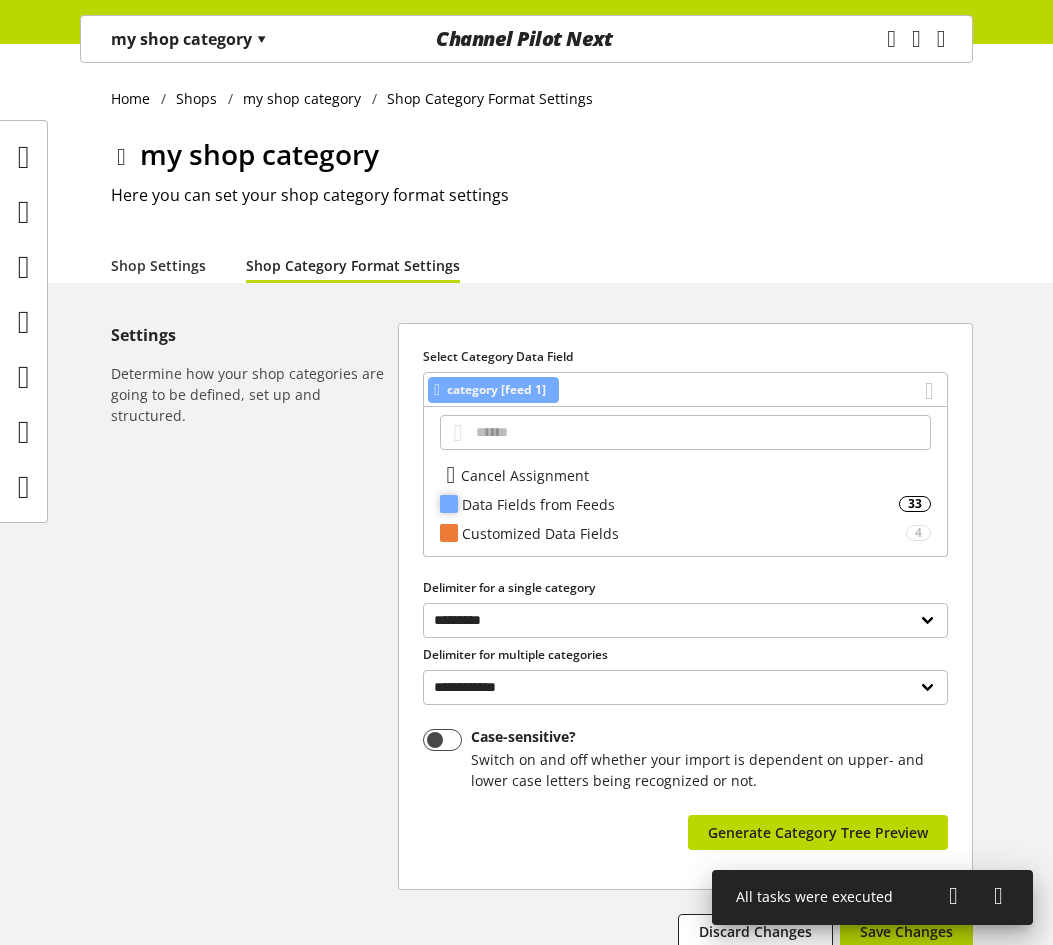 drag, startPoint x: 564, startPoint y: 477, endPoint x: 564, endPoint y: 503, distance: 26 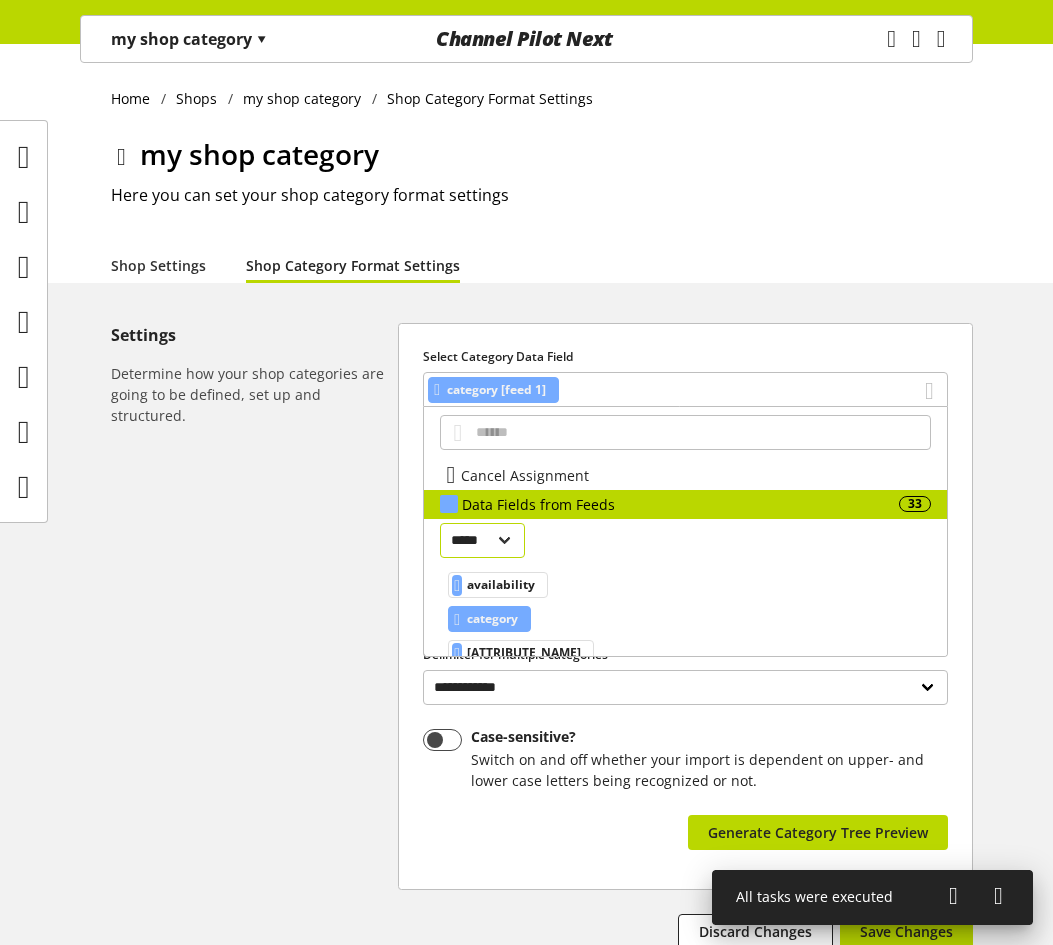 click on "[PERSONAL_INFO]" at bounding box center (482, 540) 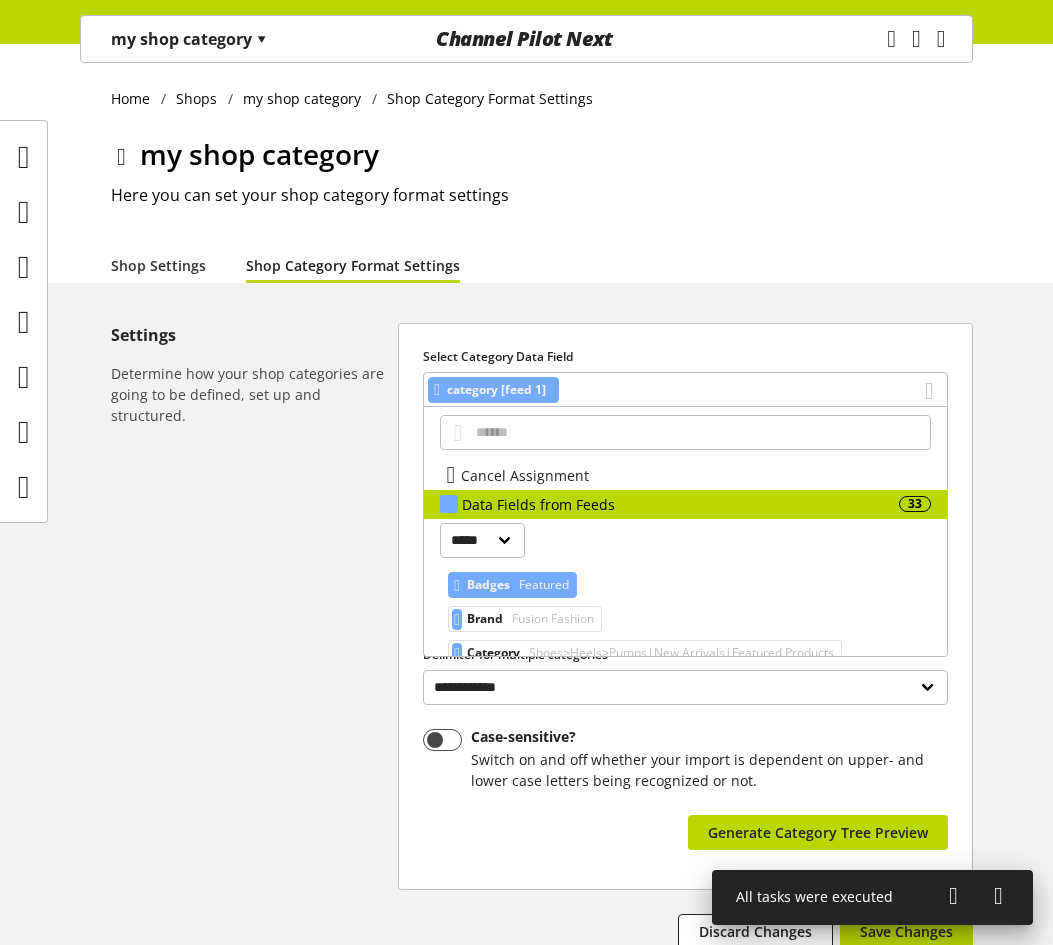 scroll, scrollTop: 200, scrollLeft: 0, axis: vertical 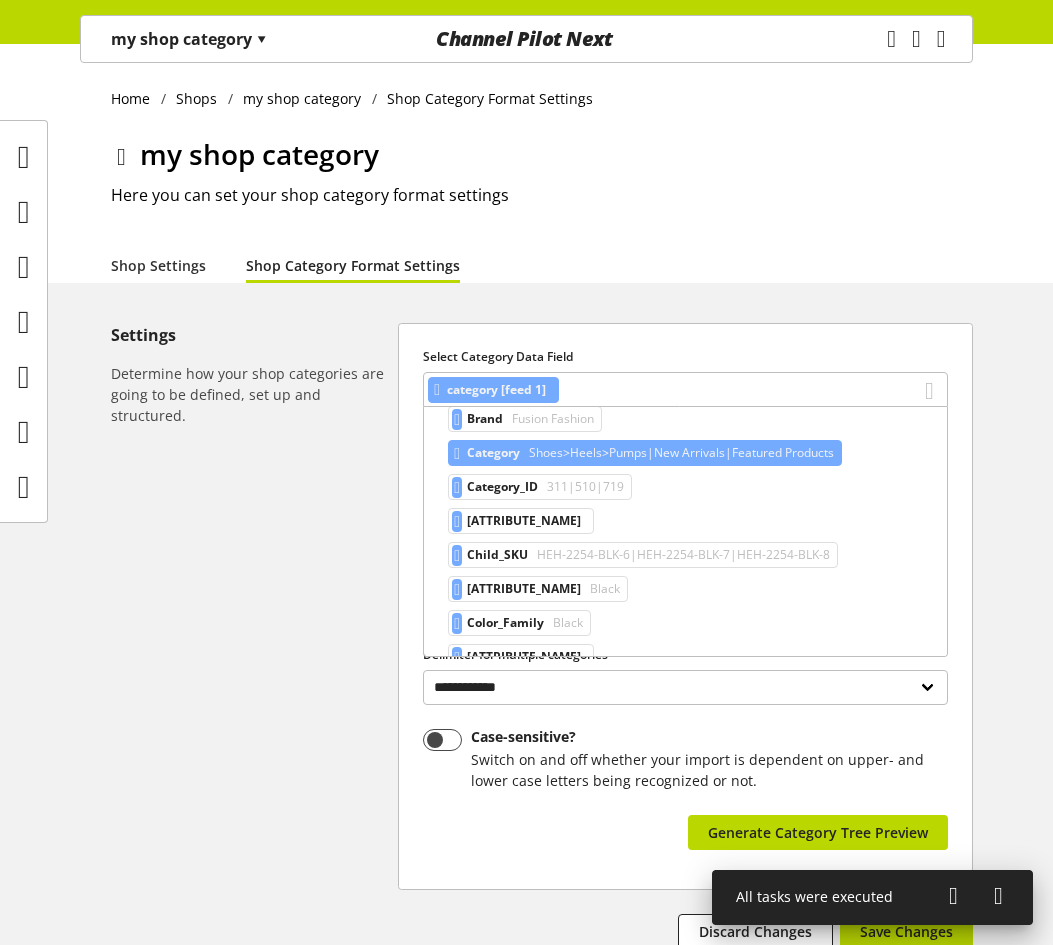 click on "Shoes>Heels>Pumps|New Arrivals|Featured Products" at bounding box center (542, 385) 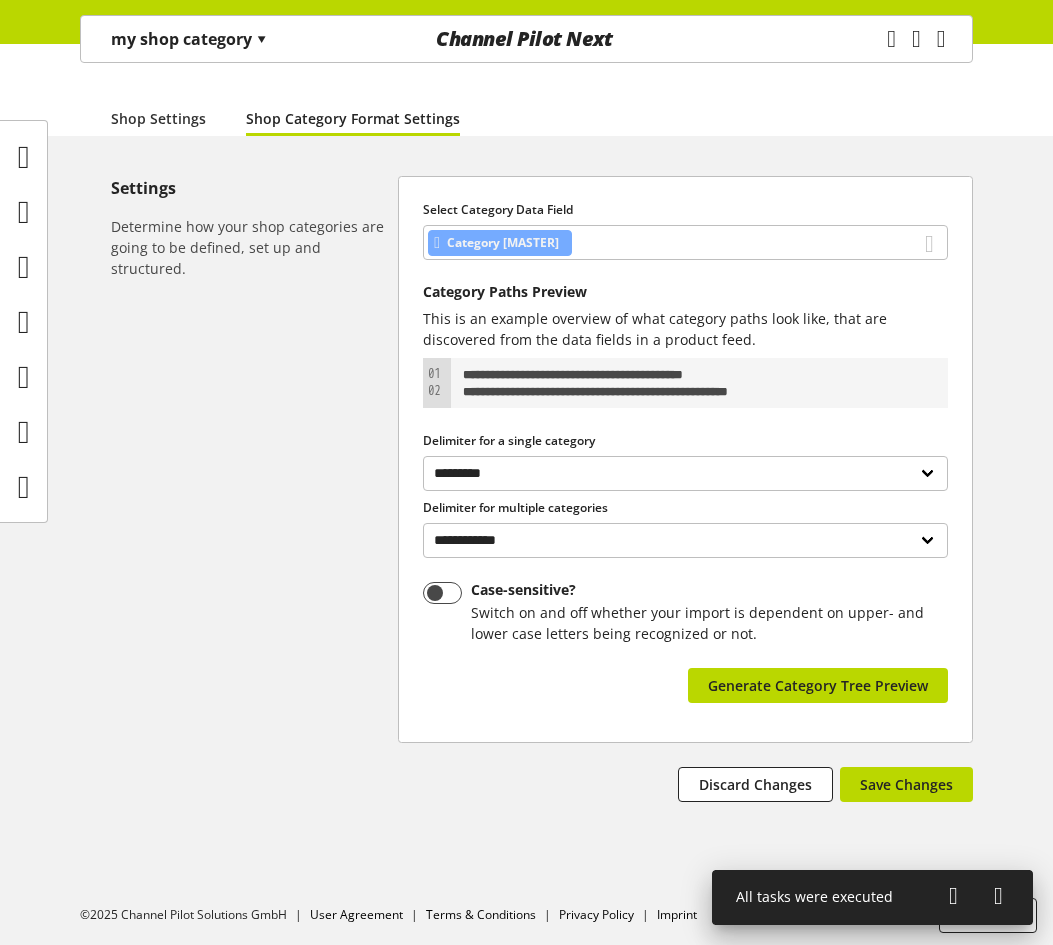 scroll, scrollTop: 151, scrollLeft: 0, axis: vertical 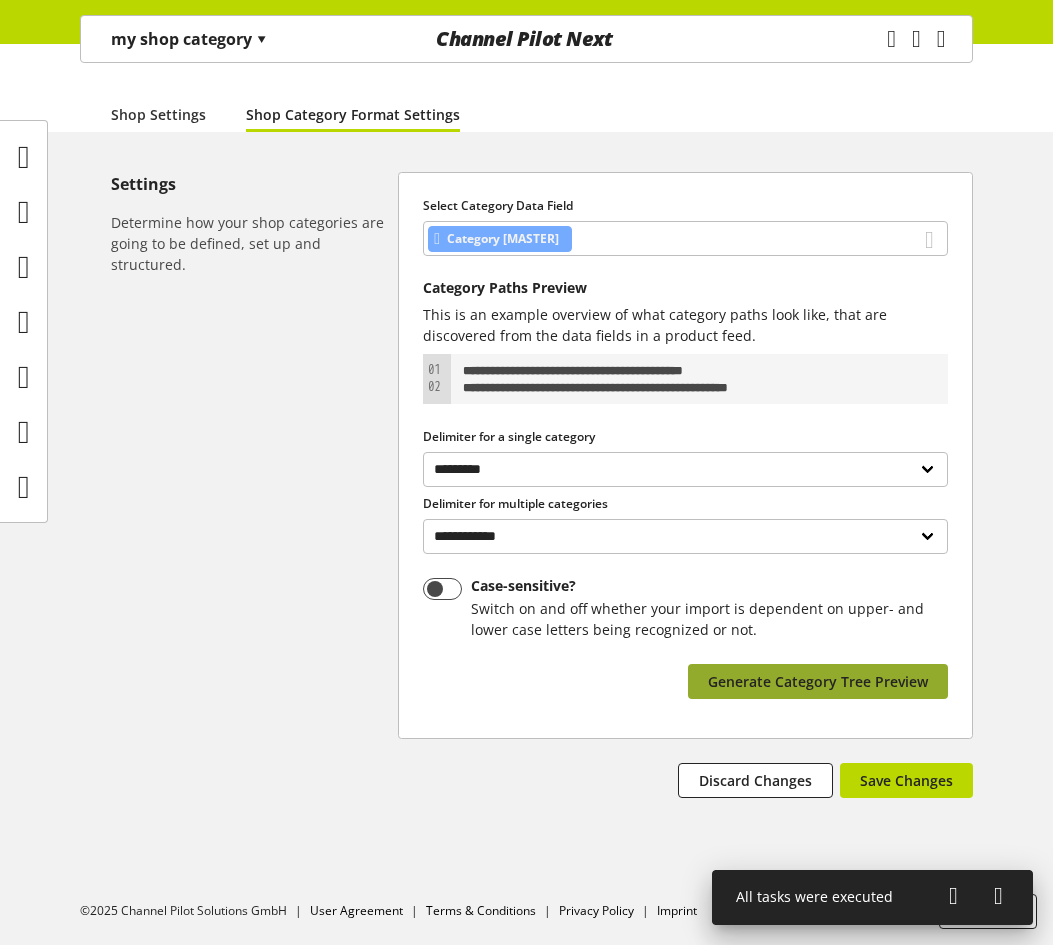 click on "Generate Category Tree Preview" at bounding box center (818, 681) 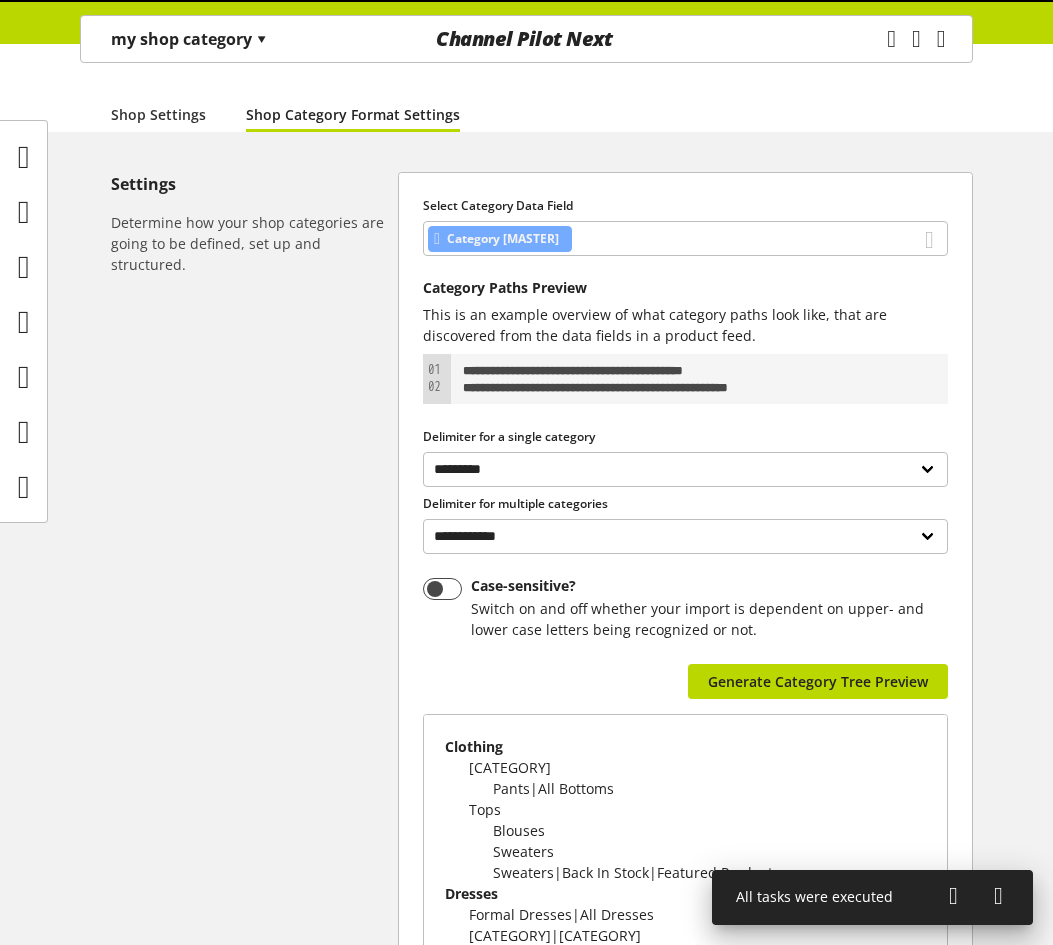 scroll, scrollTop: 401, scrollLeft: 0, axis: vertical 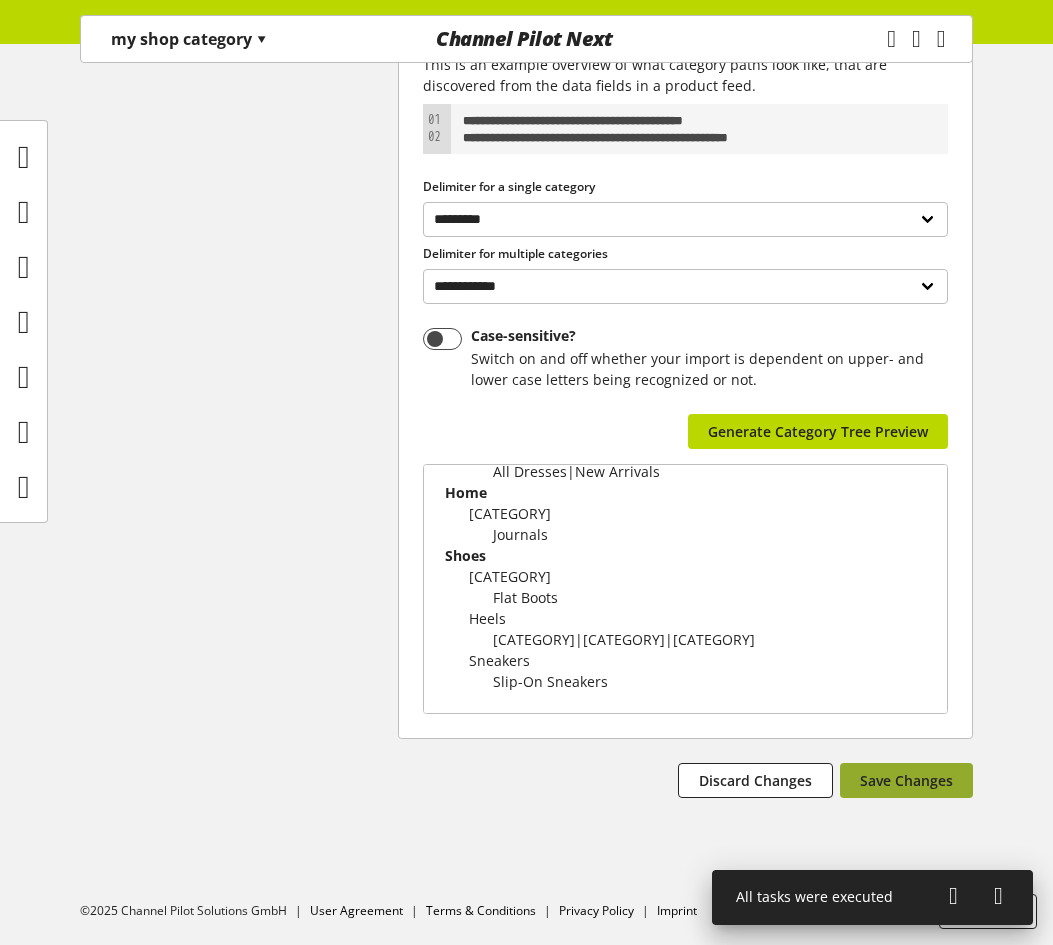 click on "Save Changes" at bounding box center [906, 780] 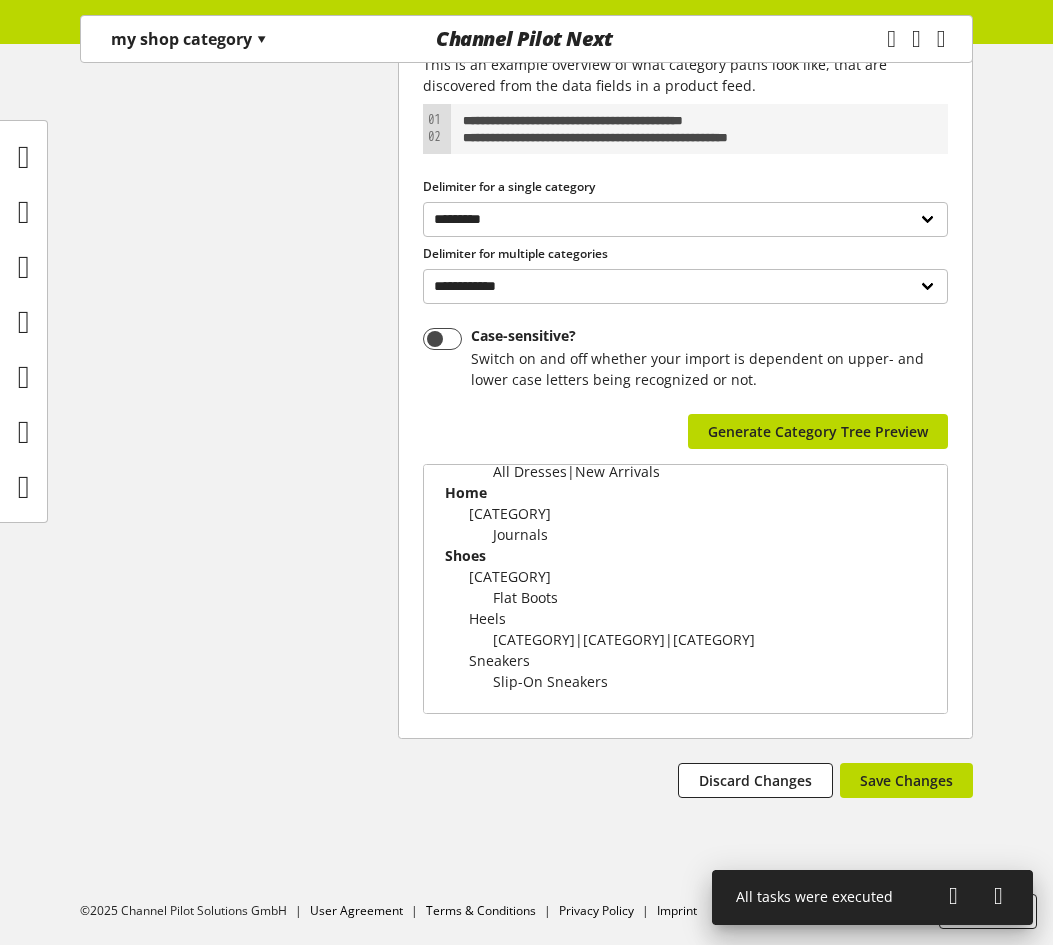 click on "my shop category ▾" at bounding box center (189, 39) 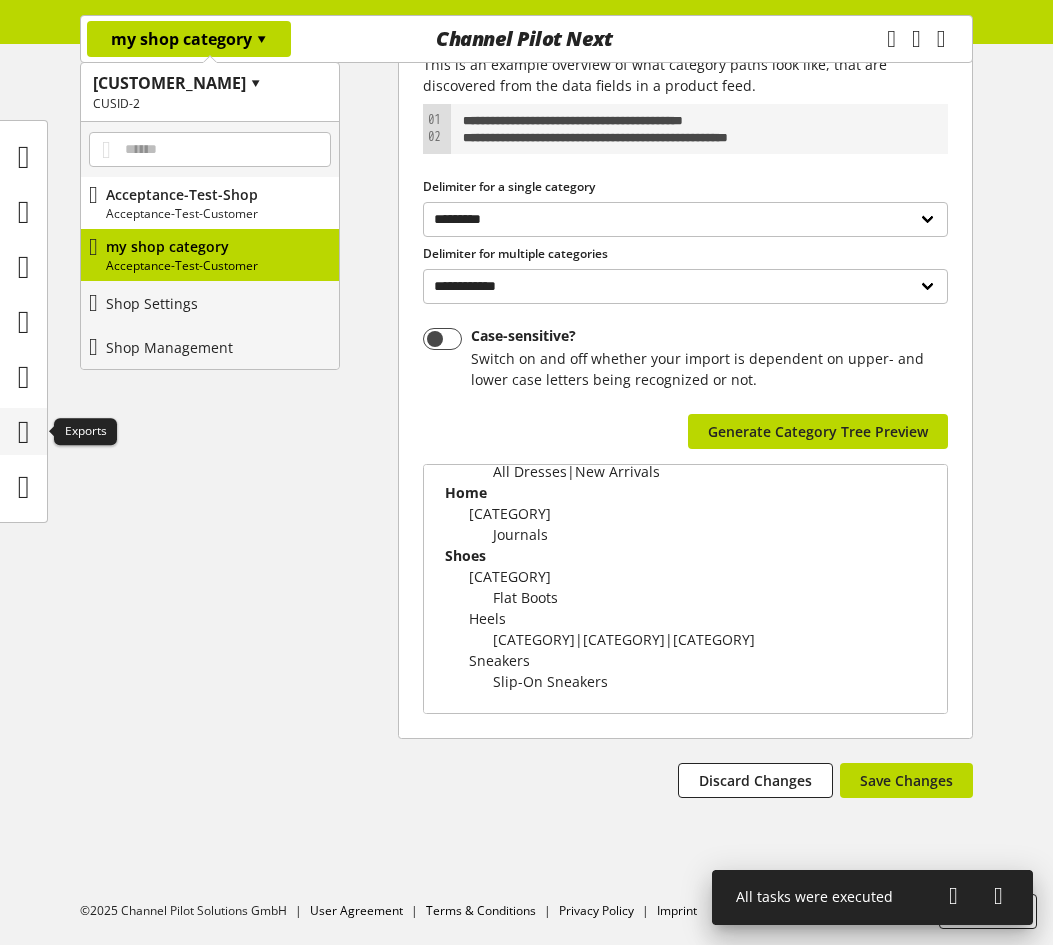 click at bounding box center (24, 432) 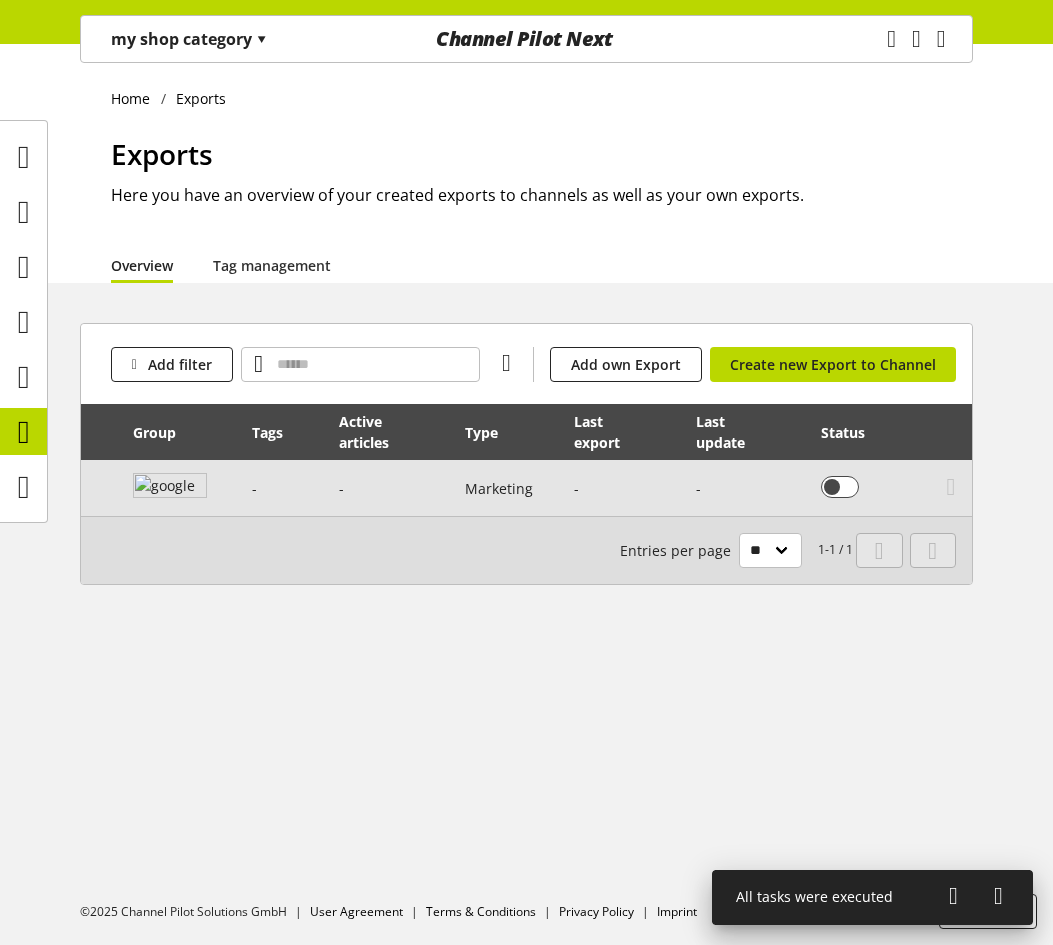 scroll, scrollTop: 0, scrollLeft: 218, axis: horizontal 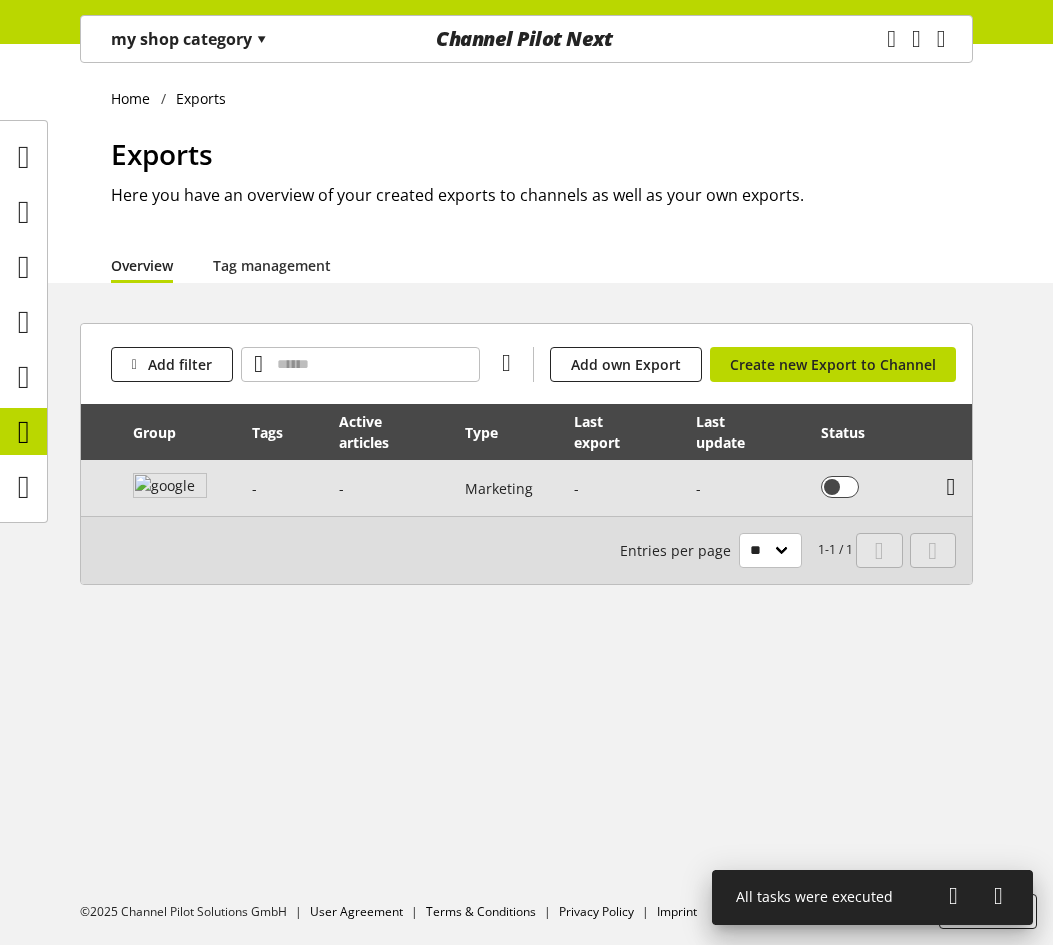 click at bounding box center [951, 487] 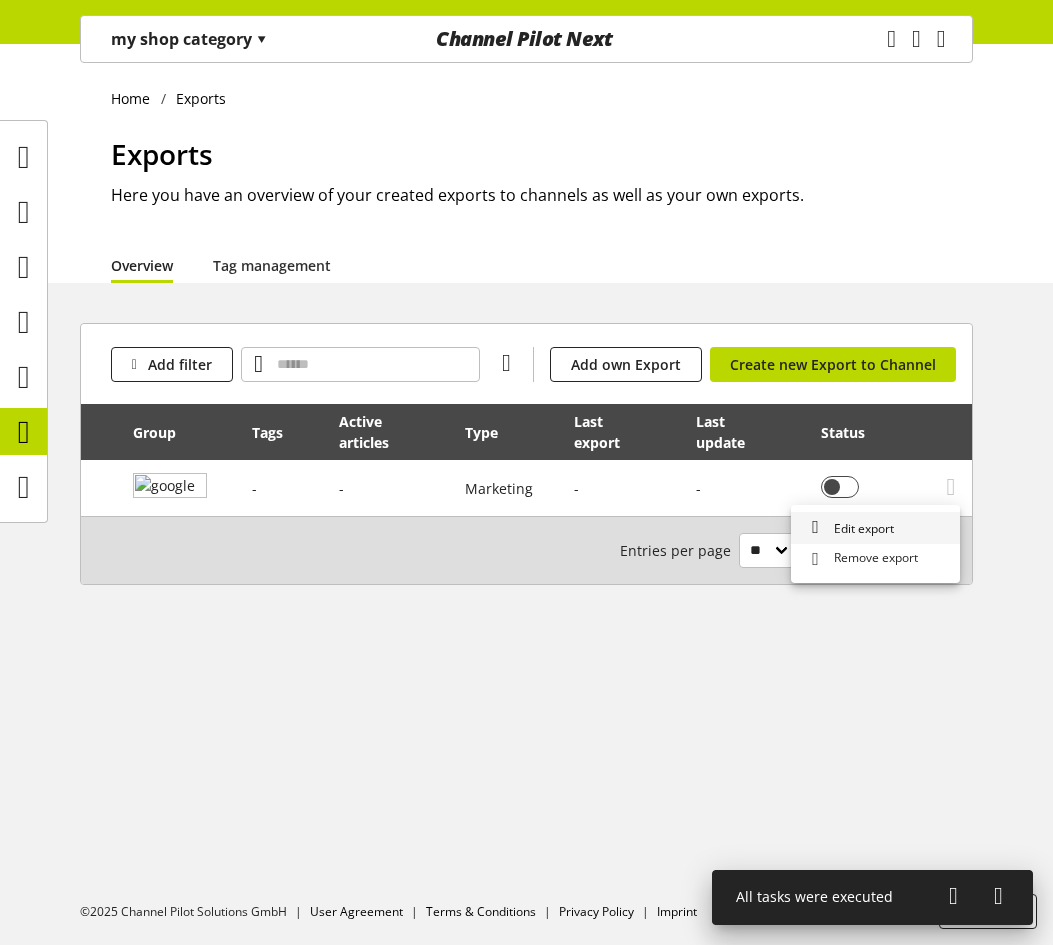 click on "Edit export" at bounding box center [875, 528] 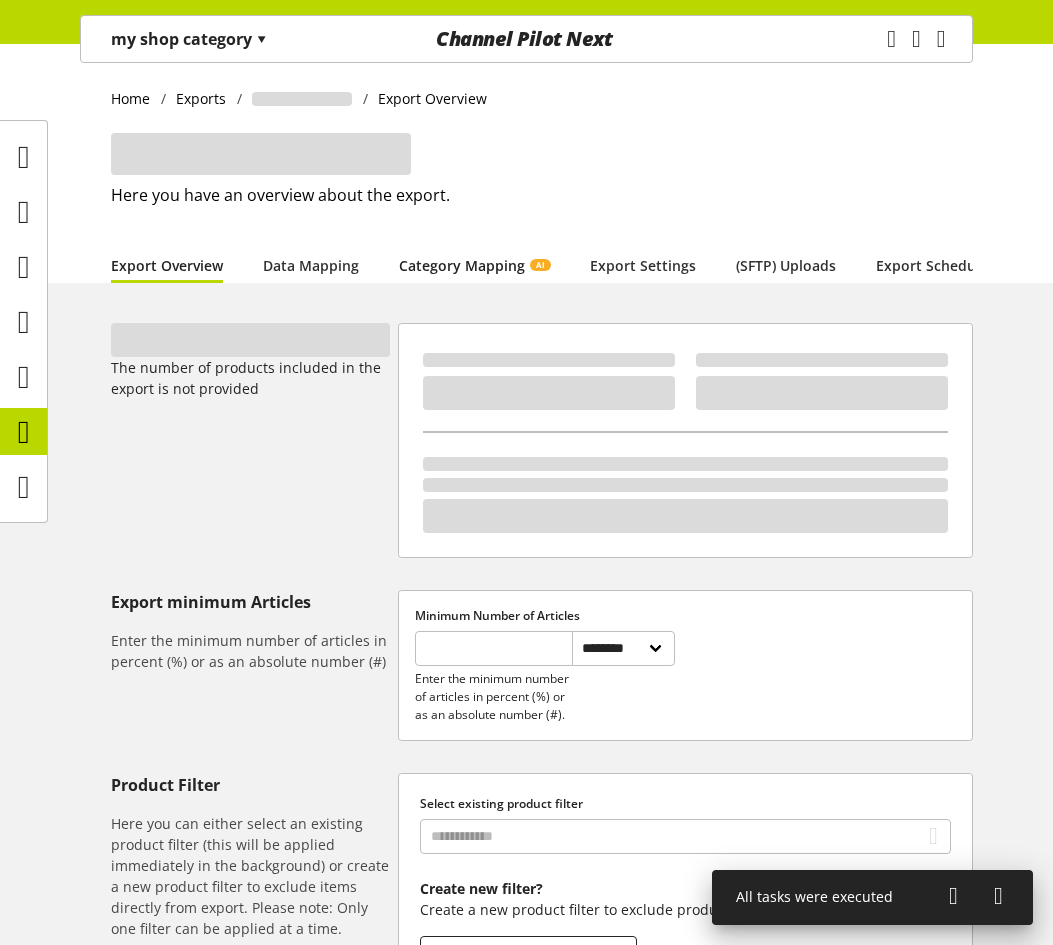 scroll, scrollTop: 0, scrollLeft: 1, axis: horizontal 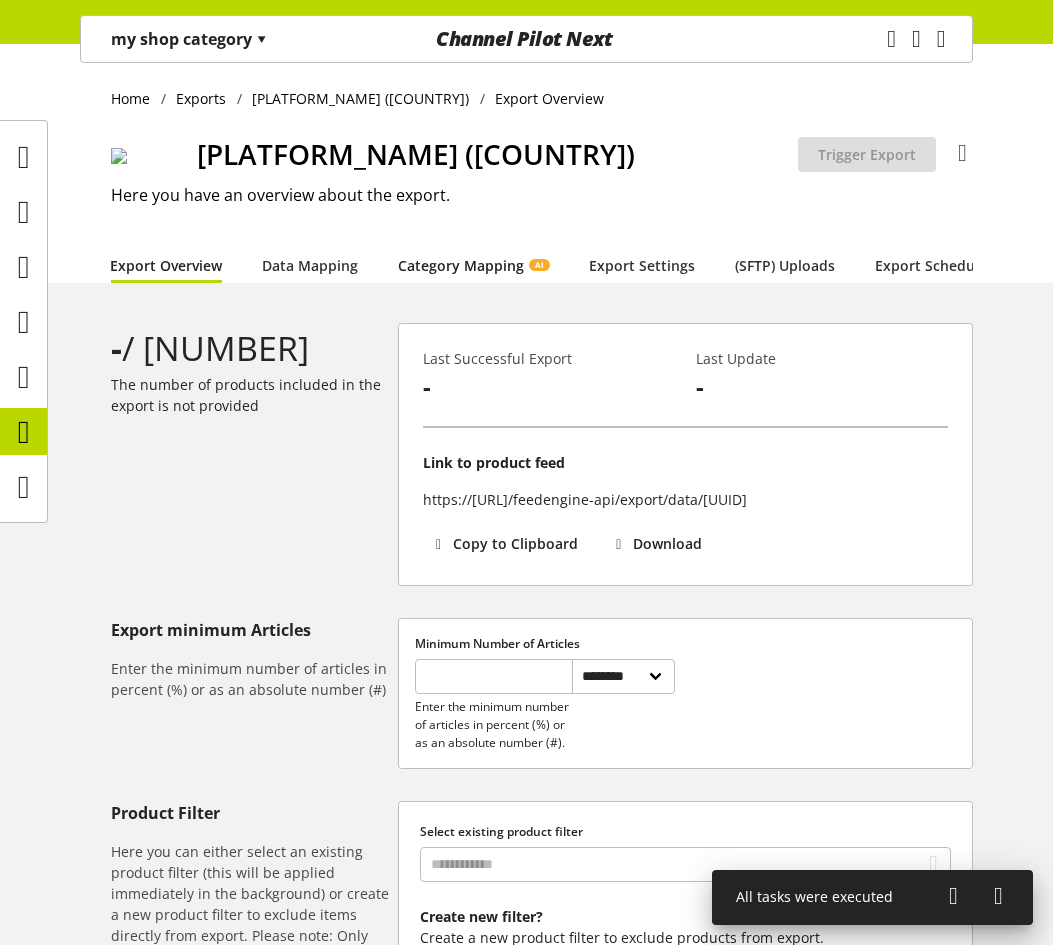 click on "Category Mapping AI" at bounding box center [473, 265] 